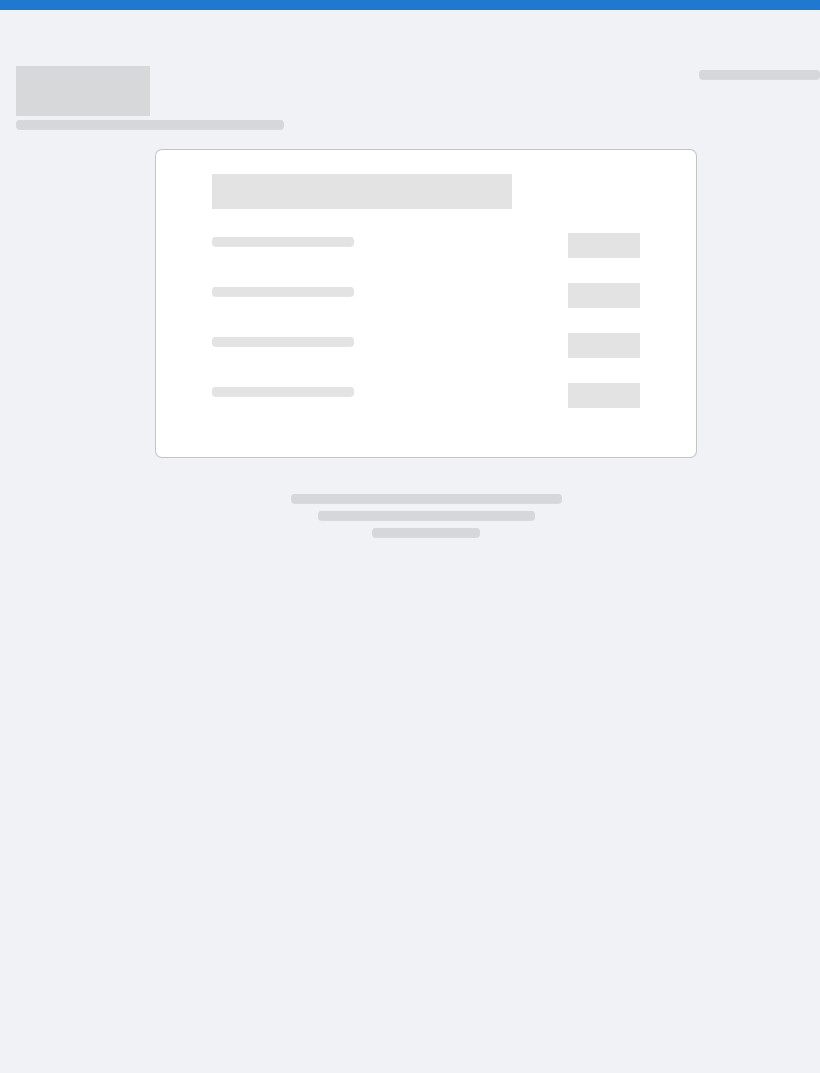 scroll, scrollTop: 0, scrollLeft: 0, axis: both 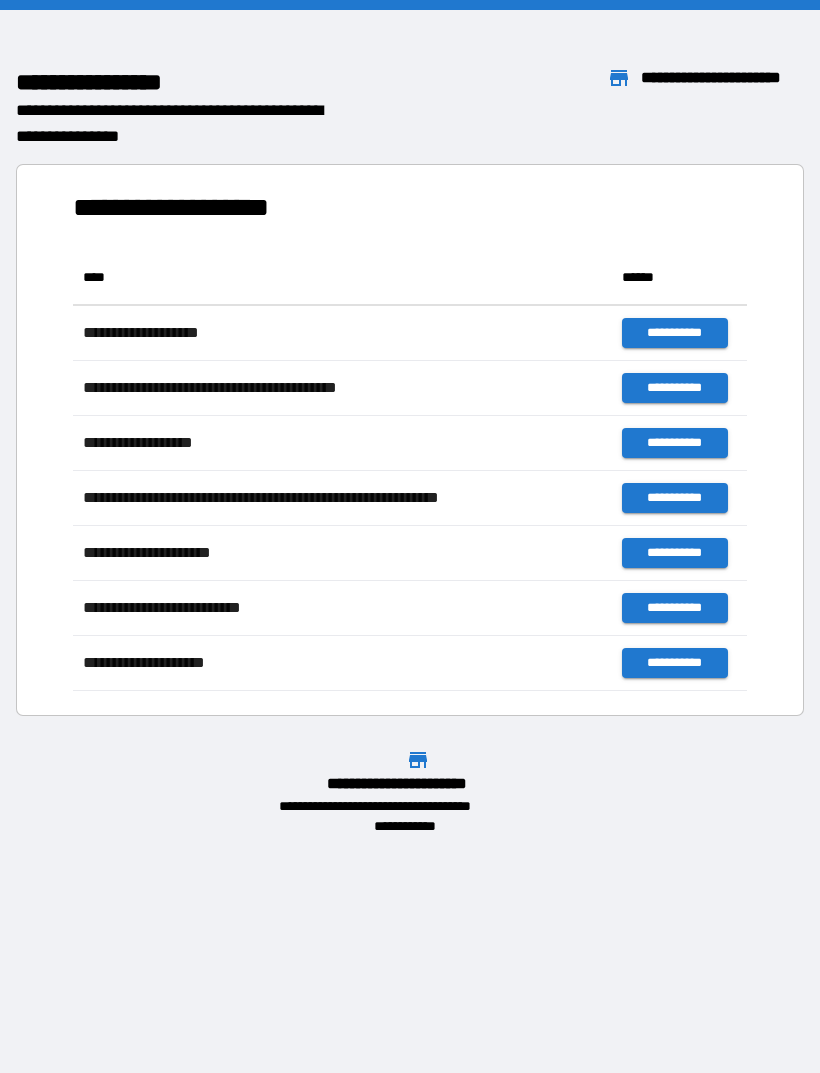 click at bounding box center (410, 724) 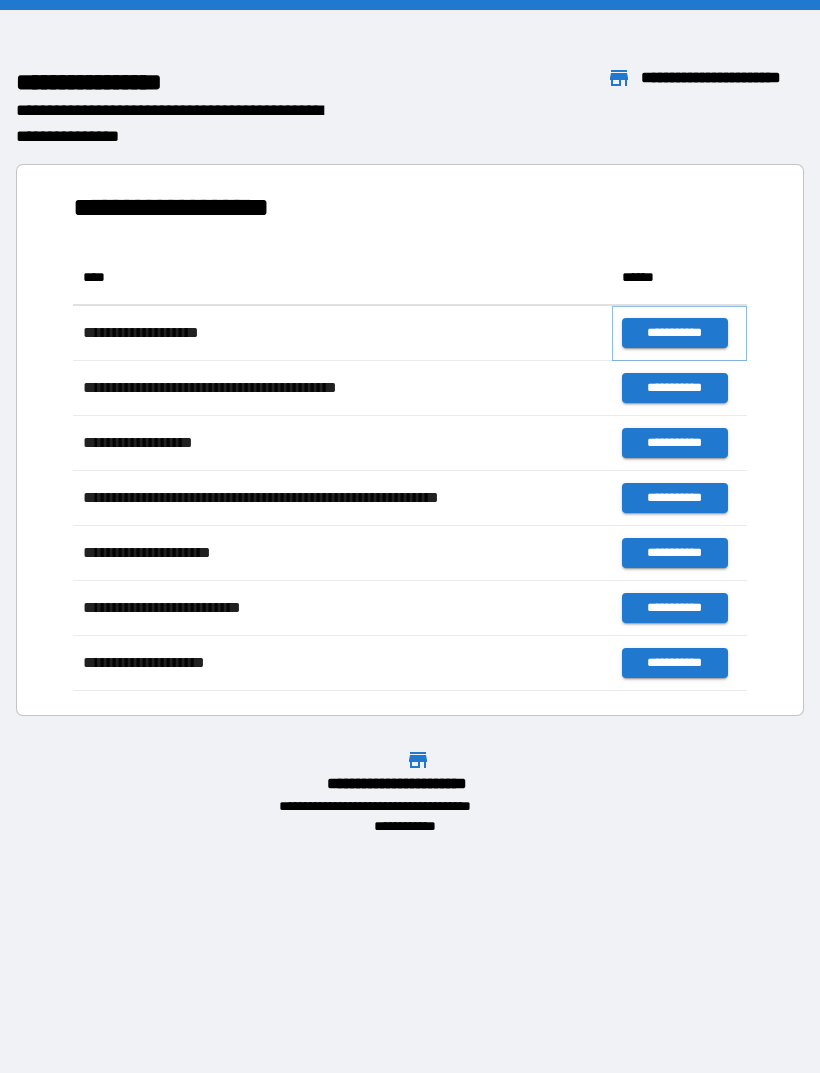 click on "**********" at bounding box center [674, 333] 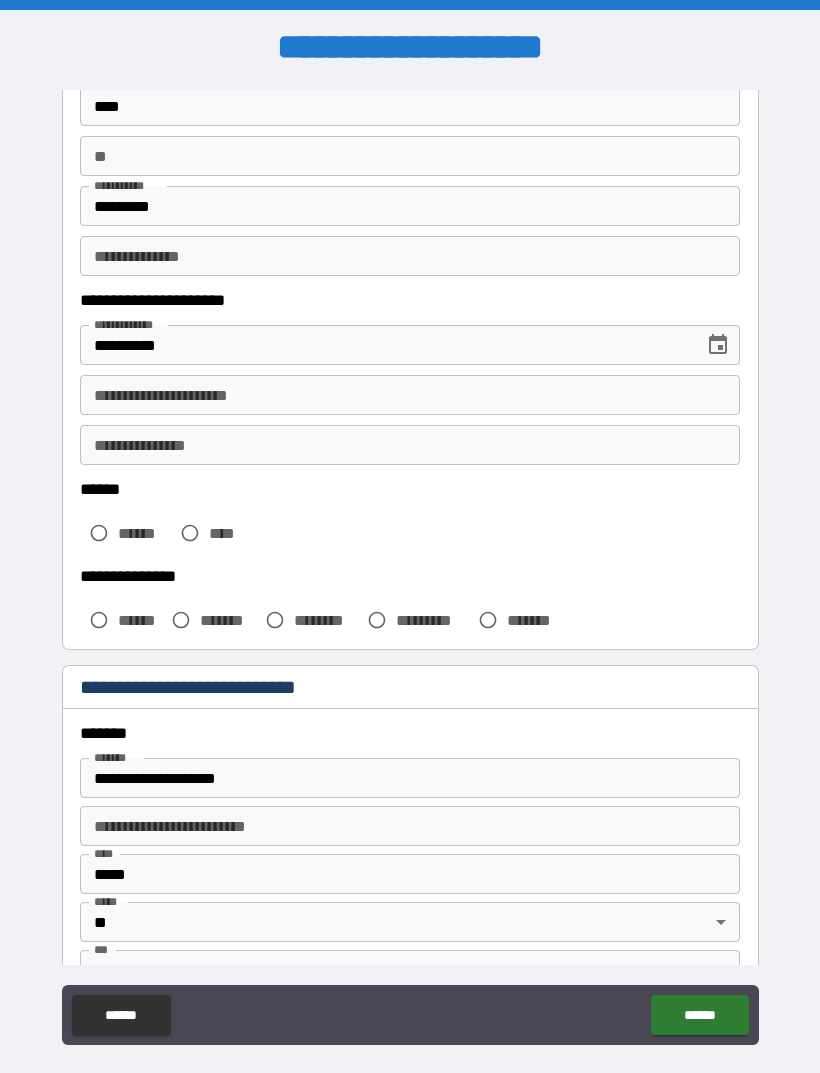 scroll, scrollTop: 149, scrollLeft: 0, axis: vertical 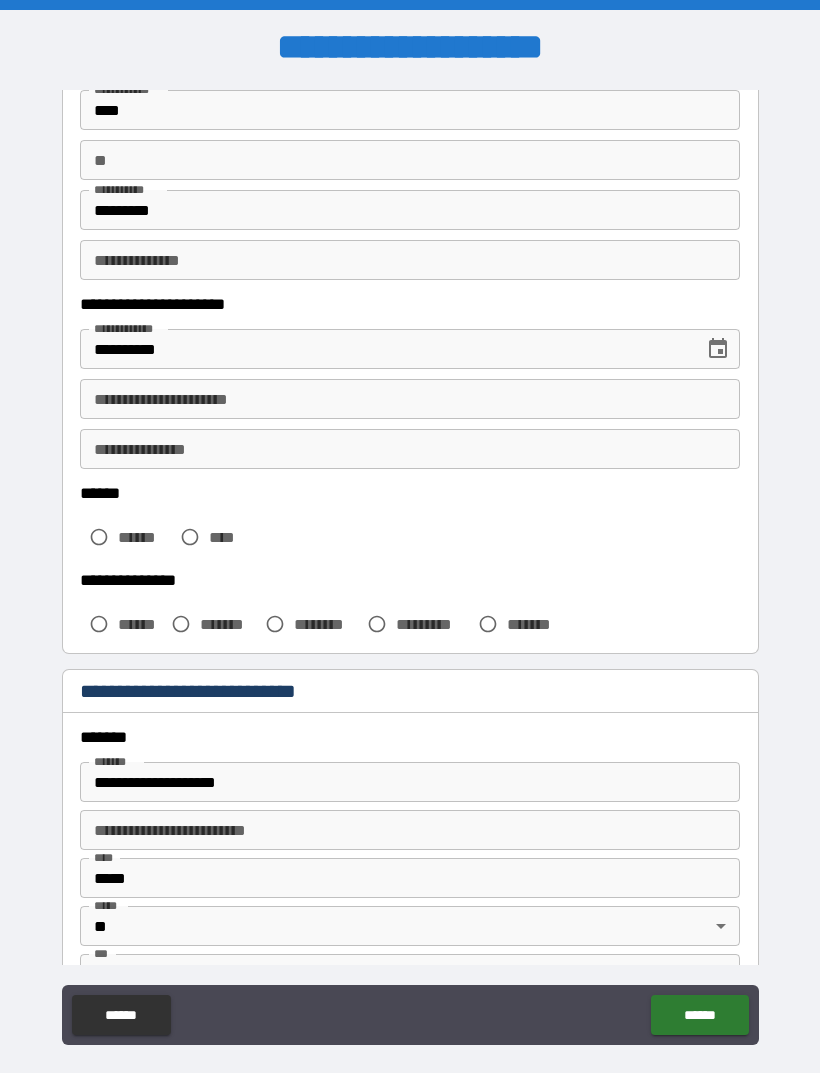 click on "**********" at bounding box center (410, 399) 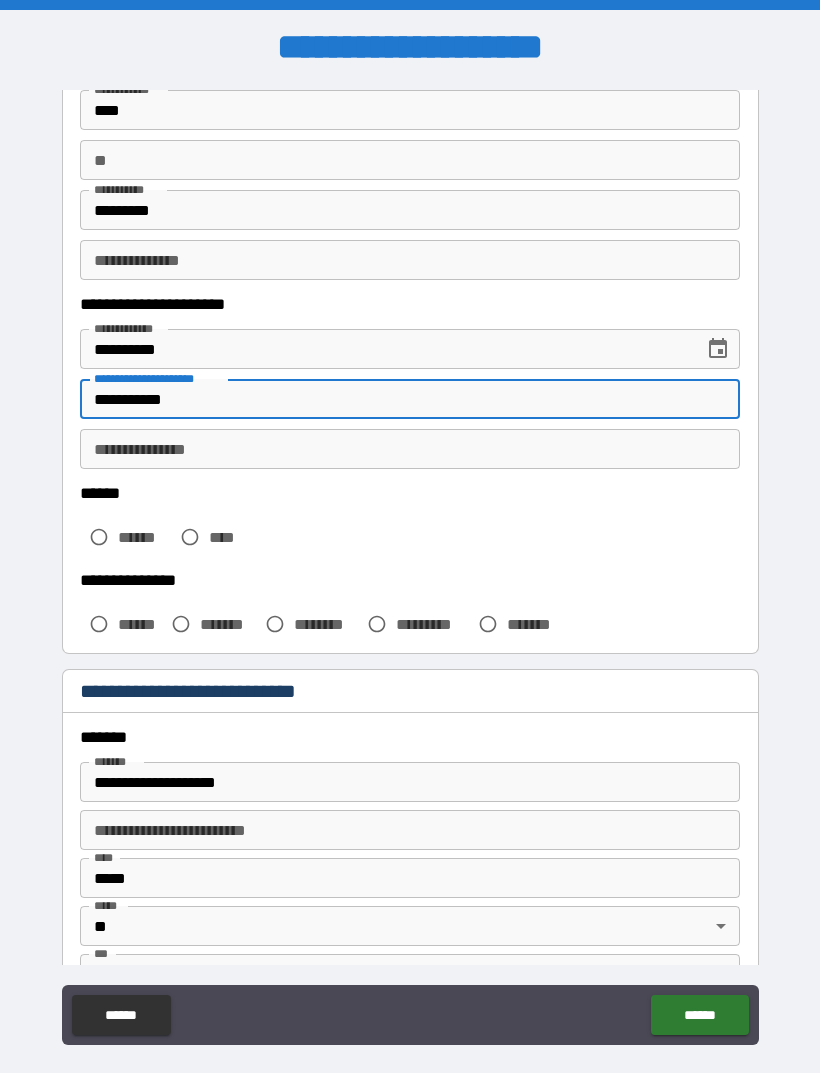 type on "**********" 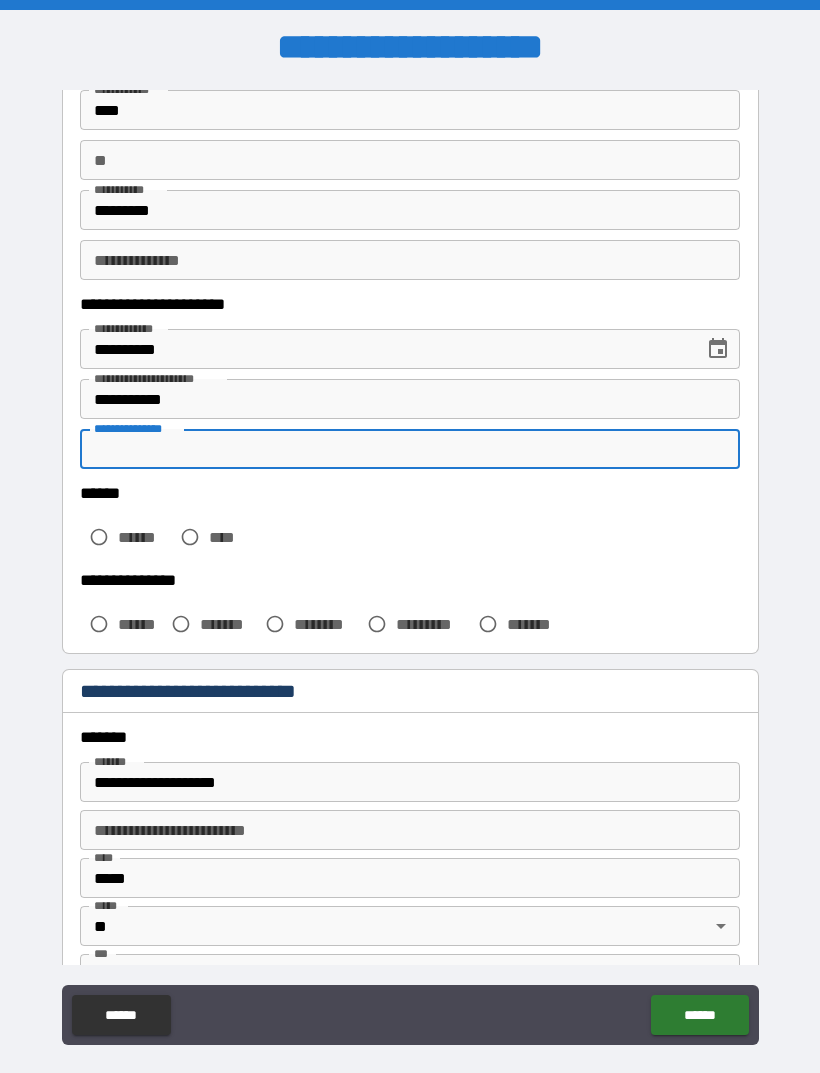 click on "**********" at bounding box center [410, 384] 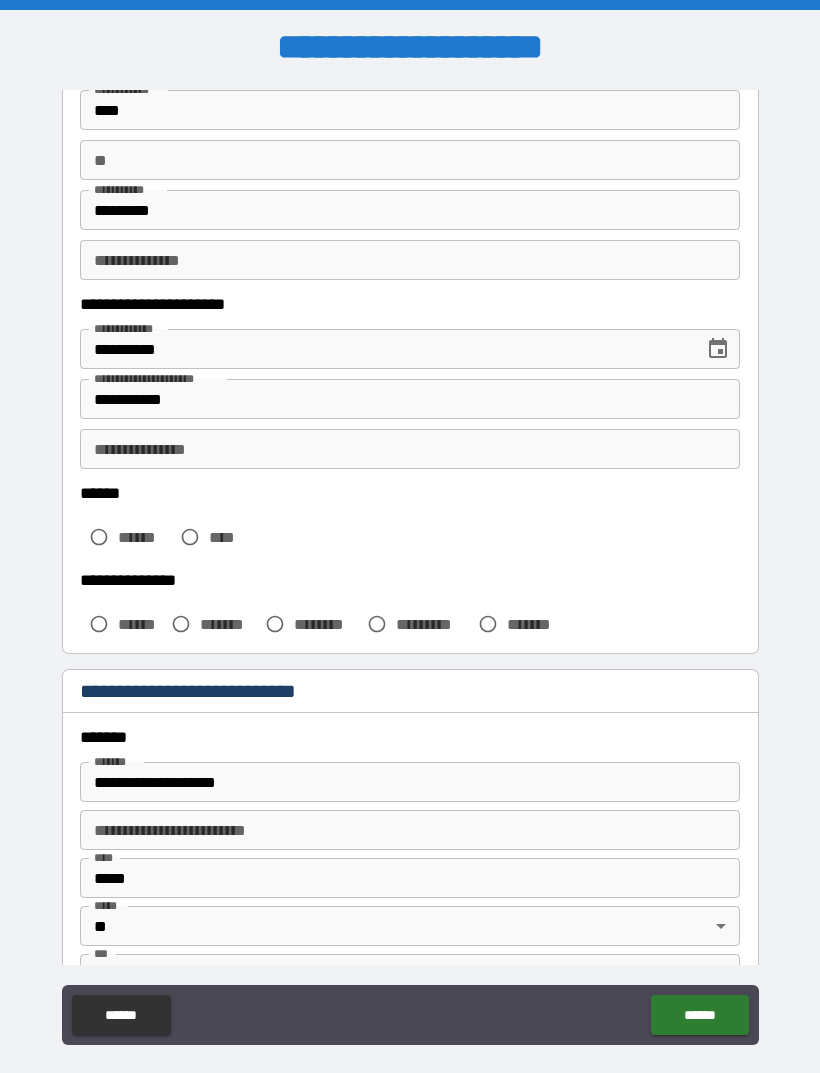 click on "**********" at bounding box center (410, 449) 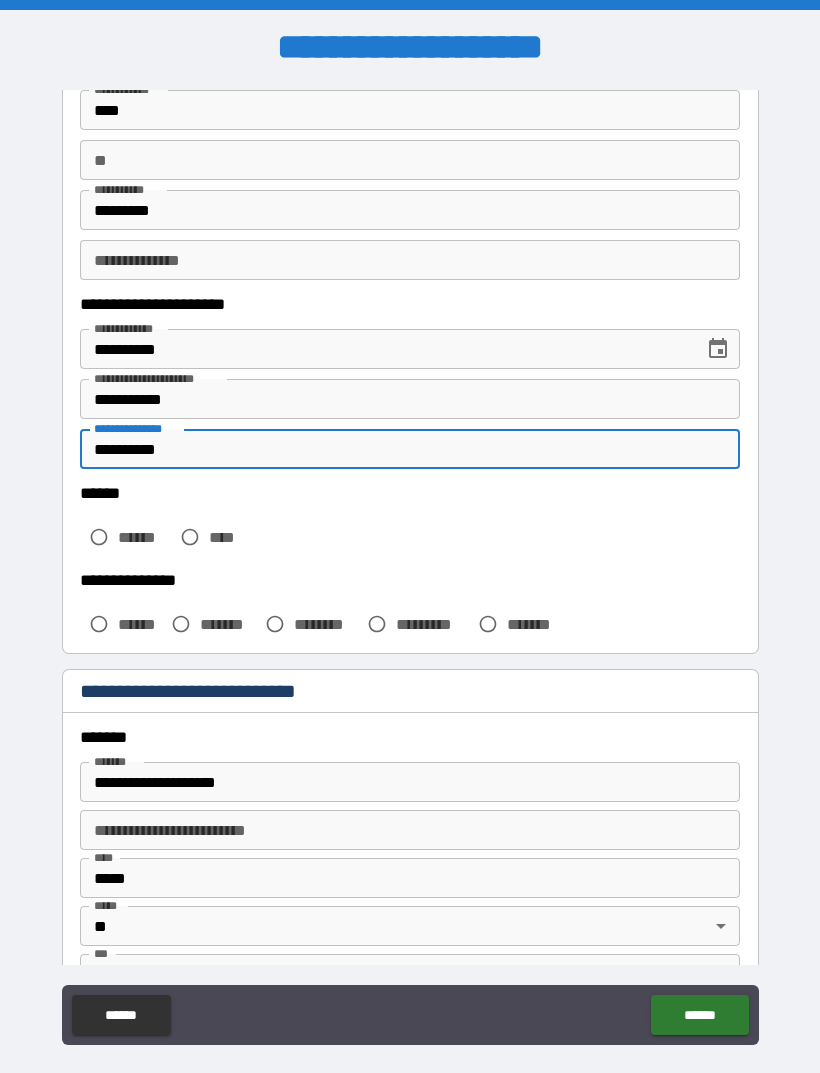 type on "**********" 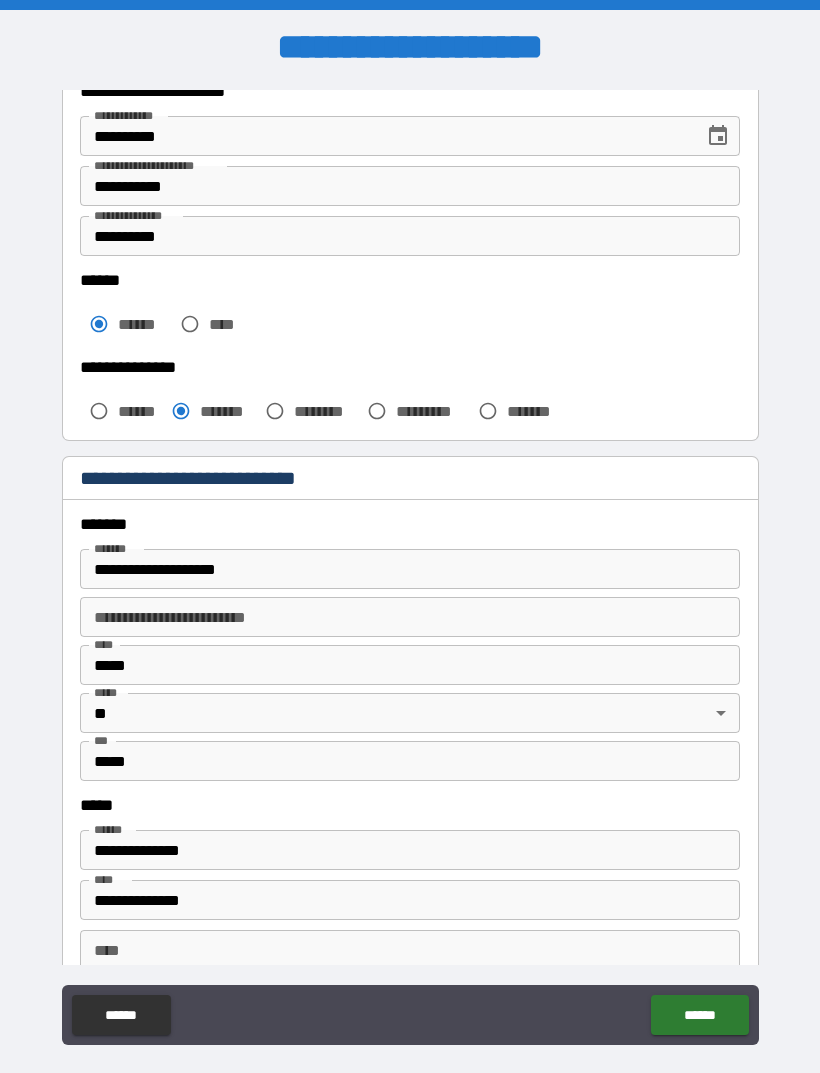 scroll, scrollTop: 401, scrollLeft: 0, axis: vertical 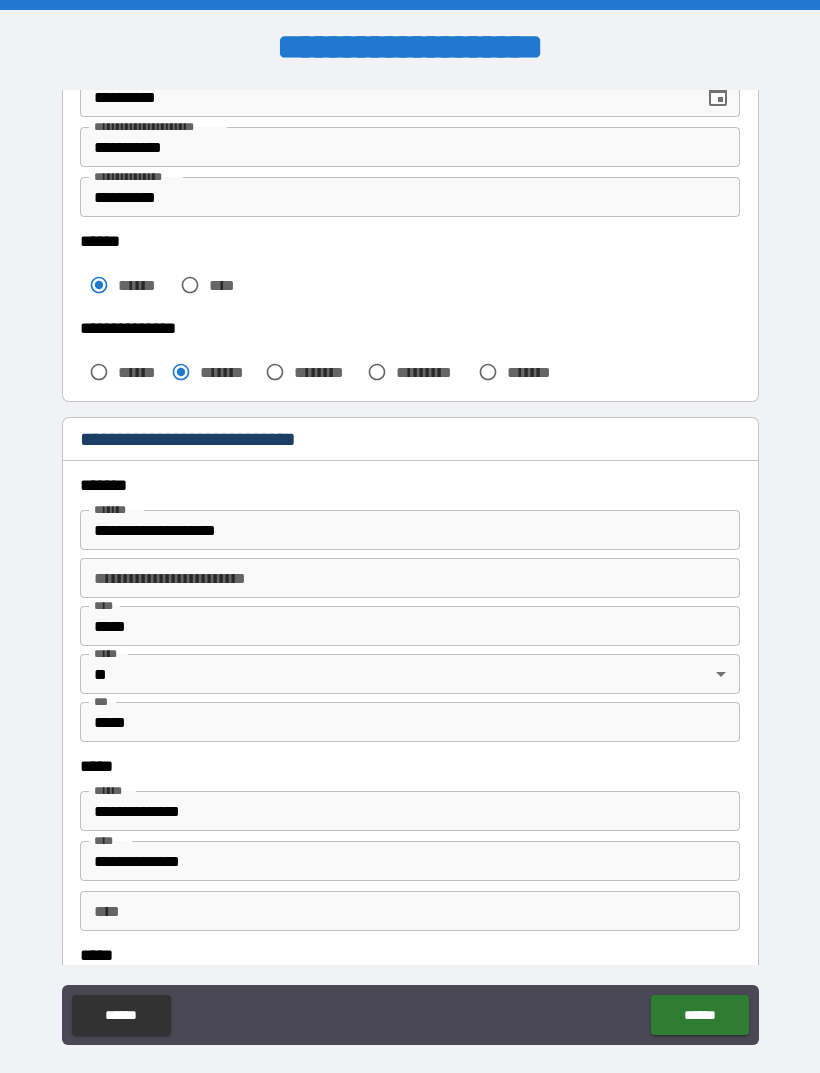 click on "**********" at bounding box center (410, 571) 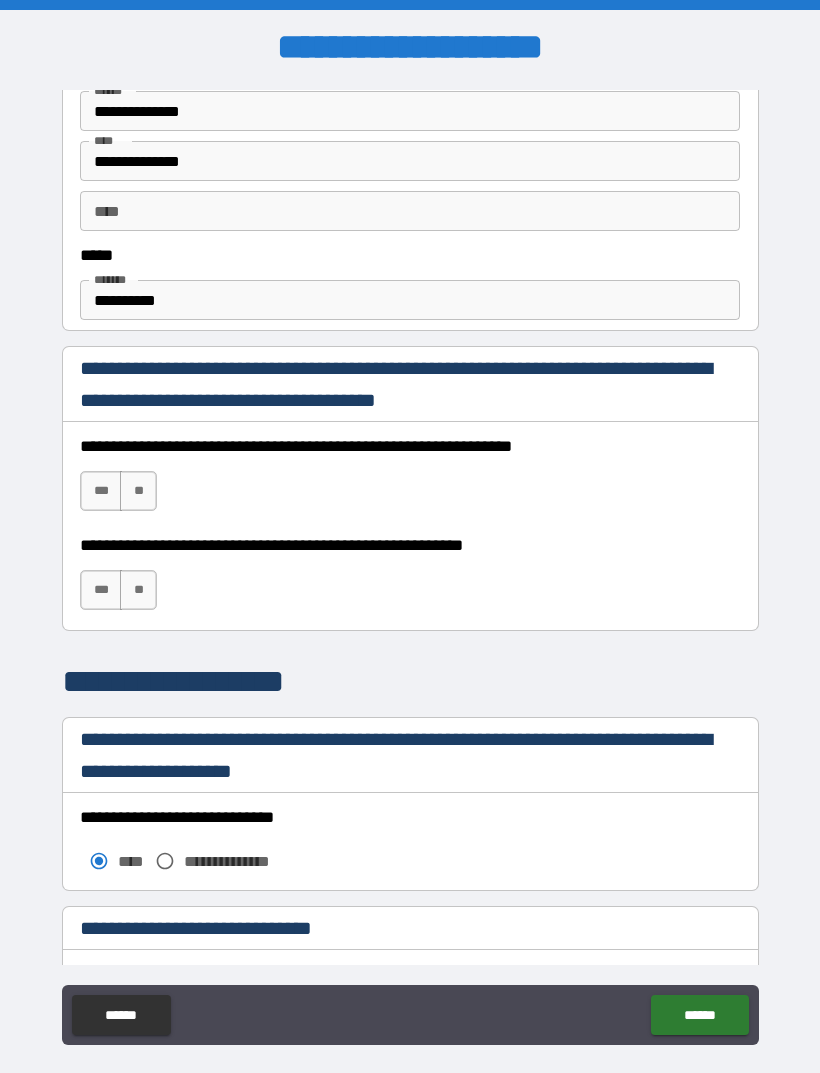 scroll, scrollTop: 1103, scrollLeft: 0, axis: vertical 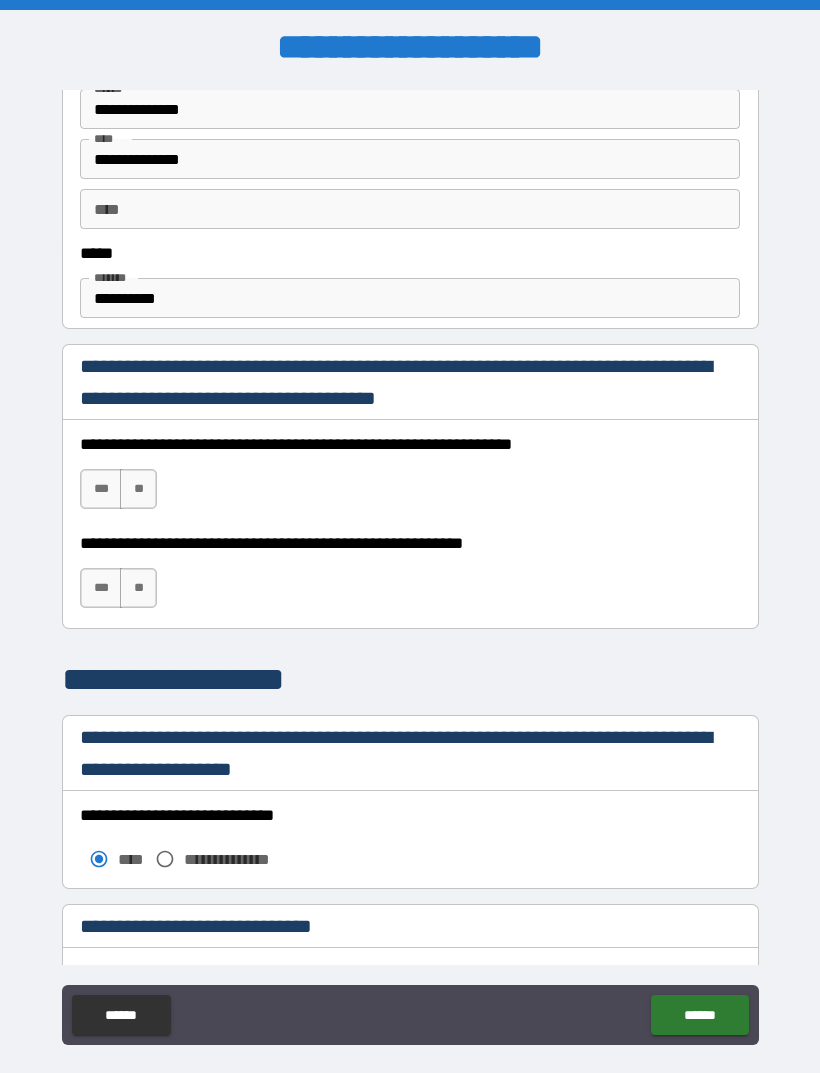 click on "***" at bounding box center [101, 489] 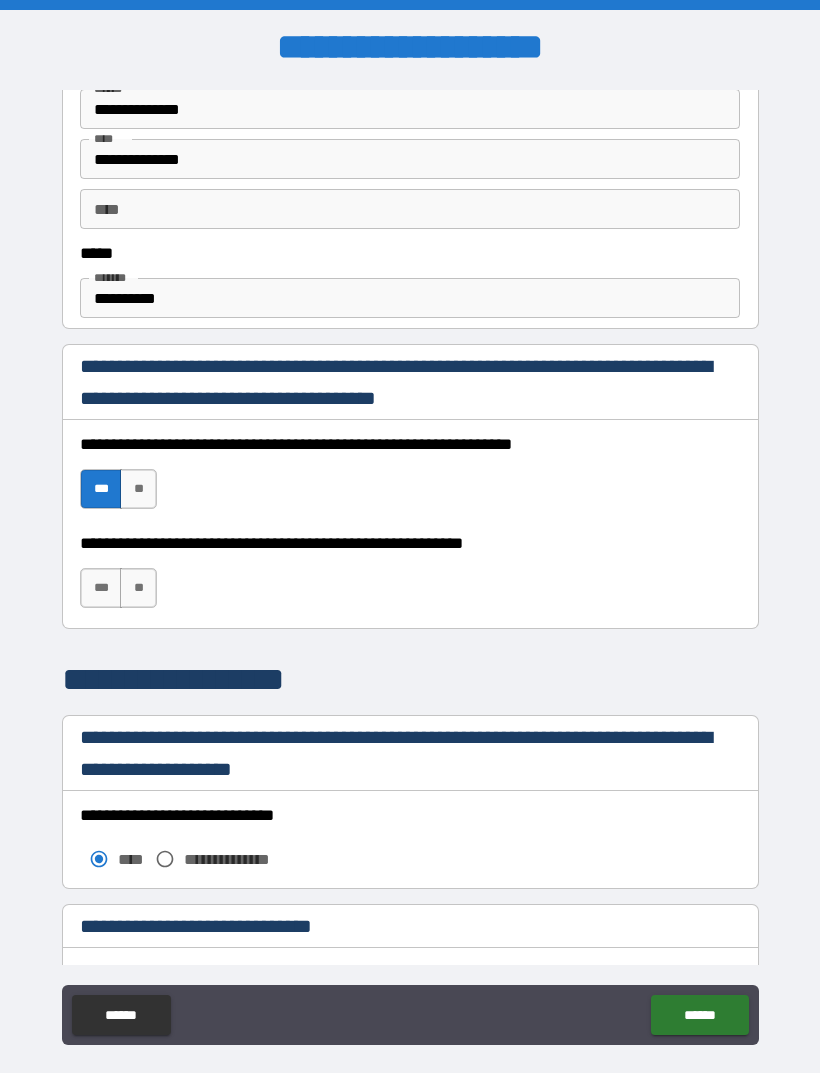 click on "***" at bounding box center [101, 588] 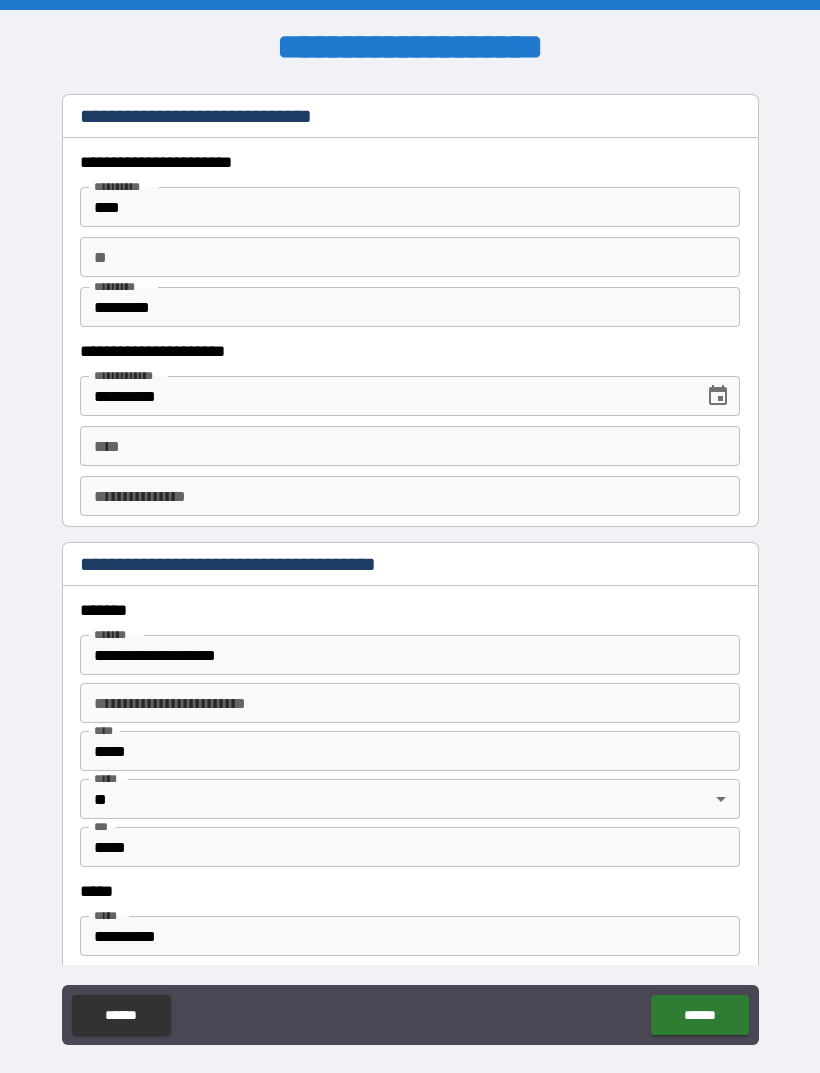 scroll, scrollTop: 1911, scrollLeft: 0, axis: vertical 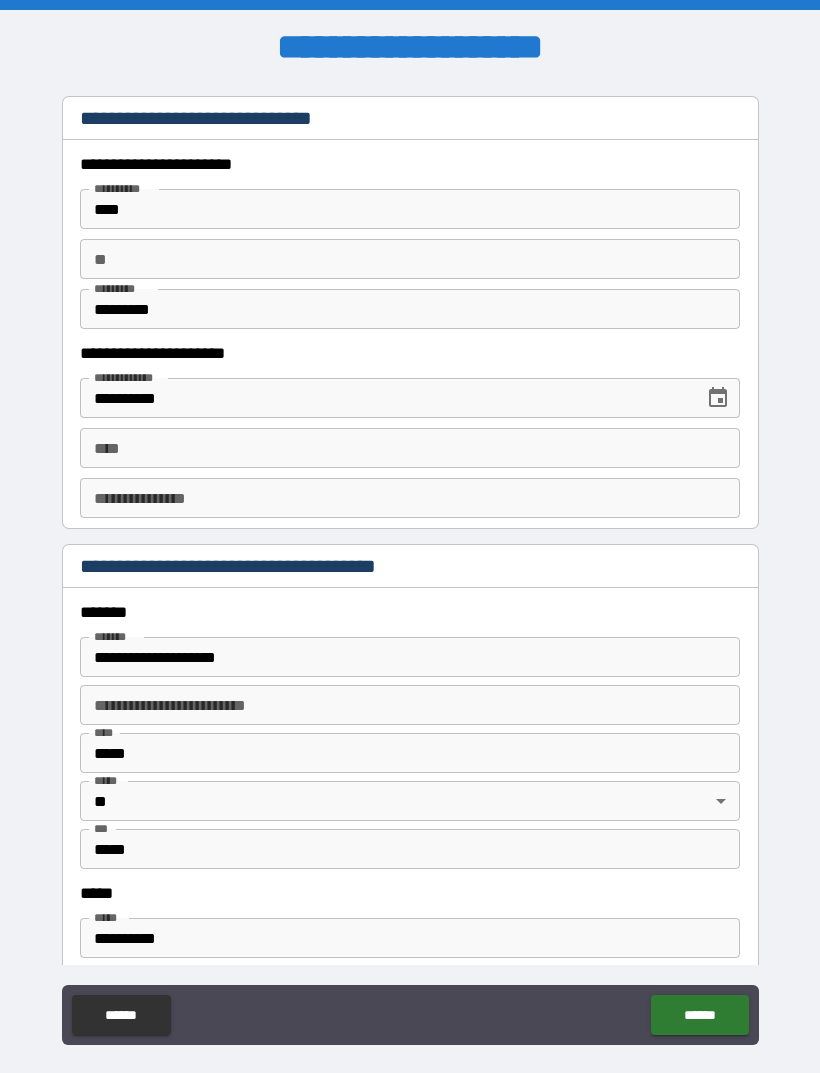 click on "****" at bounding box center (410, 448) 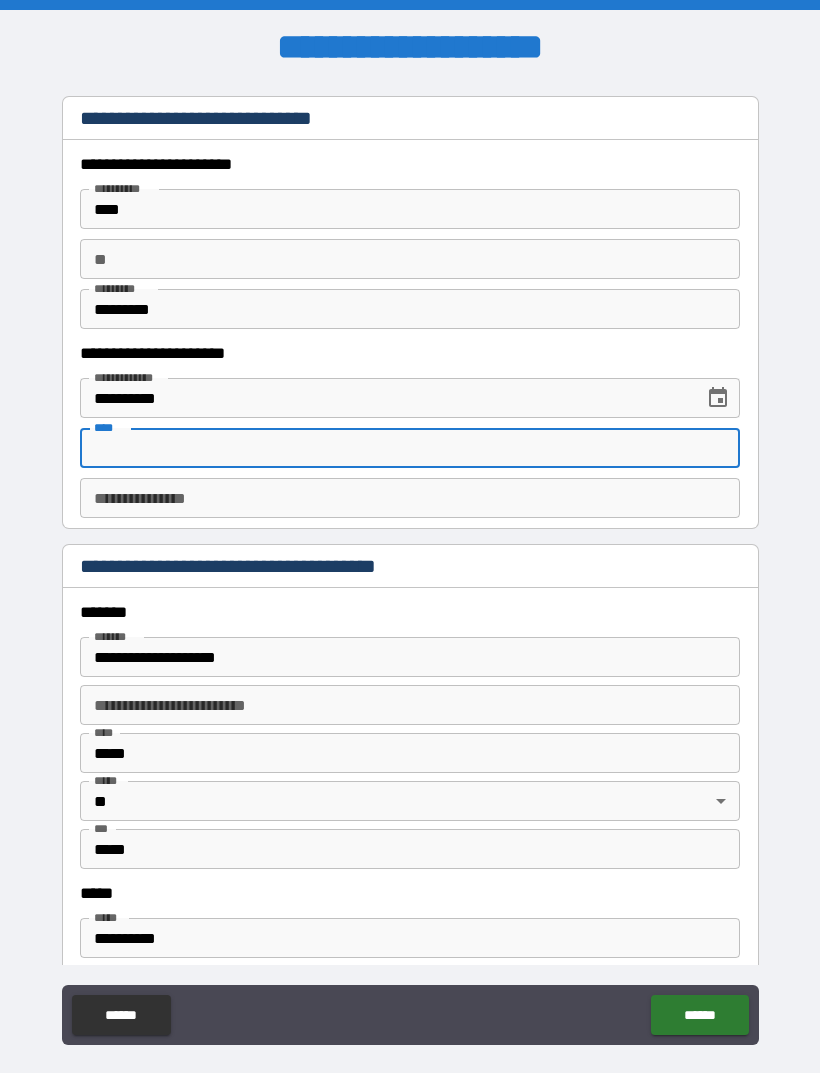 type 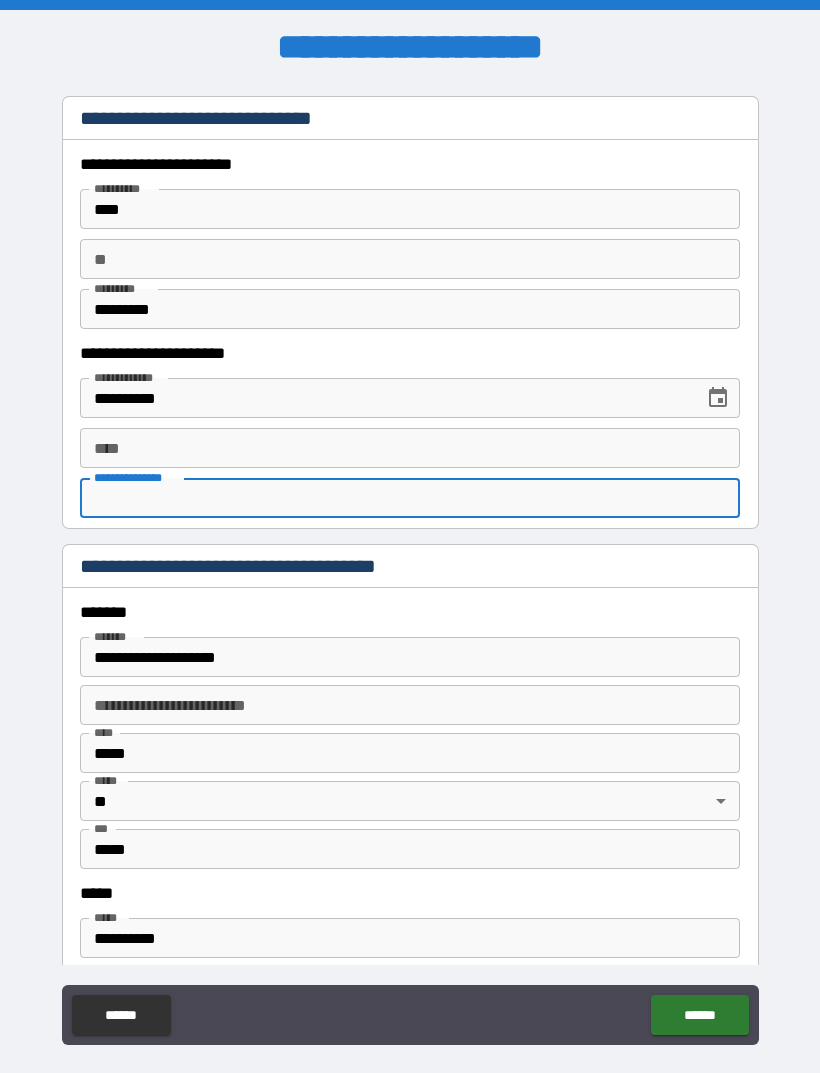 click on "**********" at bounding box center [410, 498] 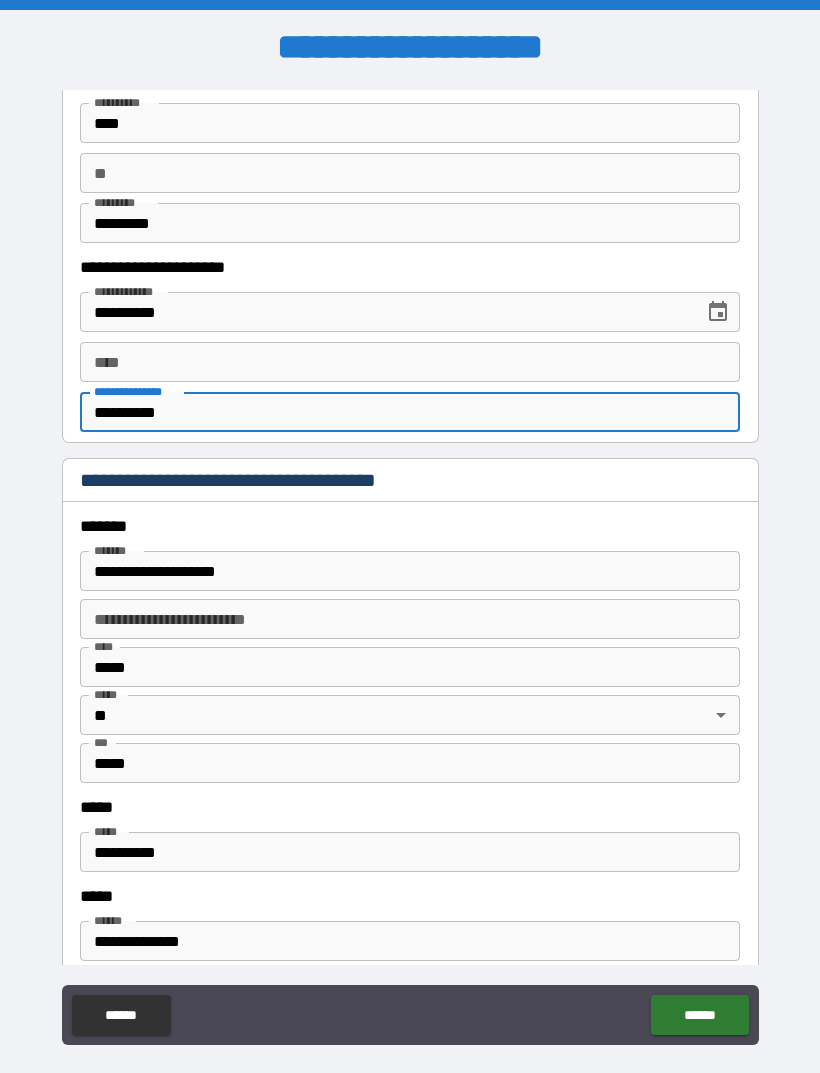 scroll, scrollTop: 1998, scrollLeft: 0, axis: vertical 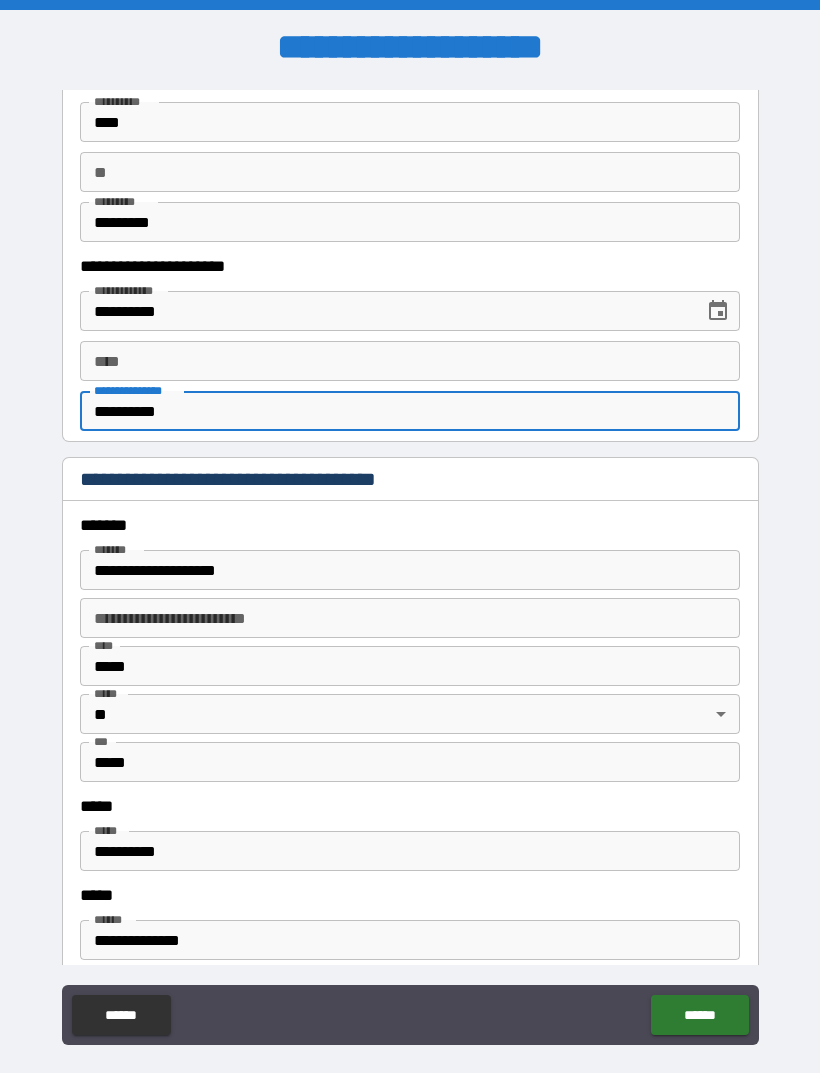 click on "**********" at bounding box center [410, 411] 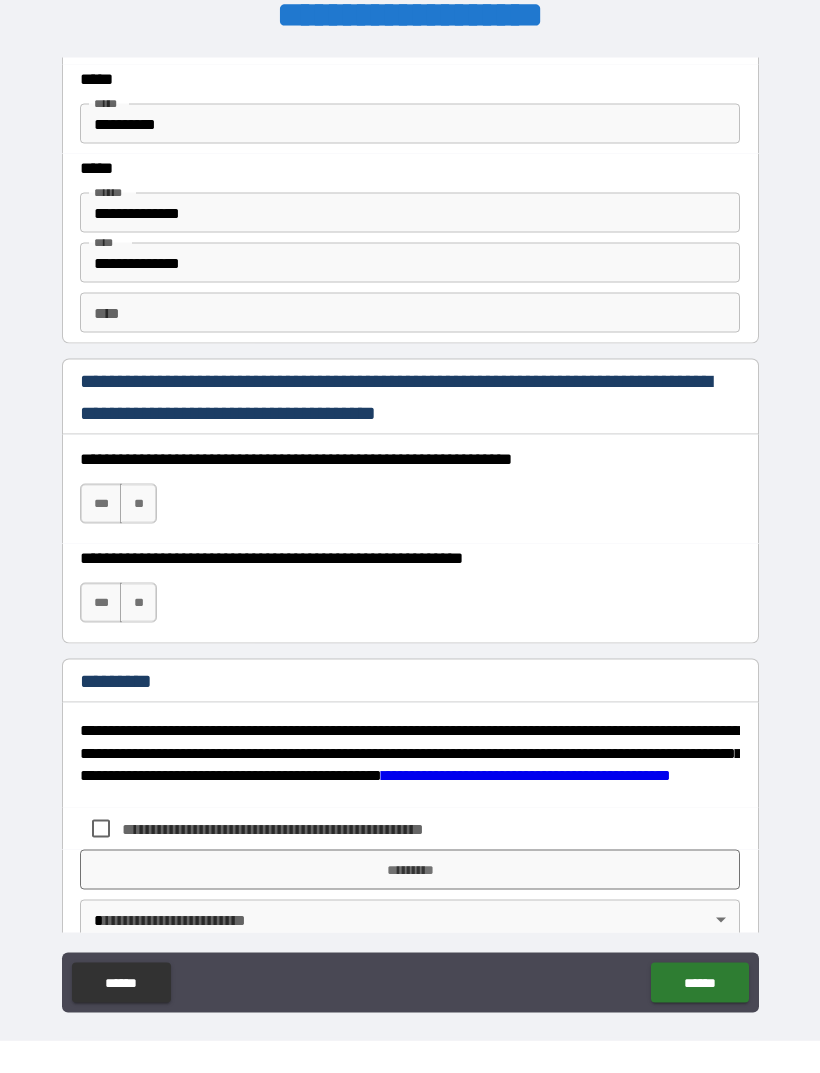 scroll, scrollTop: 2719, scrollLeft: 0, axis: vertical 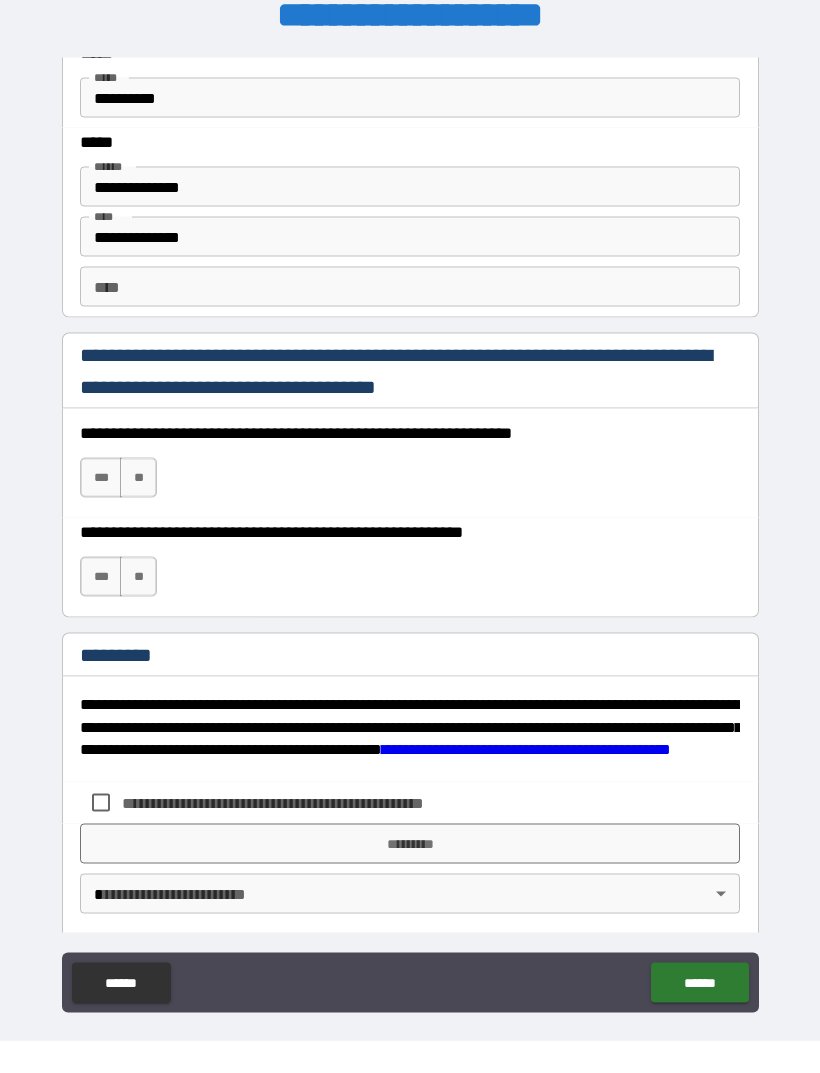type on "**********" 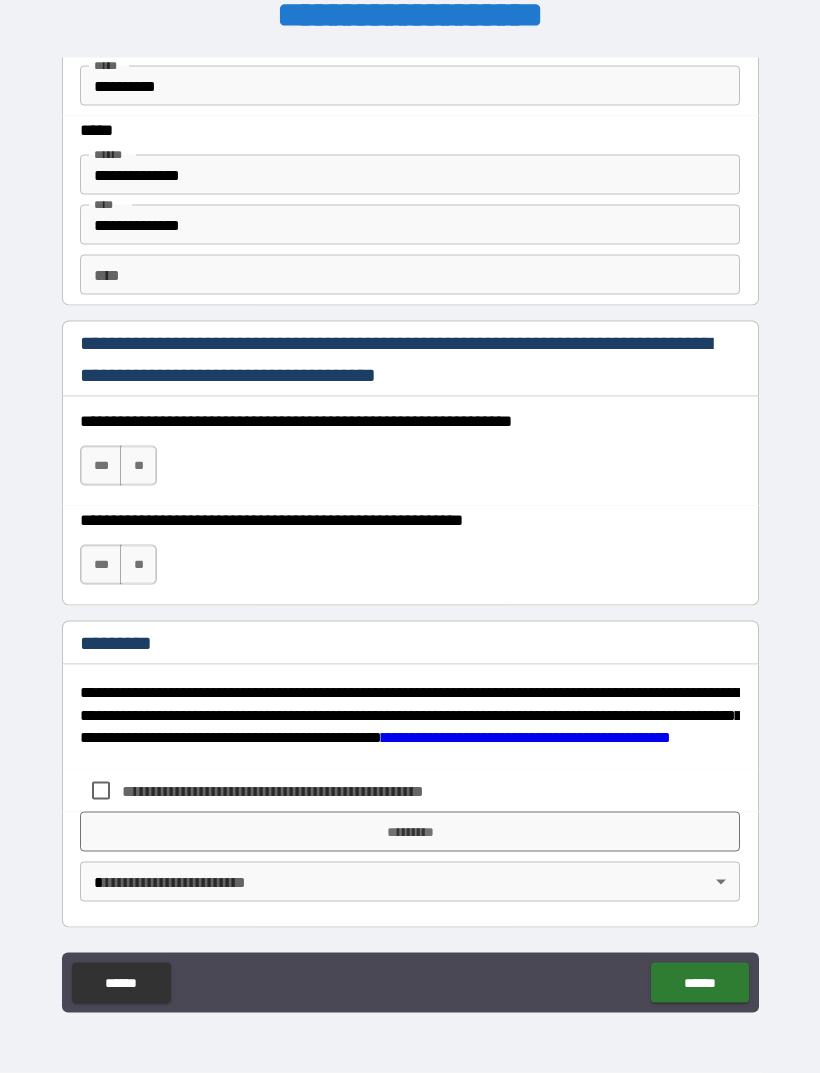 click on "**********" at bounding box center (410, 539) 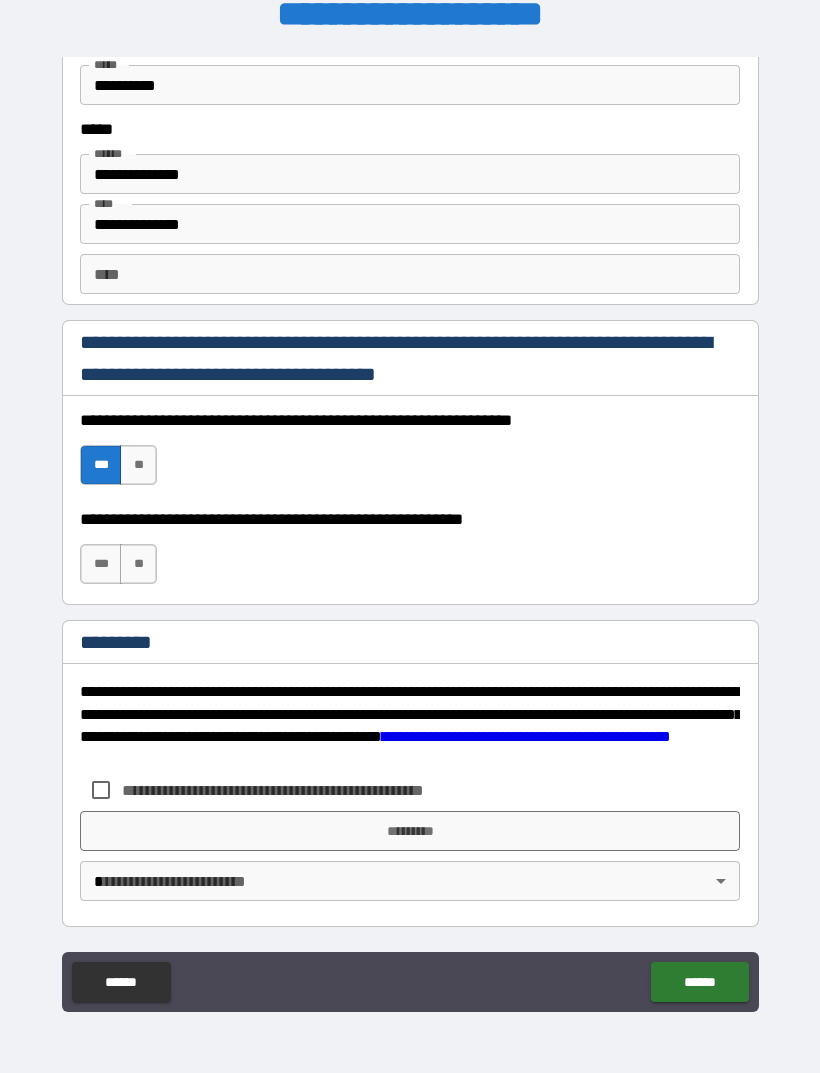click on "***" at bounding box center (101, 564) 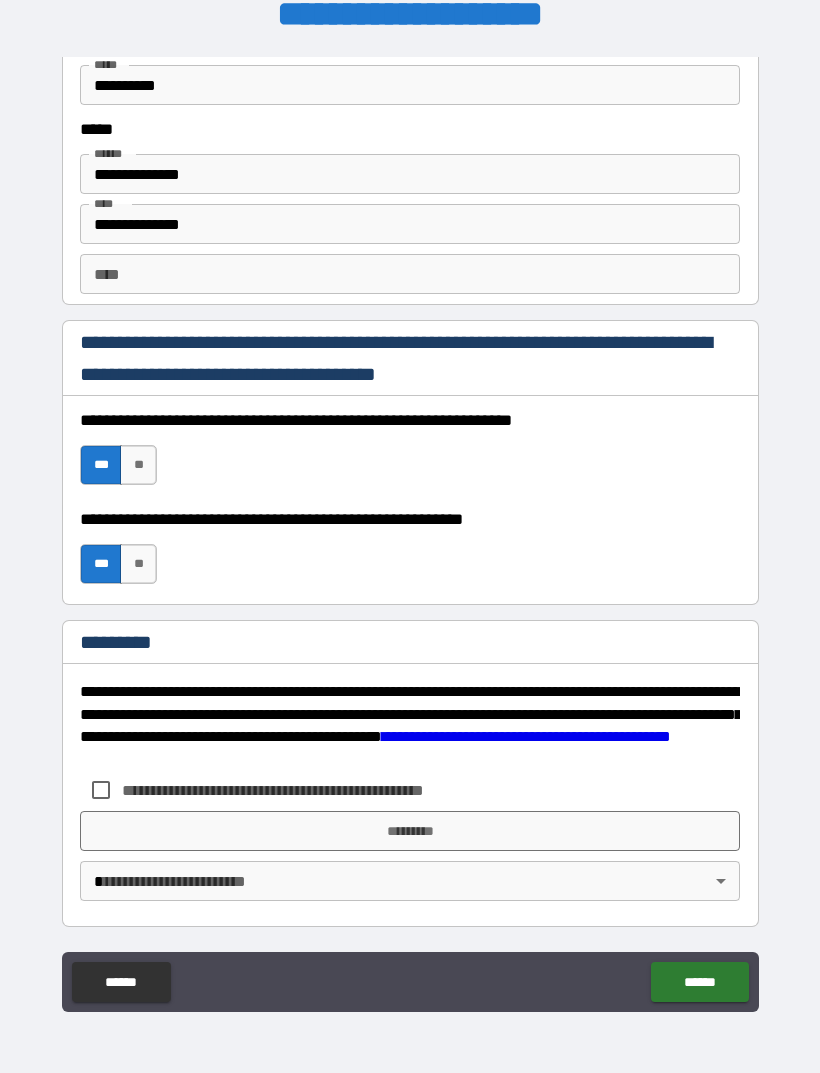 click on "**********" at bounding box center (306, 790) 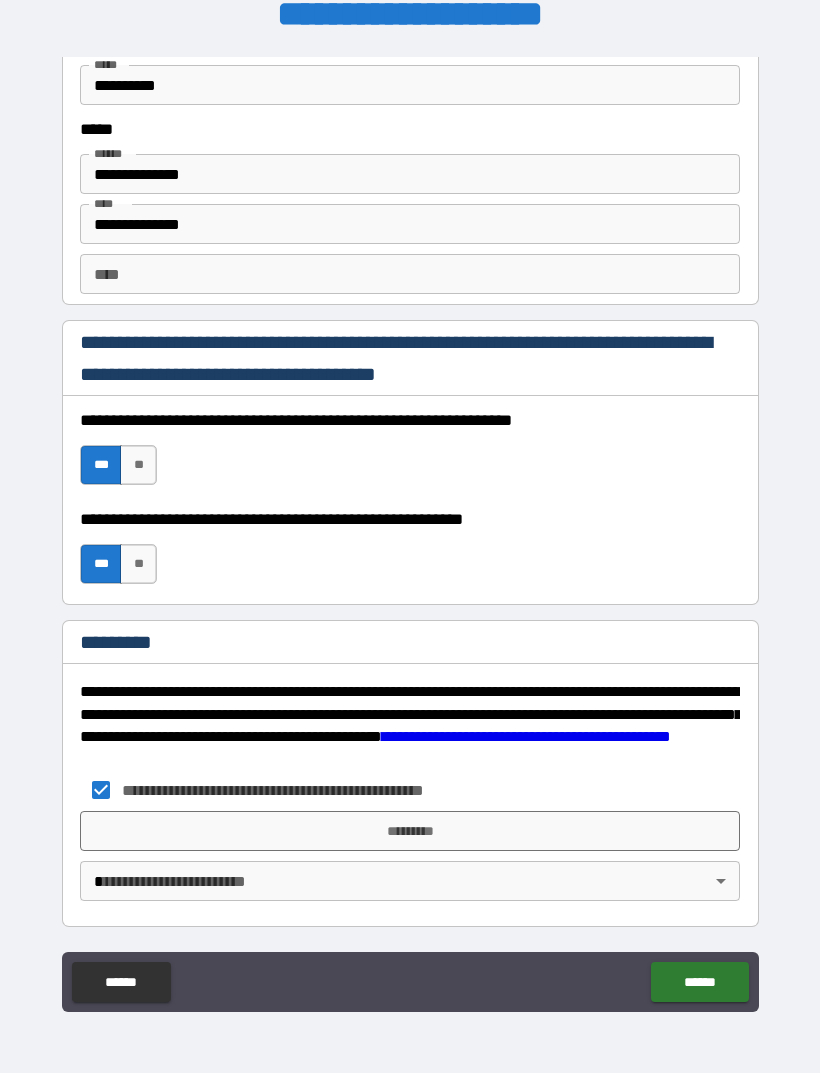 click on "**********" at bounding box center [410, 535] 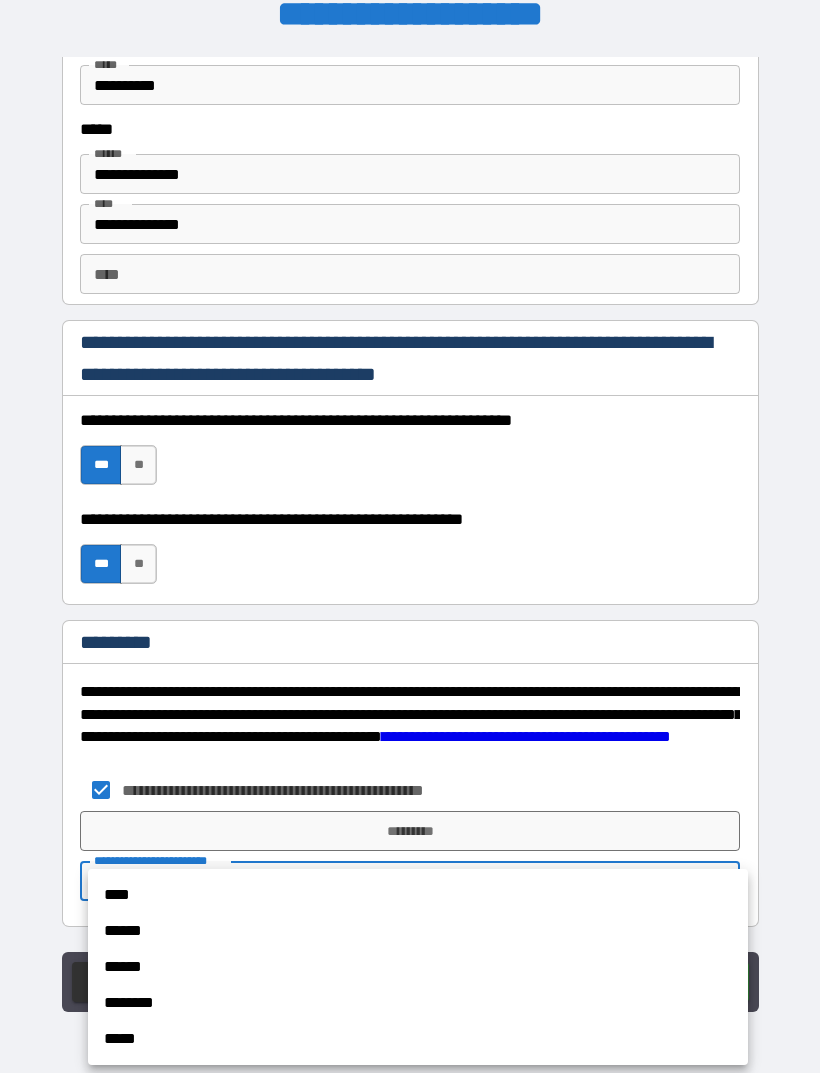 click on "****" at bounding box center (418, 895) 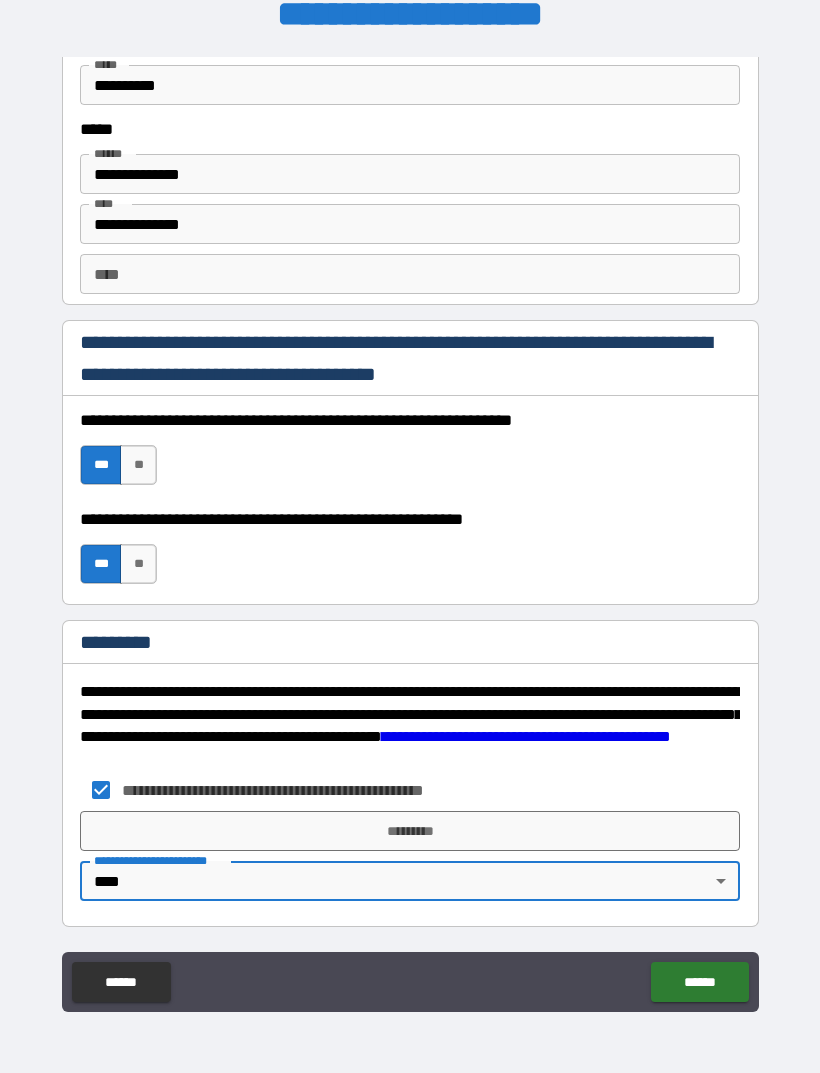 click on "*********" at bounding box center [410, 831] 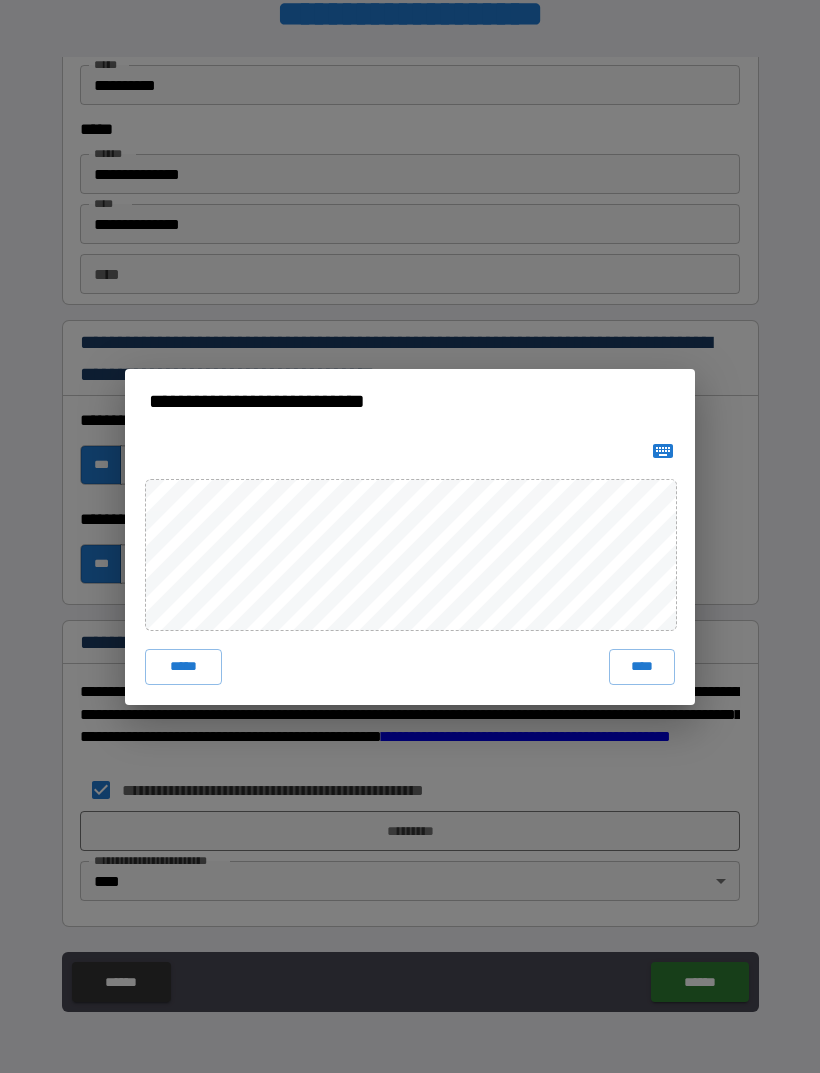 click 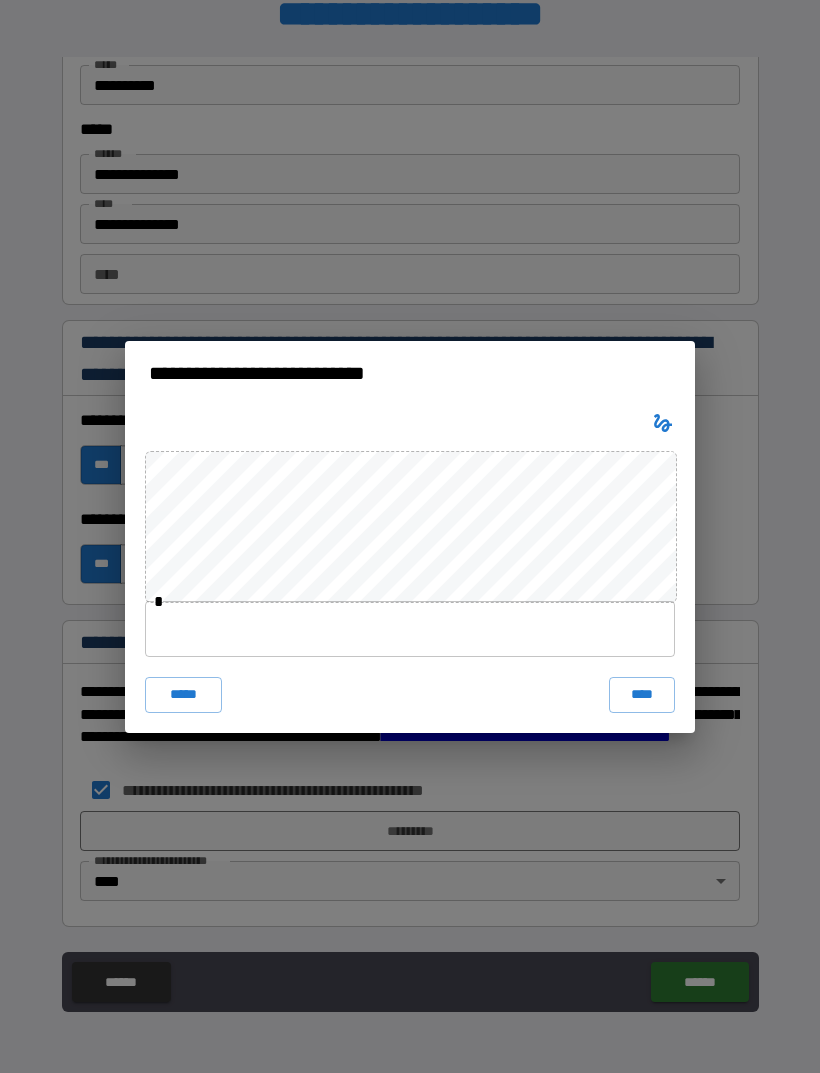 click on "*****" at bounding box center [183, 695] 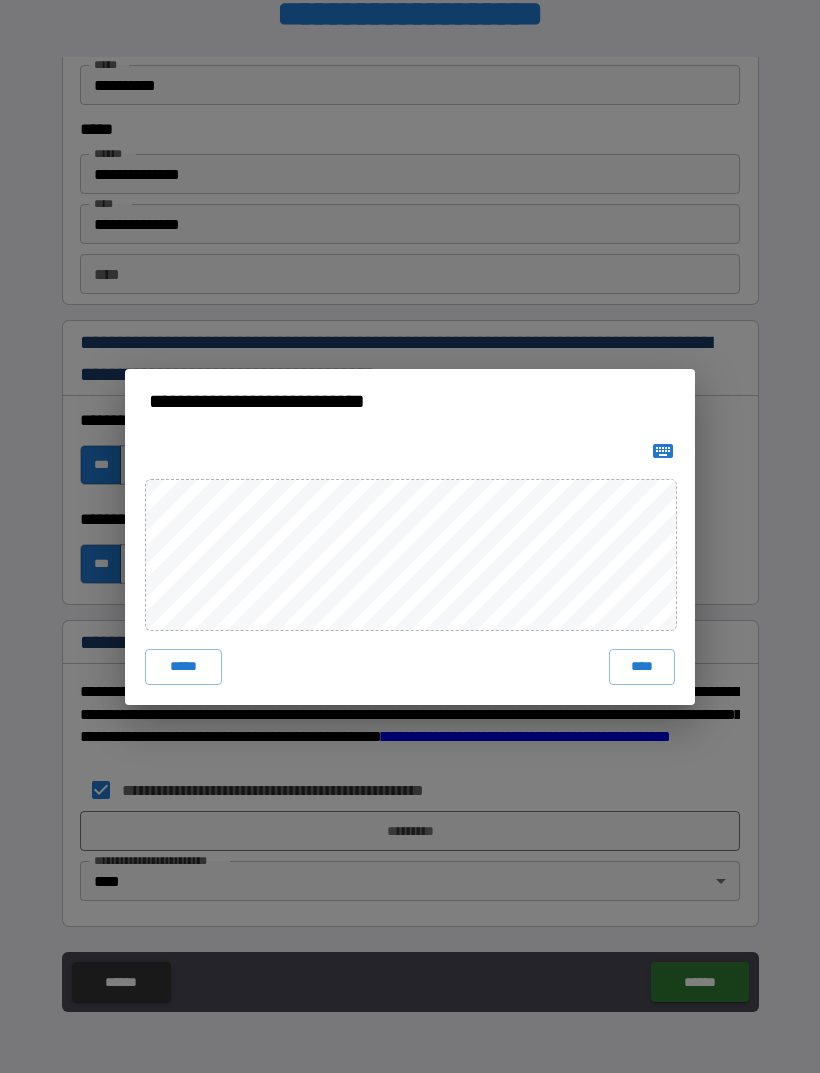 click 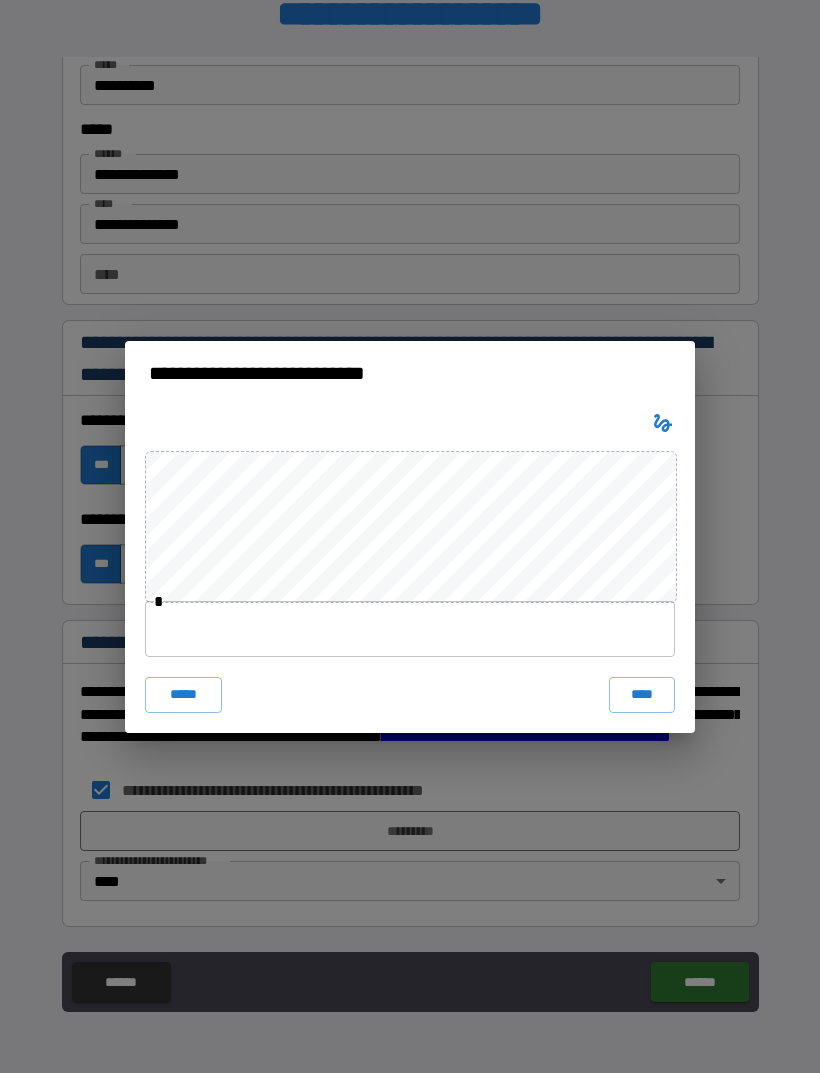 click 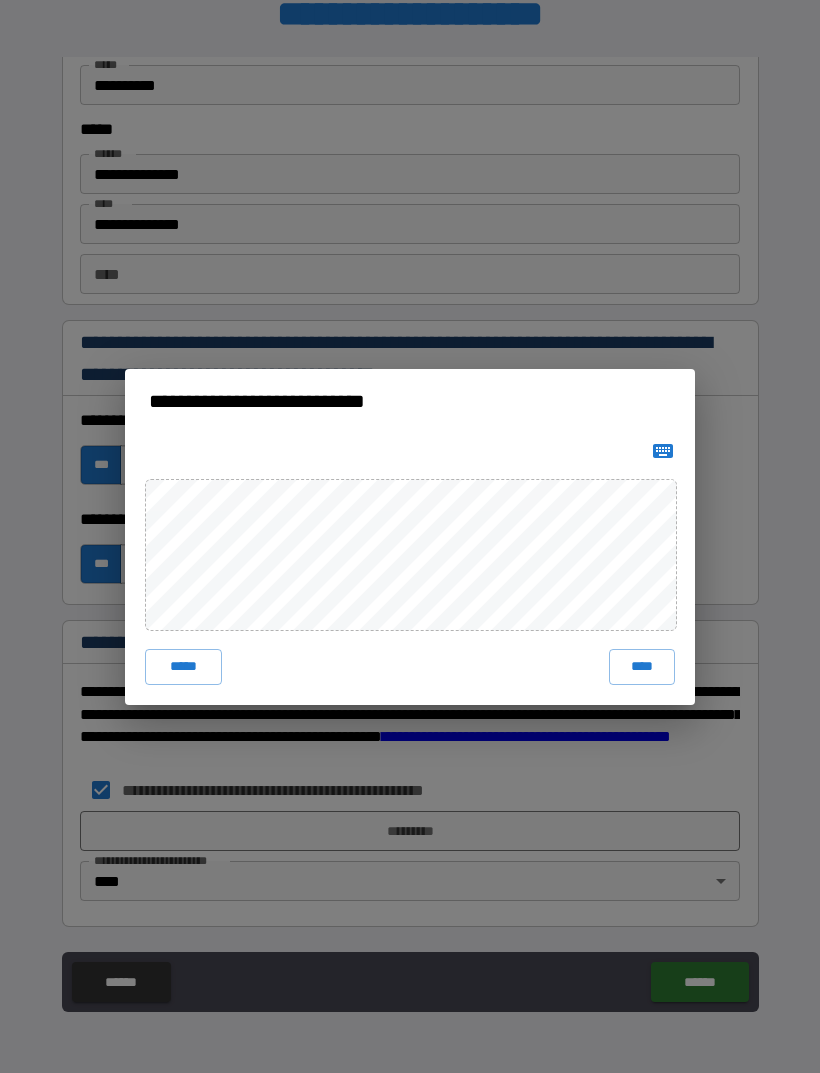 click on "*****" at bounding box center (183, 667) 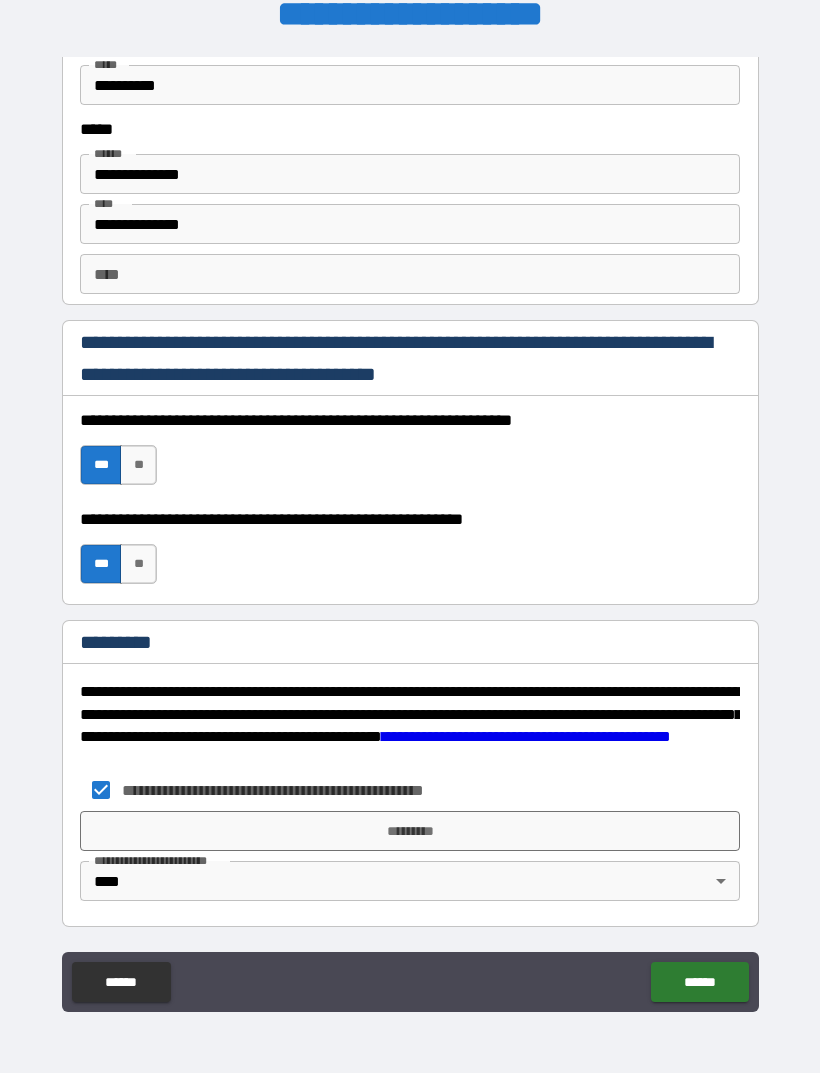 click on "*********" at bounding box center [410, 831] 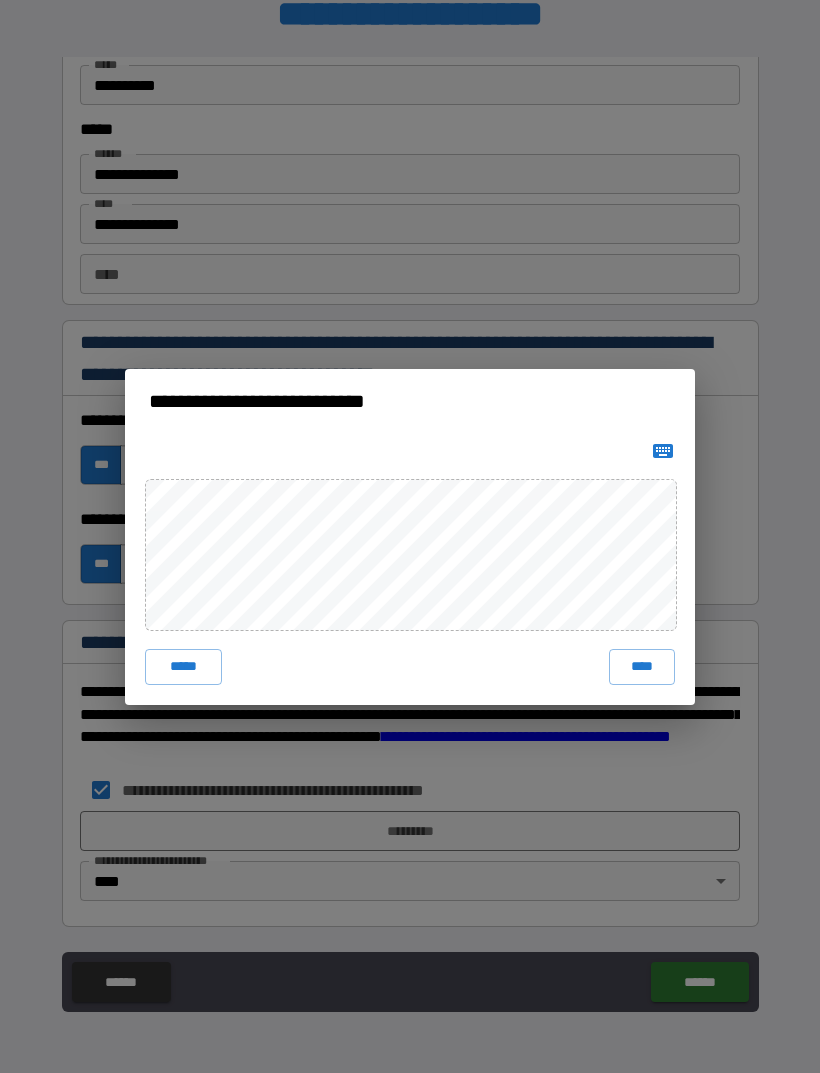 click on "****" at bounding box center (642, 667) 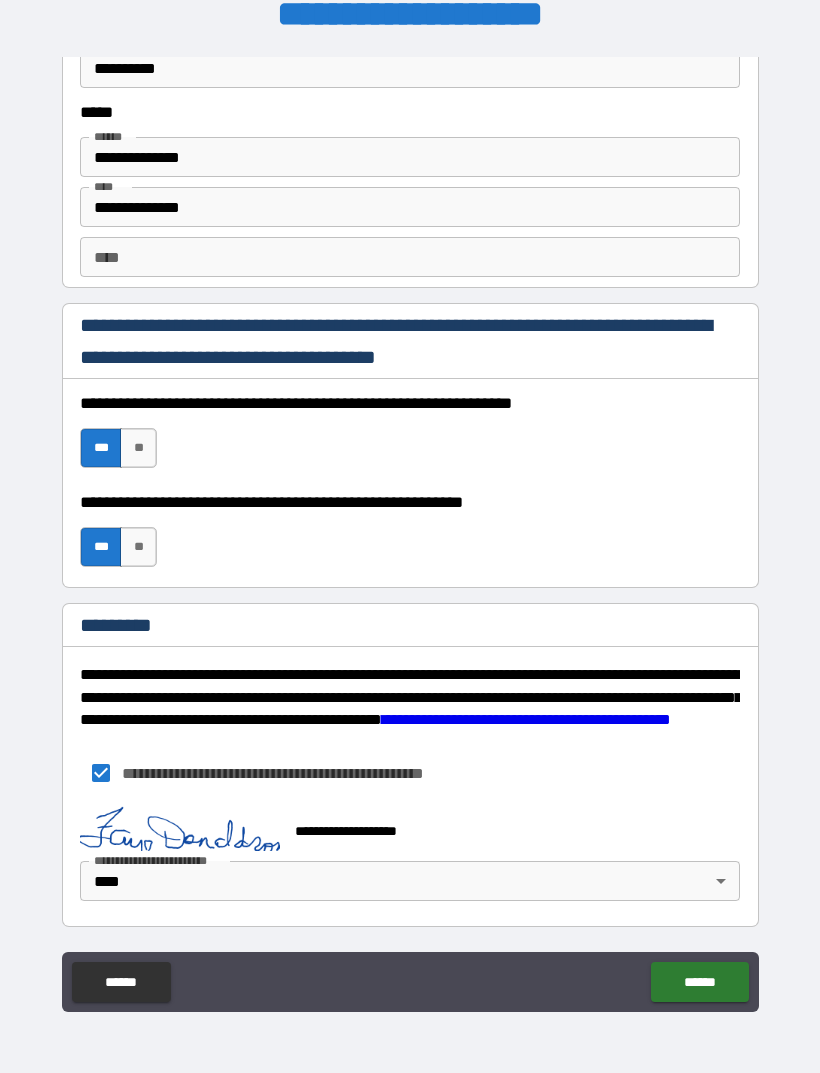 click on "******" at bounding box center [699, 982] 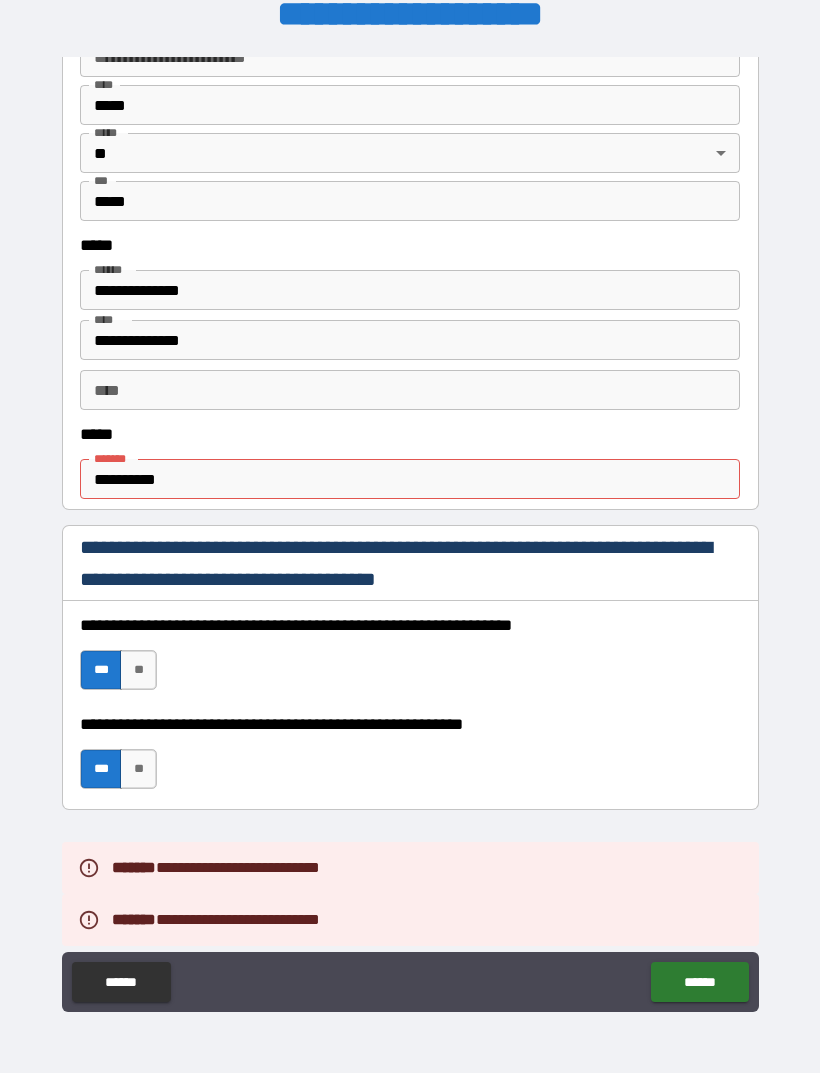 scroll, scrollTop: 677, scrollLeft: 0, axis: vertical 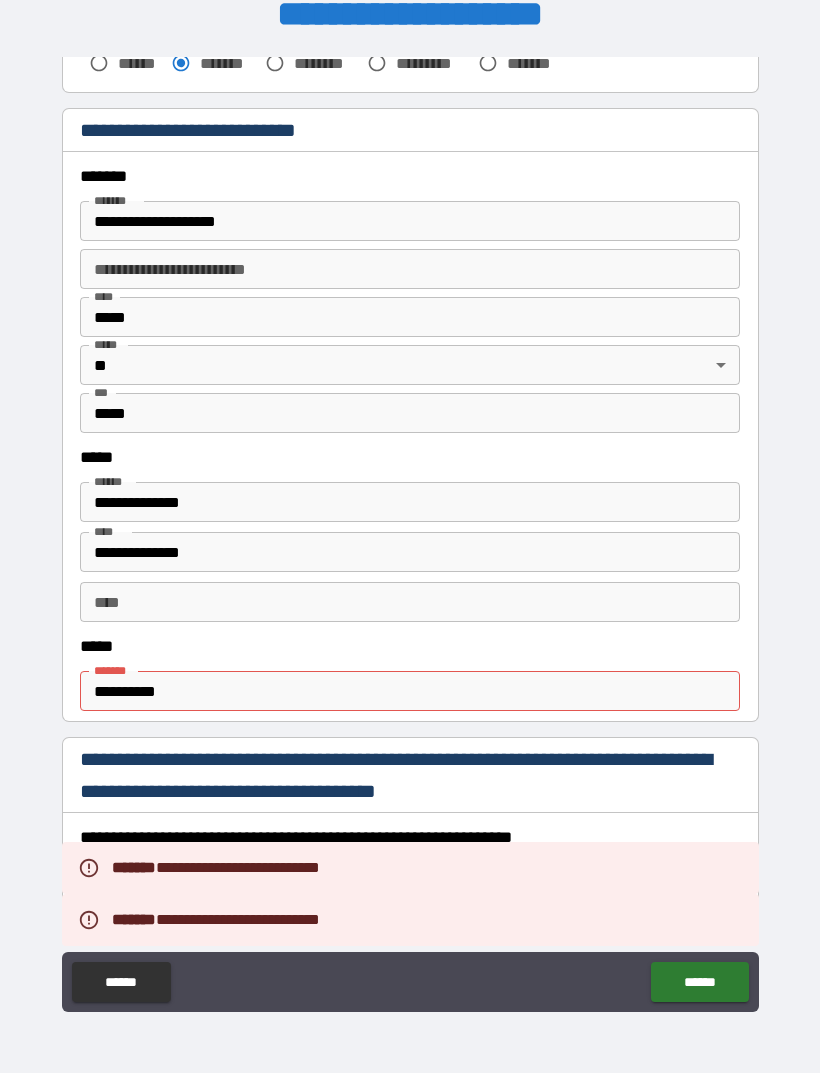 click on "**********" at bounding box center (410, 691) 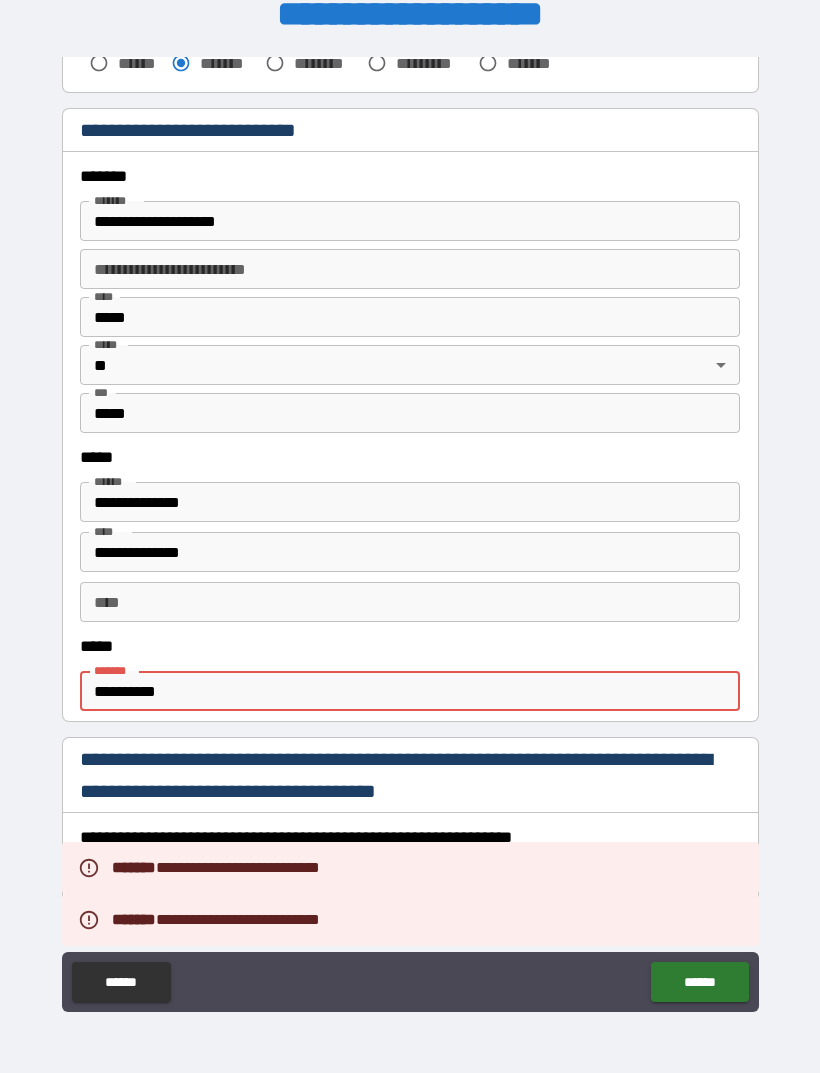 scroll, scrollTop: 32, scrollLeft: 0, axis: vertical 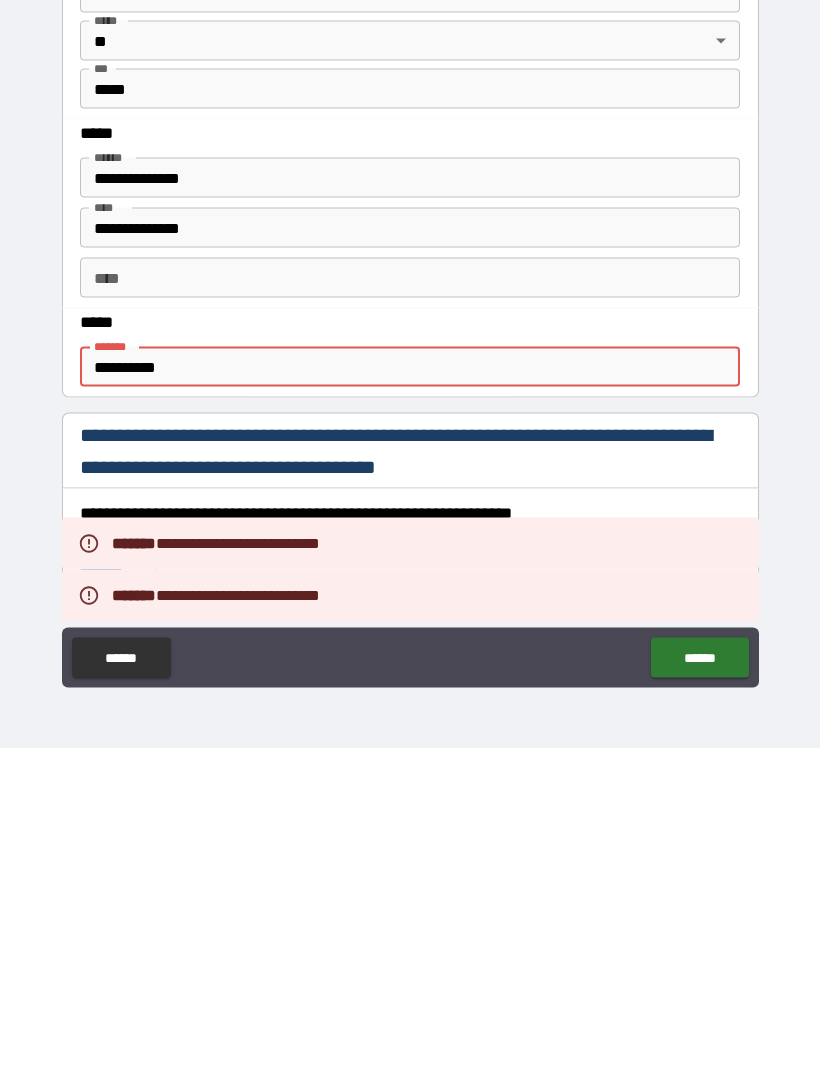 click on "**********" at bounding box center (410, 692) 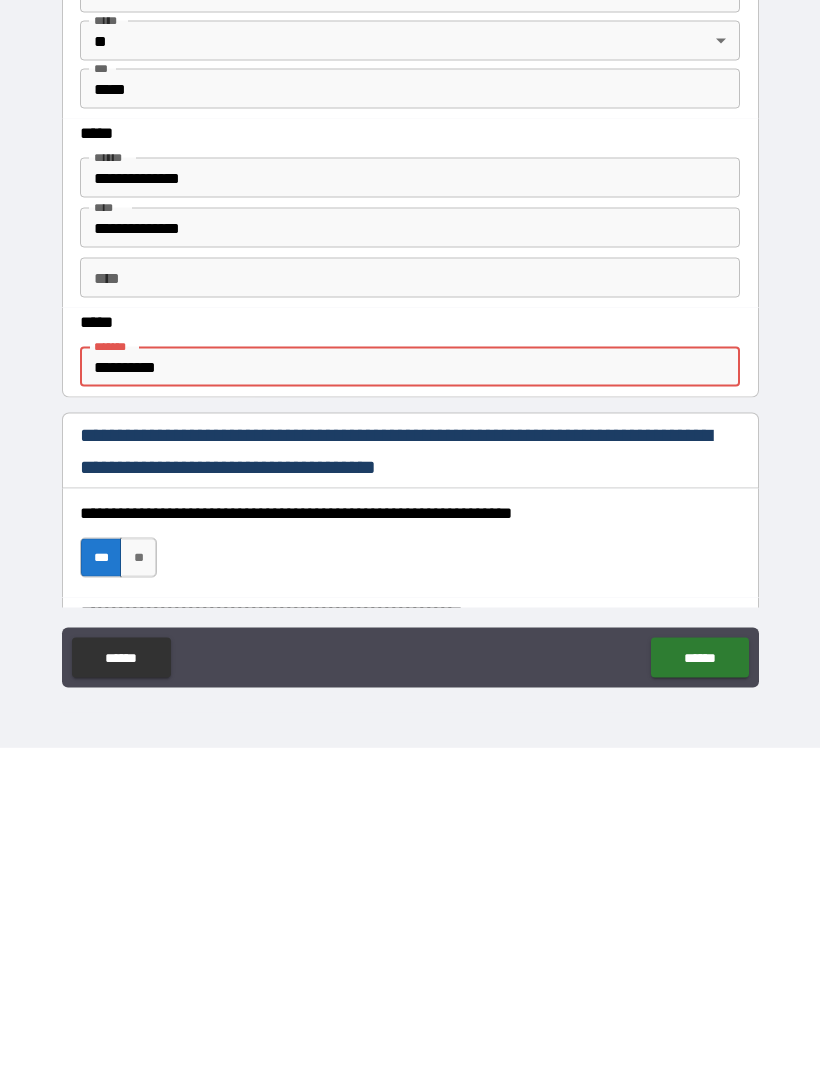 click on "**********" at bounding box center [410, 692] 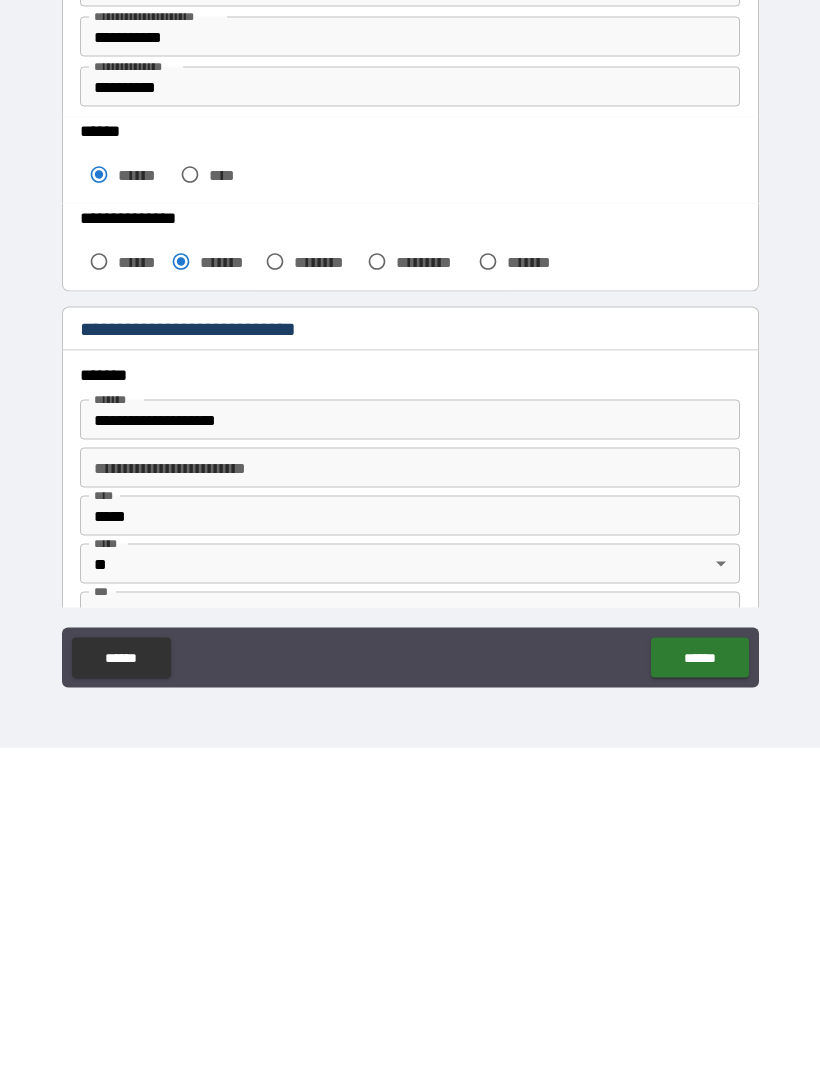 scroll, scrollTop: 142, scrollLeft: 0, axis: vertical 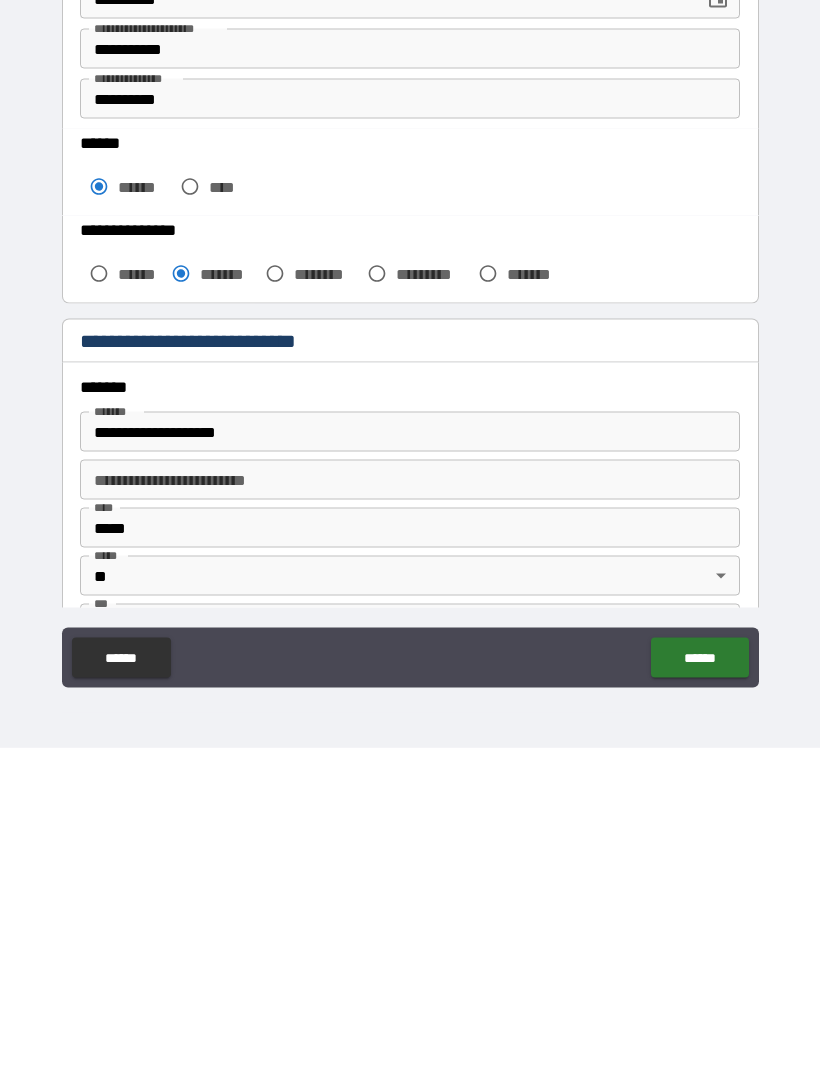 type on "*********" 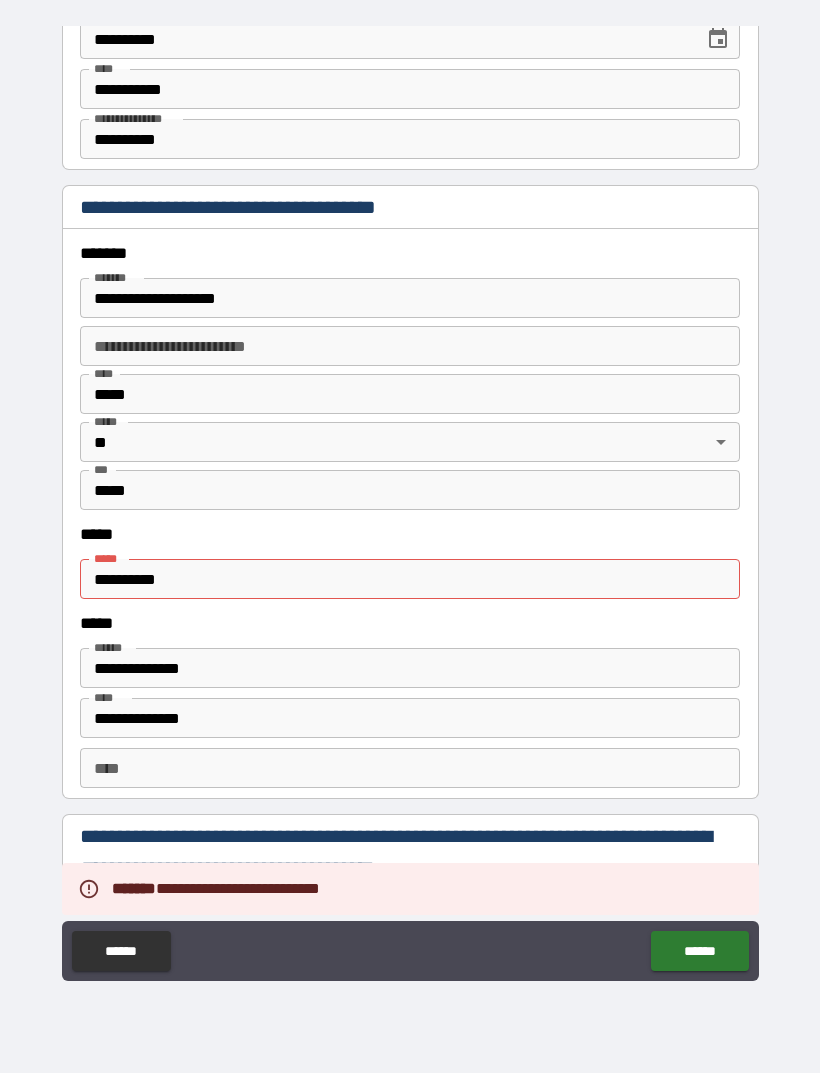 scroll, scrollTop: 2204, scrollLeft: 0, axis: vertical 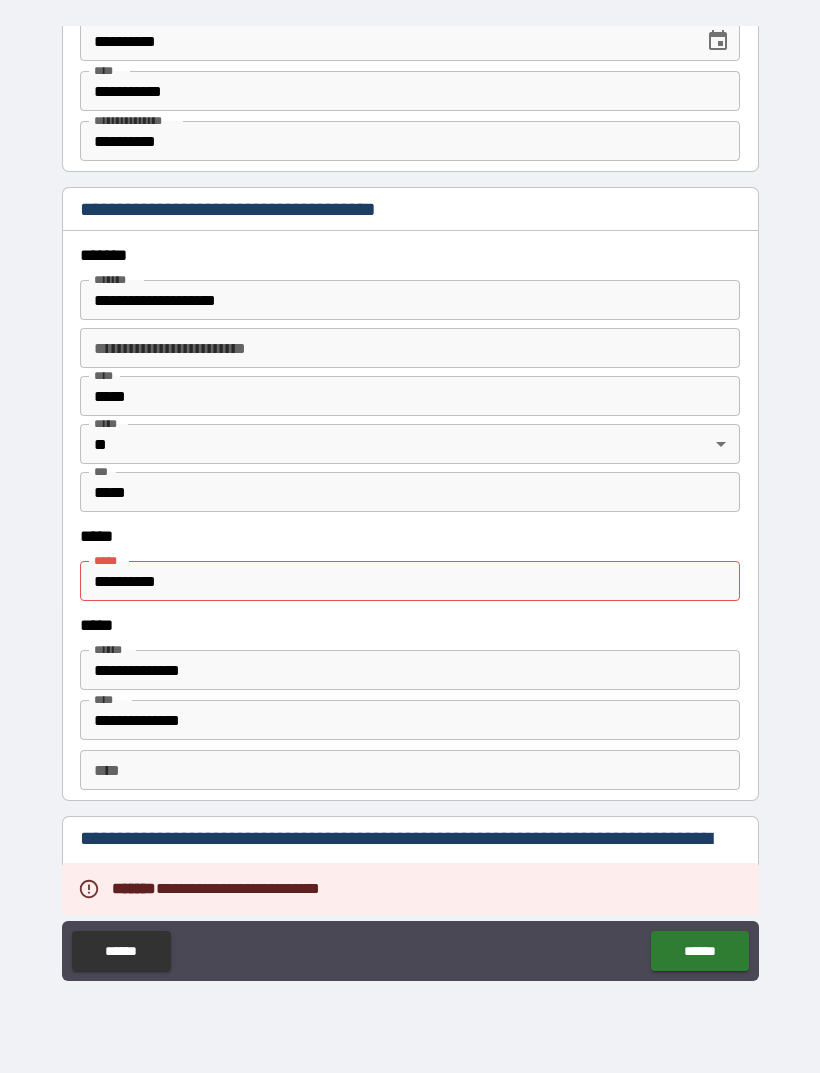 click on "**********" at bounding box center [410, 581] 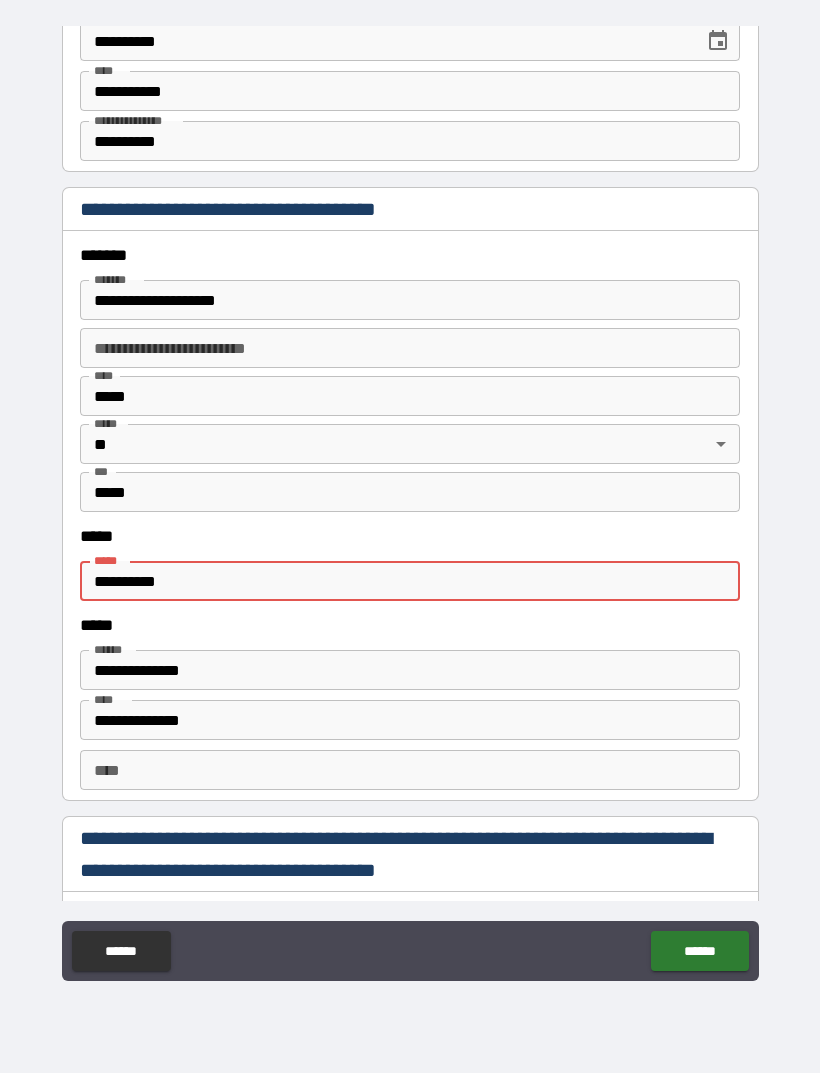 click on "**********" at bounding box center (410, 581) 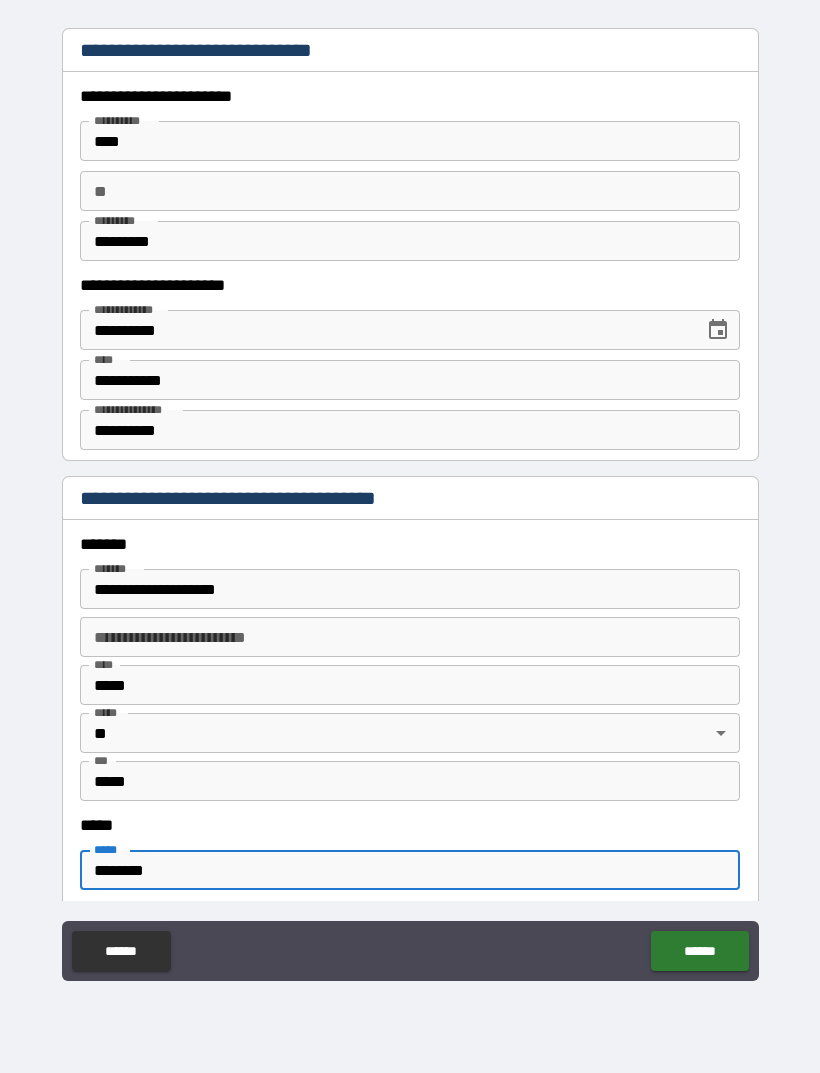 type on "*********" 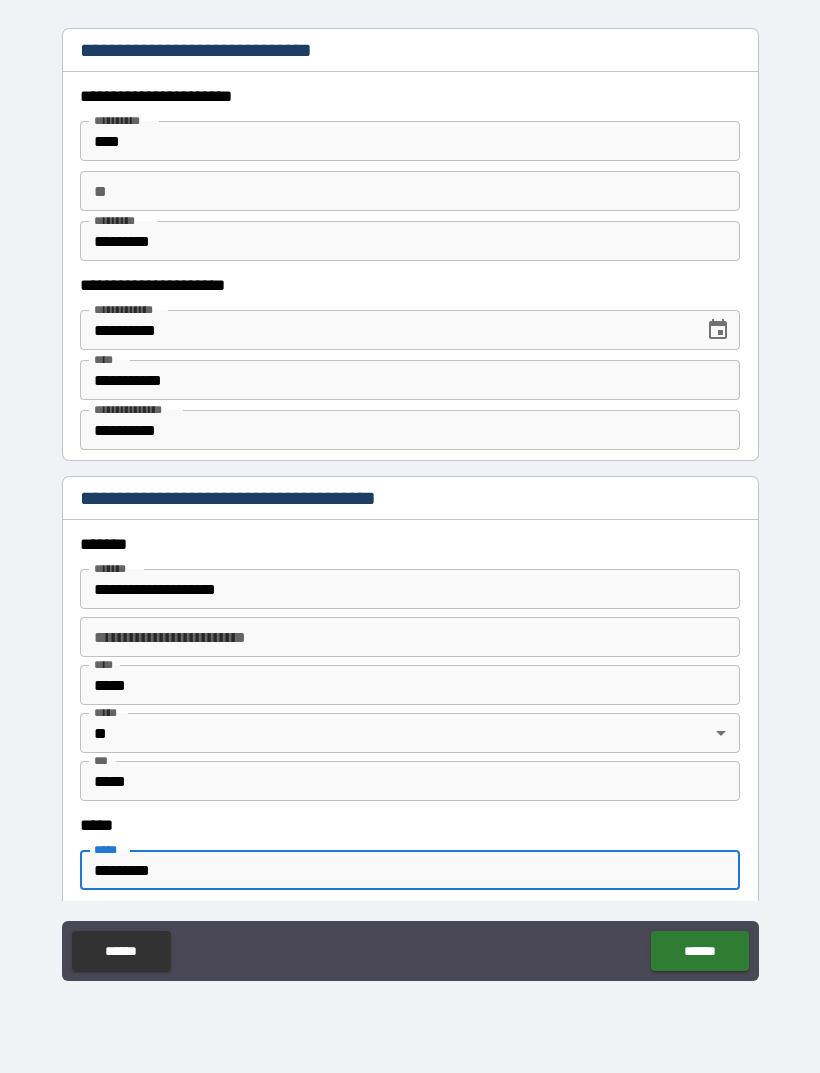 scroll, scrollTop: 1894, scrollLeft: 0, axis: vertical 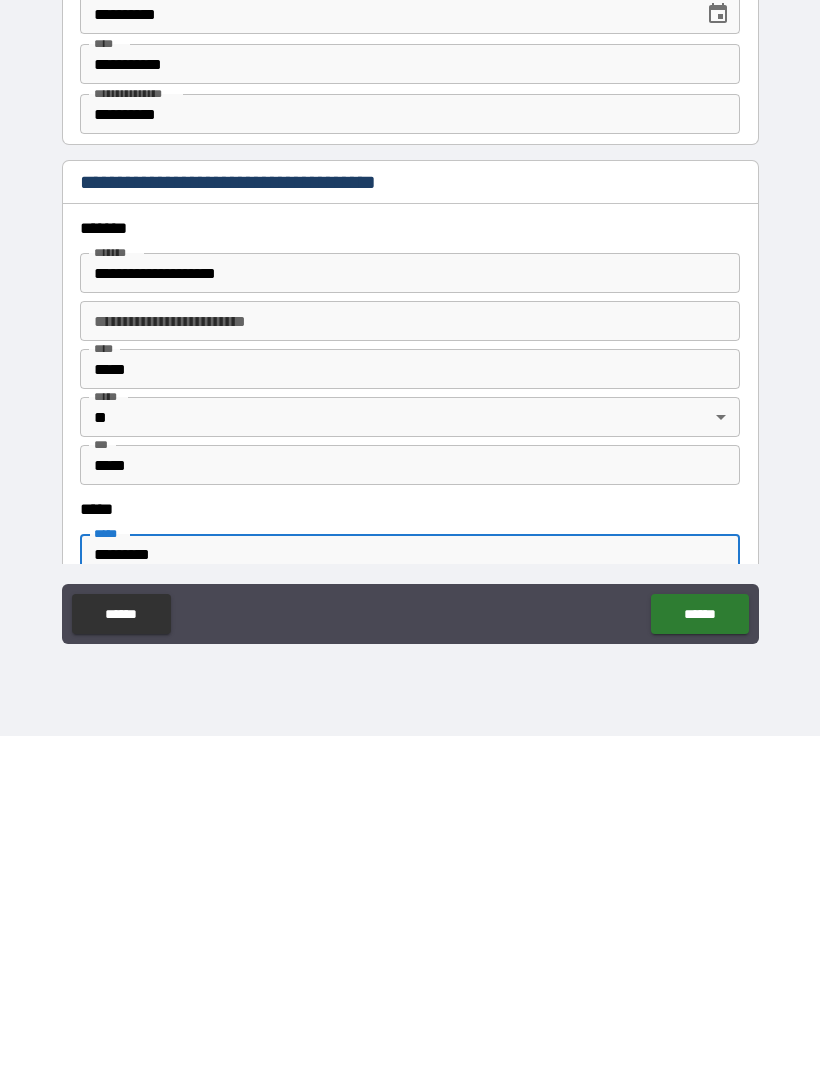 click on "******" at bounding box center [699, 951] 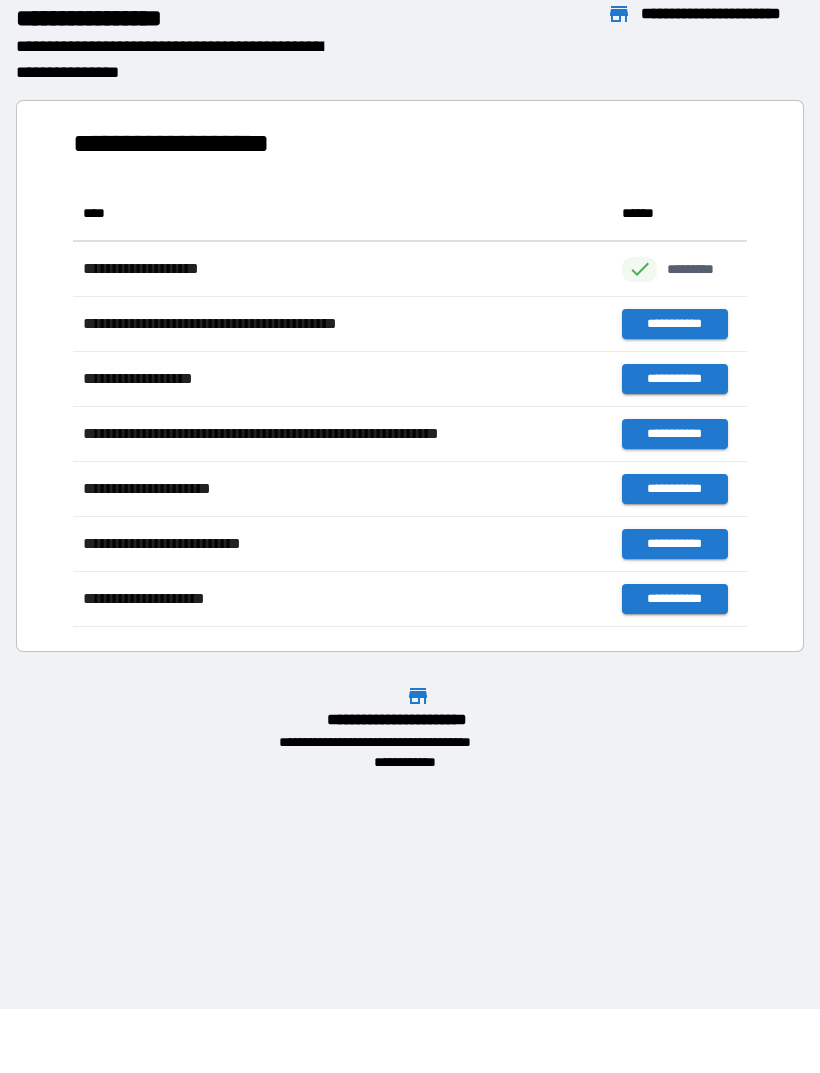 scroll, scrollTop: 1, scrollLeft: 1, axis: both 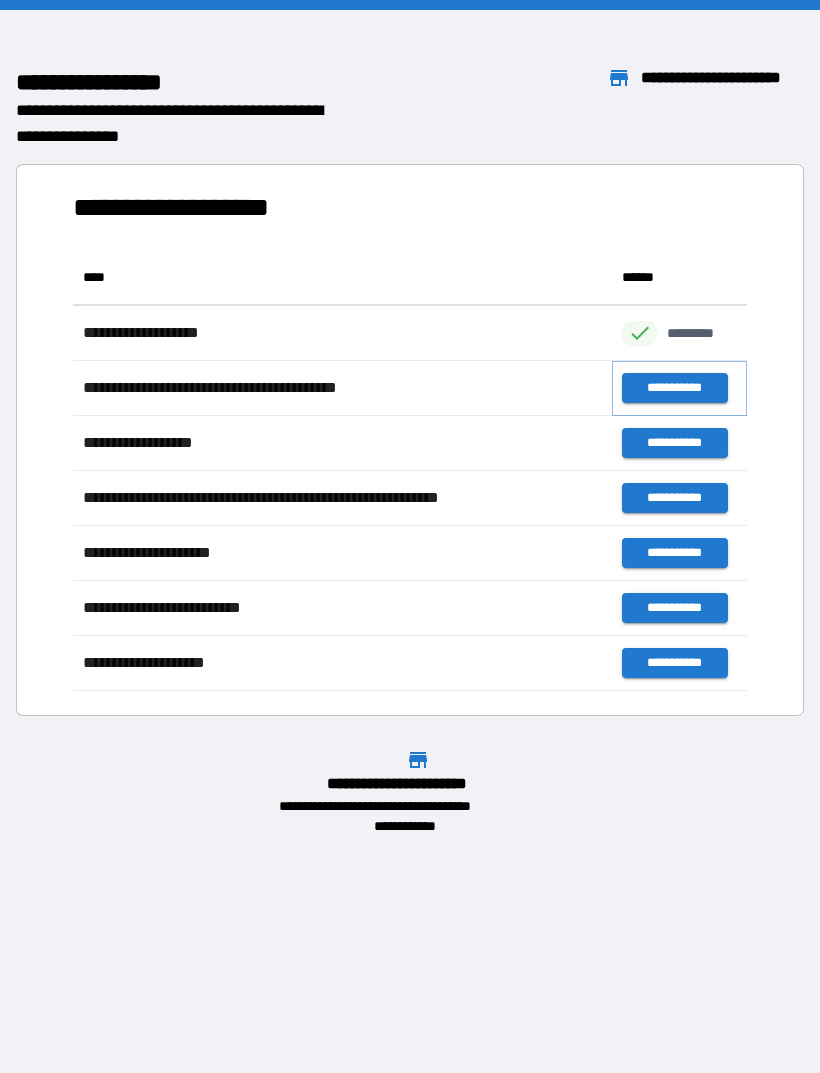 click on "**********" at bounding box center [674, 388] 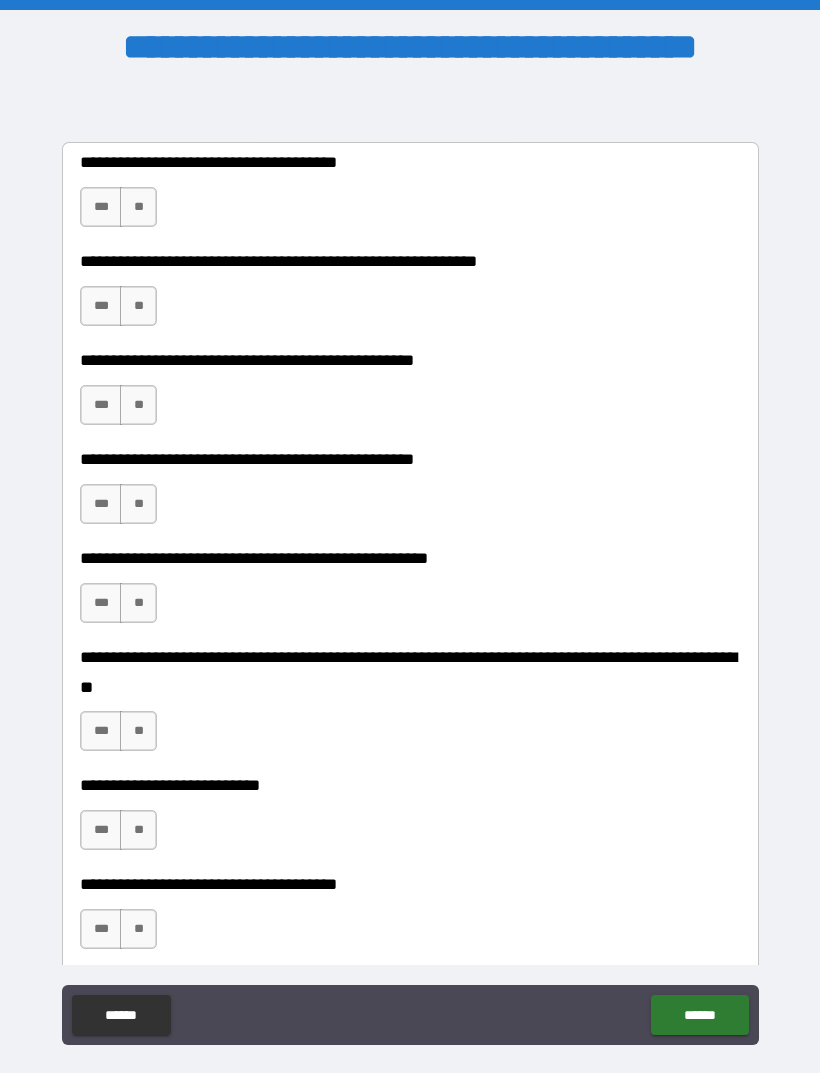 scroll, scrollTop: 480, scrollLeft: 0, axis: vertical 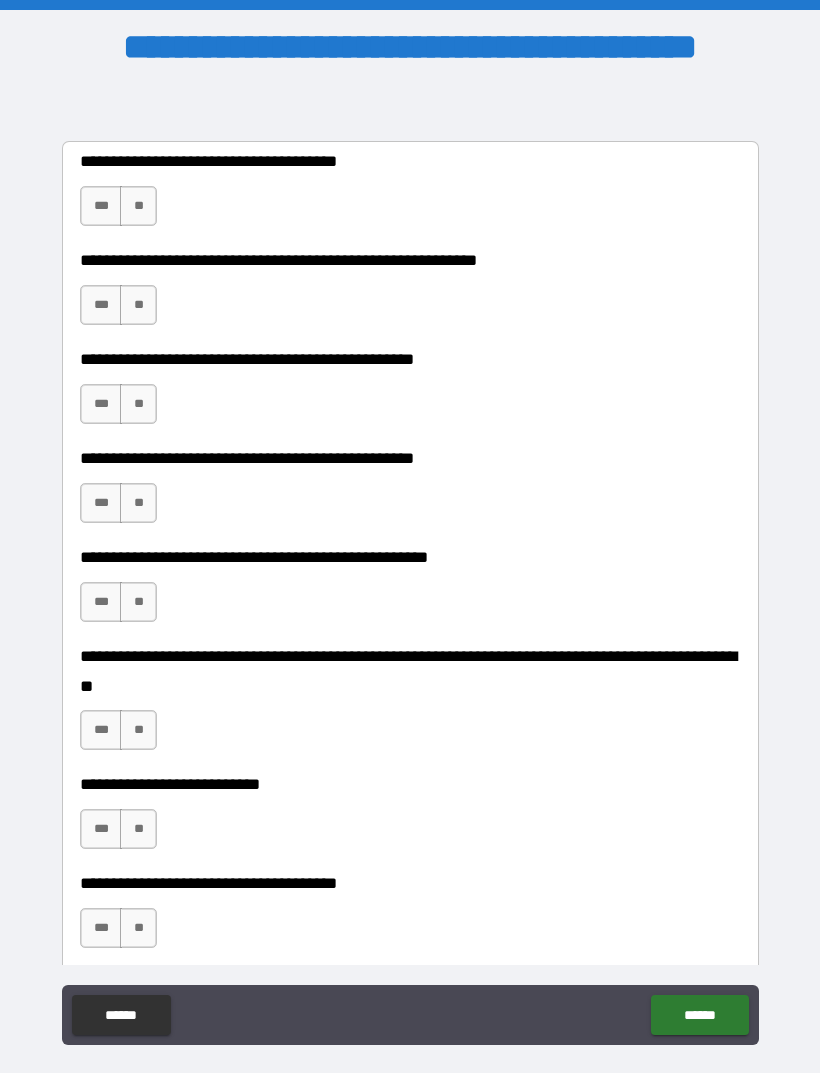 click on "**" at bounding box center [138, 206] 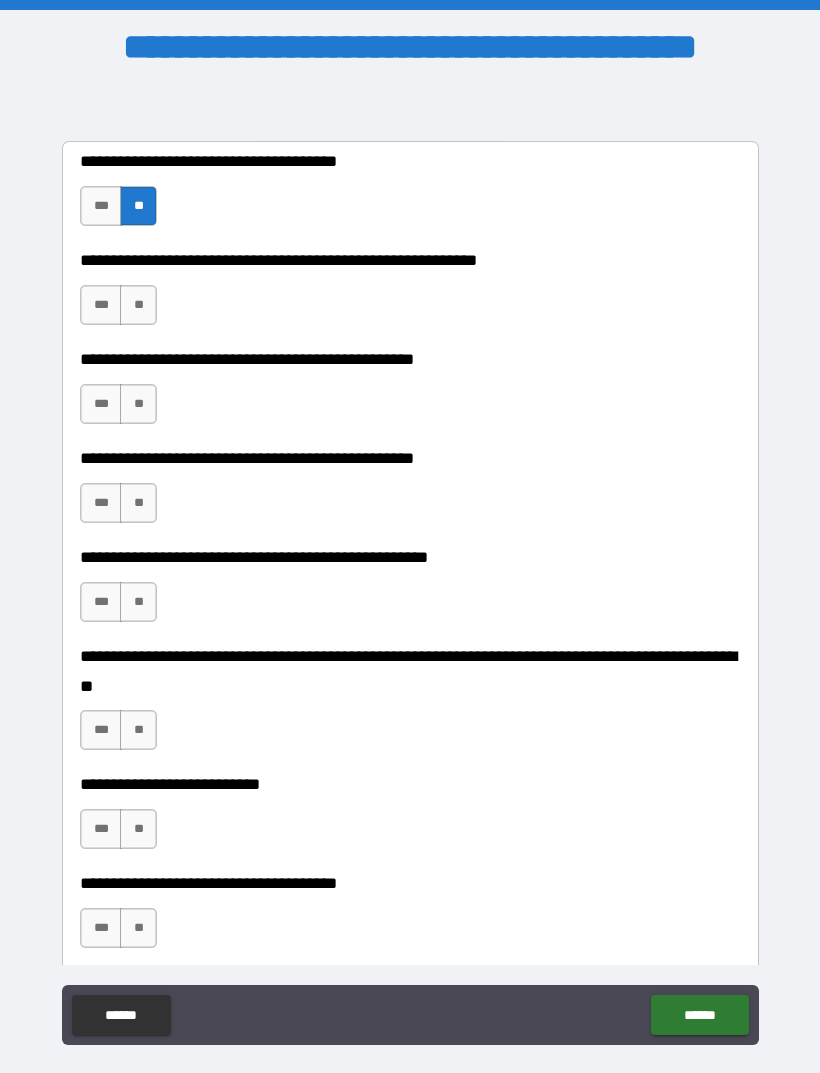 click on "***" at bounding box center [101, 206] 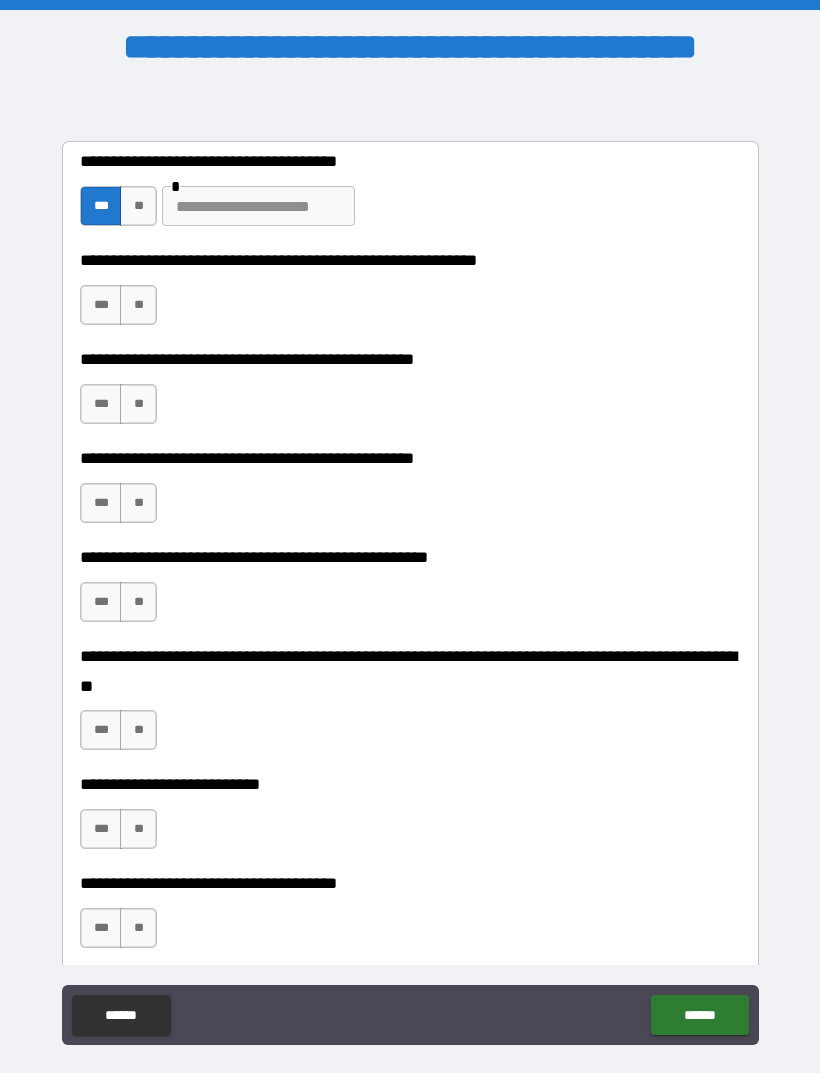 click on "**" at bounding box center (138, 206) 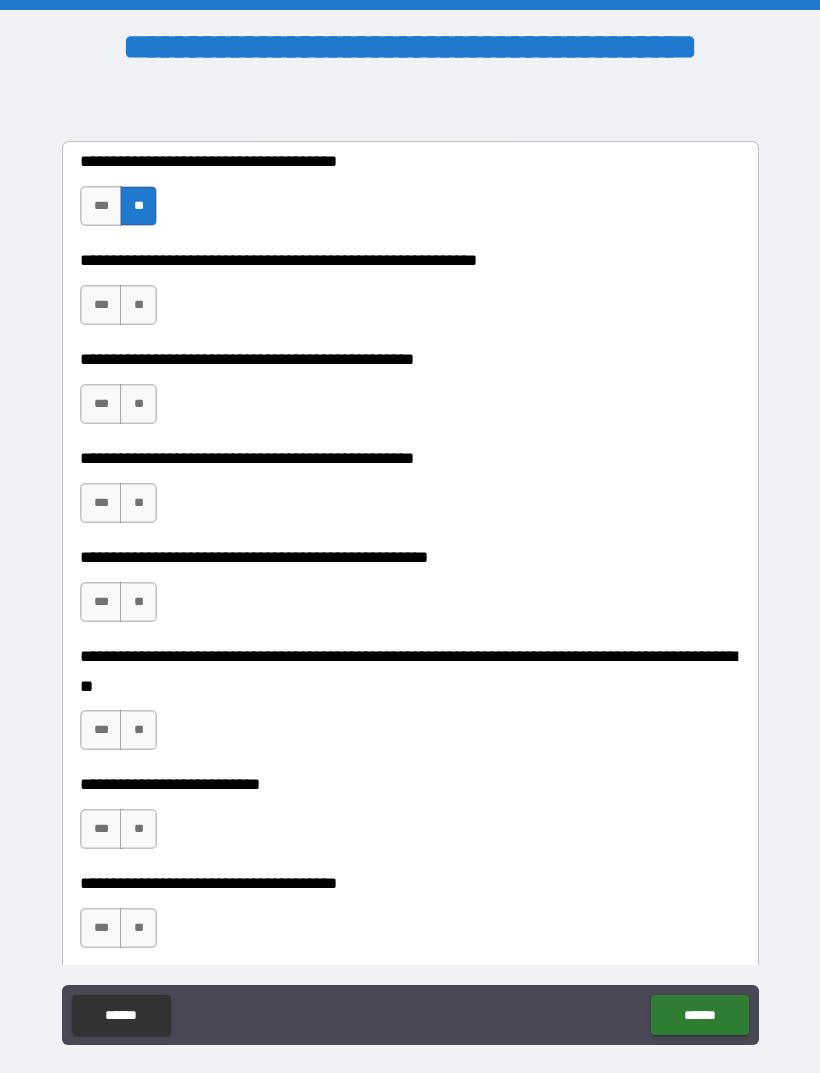 click on "***" at bounding box center [101, 206] 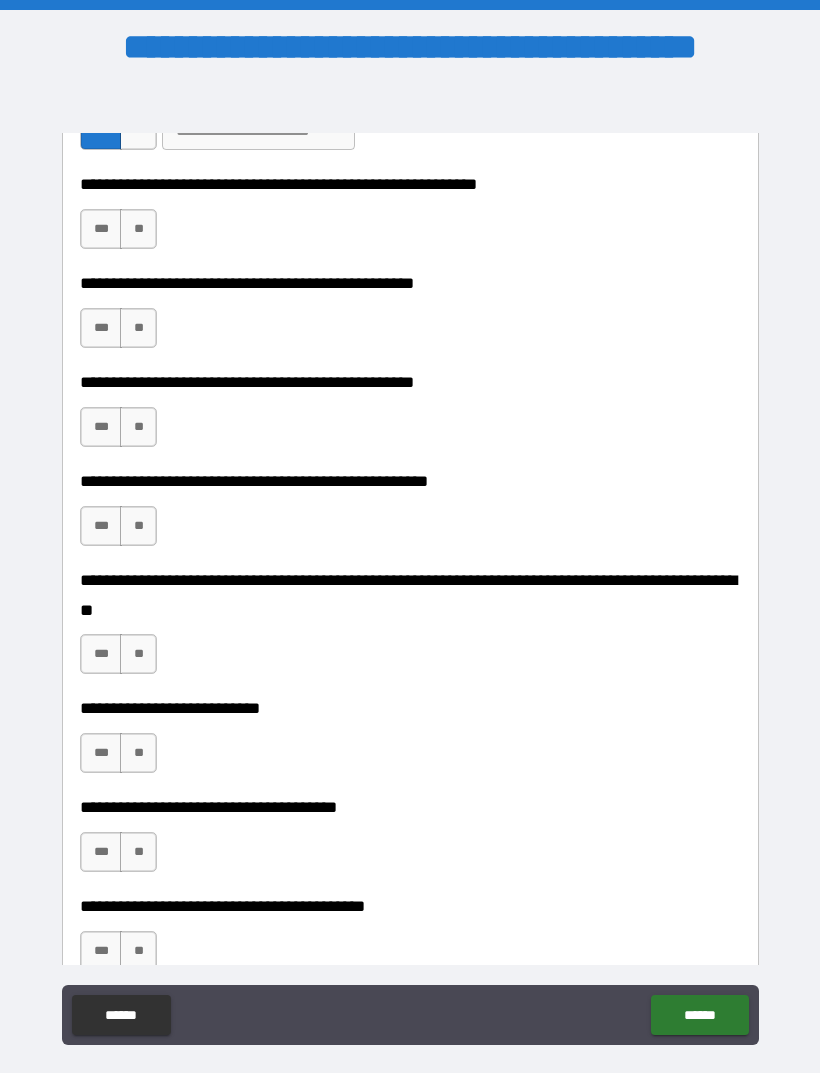 scroll, scrollTop: 557, scrollLeft: 0, axis: vertical 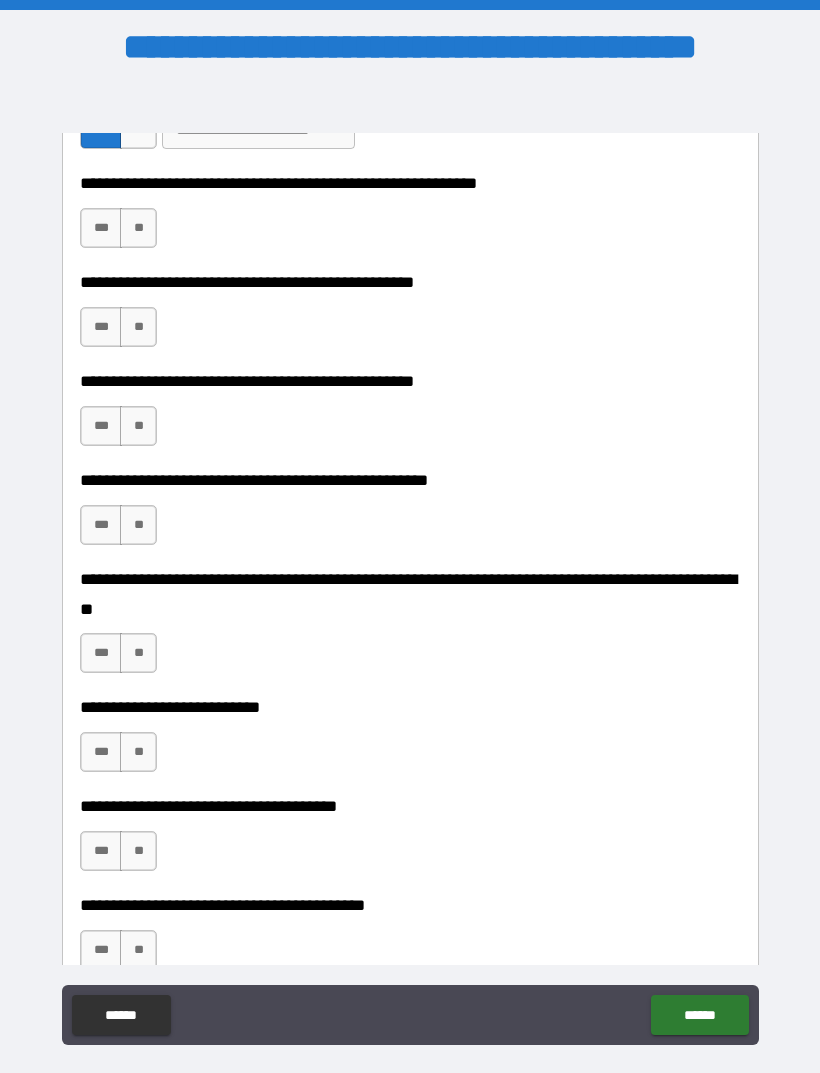 click on "**" at bounding box center [138, 327] 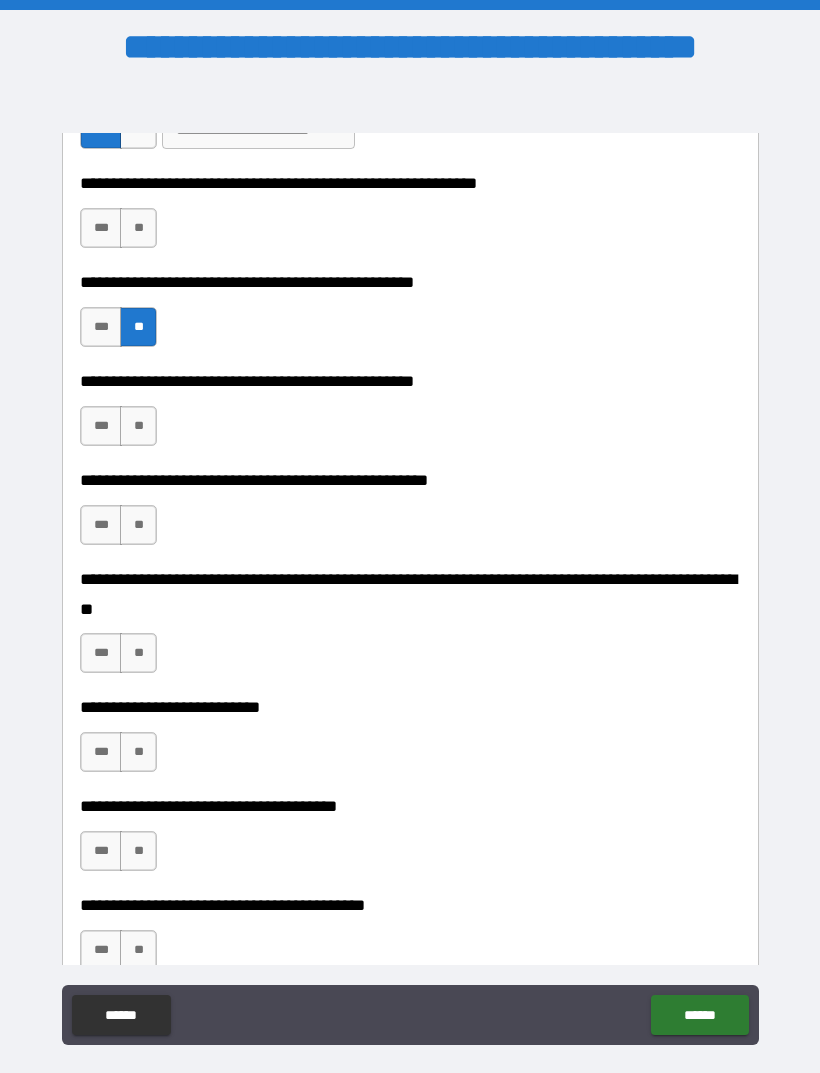 click on "***" at bounding box center [101, 426] 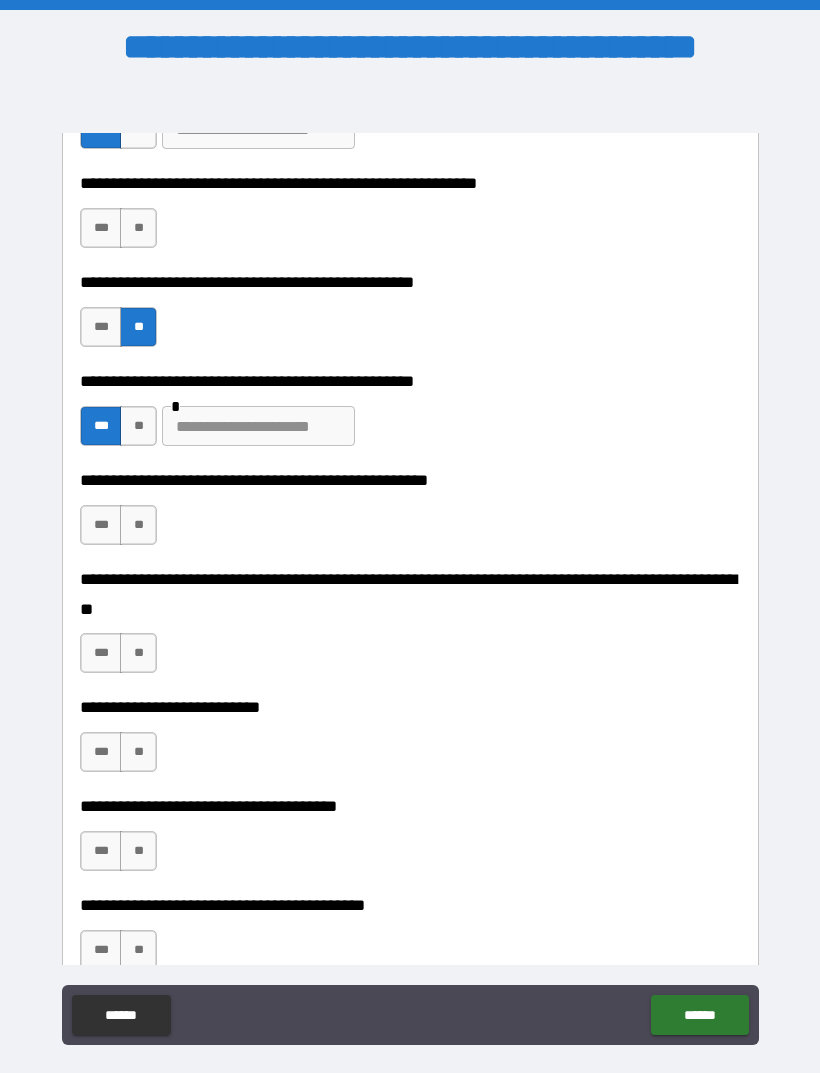 click at bounding box center (258, 426) 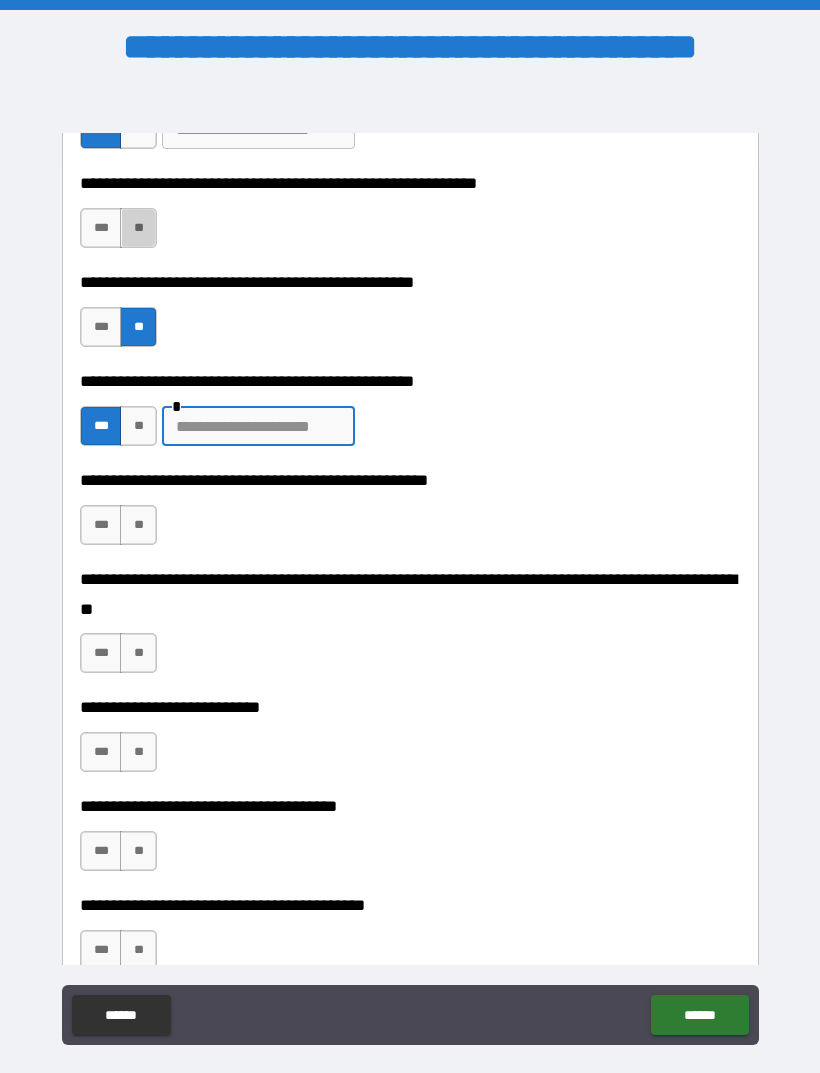 click on "**" at bounding box center [138, 228] 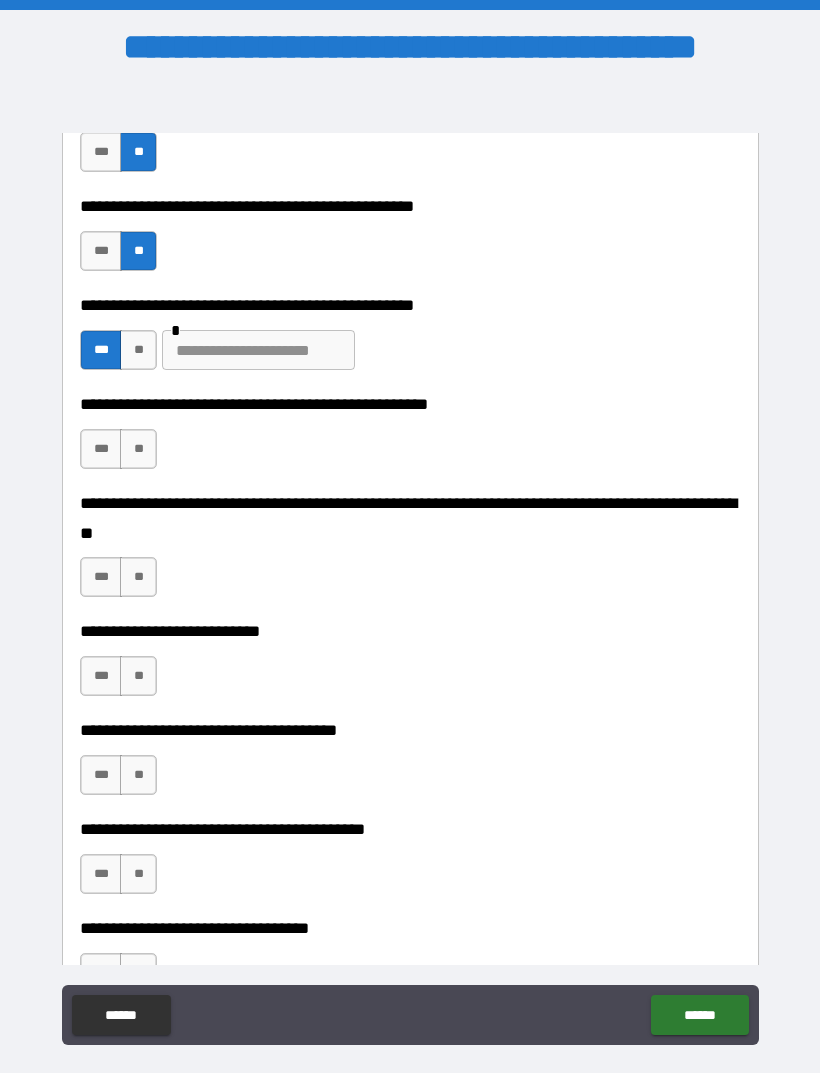 scroll, scrollTop: 641, scrollLeft: 0, axis: vertical 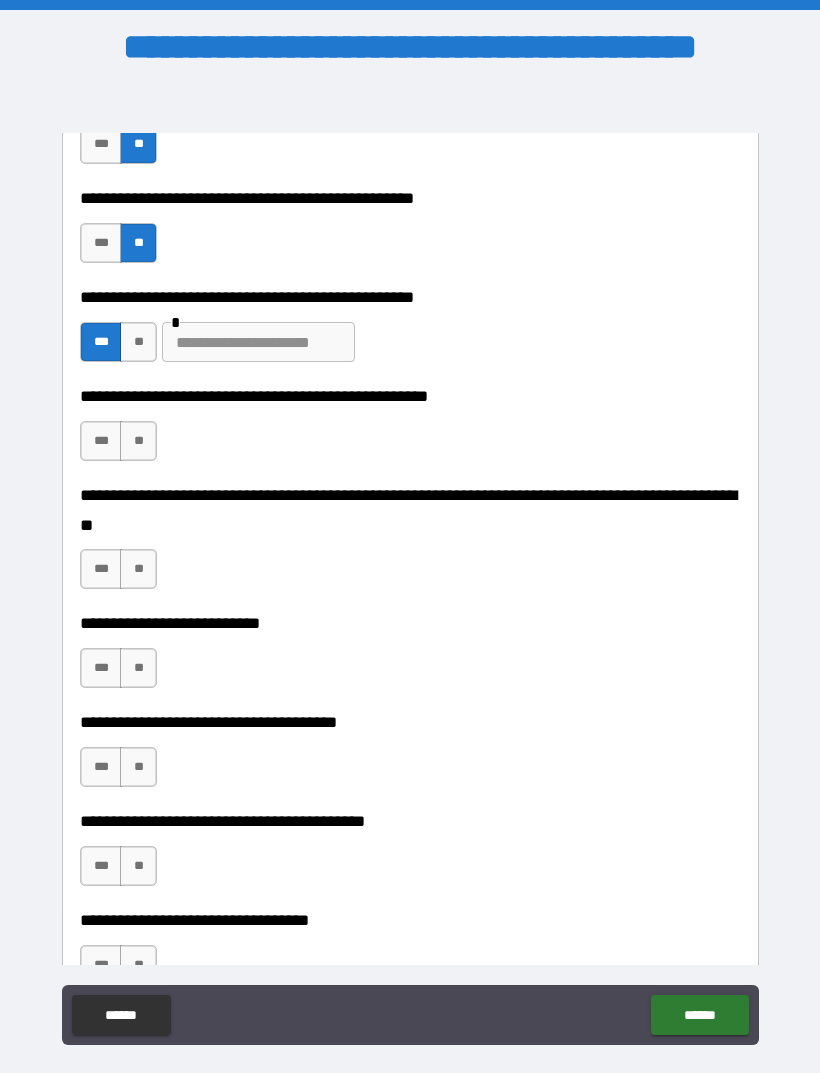 click on "**" at bounding box center [138, 441] 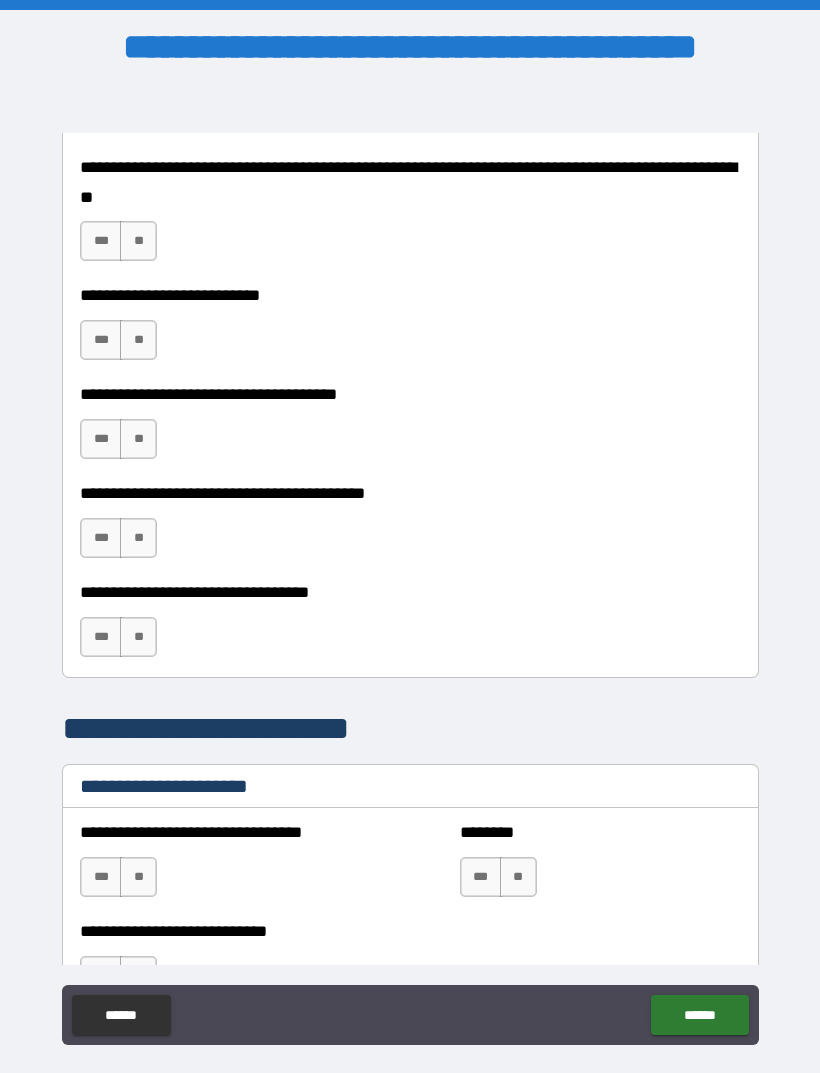 scroll, scrollTop: 968, scrollLeft: 0, axis: vertical 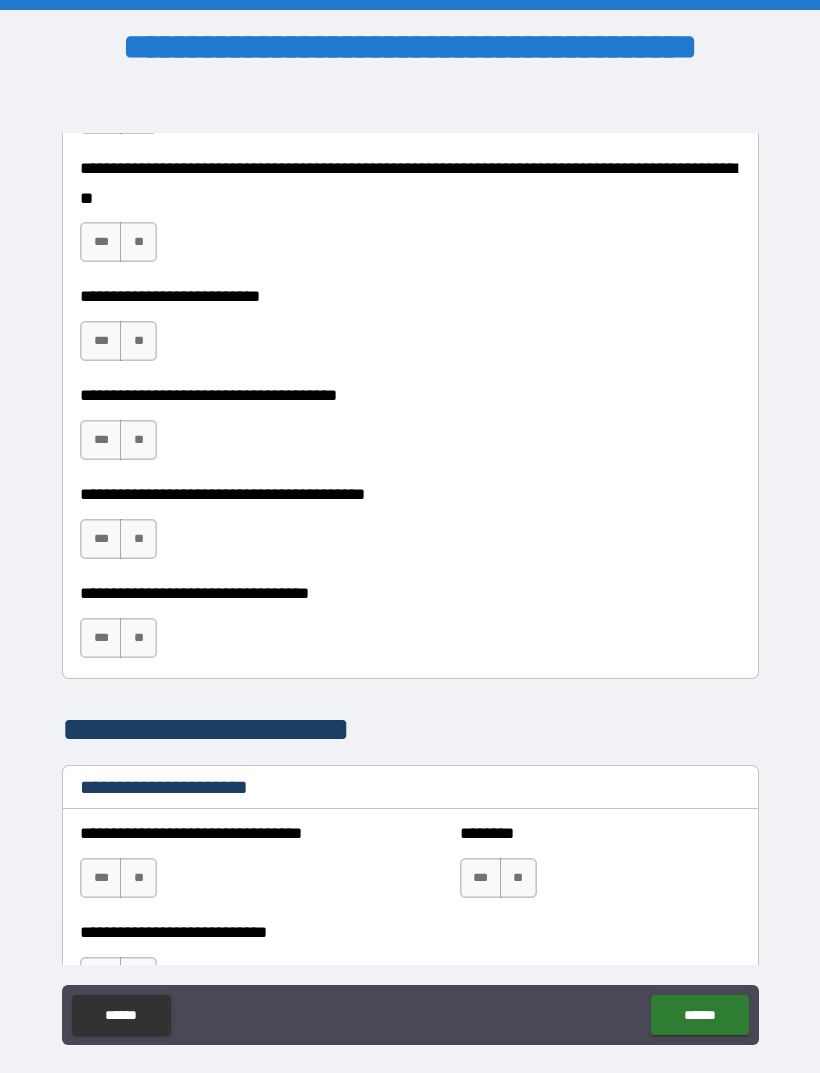 click on "**" at bounding box center [138, 242] 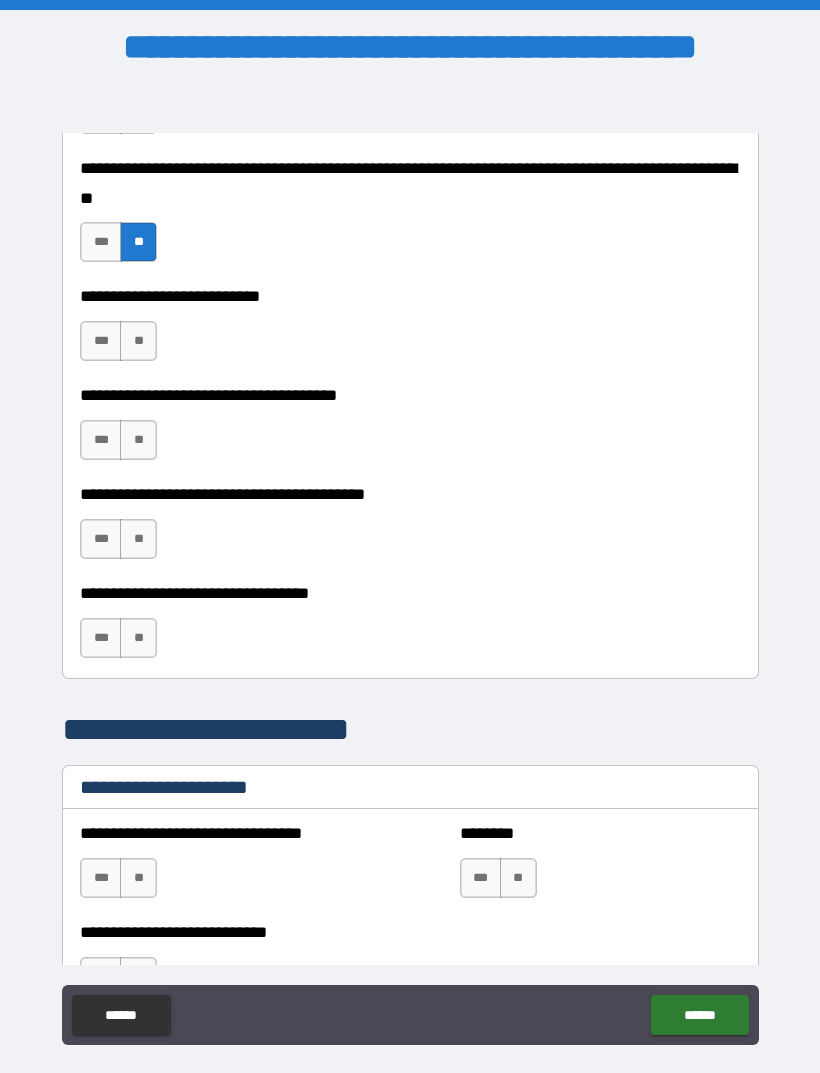 click on "**" at bounding box center (138, 341) 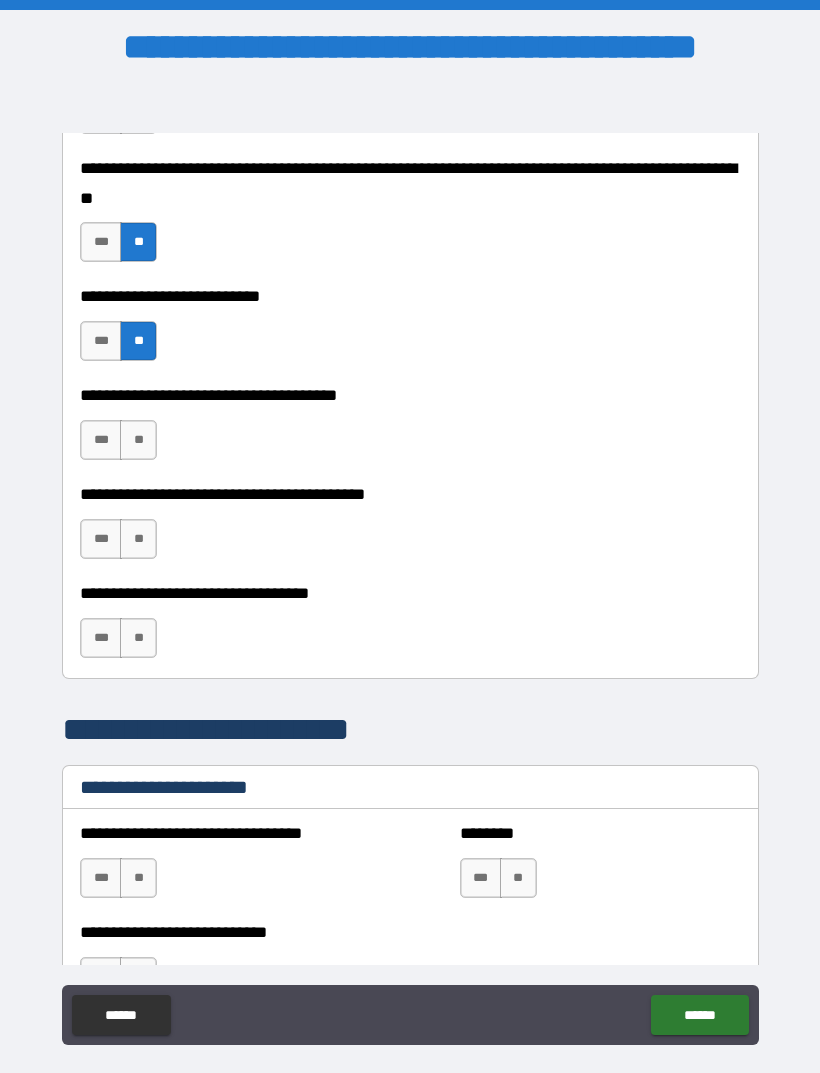 click on "**" at bounding box center (138, 440) 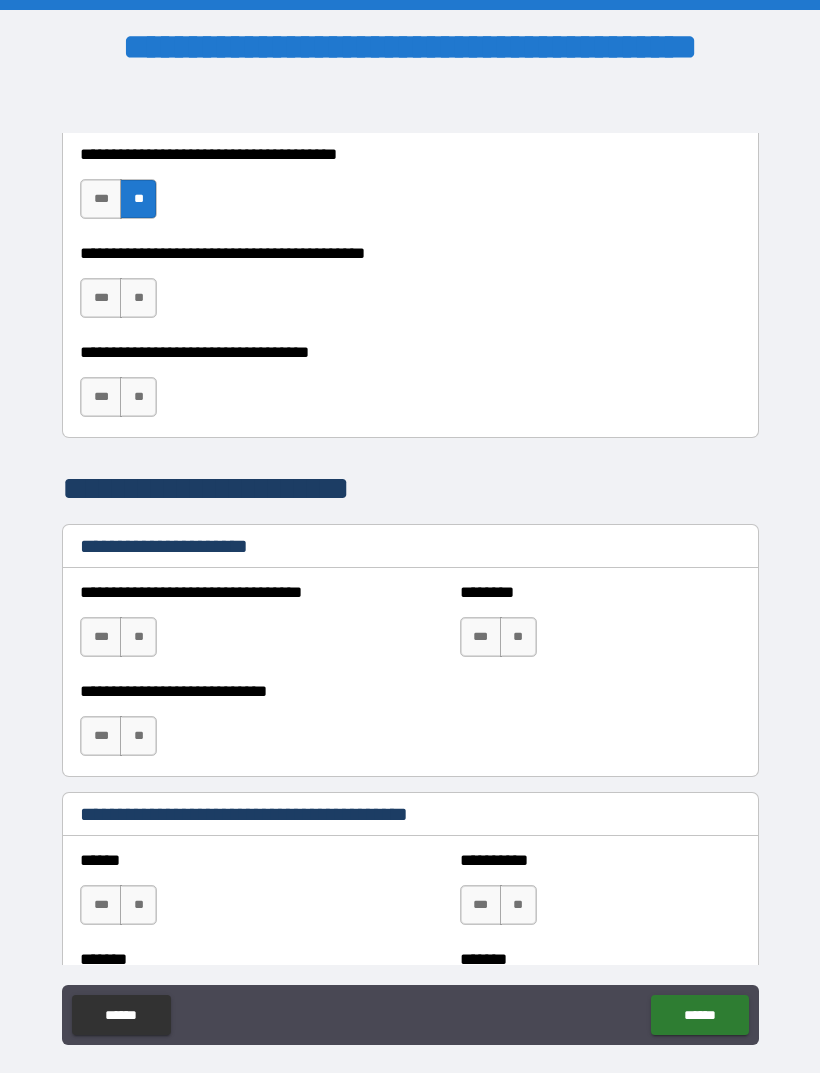scroll, scrollTop: 1210, scrollLeft: 0, axis: vertical 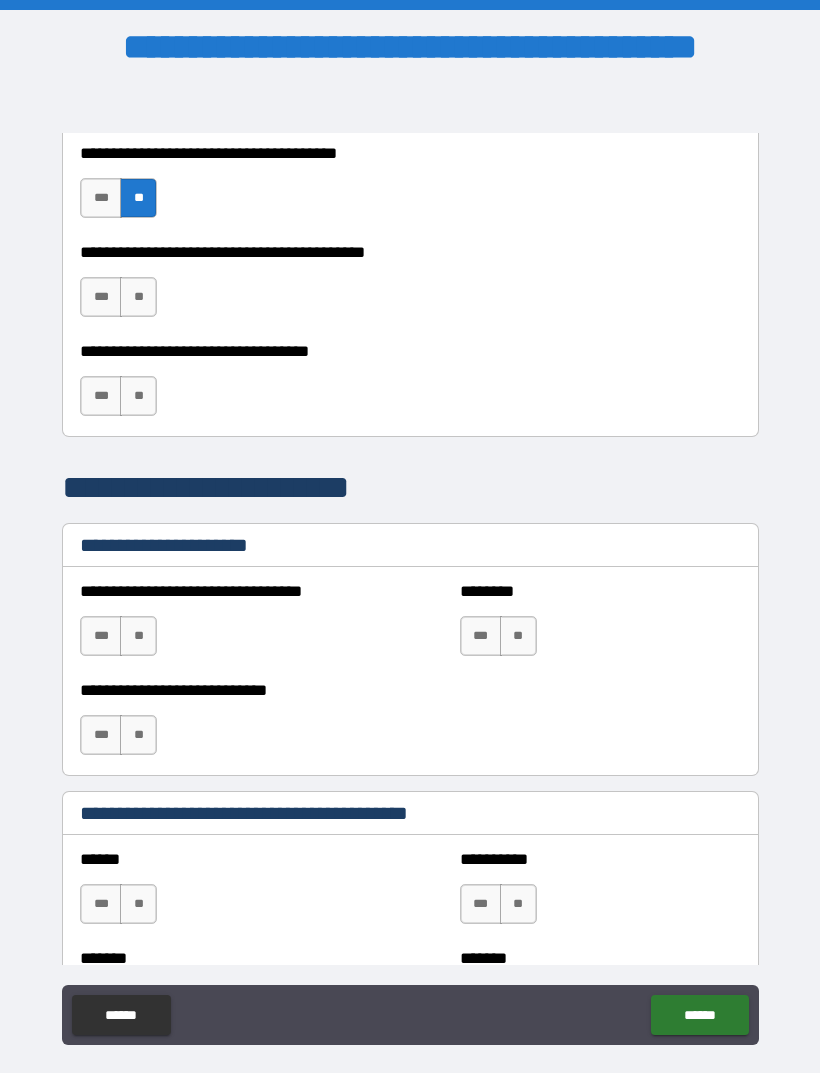 click on "**" at bounding box center (138, 297) 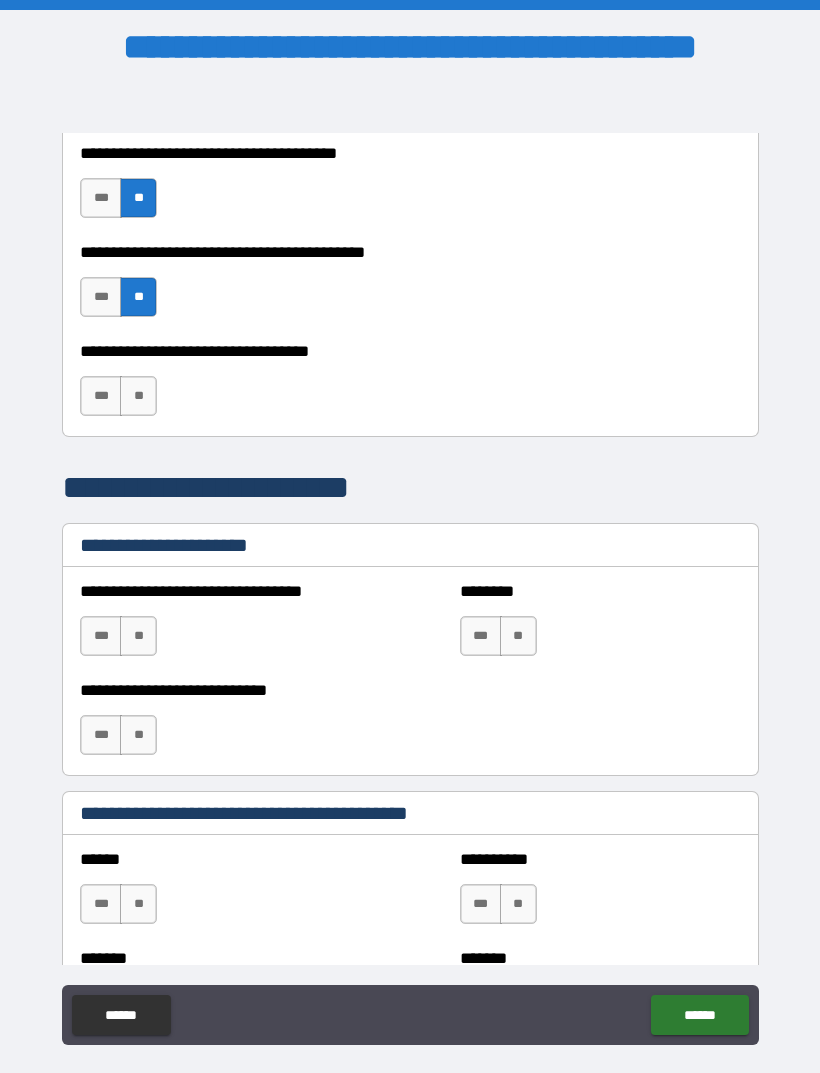 click on "**" at bounding box center [138, 396] 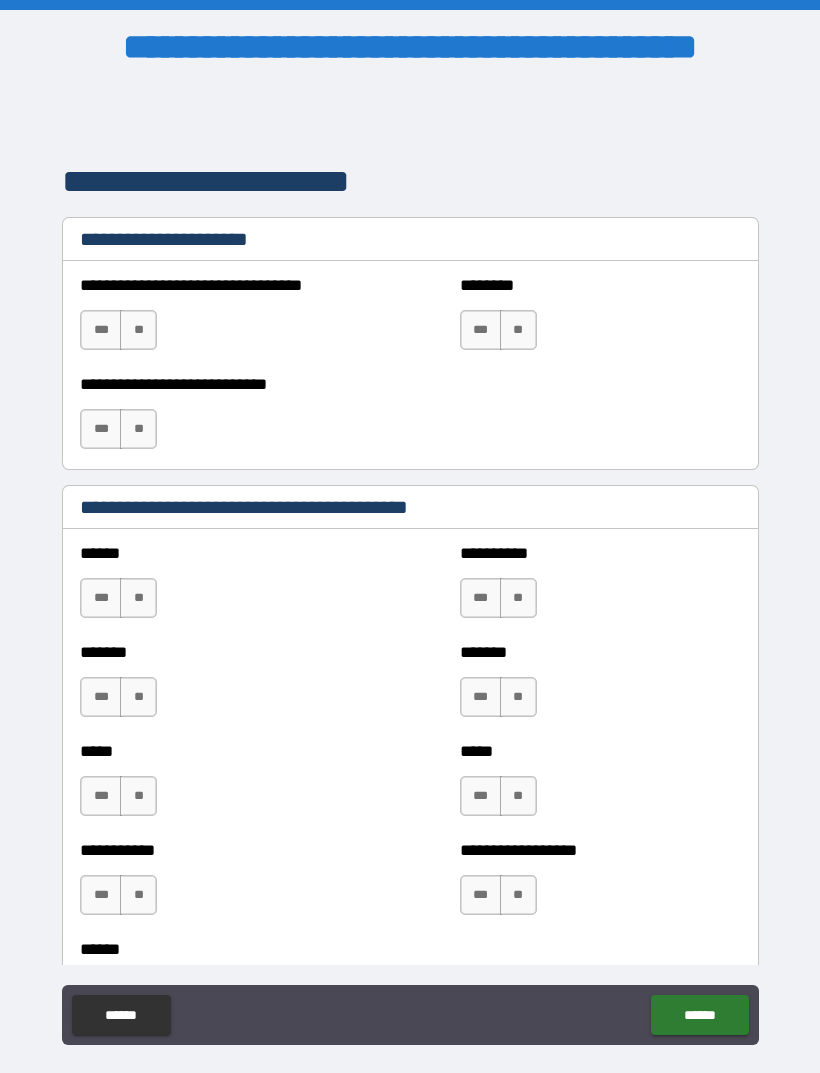 scroll, scrollTop: 1517, scrollLeft: 0, axis: vertical 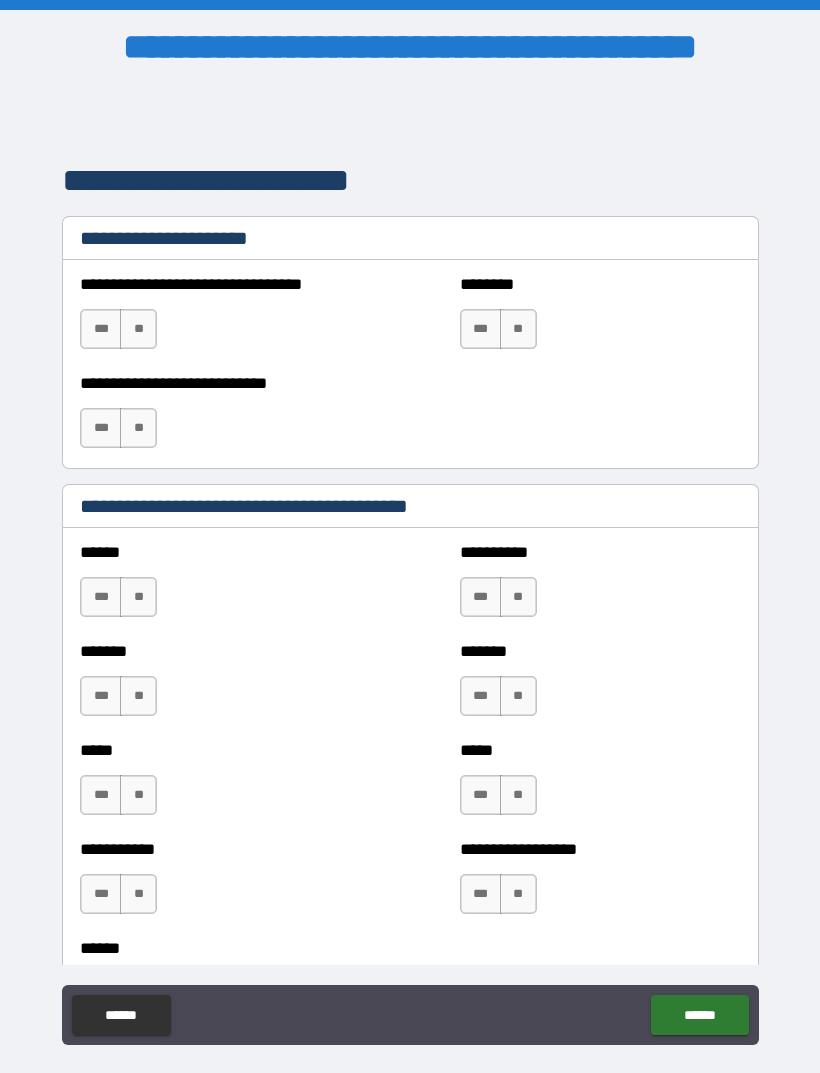 click on "**" at bounding box center (138, 329) 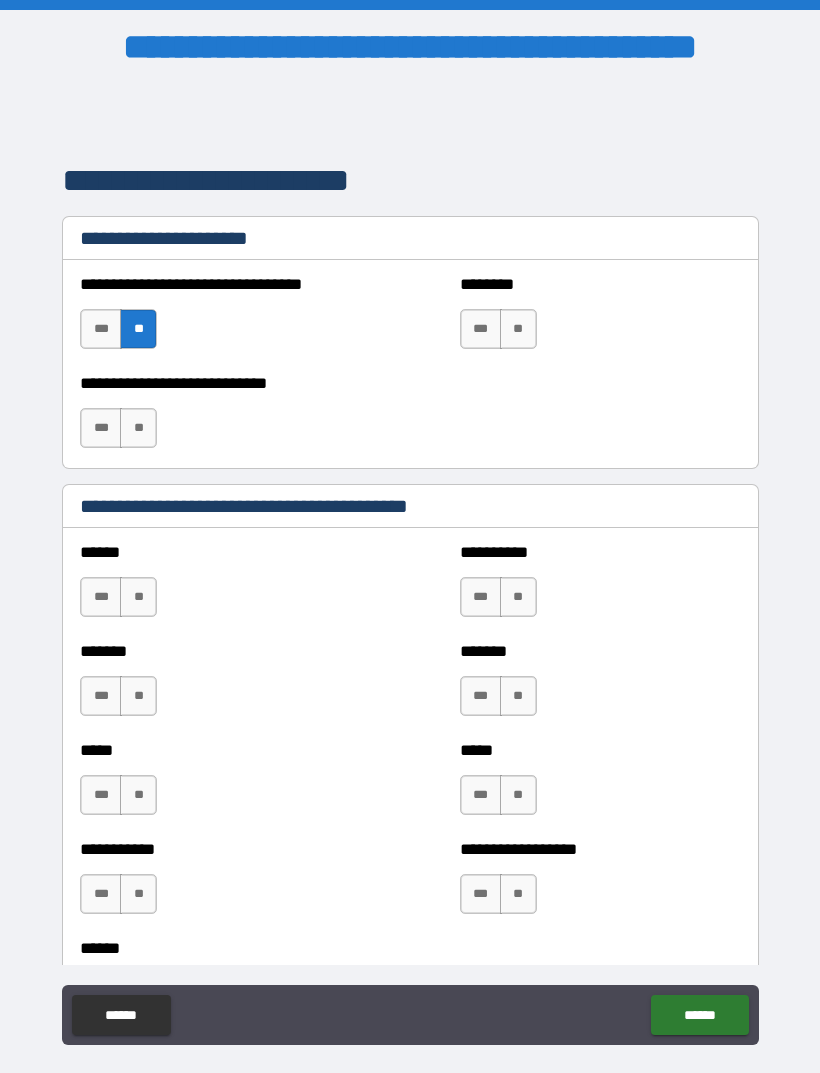 click on "******** *** **" at bounding box center (600, 319) 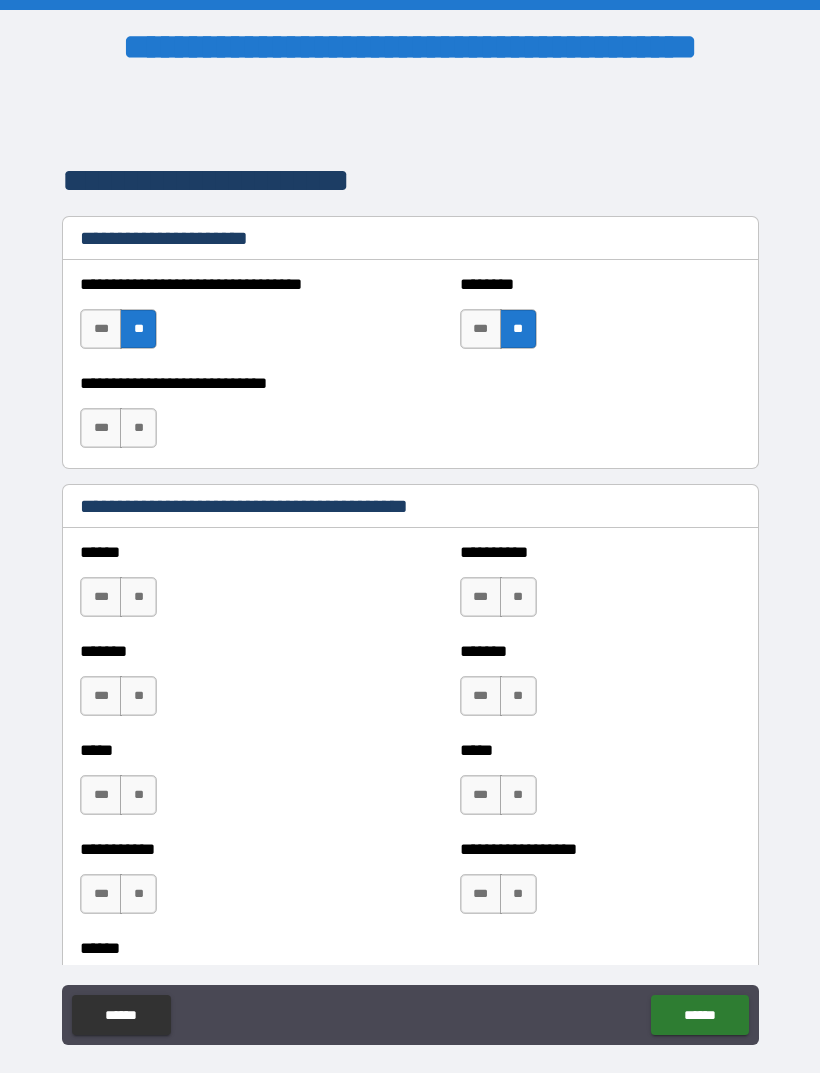 click on "**" at bounding box center (138, 428) 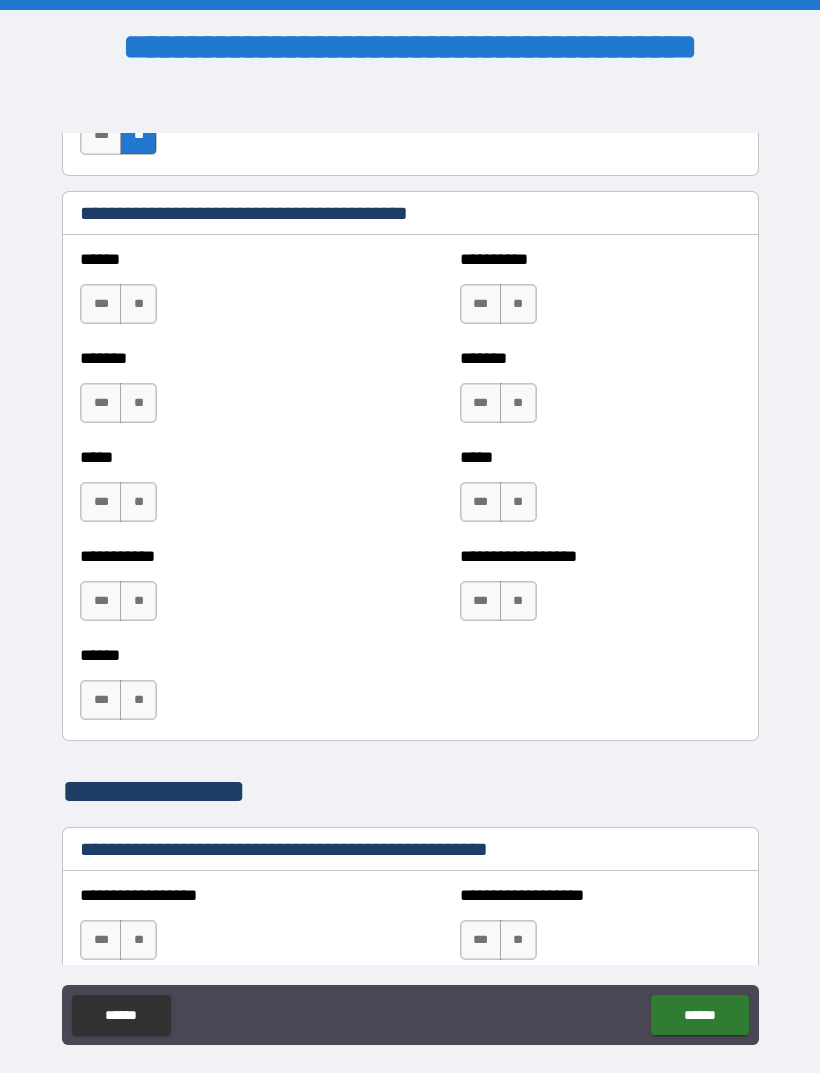 scroll, scrollTop: 1814, scrollLeft: 0, axis: vertical 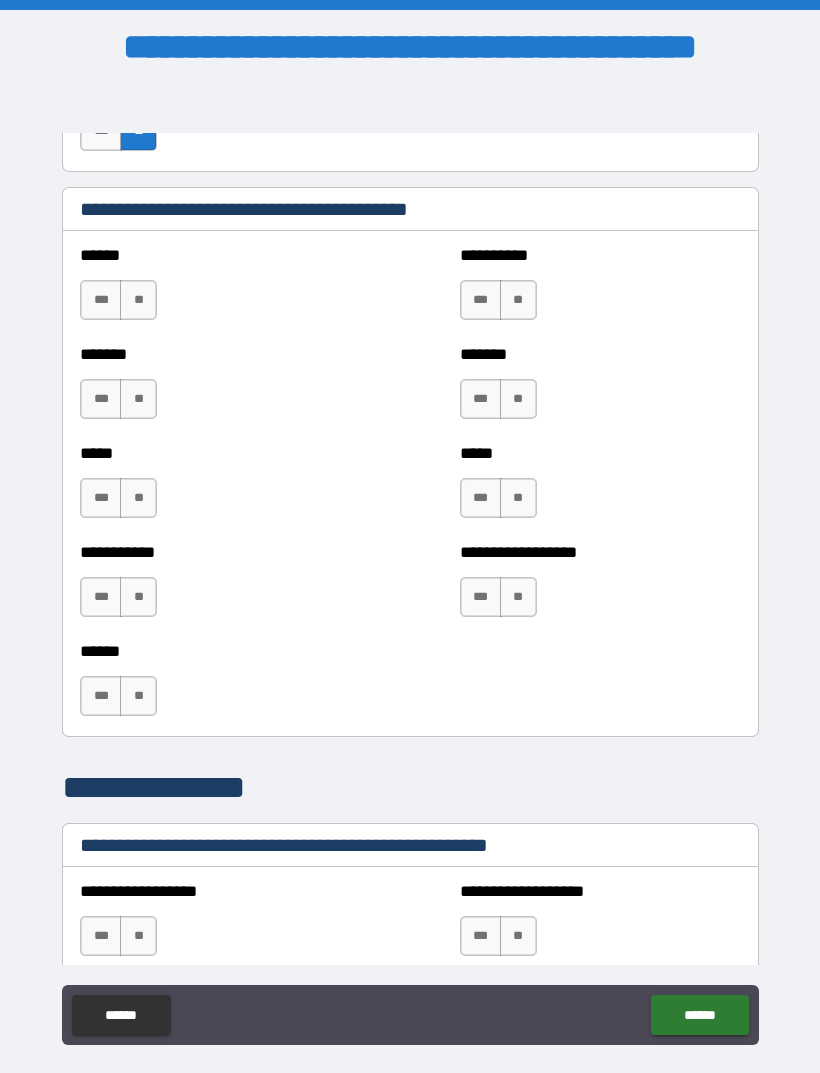 click on "***" at bounding box center [101, 300] 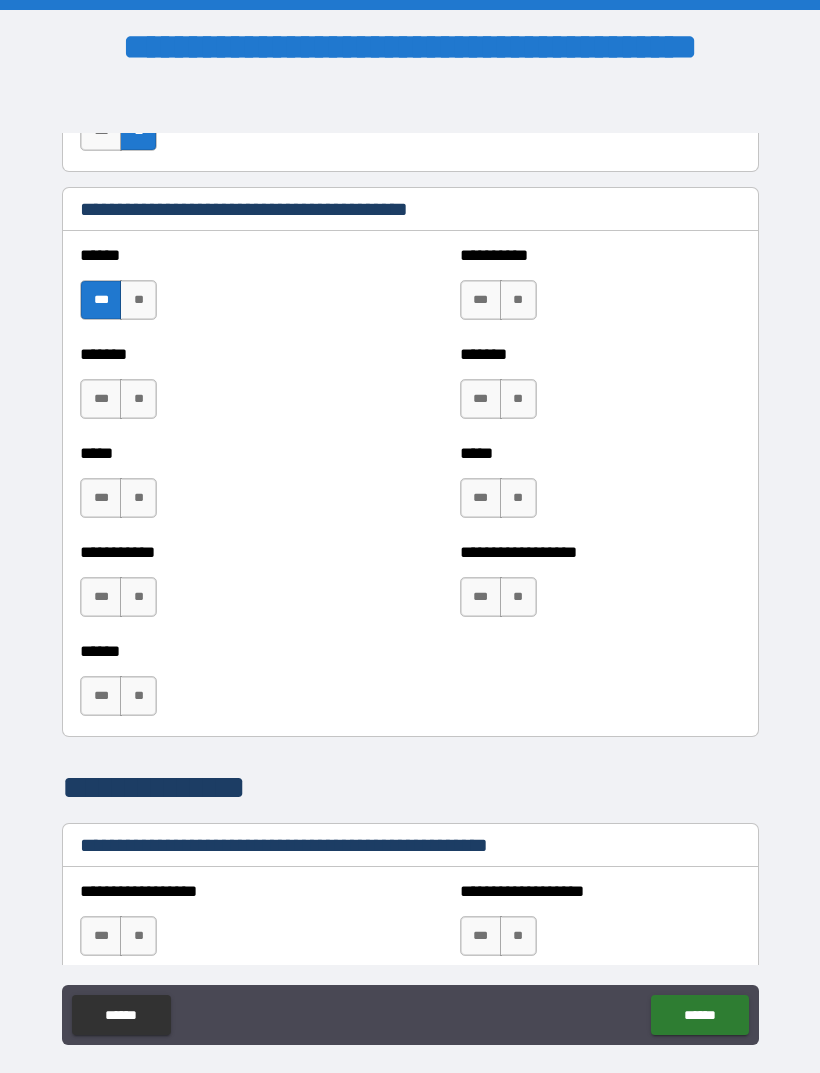 click on "**" at bounding box center [138, 300] 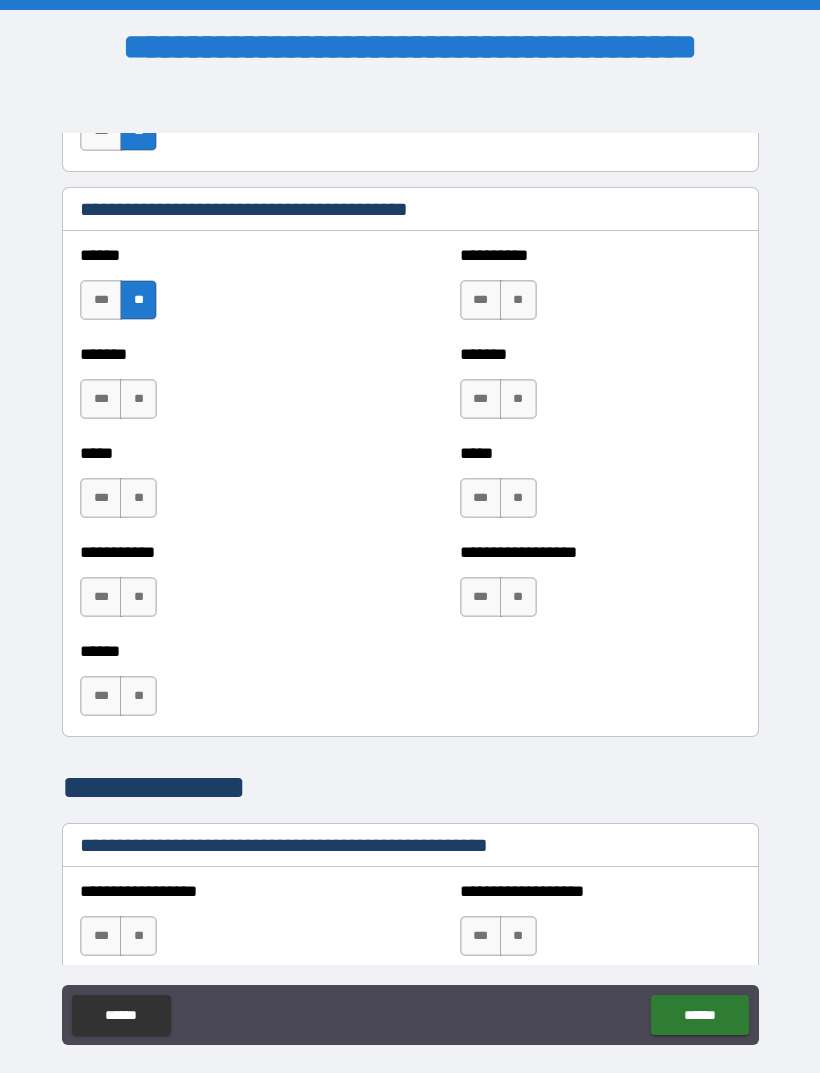 click on "**" at bounding box center (518, 300) 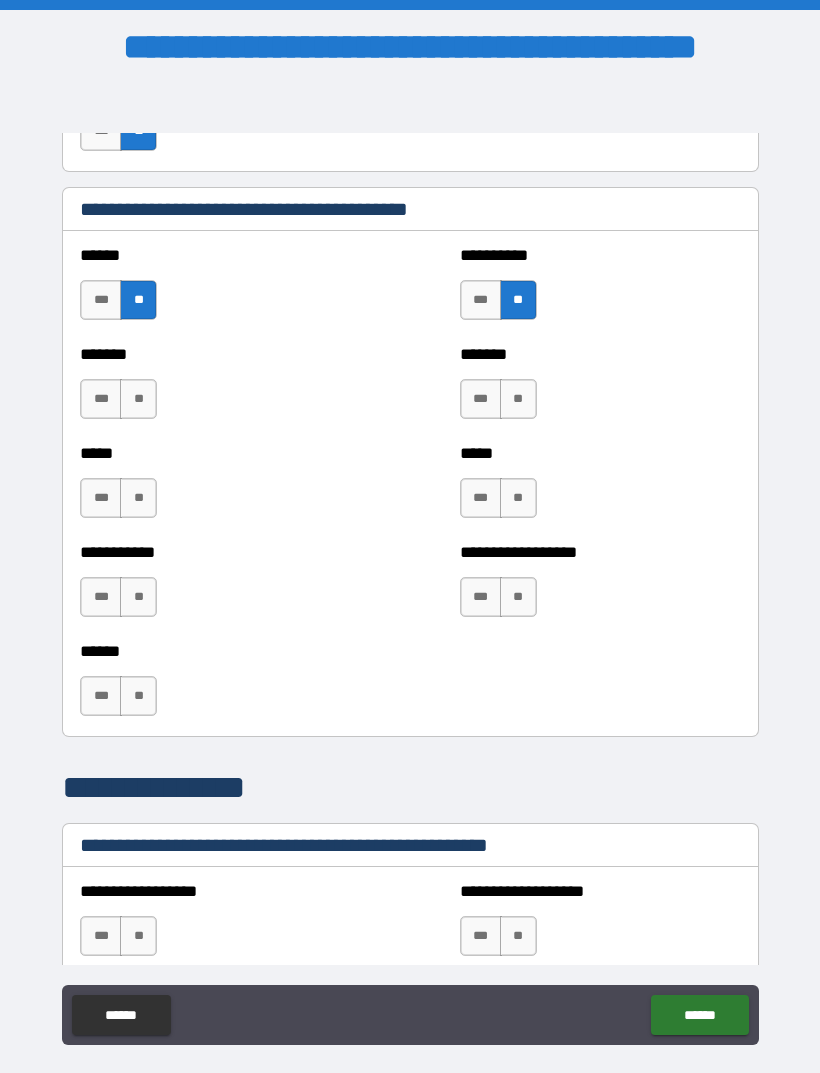 click on "**" at bounding box center [518, 399] 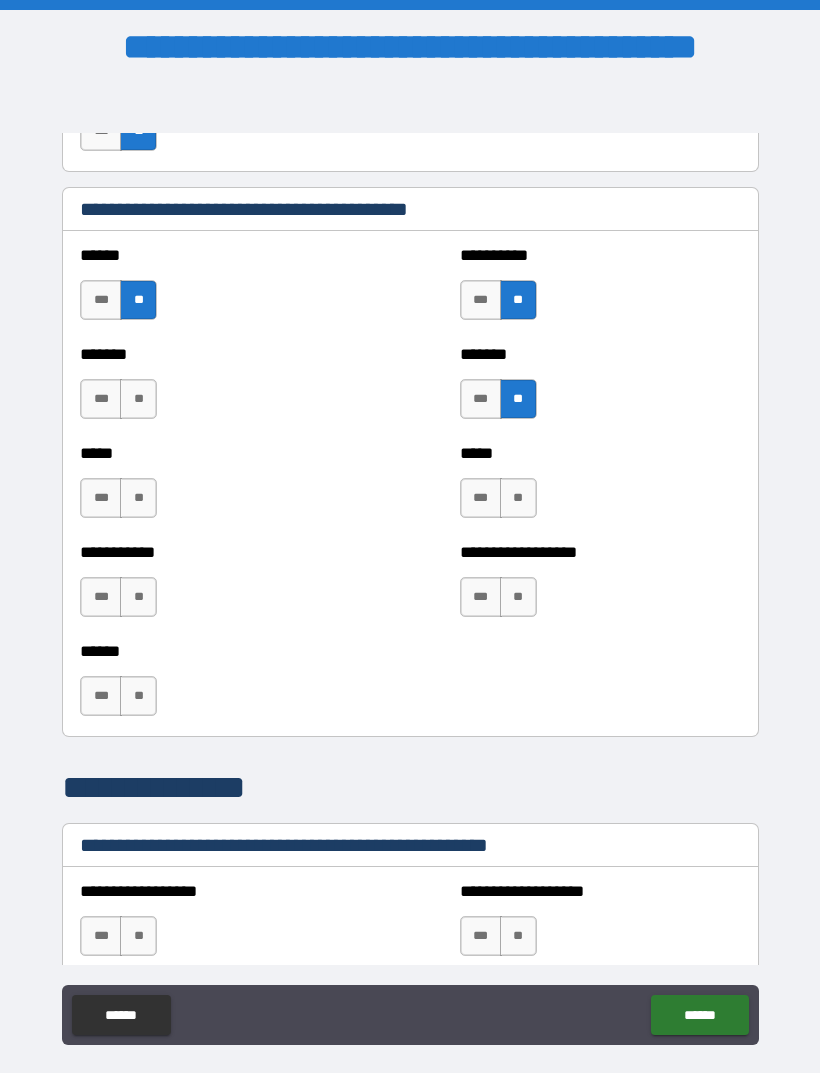 click on "**" at bounding box center (138, 399) 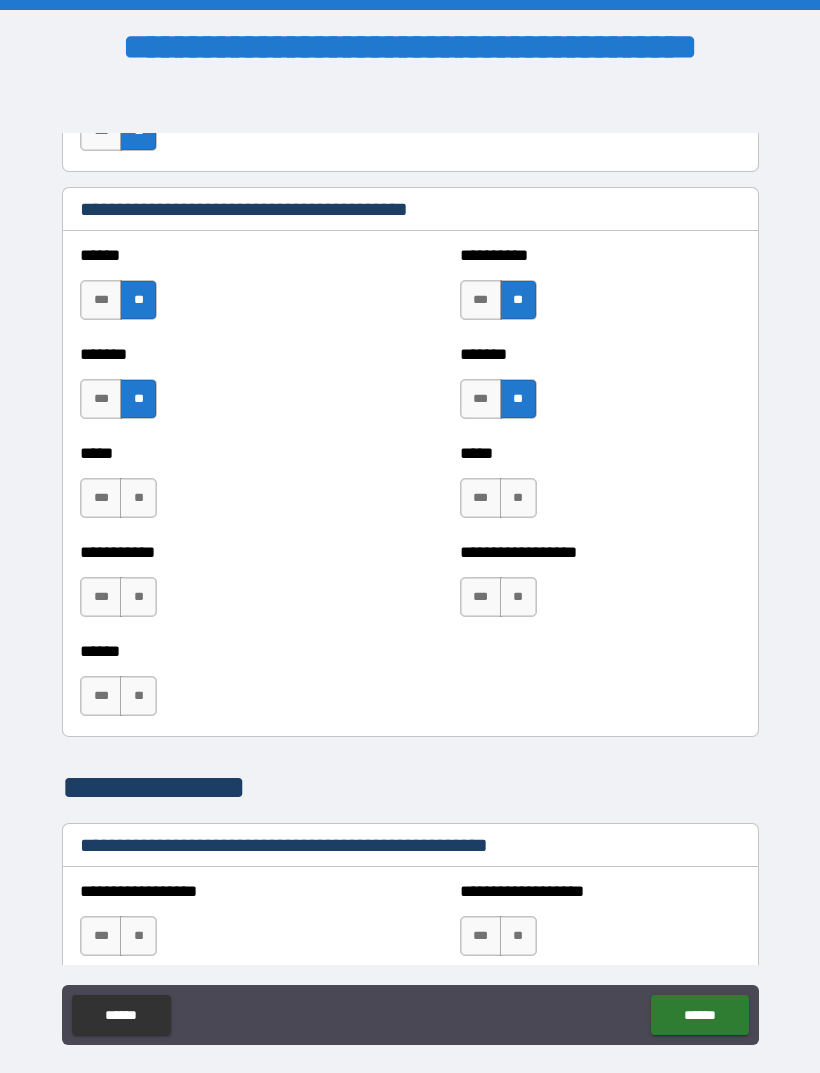 click on "**" at bounding box center (138, 498) 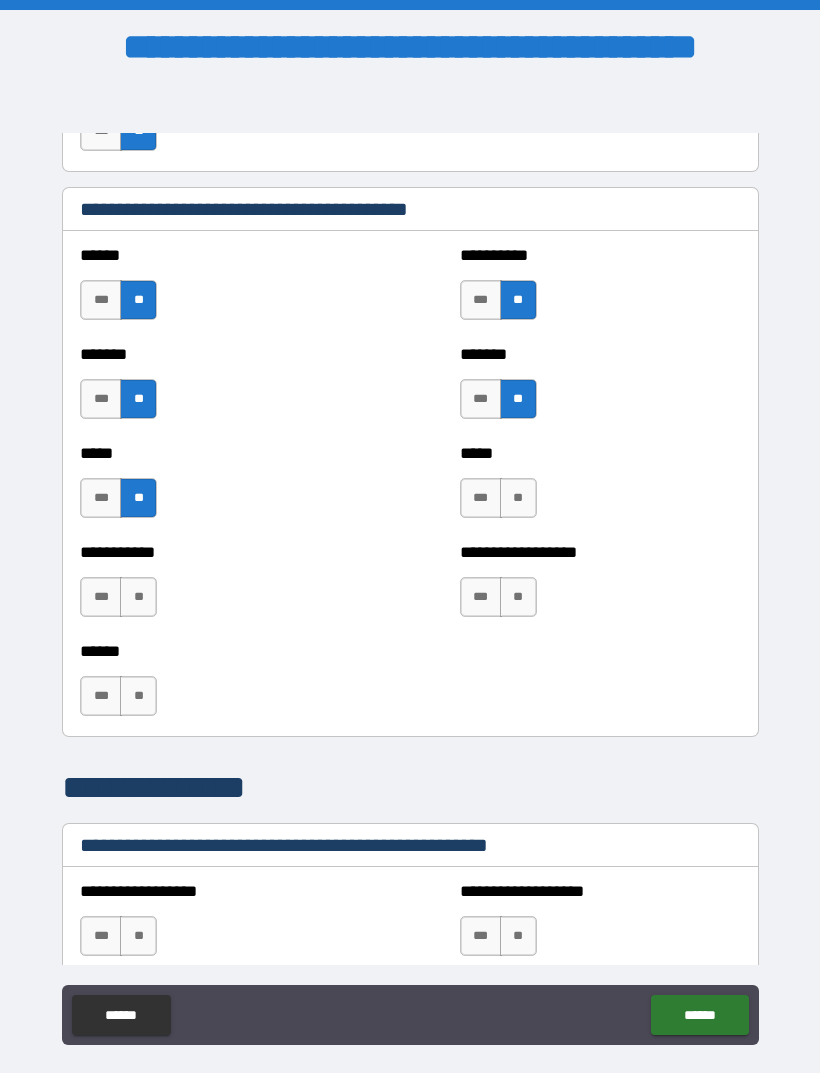 click on "***** *** **" at bounding box center (600, 488) 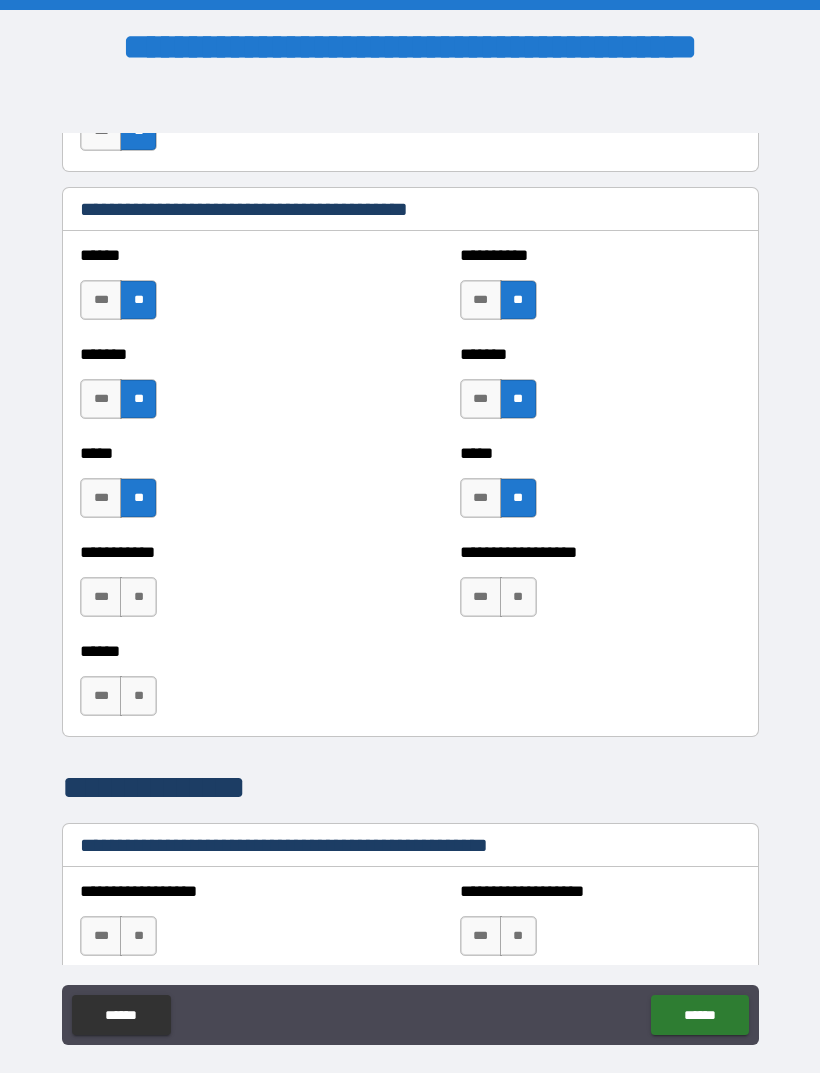 click on "**" at bounding box center (518, 597) 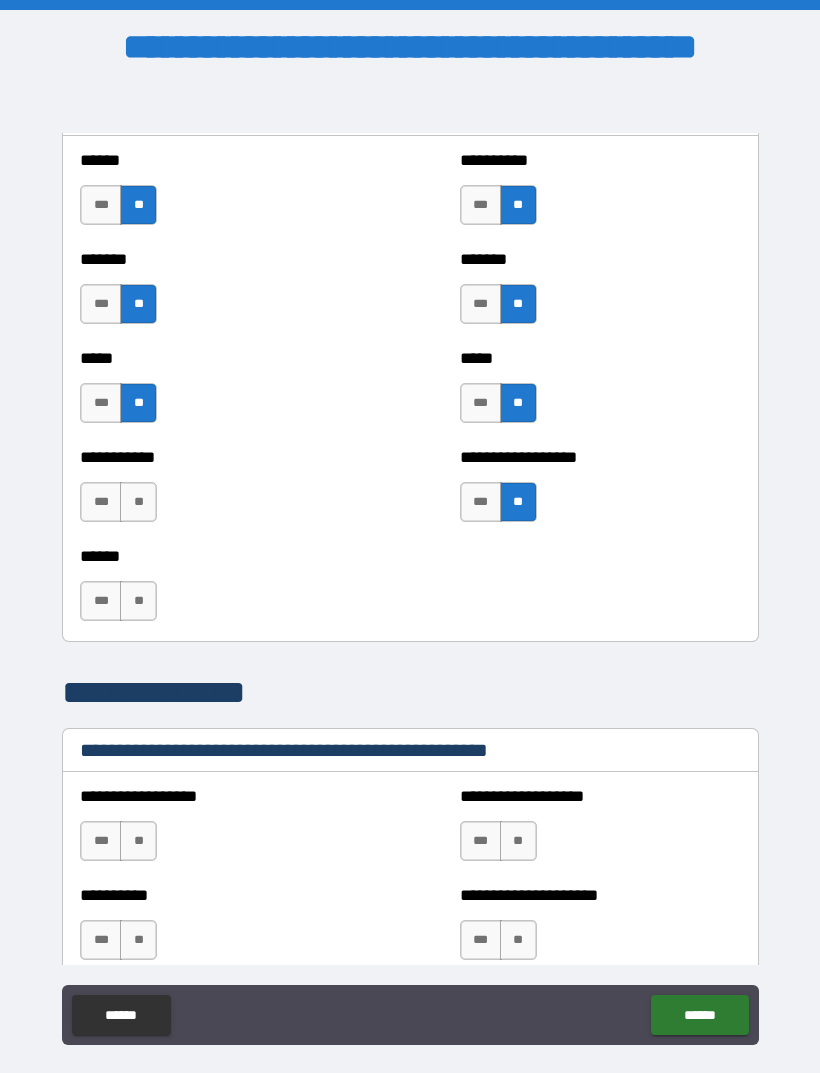 scroll, scrollTop: 1928, scrollLeft: 0, axis: vertical 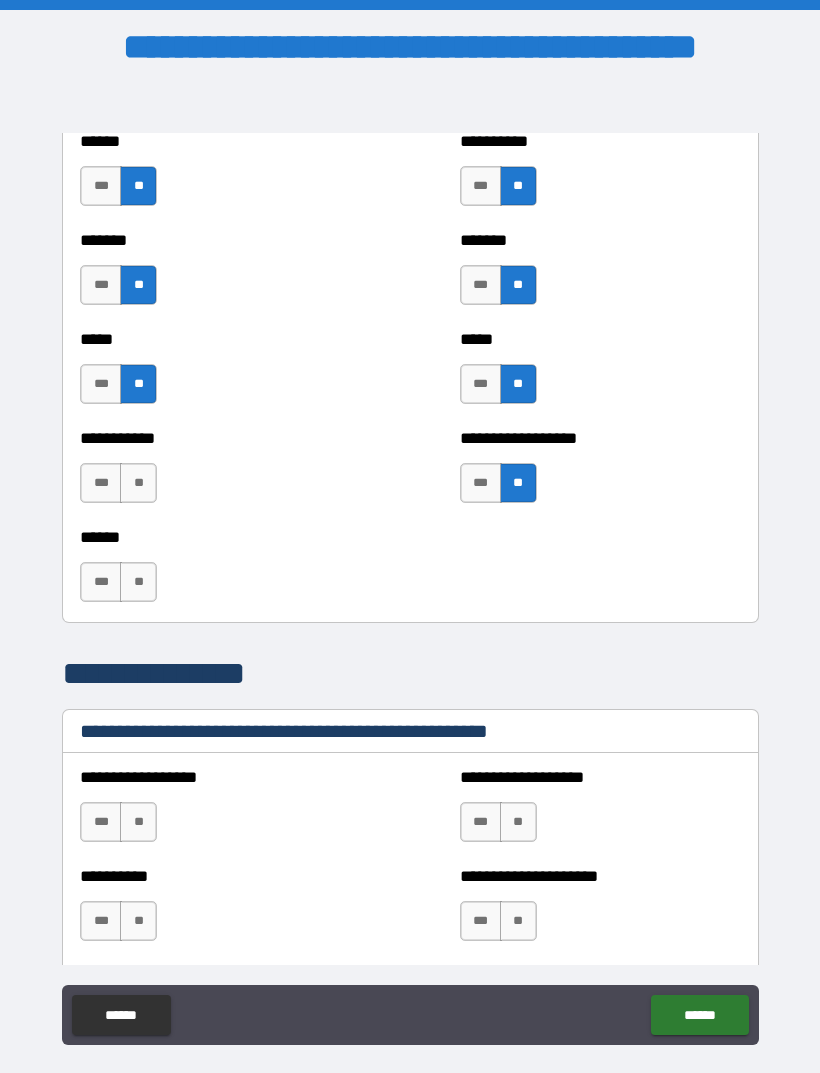 click on "**" at bounding box center (138, 483) 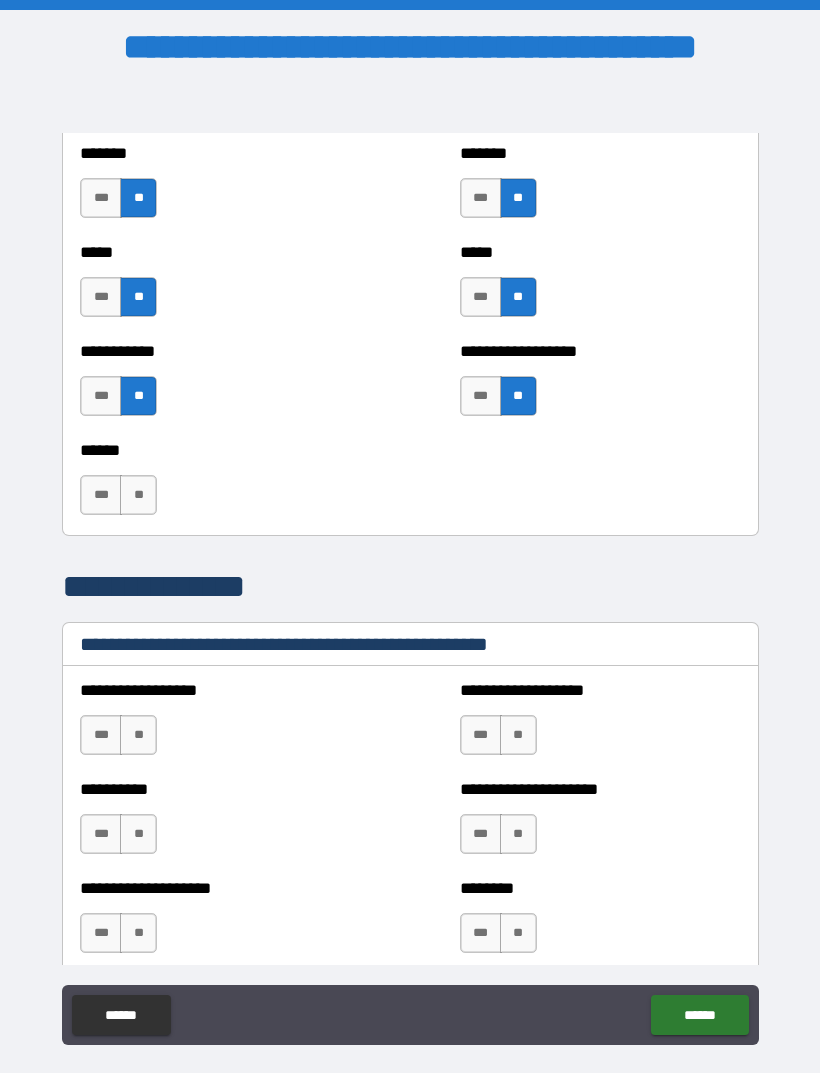 scroll, scrollTop: 2047, scrollLeft: 0, axis: vertical 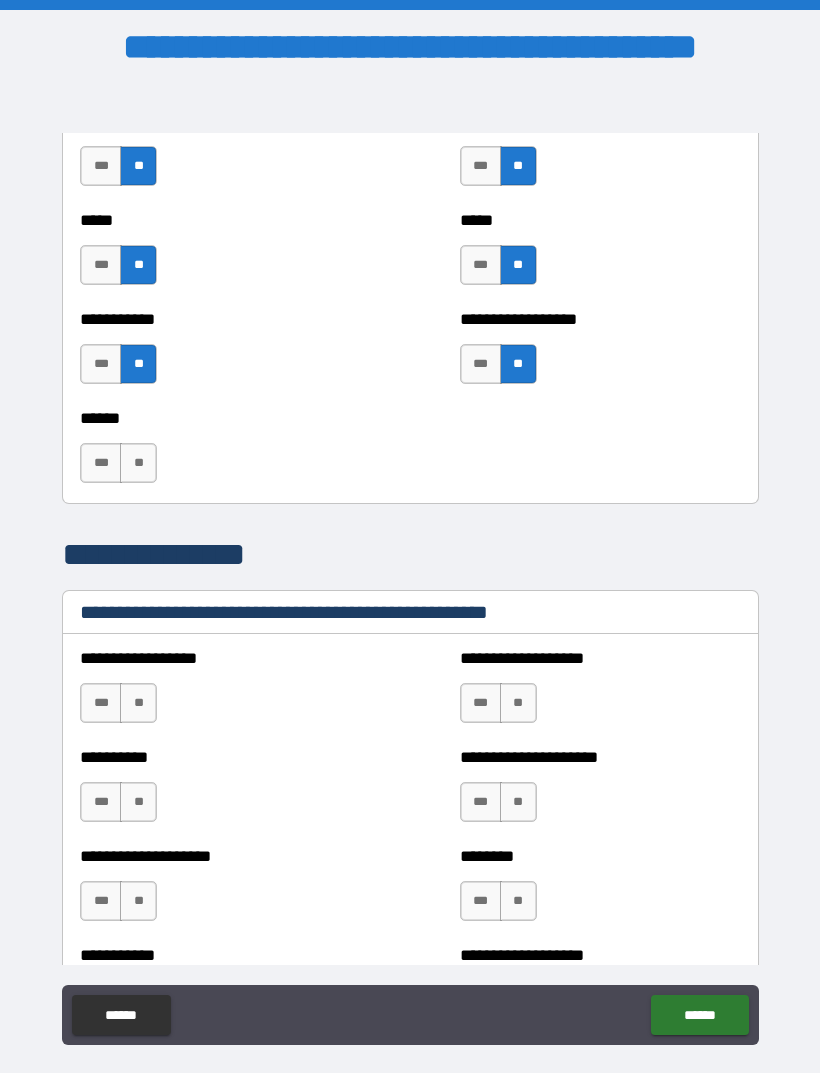 click on "****** *** **" at bounding box center (410, 453) 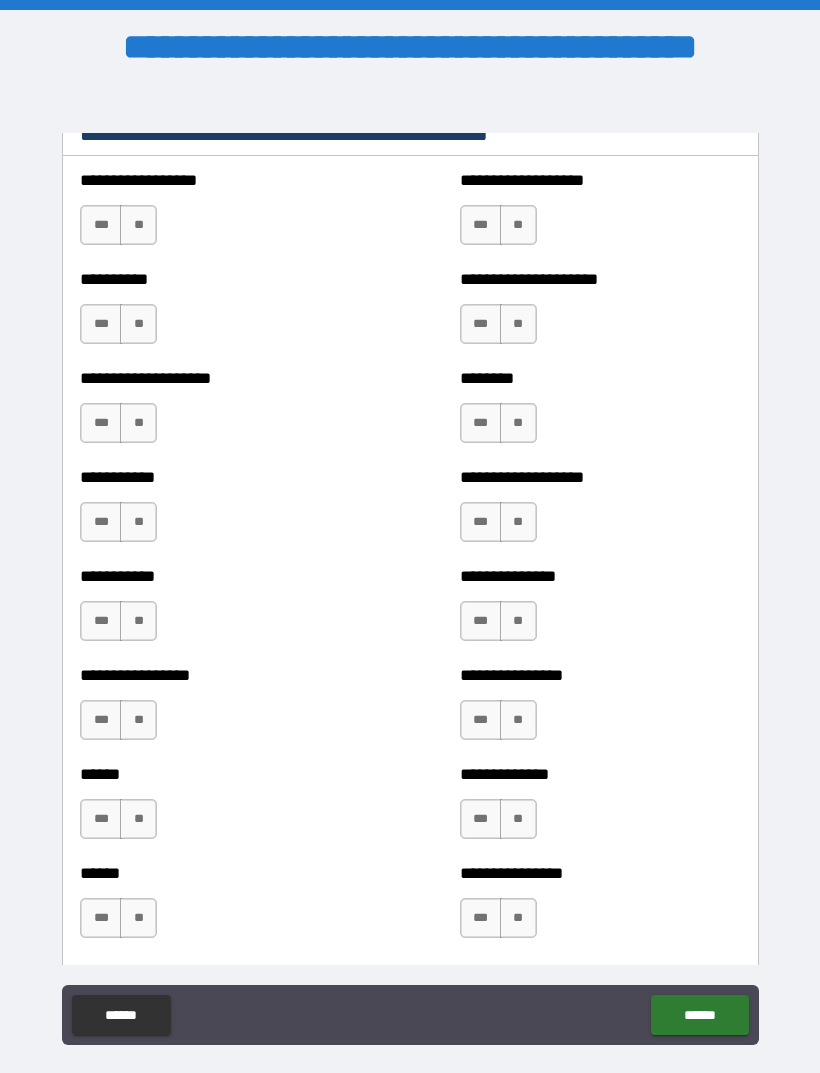 scroll, scrollTop: 2508, scrollLeft: 0, axis: vertical 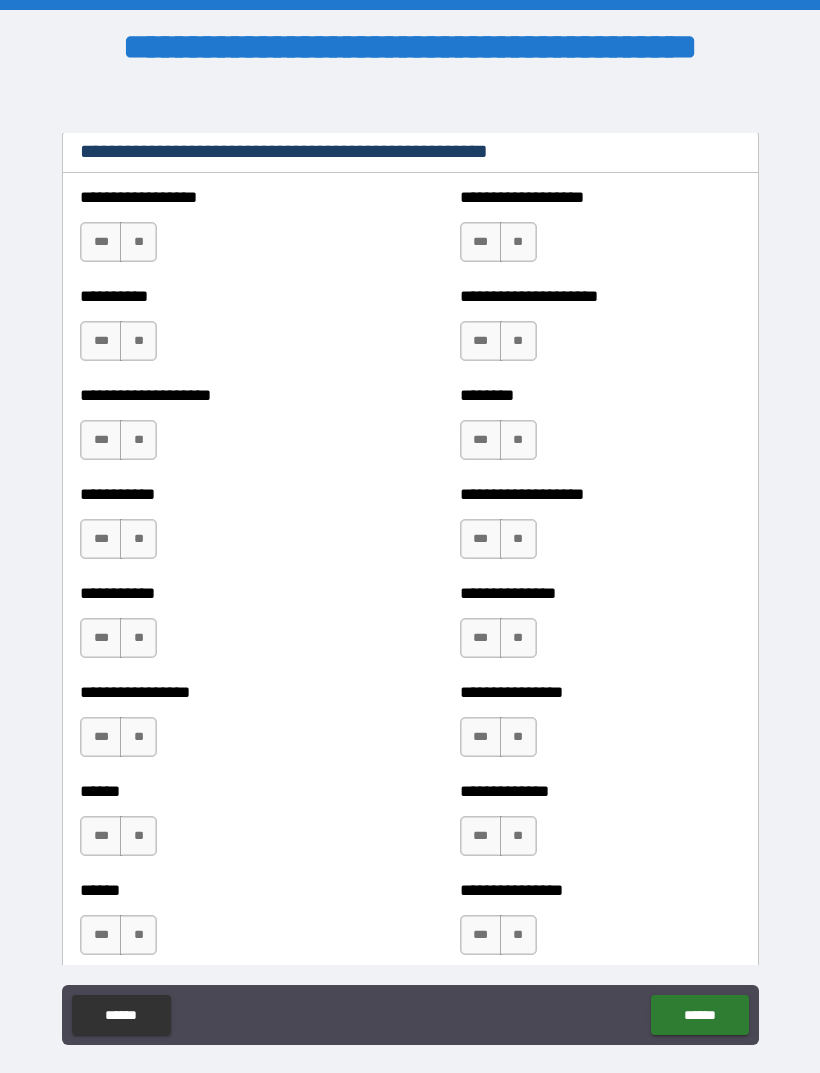 click on "**" at bounding box center (138, 242) 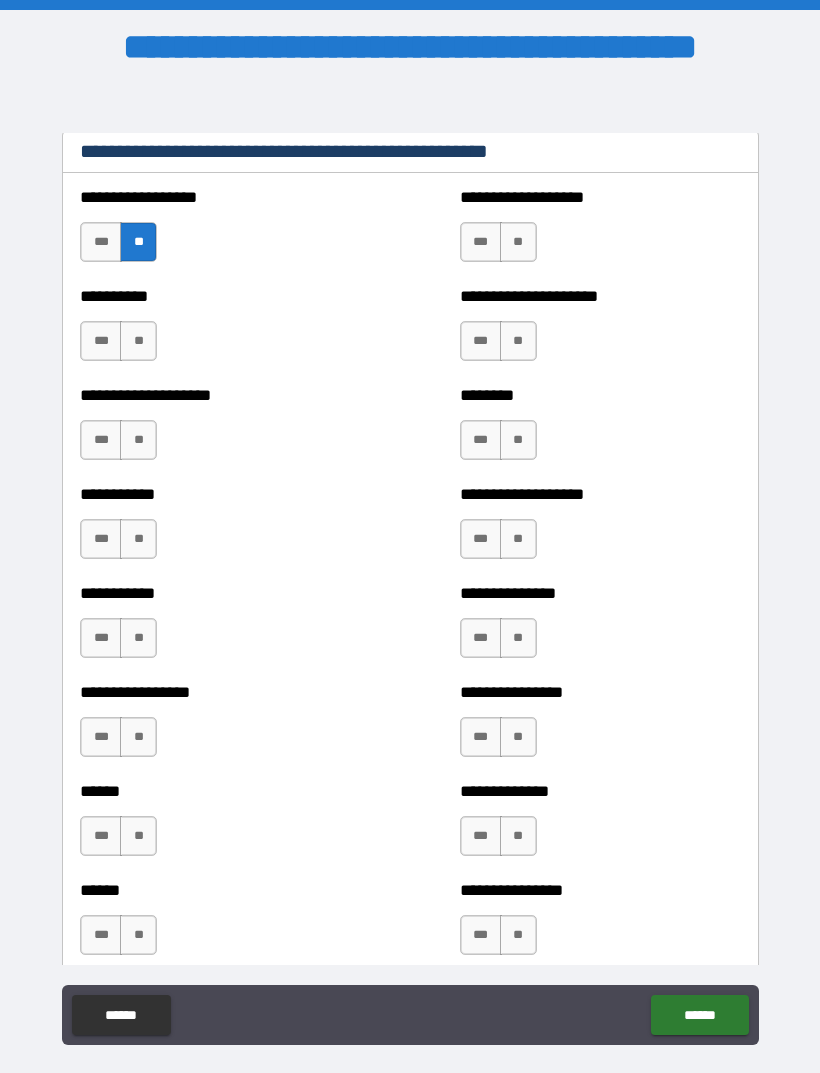 click on "**" at bounding box center (518, 242) 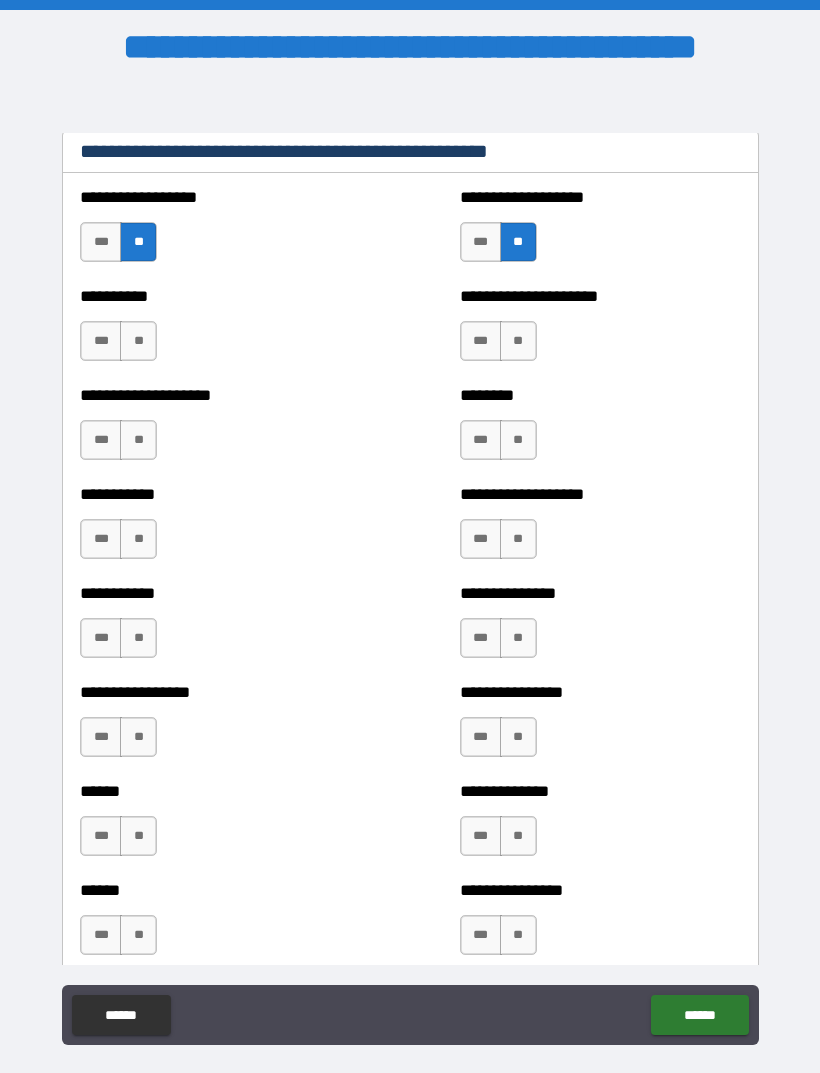 click on "**" at bounding box center [138, 341] 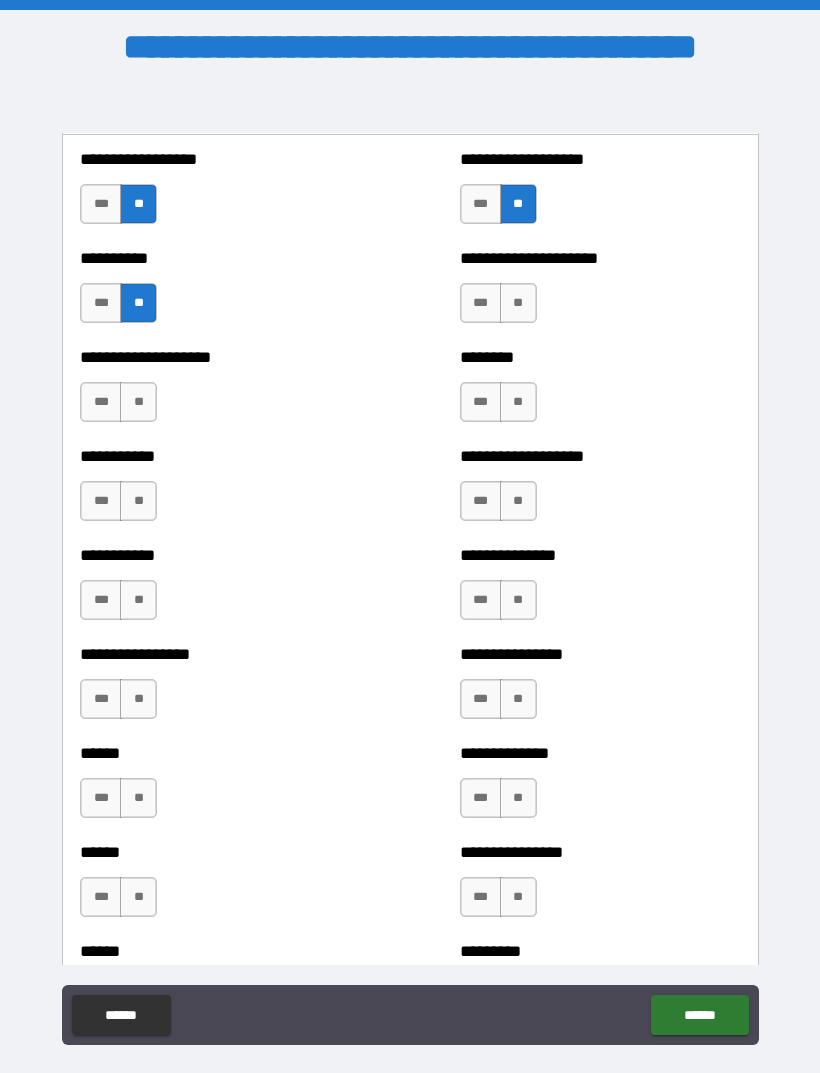 scroll, scrollTop: 2548, scrollLeft: 0, axis: vertical 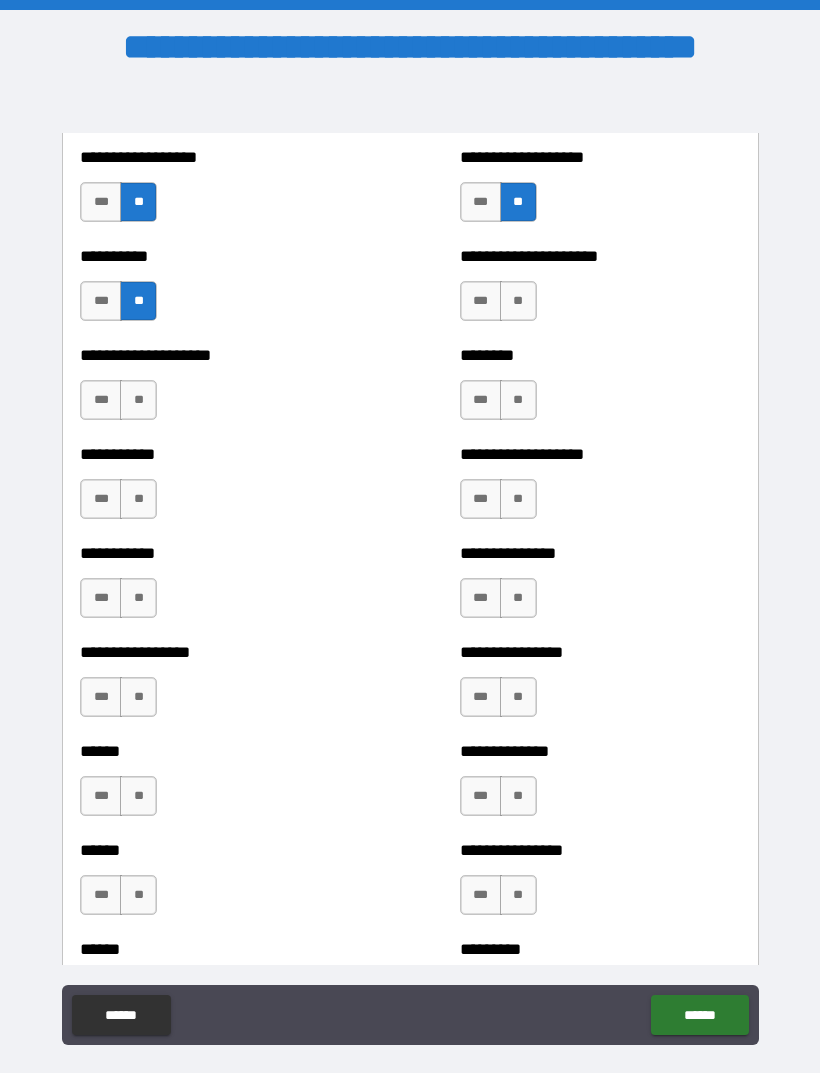click on "**" at bounding box center [518, 301] 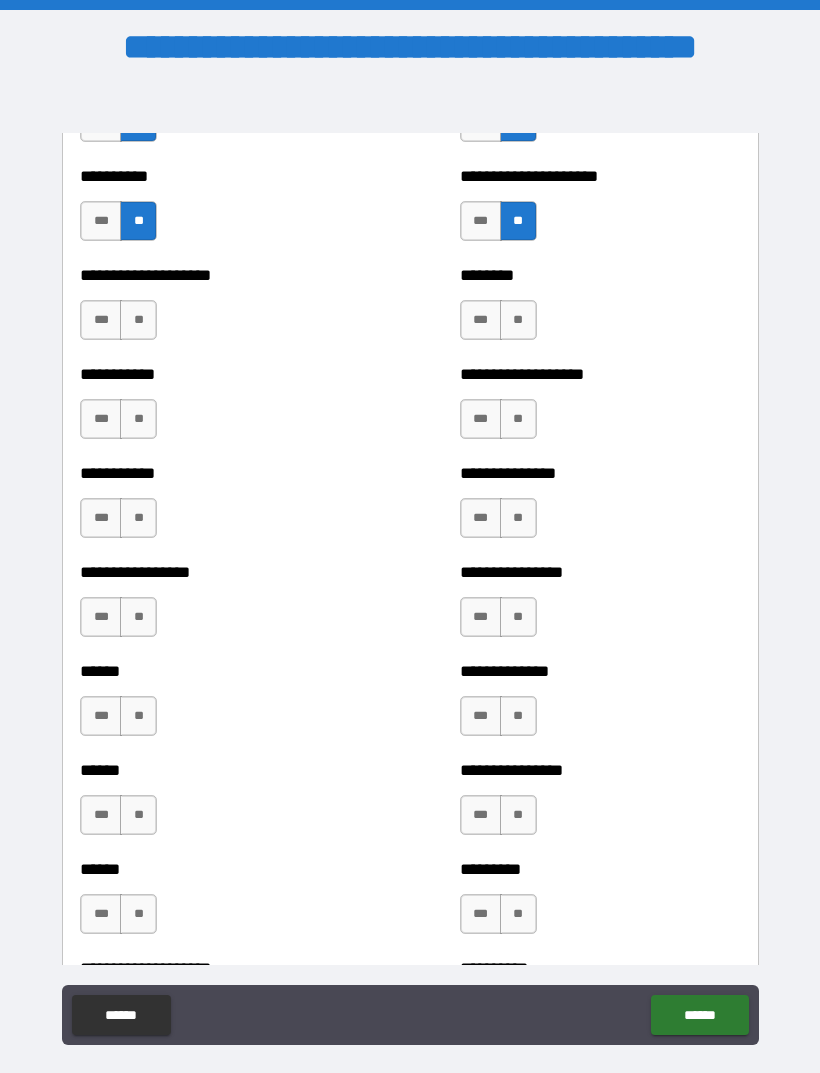scroll, scrollTop: 2636, scrollLeft: 0, axis: vertical 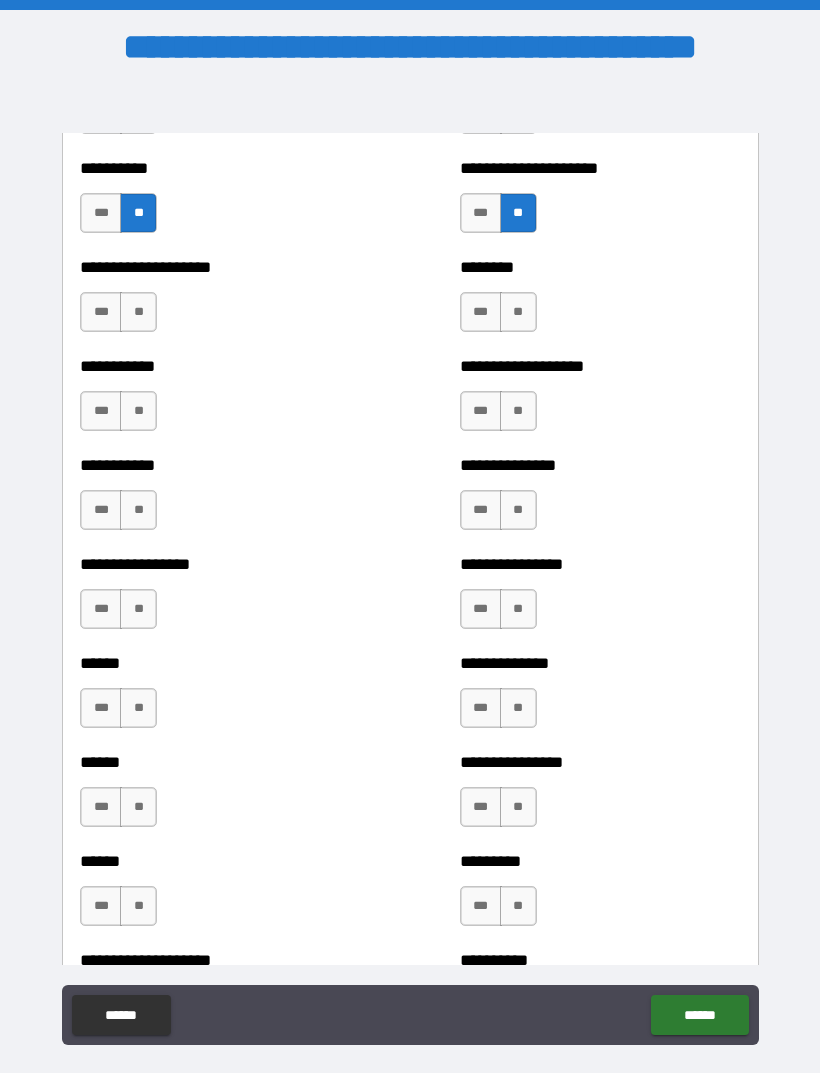 click on "**" at bounding box center (138, 312) 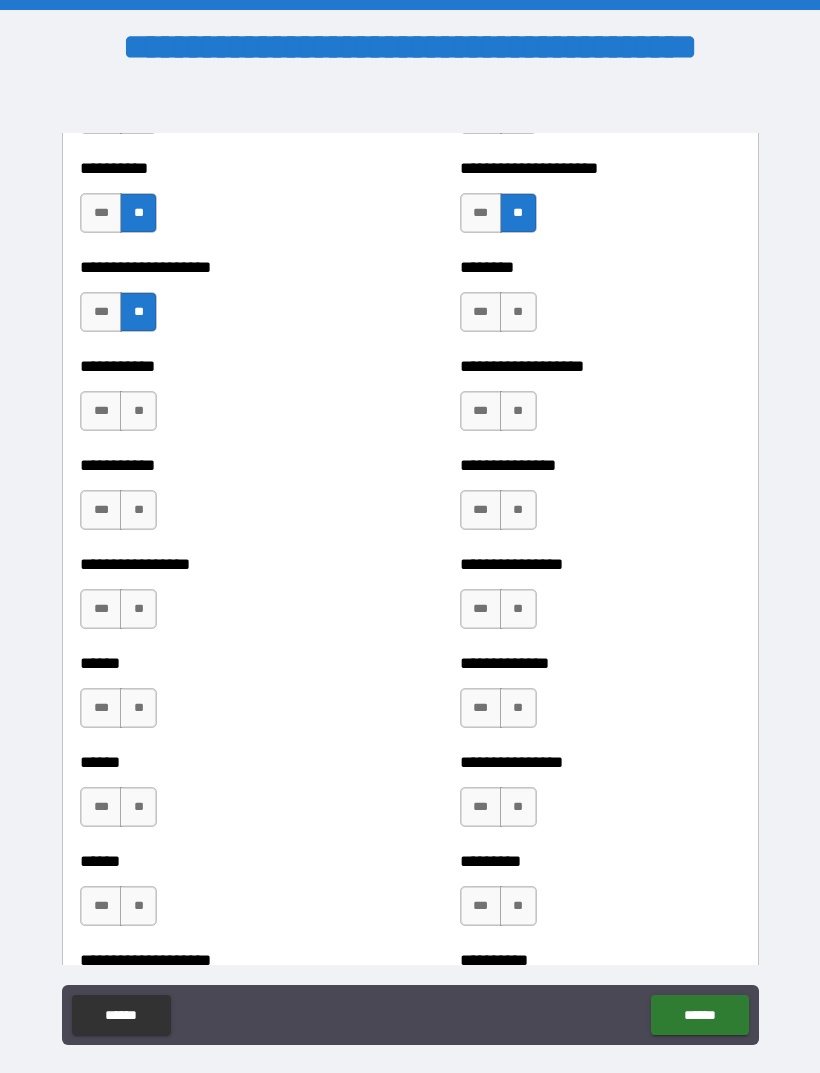 scroll, scrollTop: 2663, scrollLeft: 0, axis: vertical 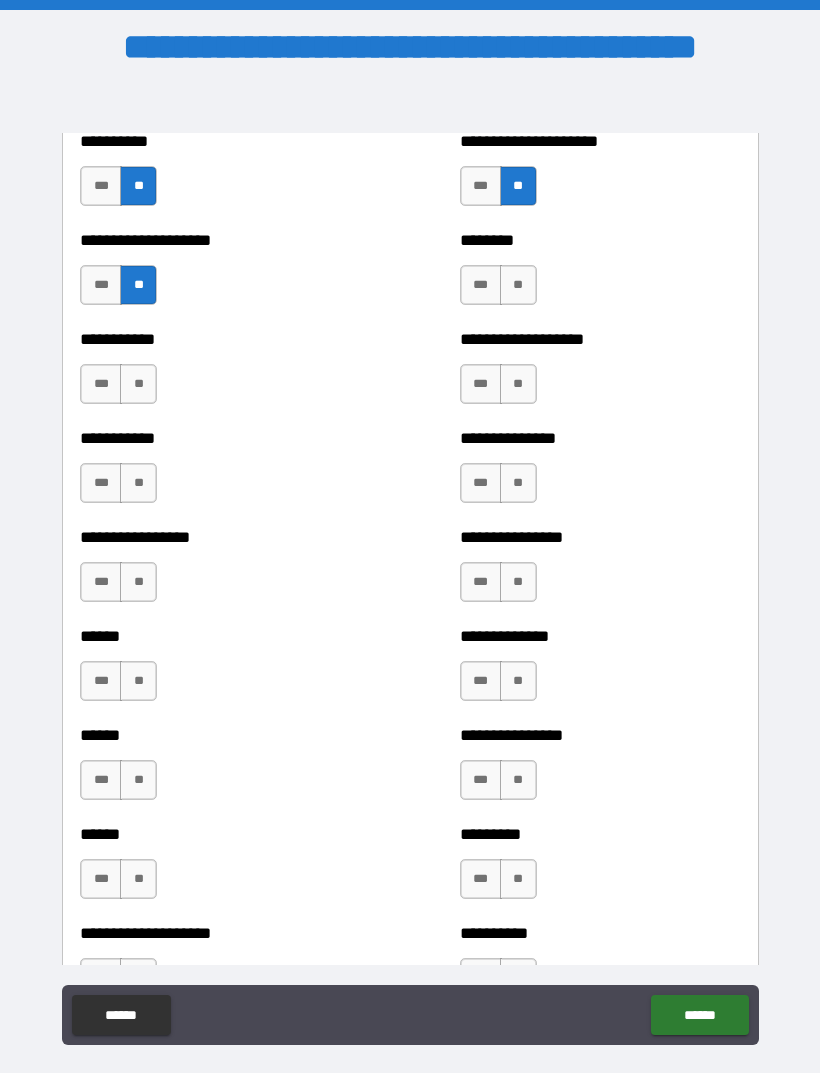 click on "**" at bounding box center [518, 285] 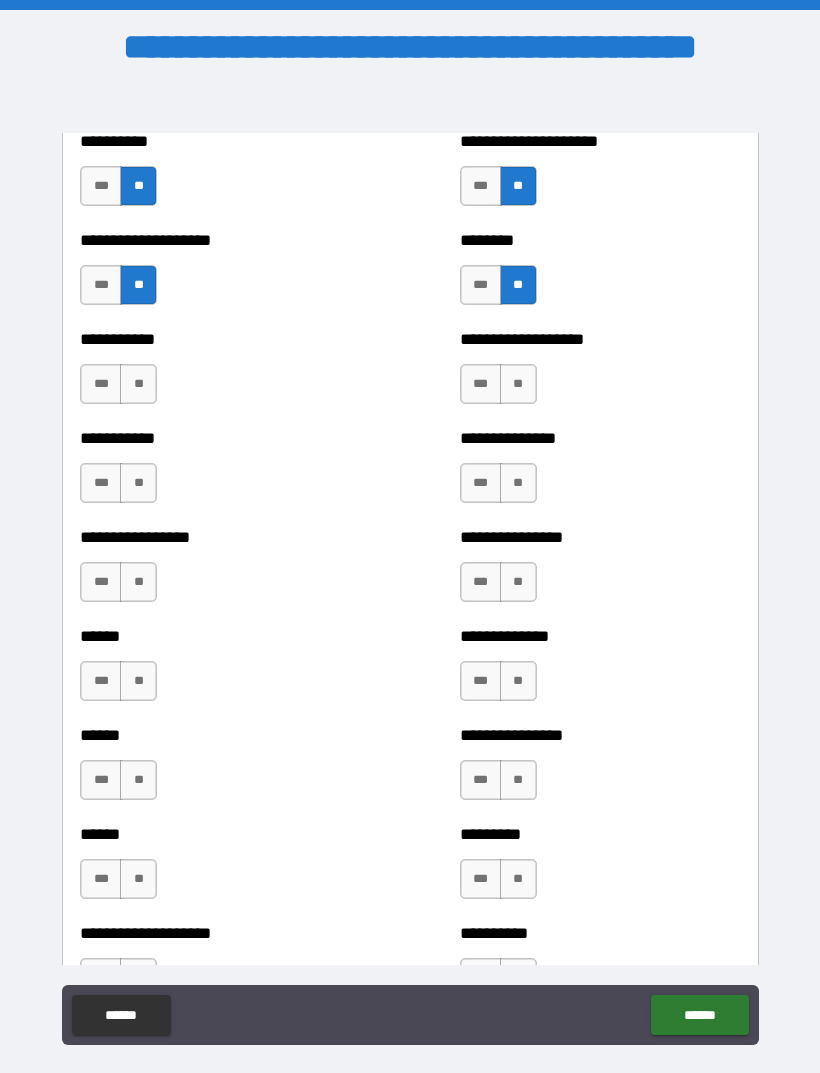 click on "**" at bounding box center (518, 384) 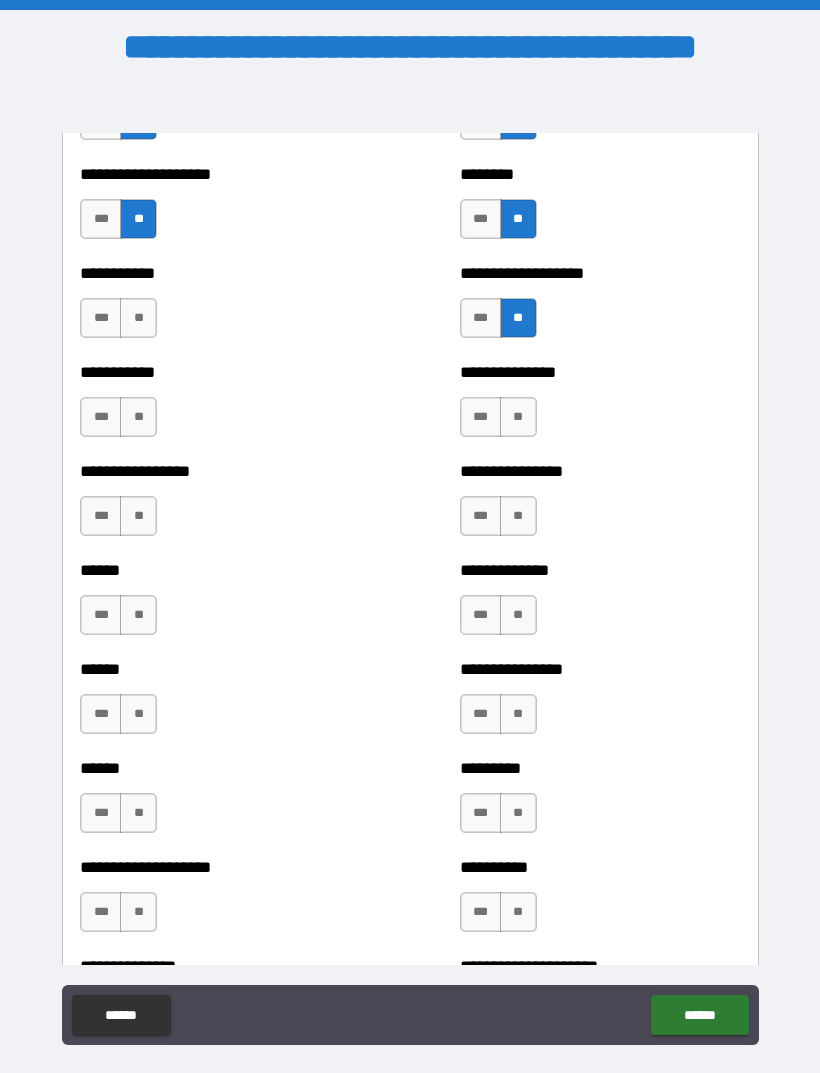 scroll, scrollTop: 2730, scrollLeft: 0, axis: vertical 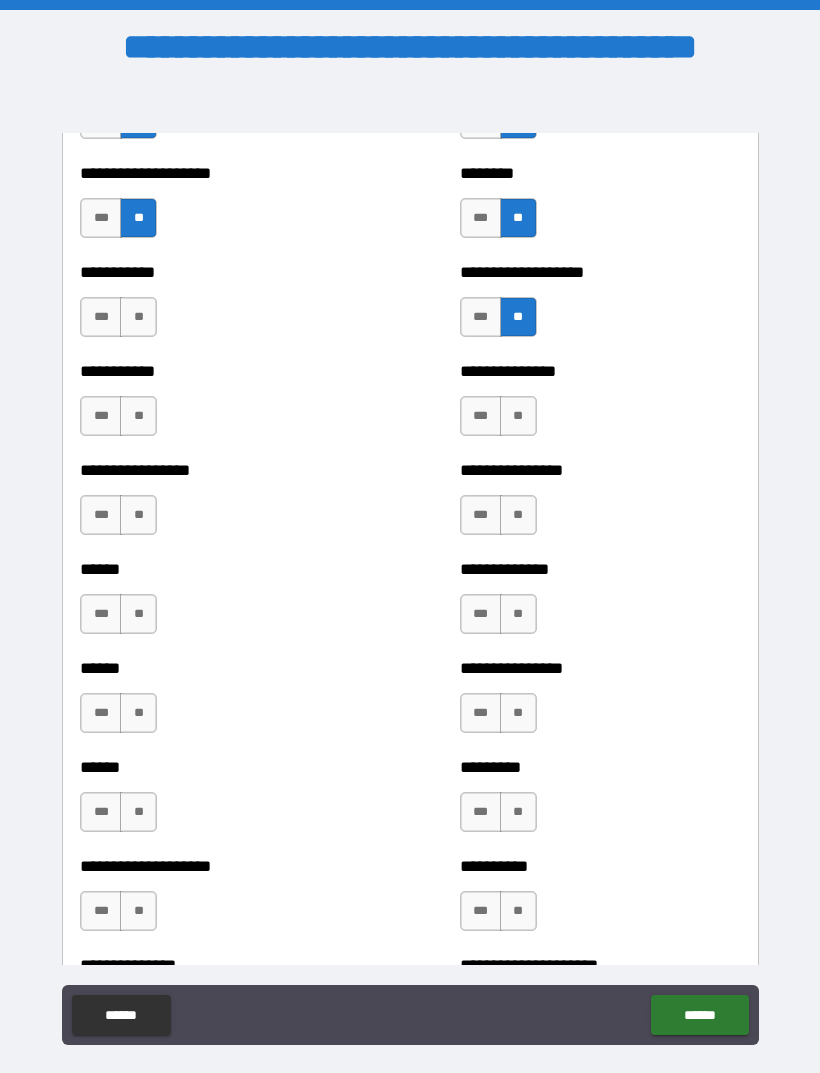 click on "**" at bounding box center (138, 317) 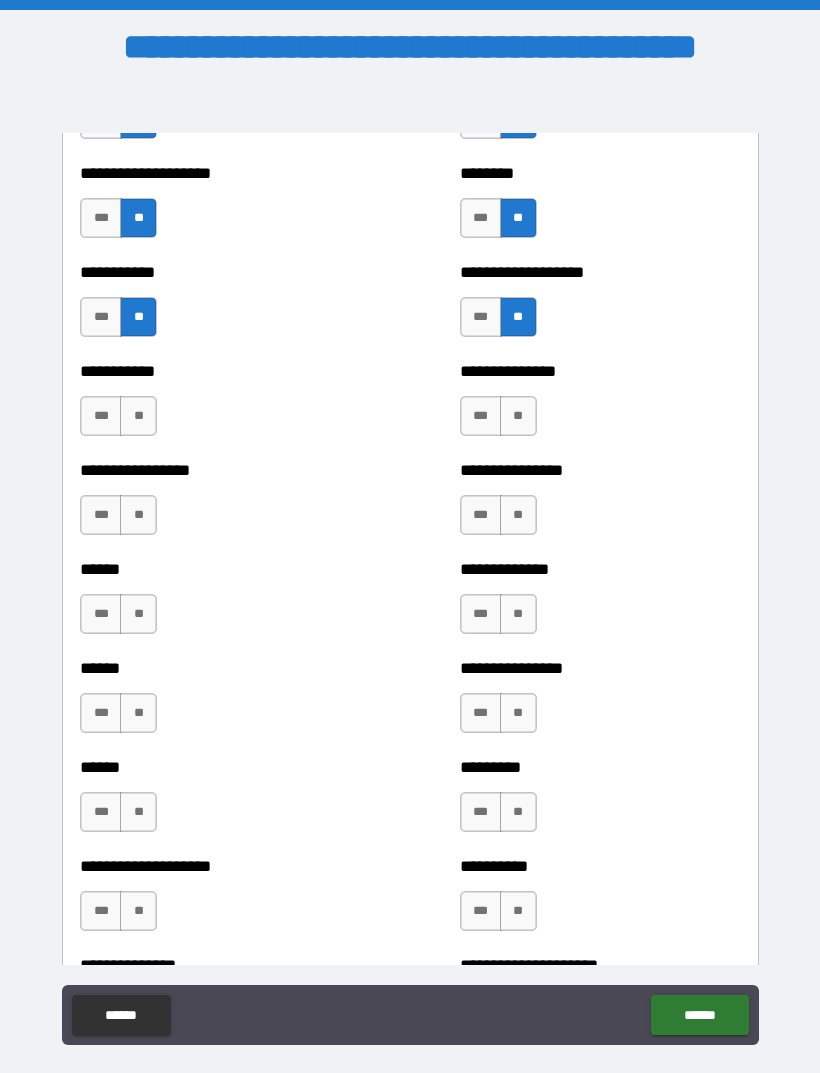 click on "**" at bounding box center [138, 416] 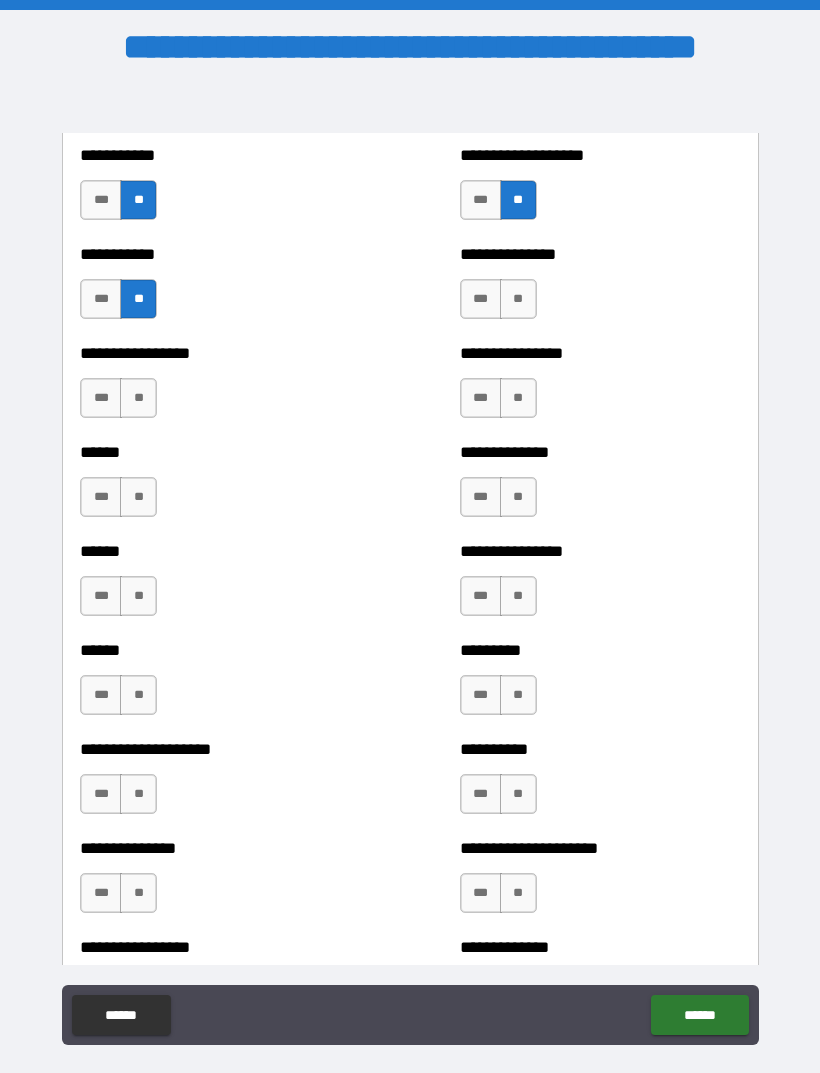 scroll, scrollTop: 2846, scrollLeft: 0, axis: vertical 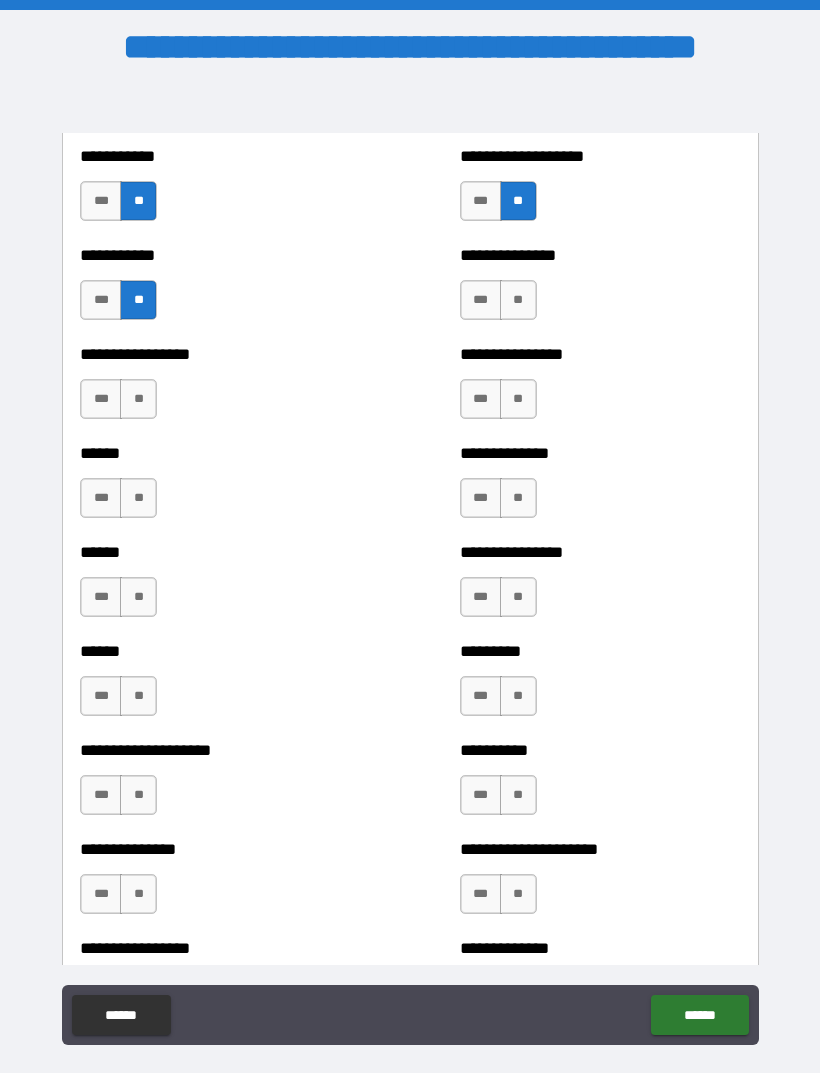click on "**" at bounding box center [518, 300] 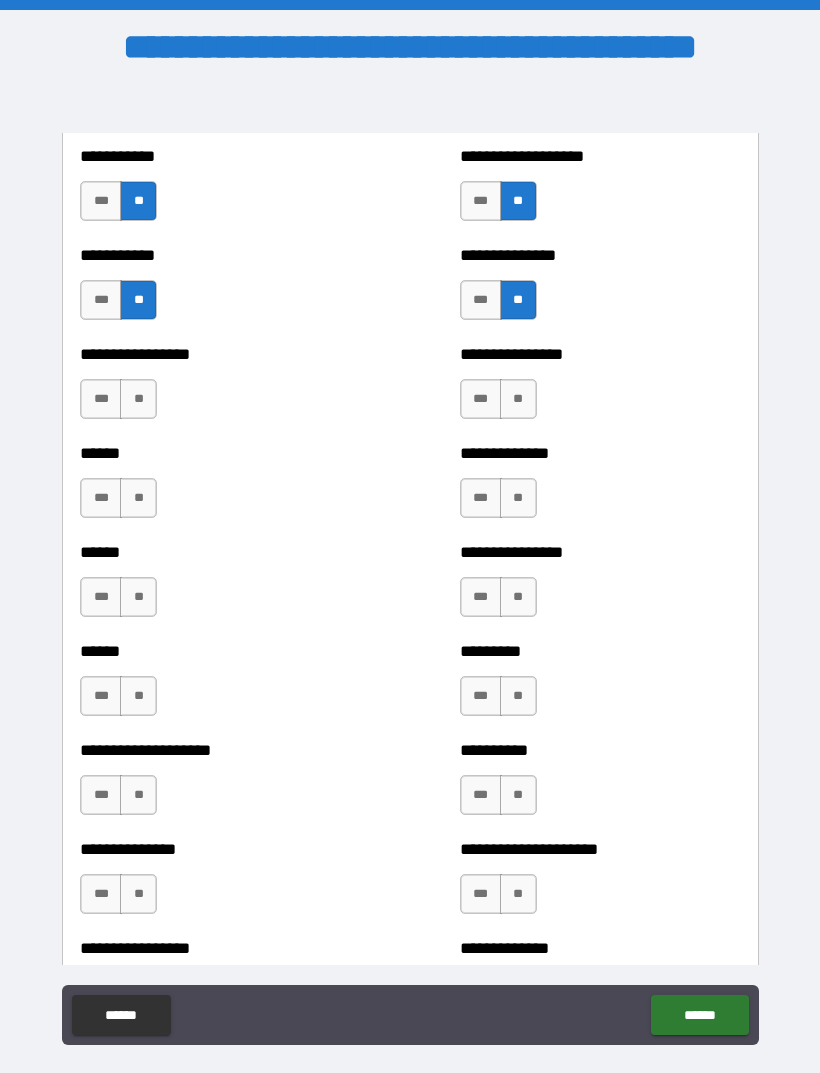 click on "**" at bounding box center [138, 399] 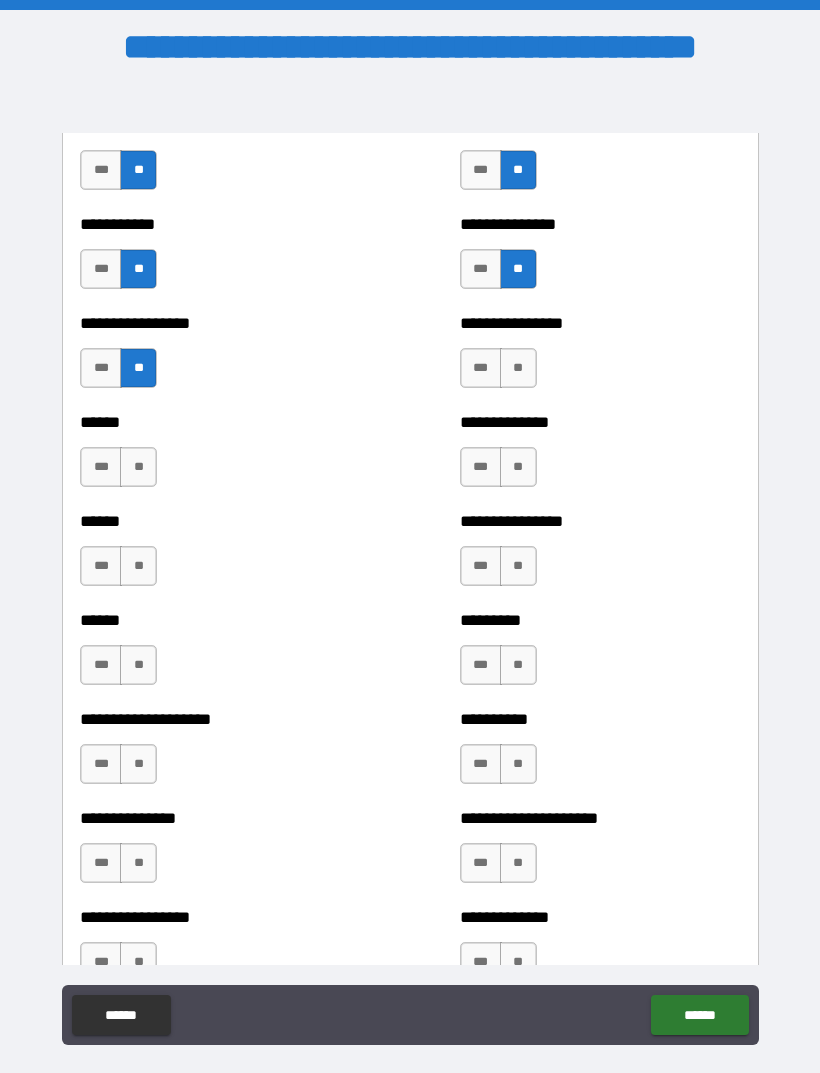 scroll, scrollTop: 2878, scrollLeft: 0, axis: vertical 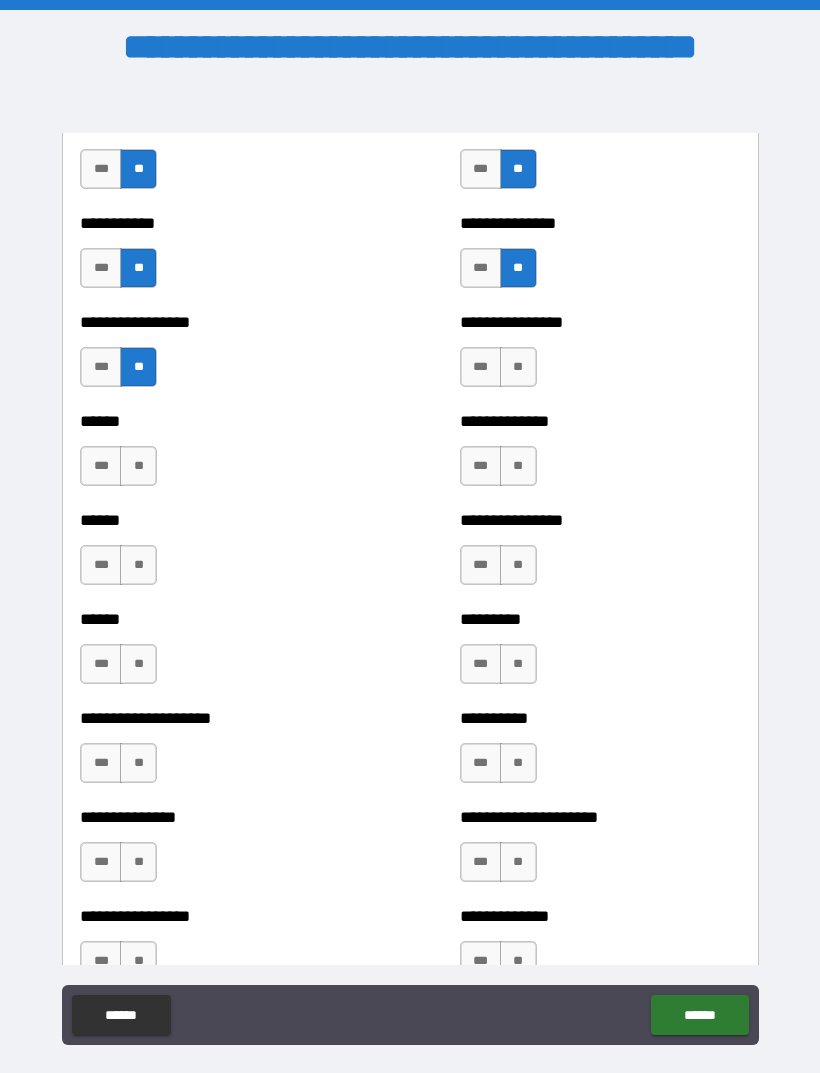 click on "**" at bounding box center [518, 367] 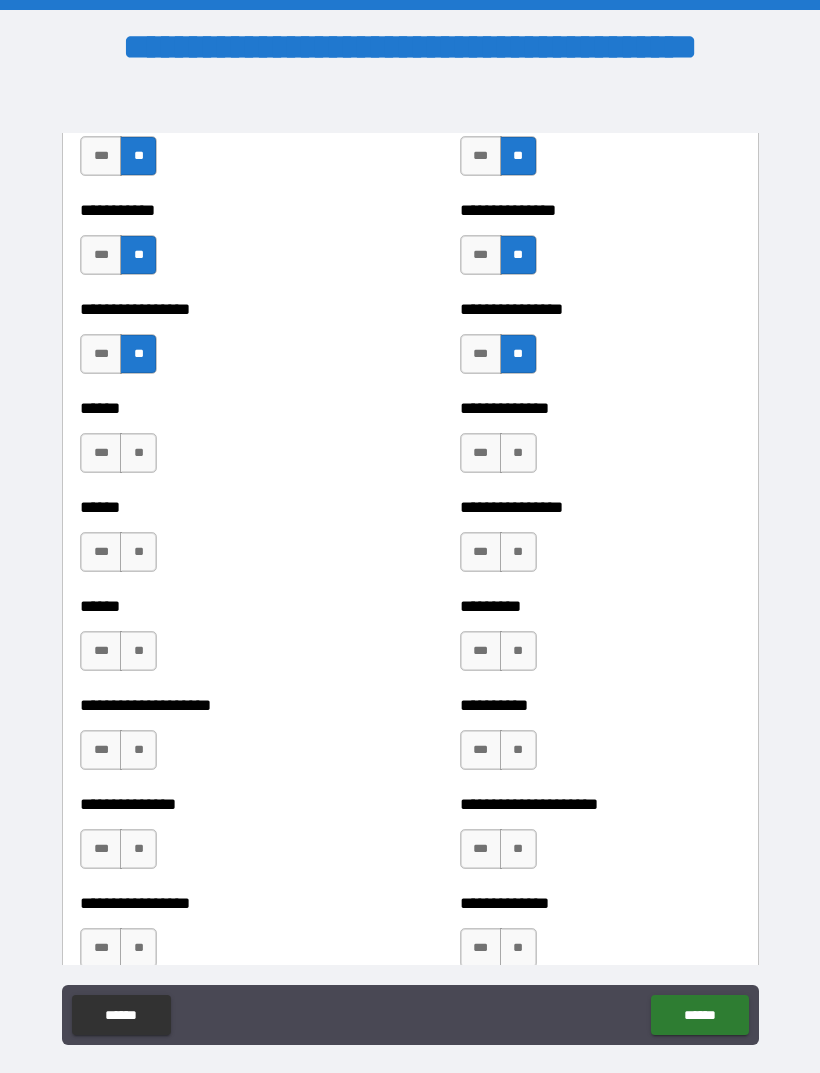 scroll, scrollTop: 2890, scrollLeft: 0, axis: vertical 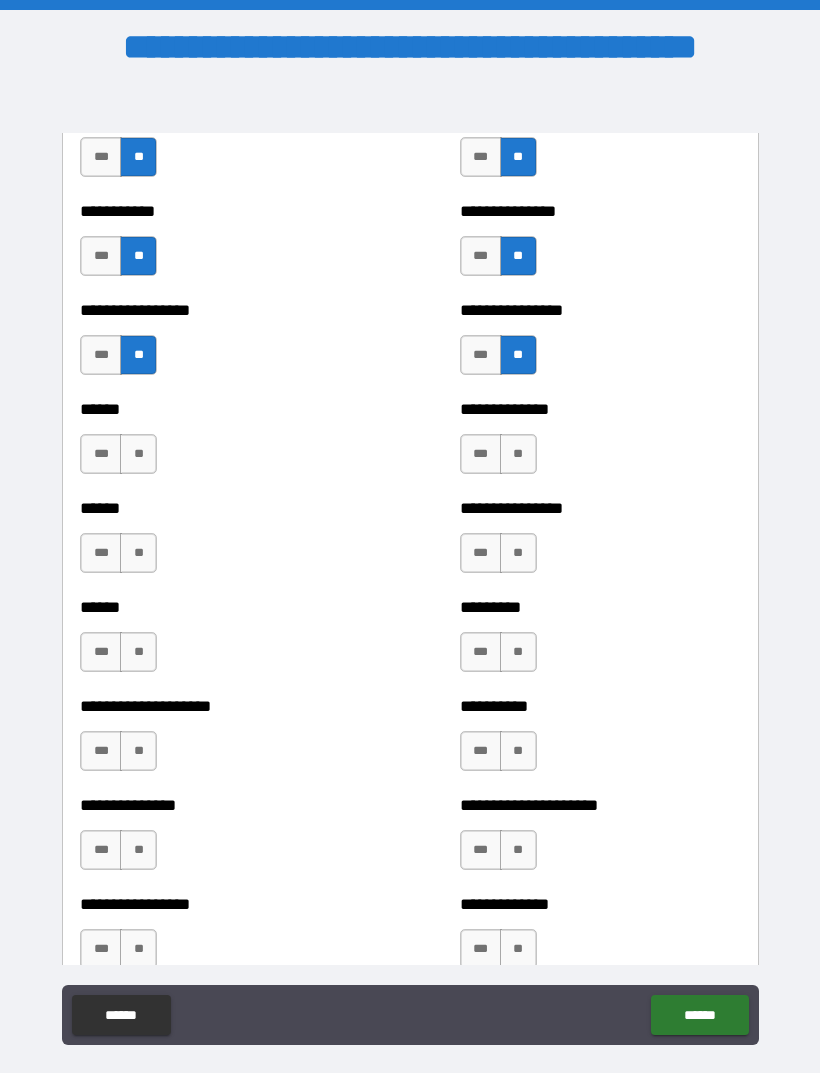 click on "**" at bounding box center [138, 454] 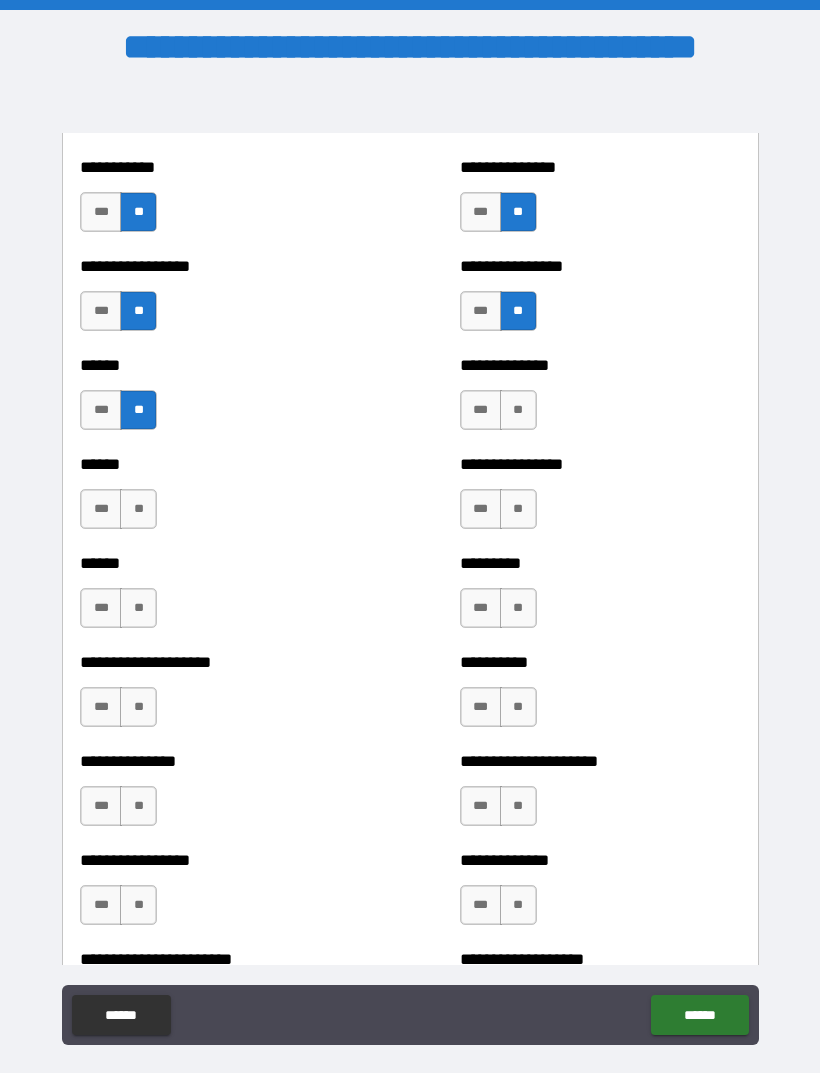 scroll, scrollTop: 2953, scrollLeft: 0, axis: vertical 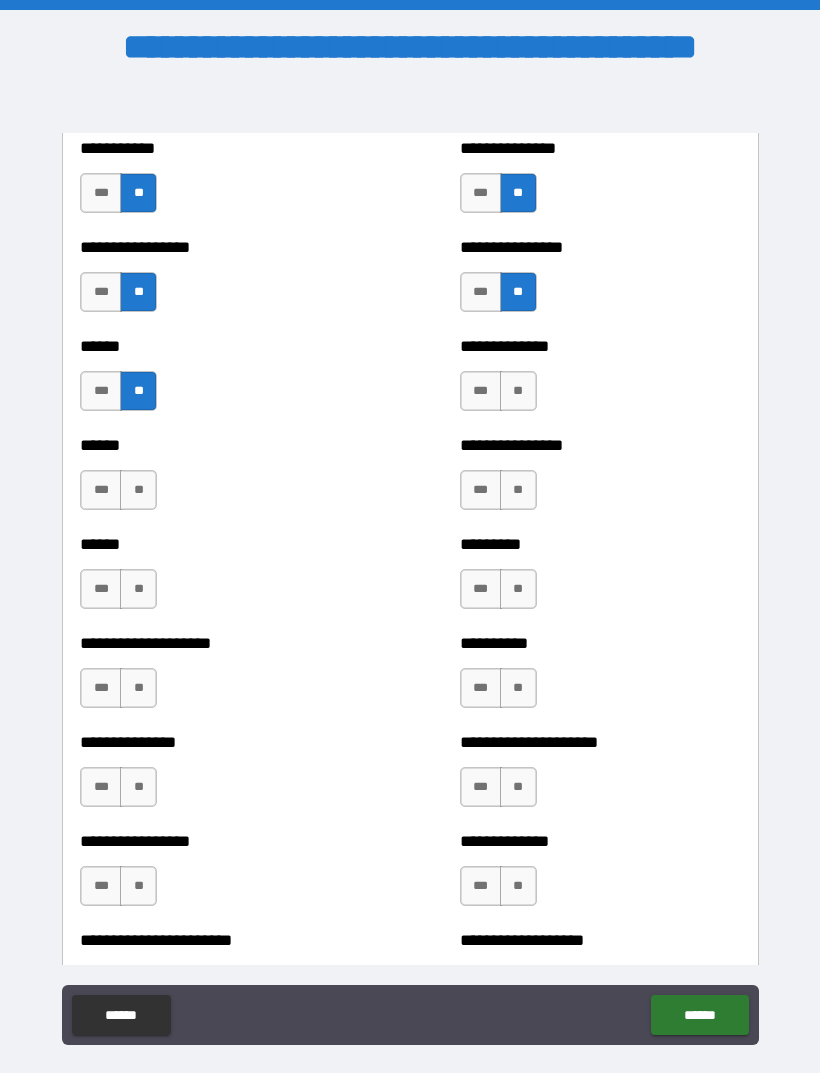 click on "***" at bounding box center (481, 391) 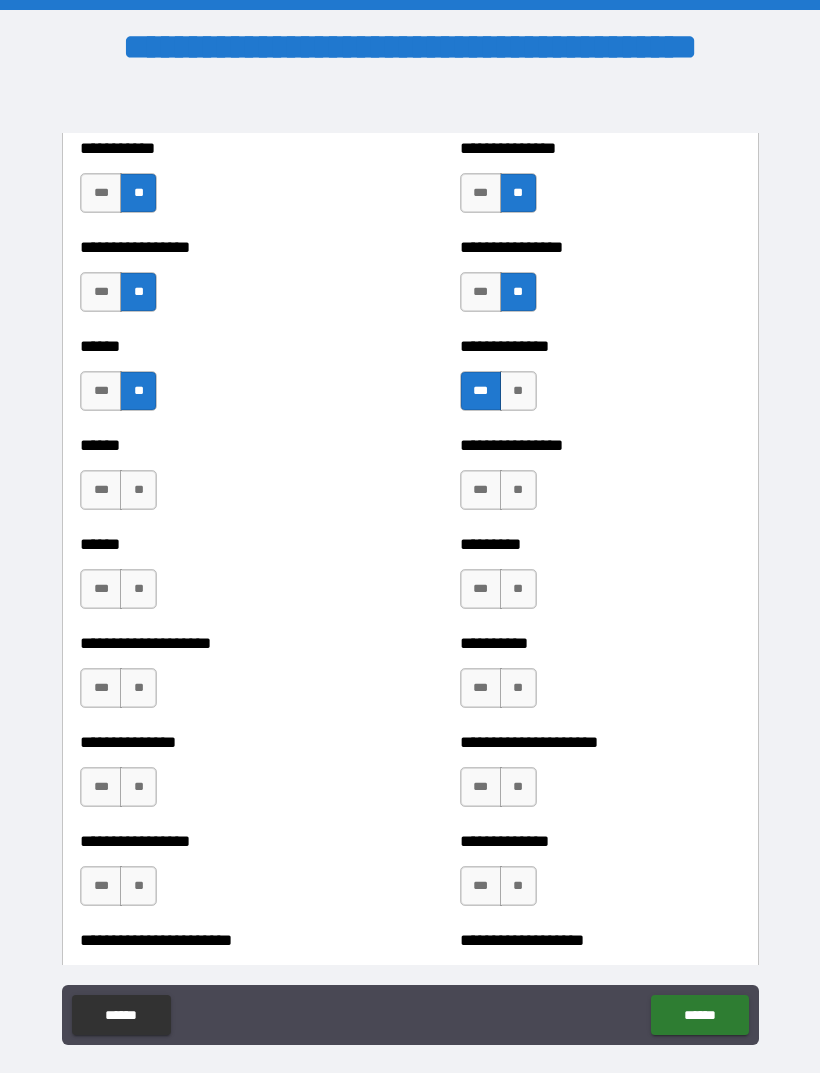 click on "**" at bounding box center [138, 490] 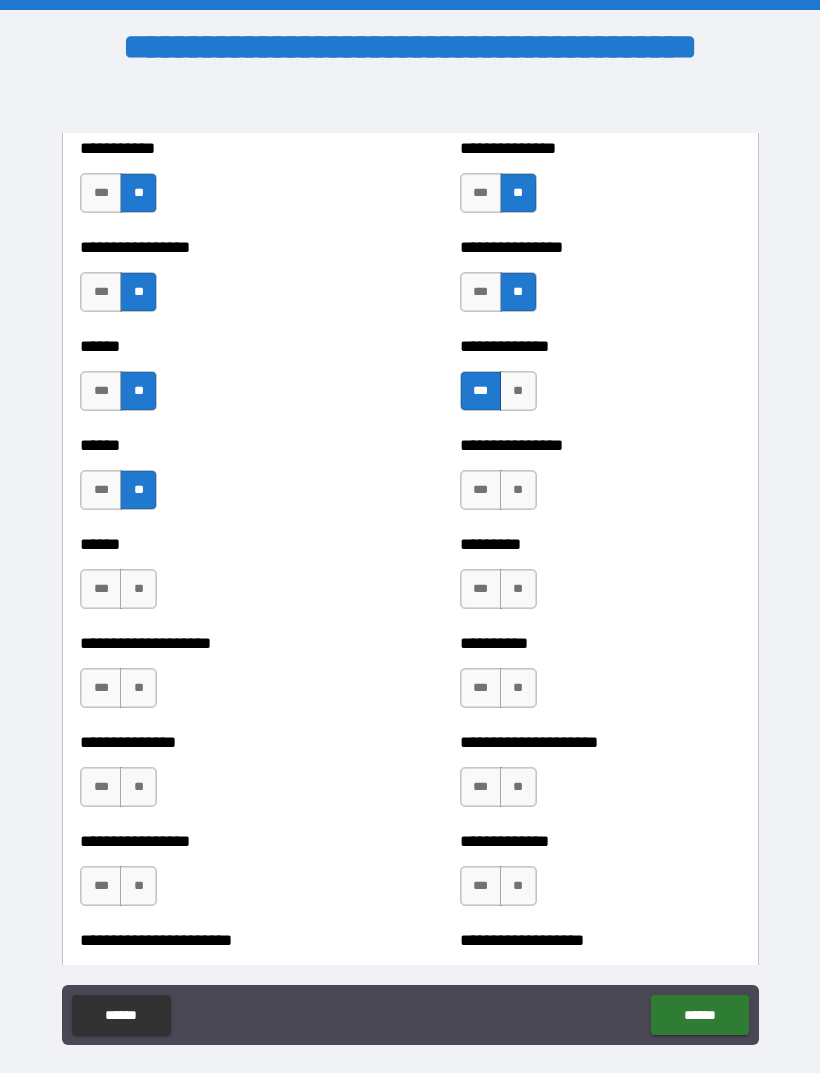 click on "**" at bounding box center [518, 490] 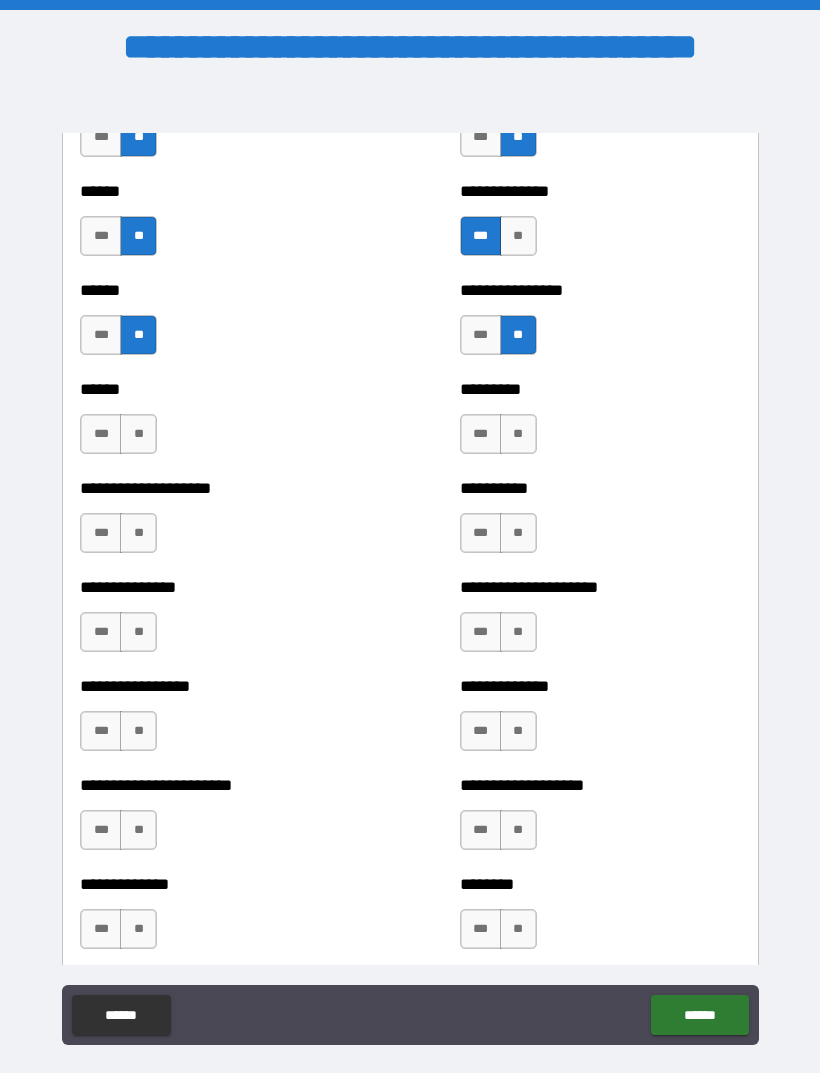 scroll, scrollTop: 3115, scrollLeft: 0, axis: vertical 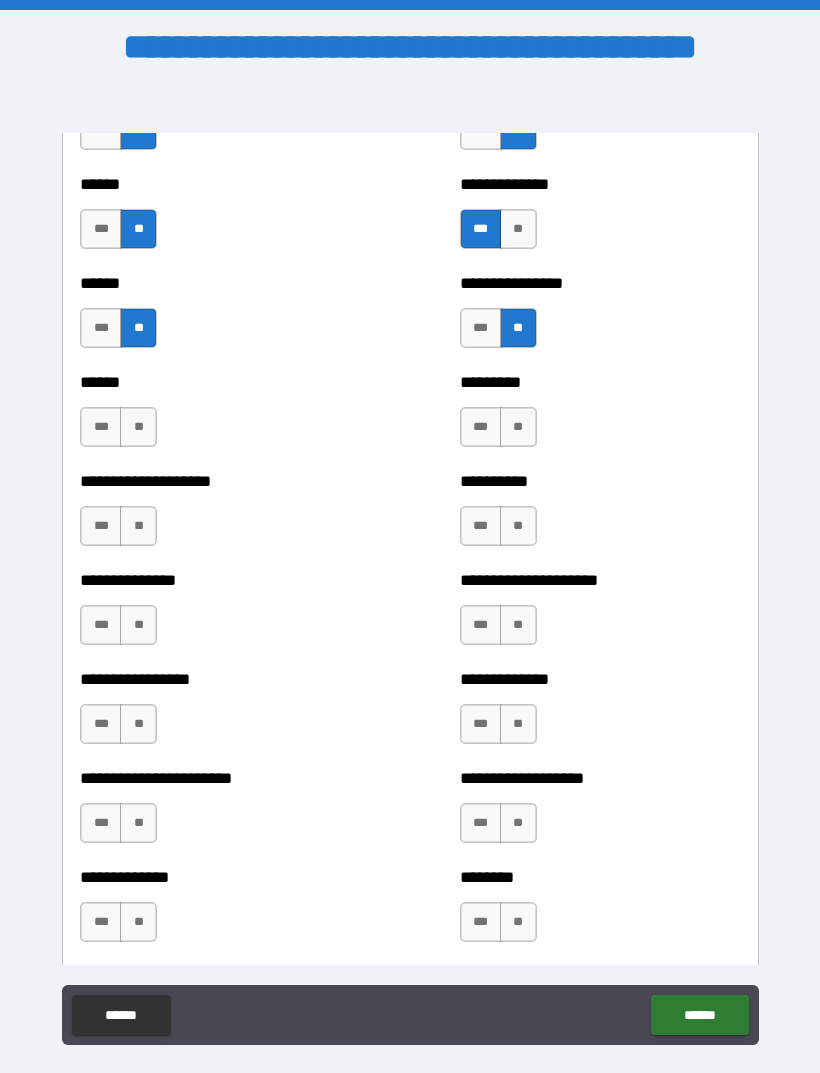 click on "**" at bounding box center [138, 427] 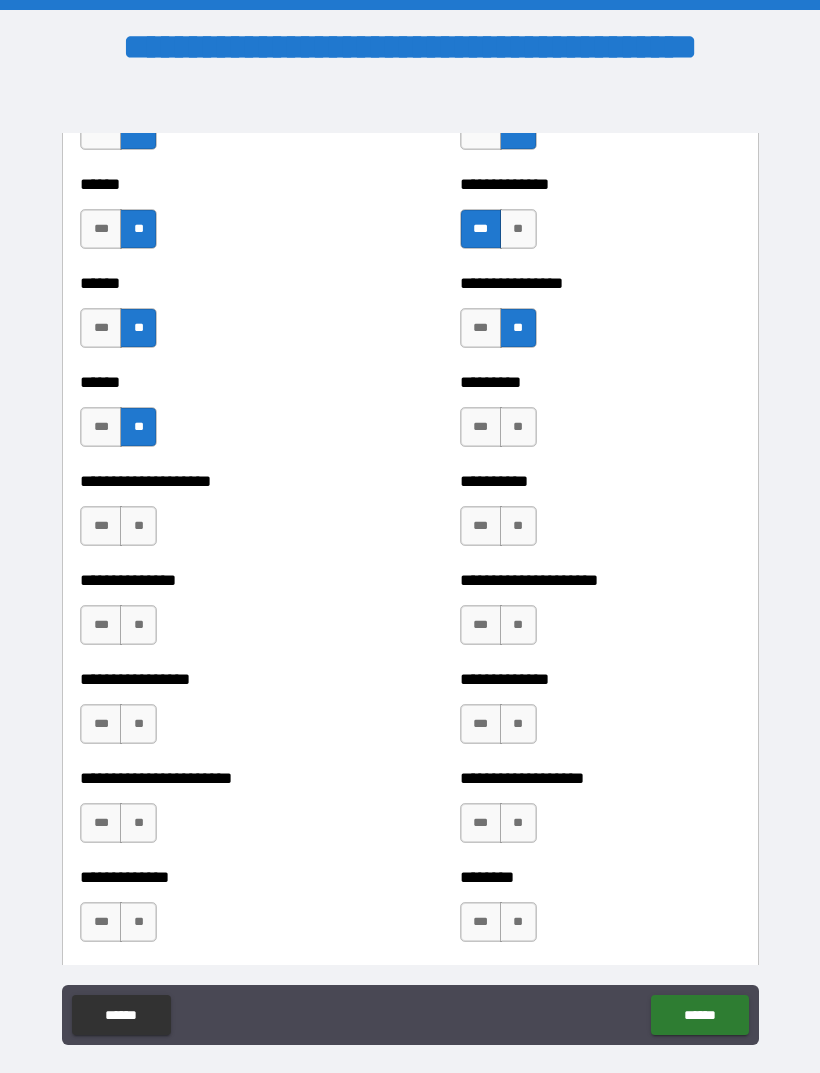 click on "**" at bounding box center [518, 427] 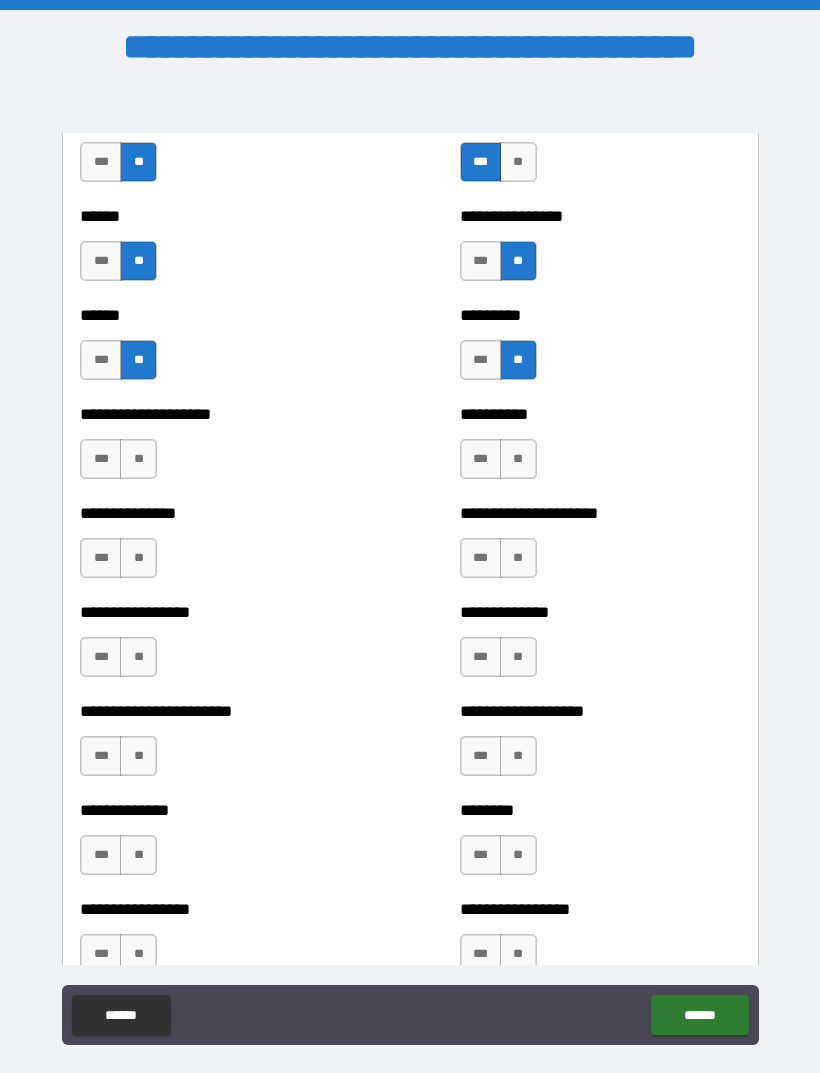 scroll, scrollTop: 3183, scrollLeft: 0, axis: vertical 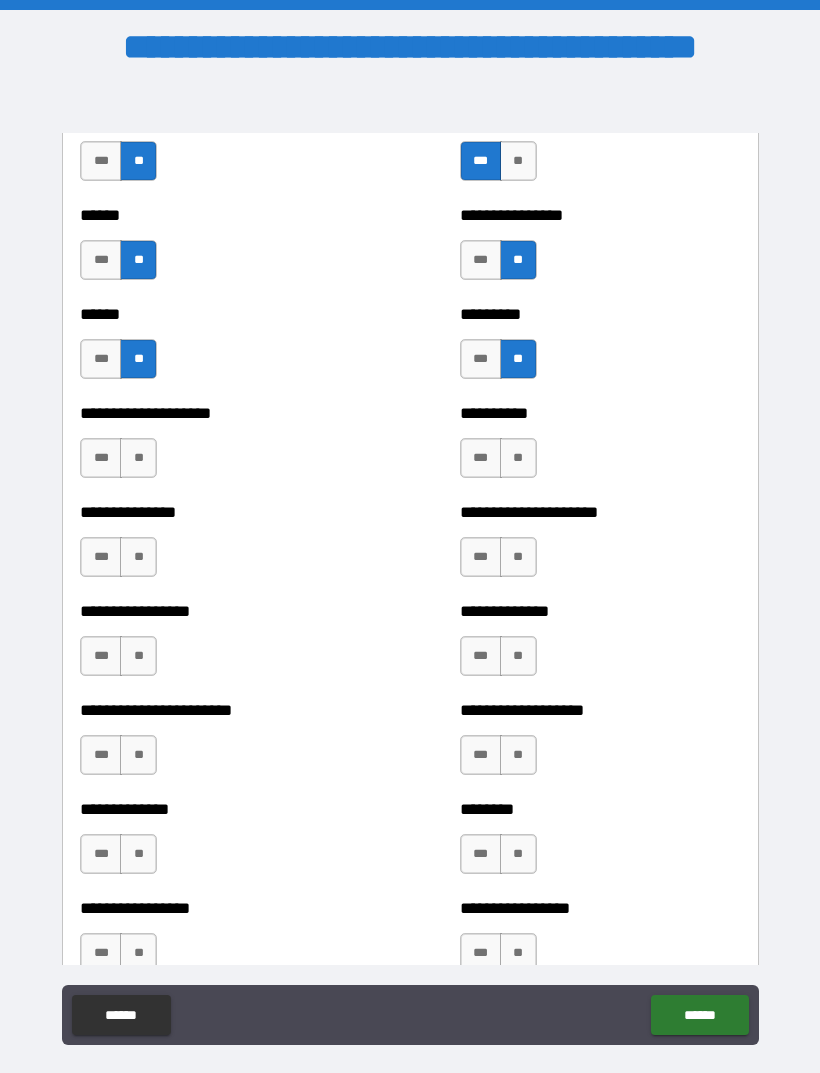 click on "**" at bounding box center (138, 458) 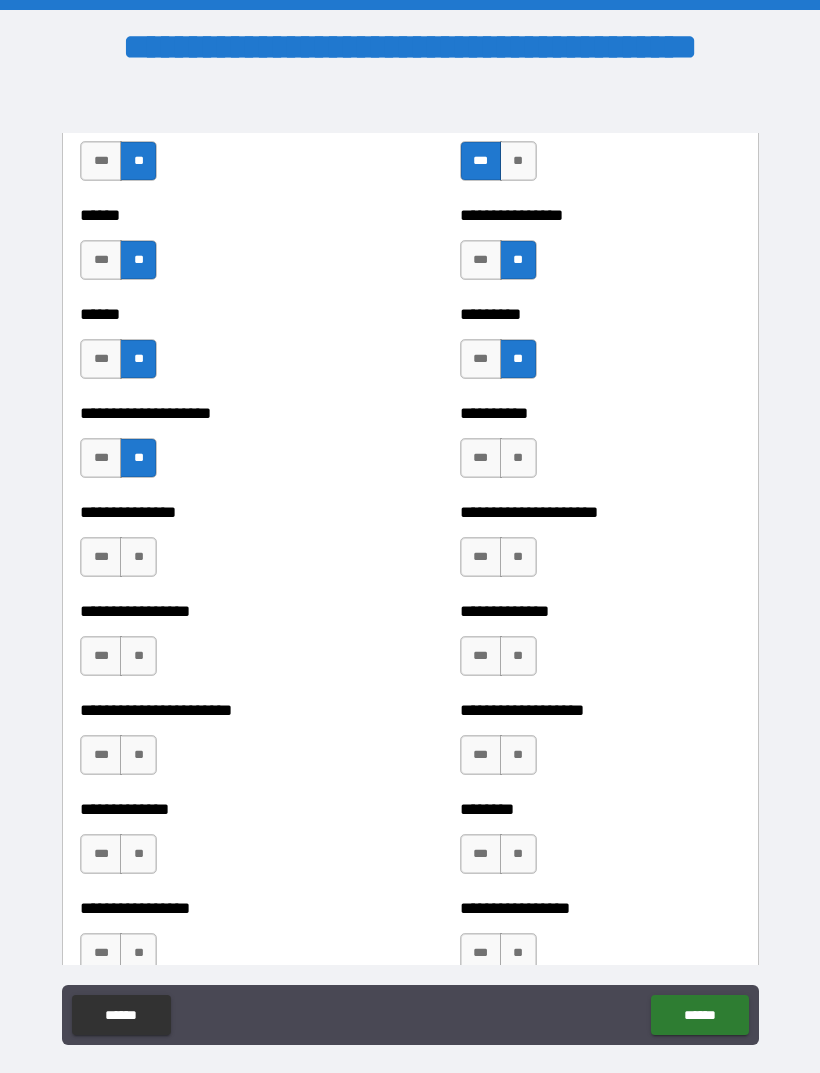 click on "**" at bounding box center [518, 458] 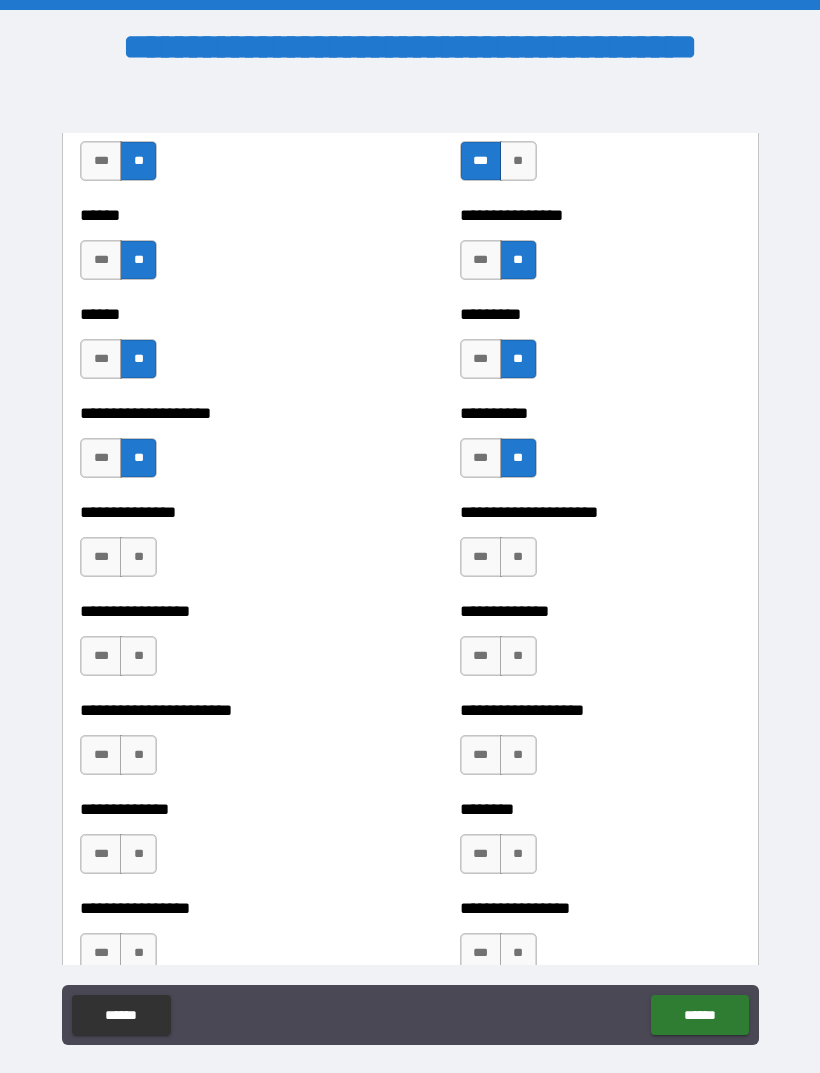 click on "***" at bounding box center (101, 557) 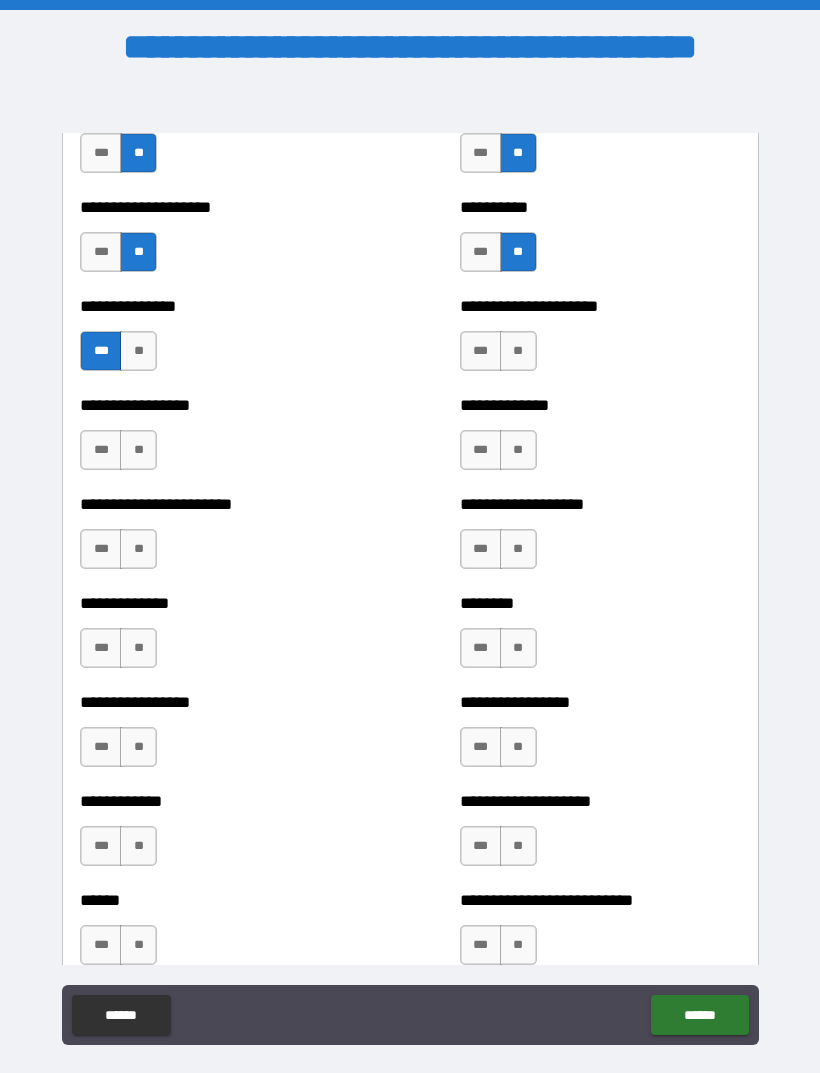 scroll, scrollTop: 3384, scrollLeft: 0, axis: vertical 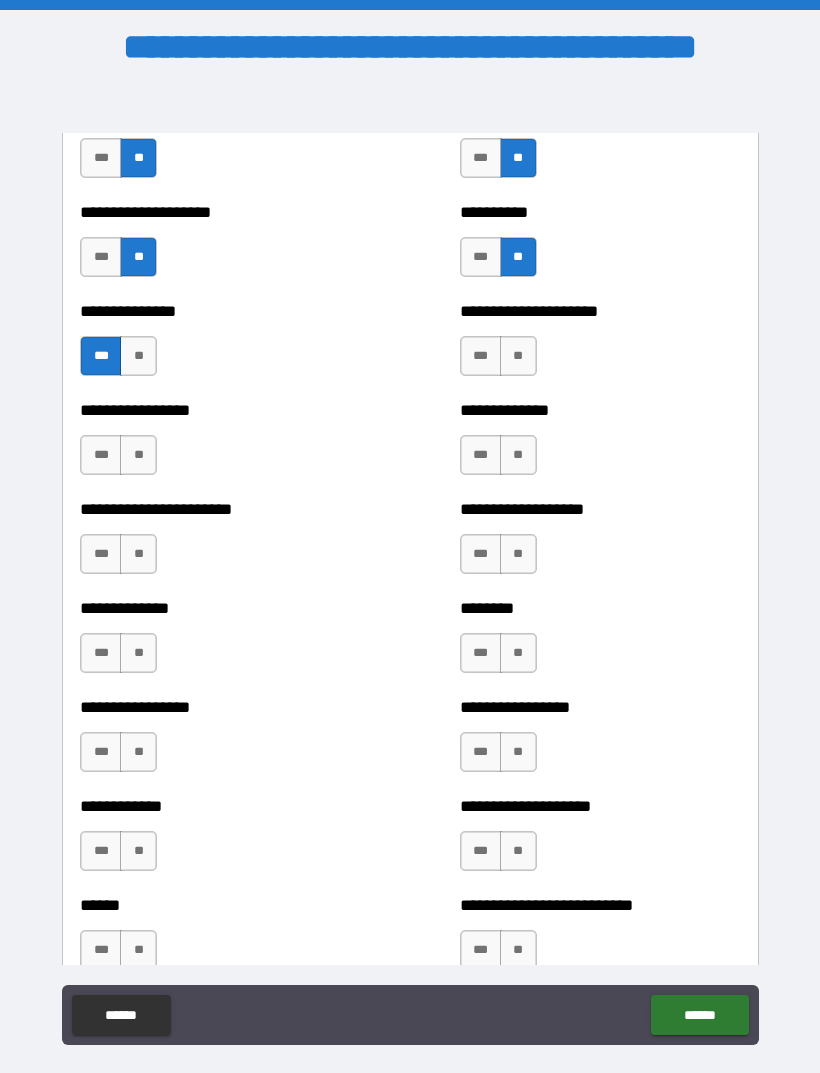 click on "**" at bounding box center [518, 356] 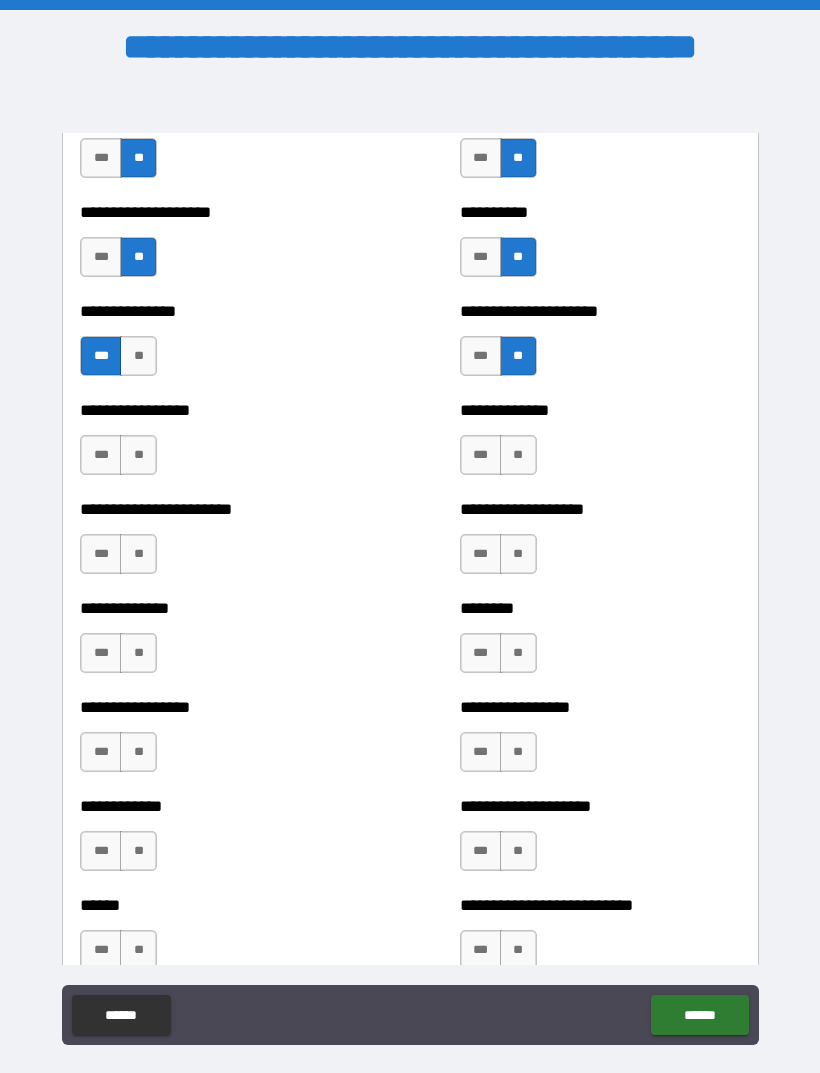 click on "**" at bounding box center [138, 455] 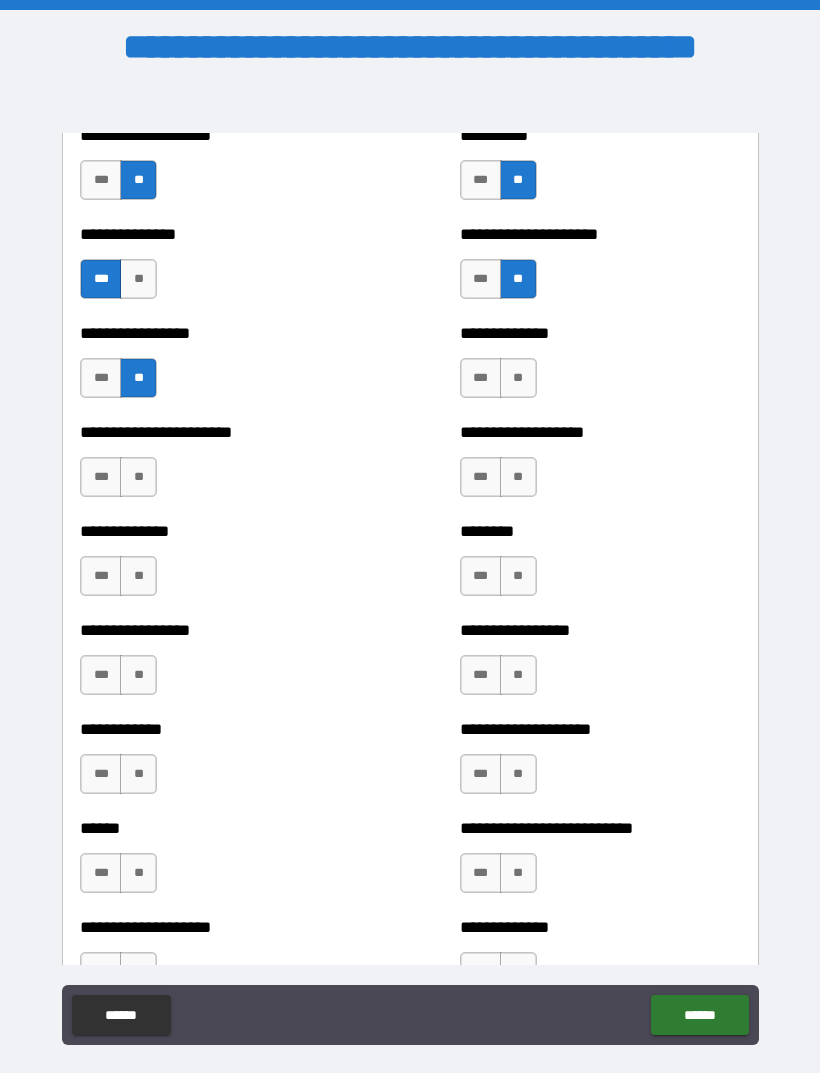 scroll, scrollTop: 3460, scrollLeft: 0, axis: vertical 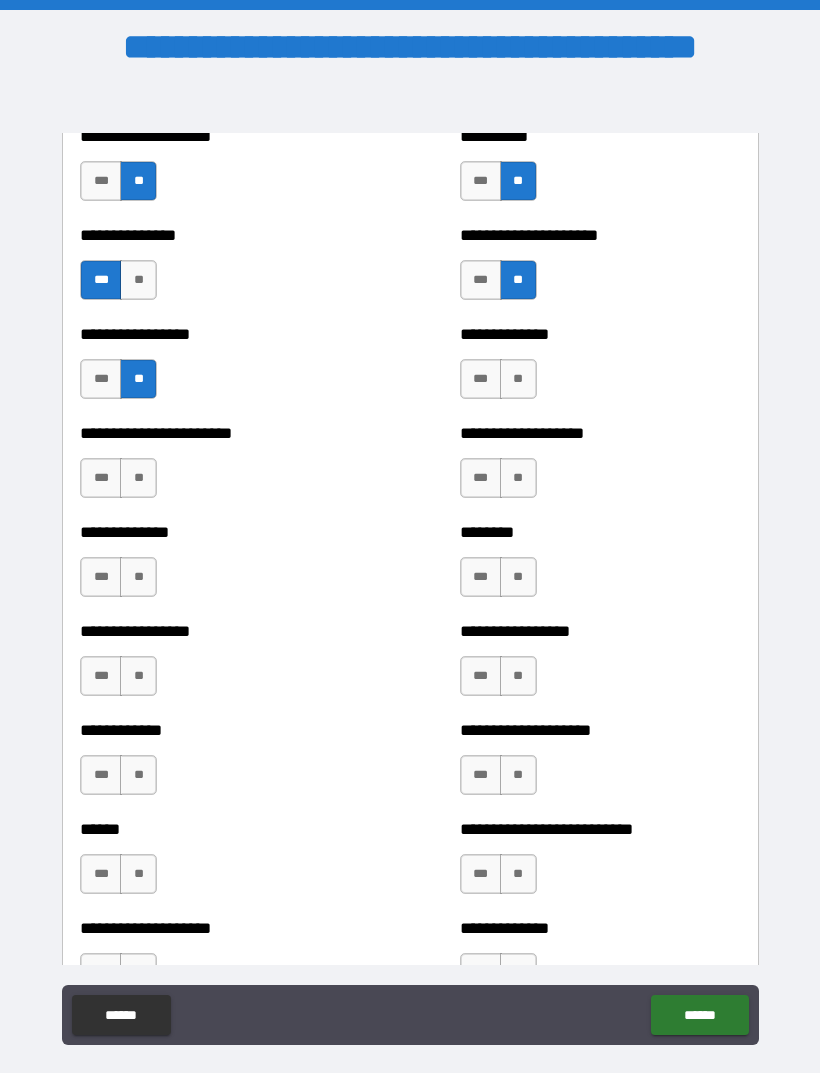 click on "**" at bounding box center [518, 379] 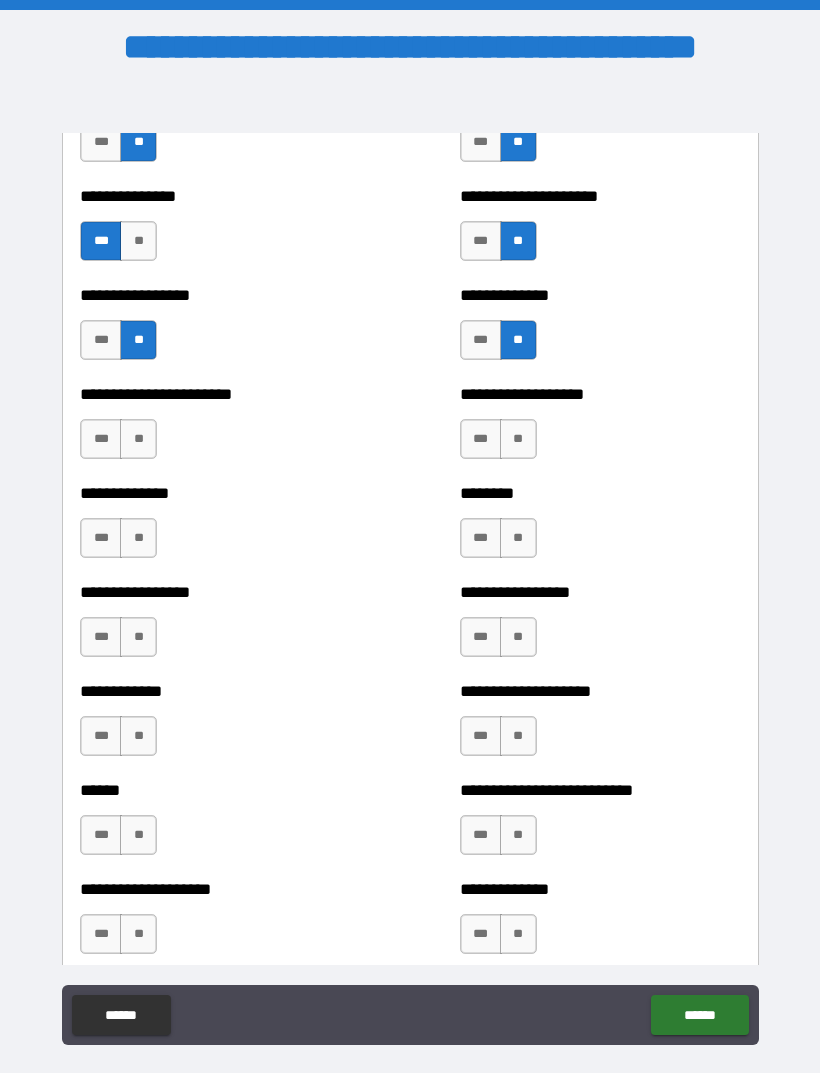 scroll, scrollTop: 3511, scrollLeft: 0, axis: vertical 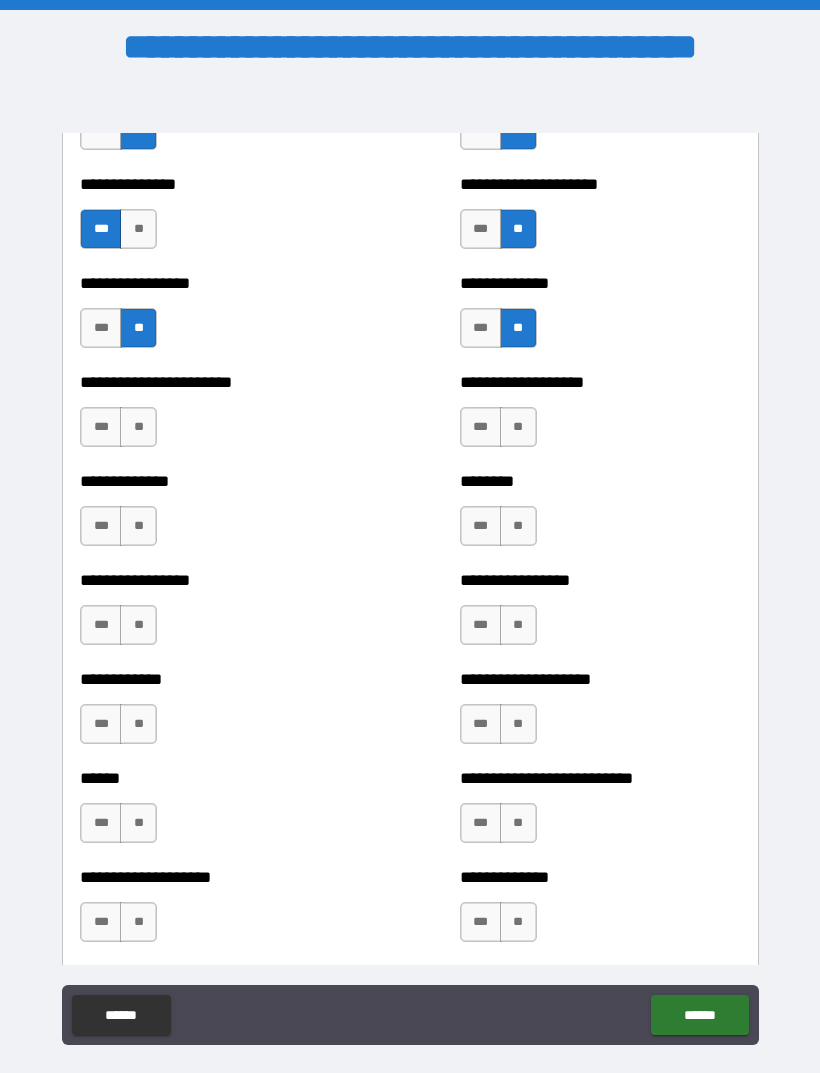 click on "**" at bounding box center [138, 427] 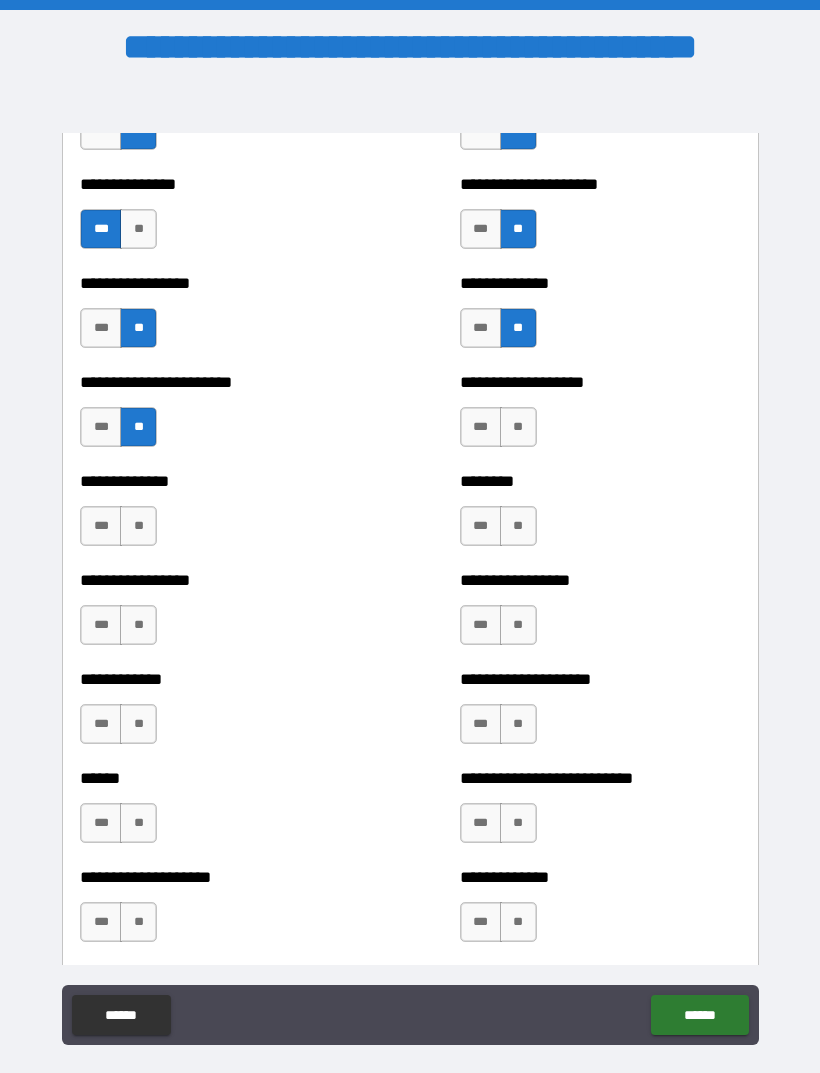 click on "**" at bounding box center (518, 427) 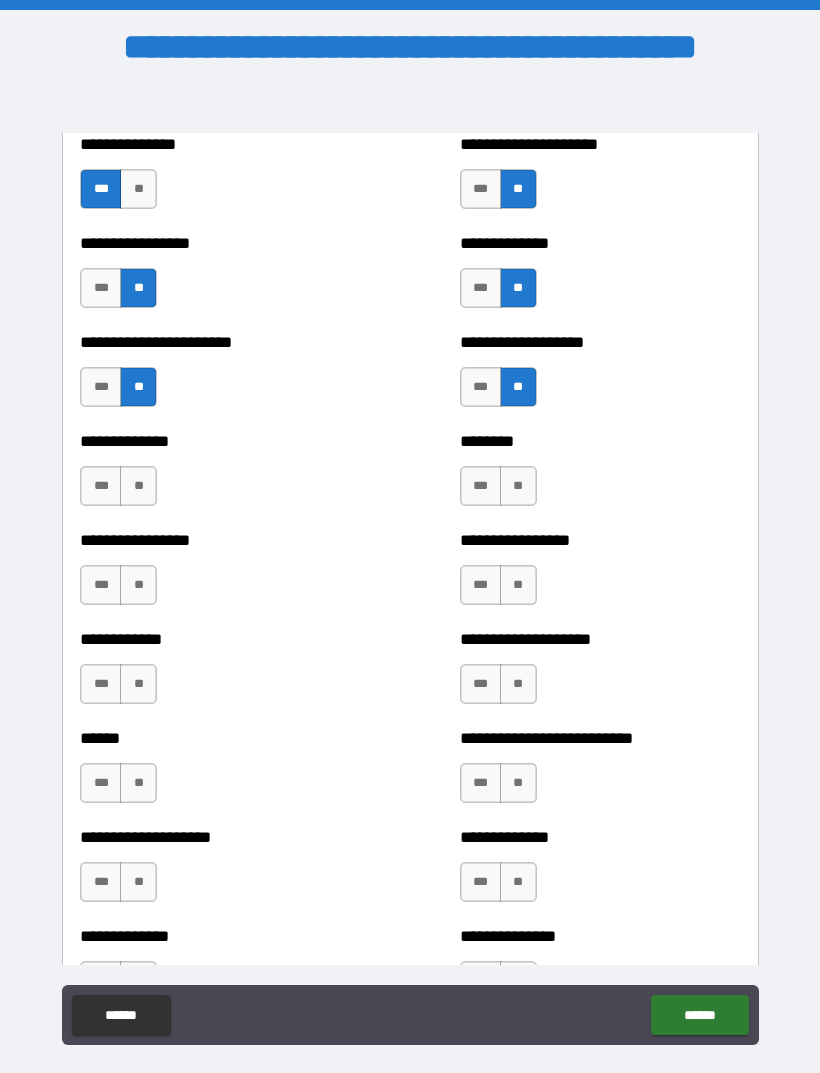 scroll, scrollTop: 3558, scrollLeft: 0, axis: vertical 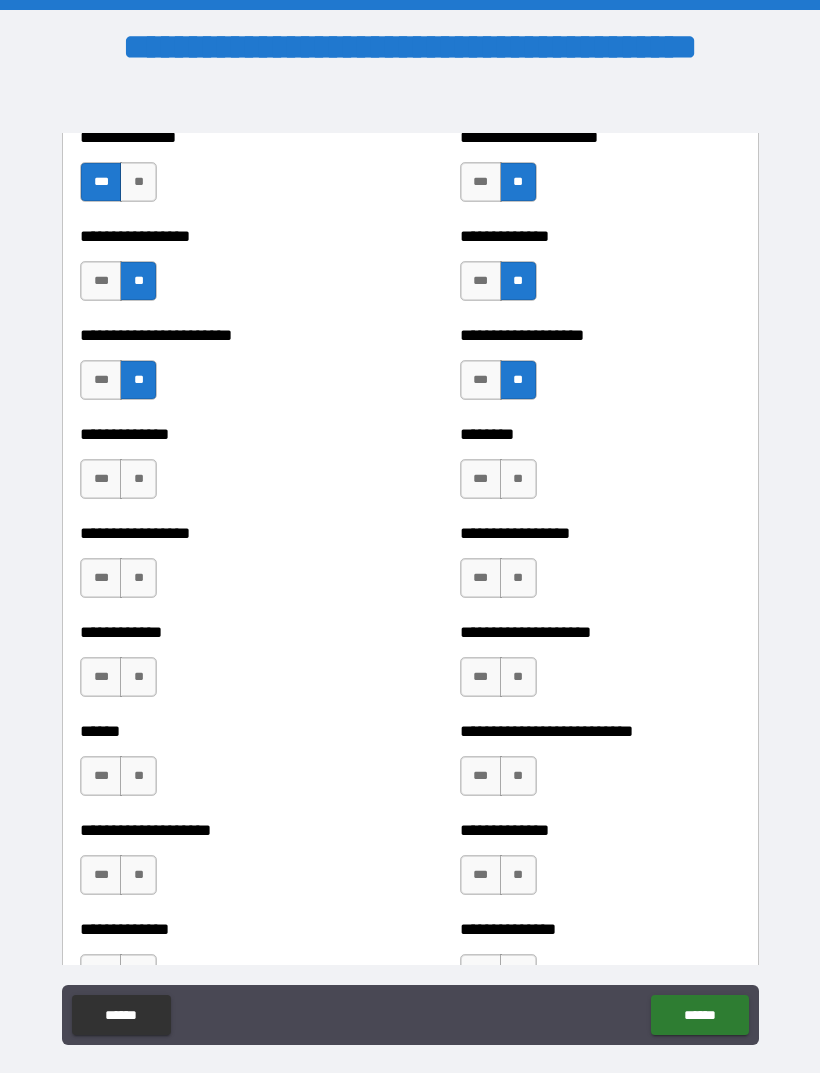 click on "**" at bounding box center (138, 479) 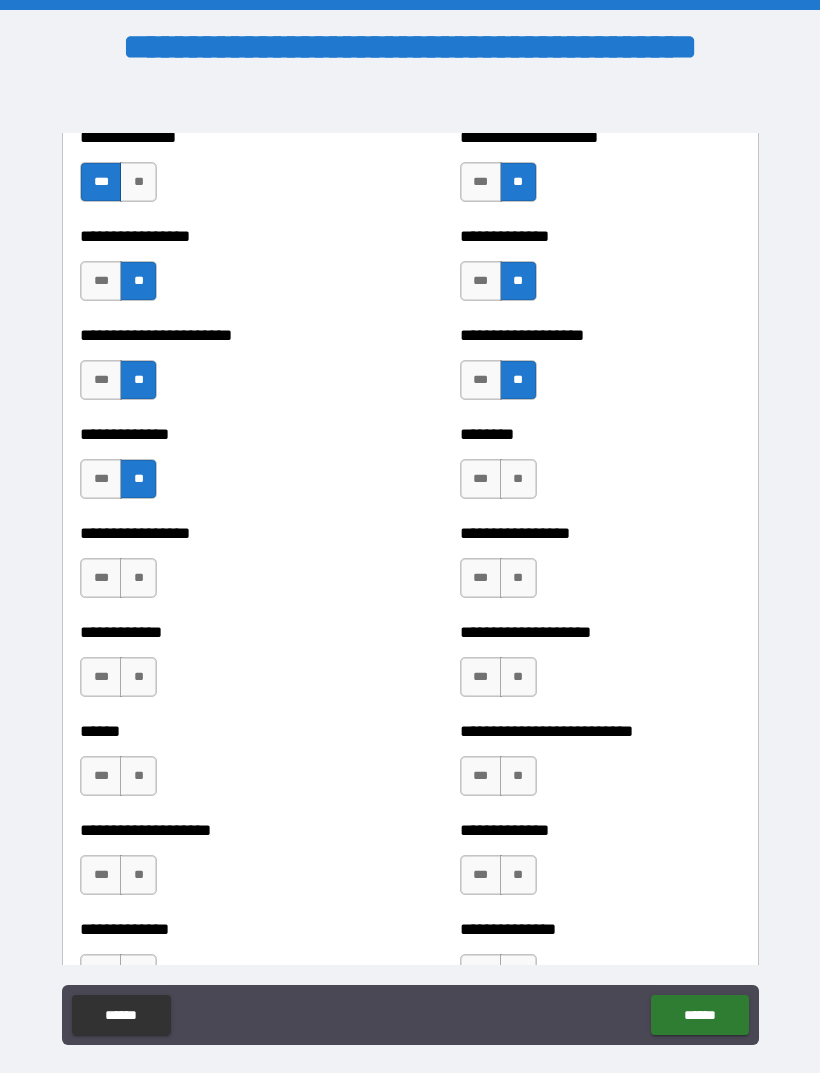 click on "***" at bounding box center [481, 479] 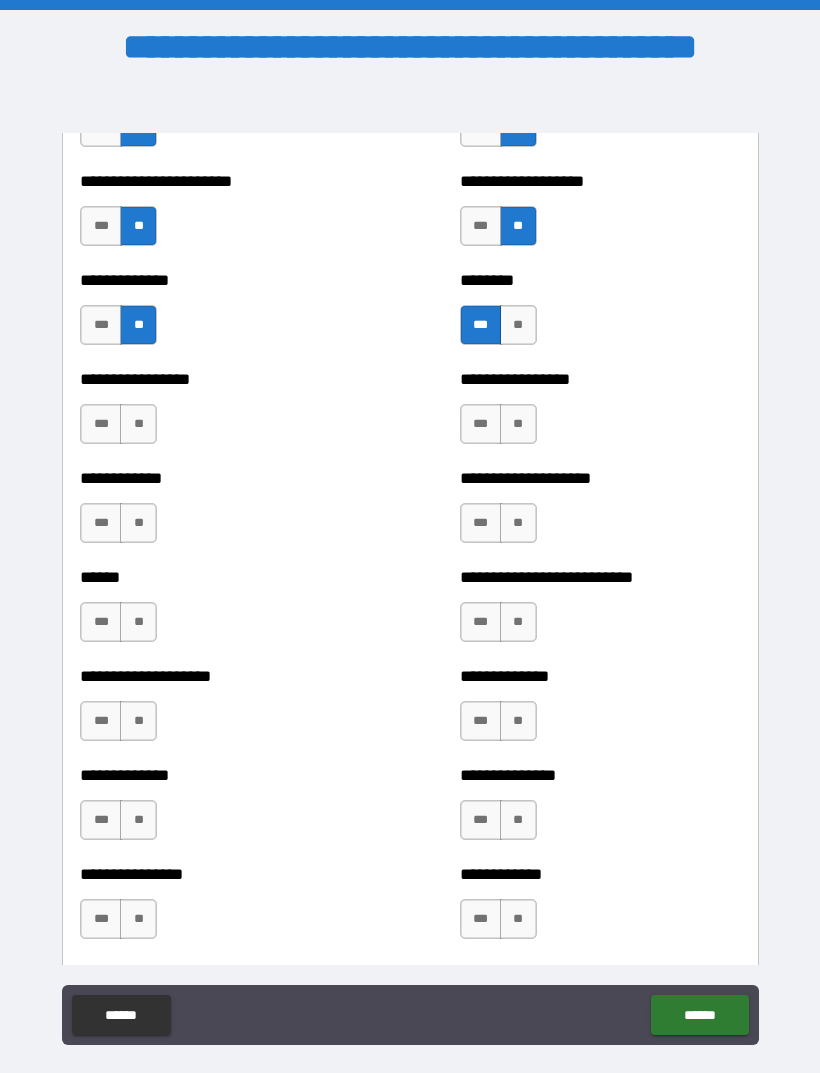 scroll, scrollTop: 3713, scrollLeft: 0, axis: vertical 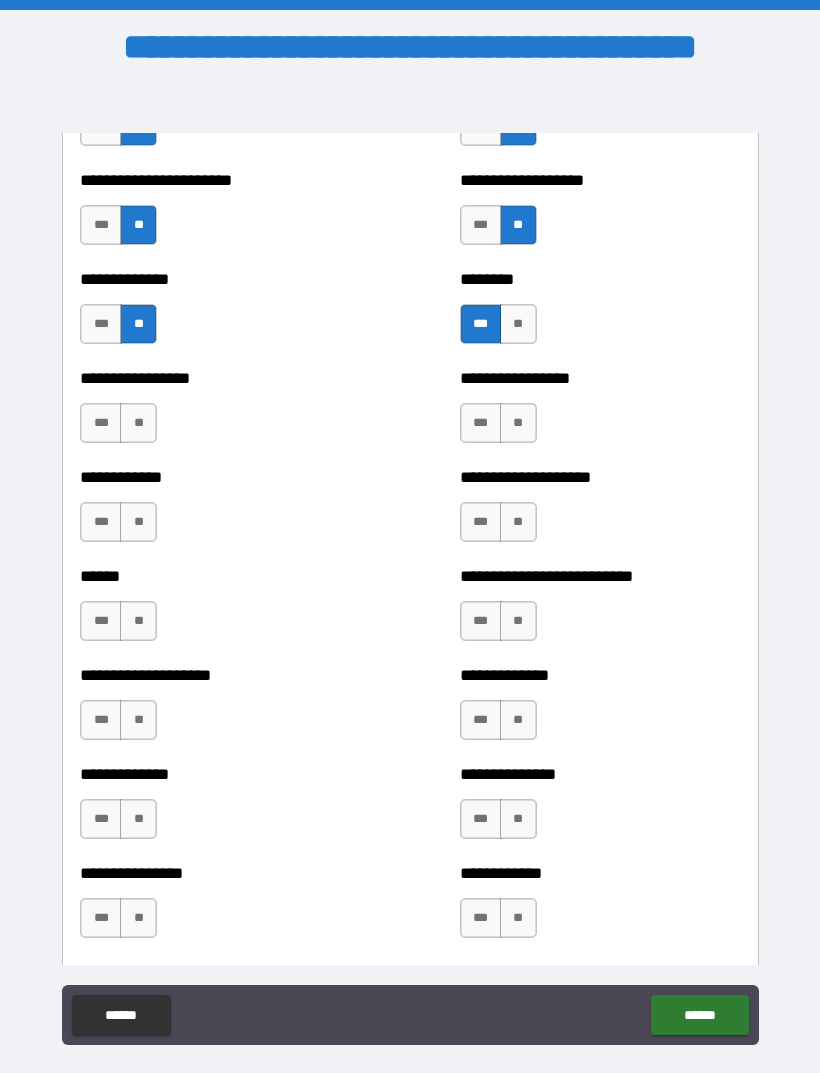 click on "**" at bounding box center (138, 423) 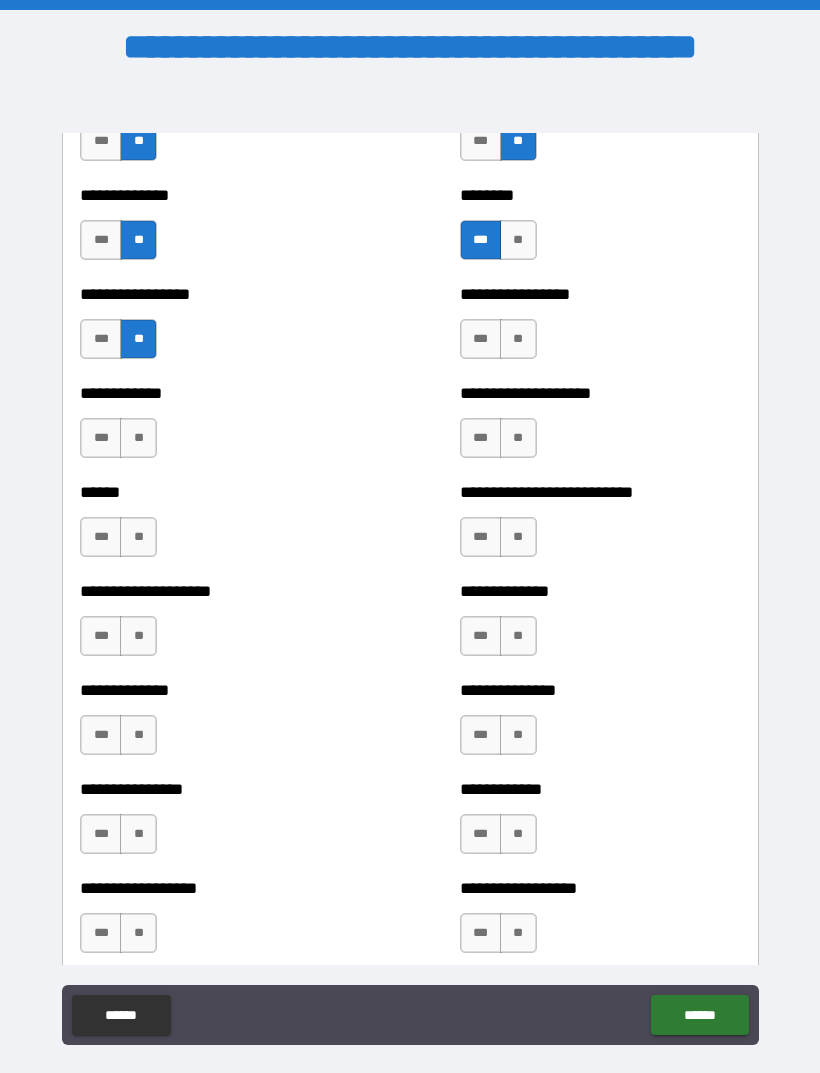 scroll, scrollTop: 3802, scrollLeft: 0, axis: vertical 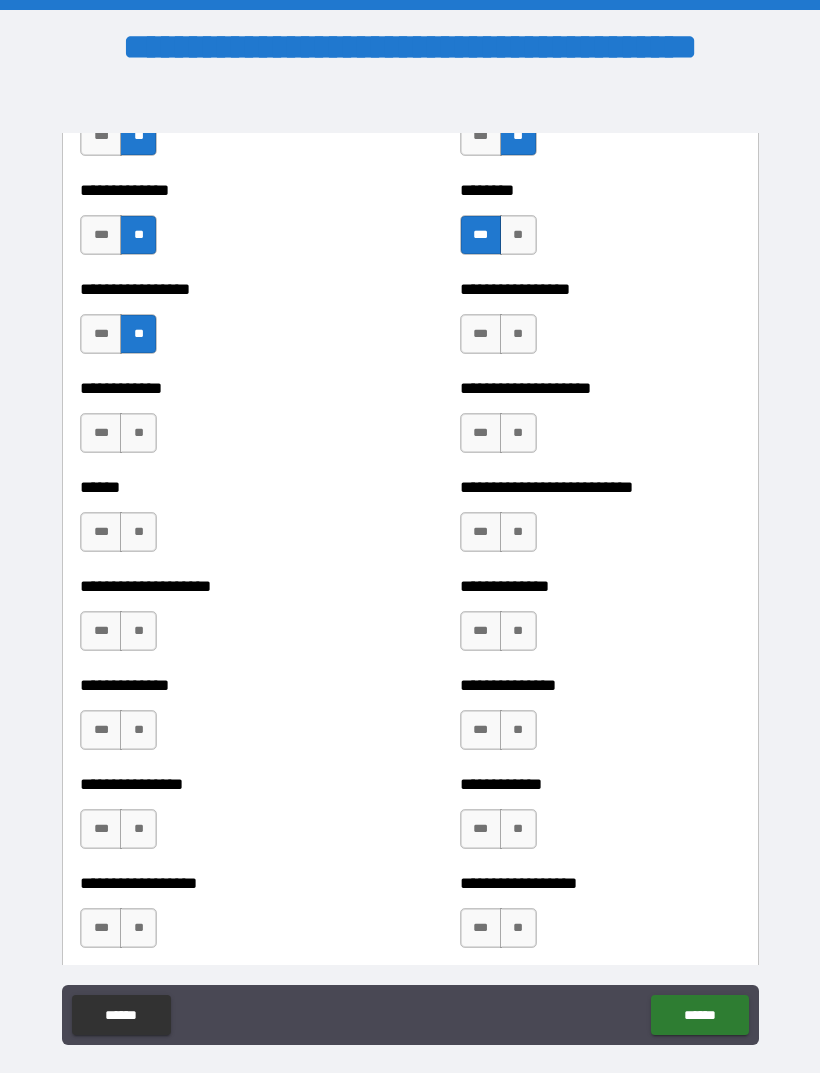 click on "**" at bounding box center (518, 334) 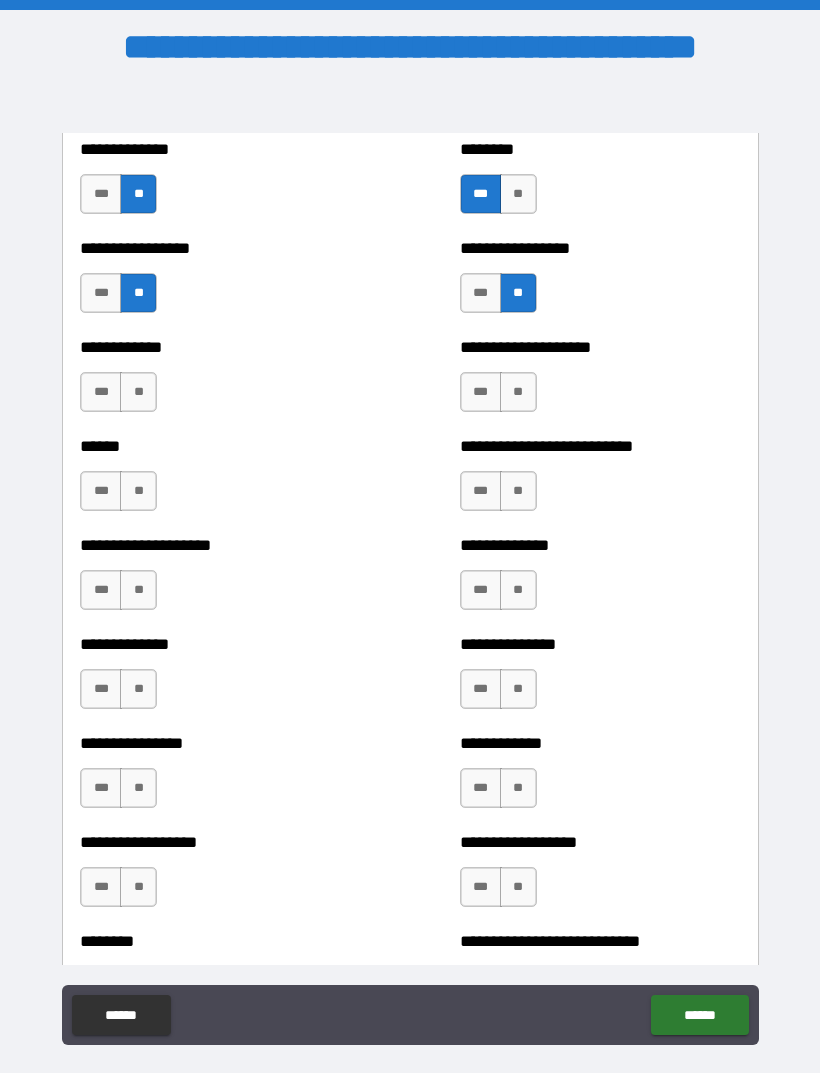 scroll, scrollTop: 3854, scrollLeft: 0, axis: vertical 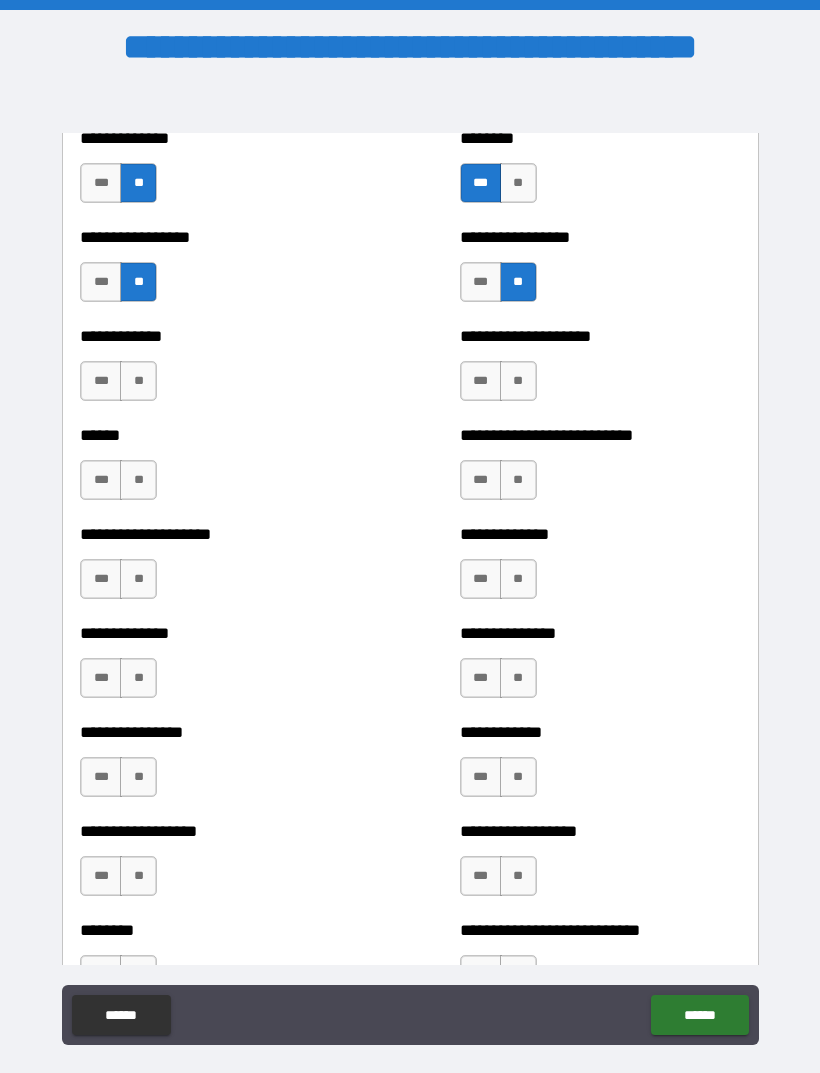 click on "**" at bounding box center (138, 381) 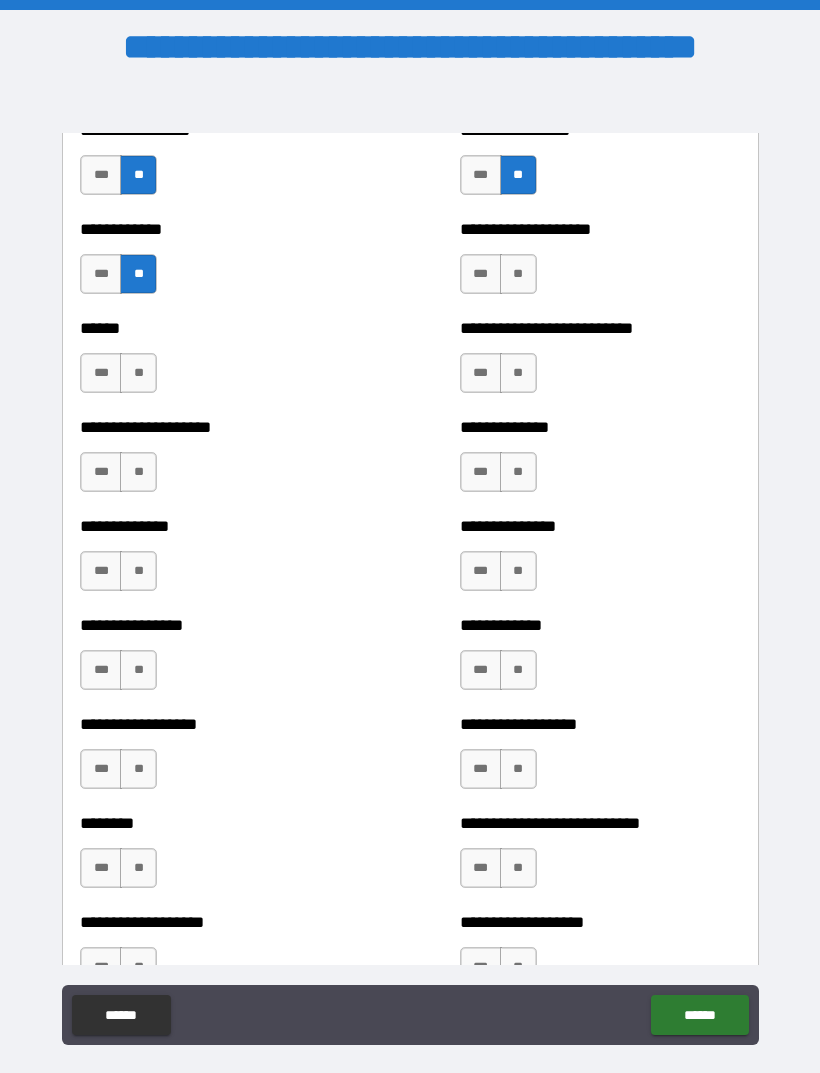 scroll, scrollTop: 3968, scrollLeft: 0, axis: vertical 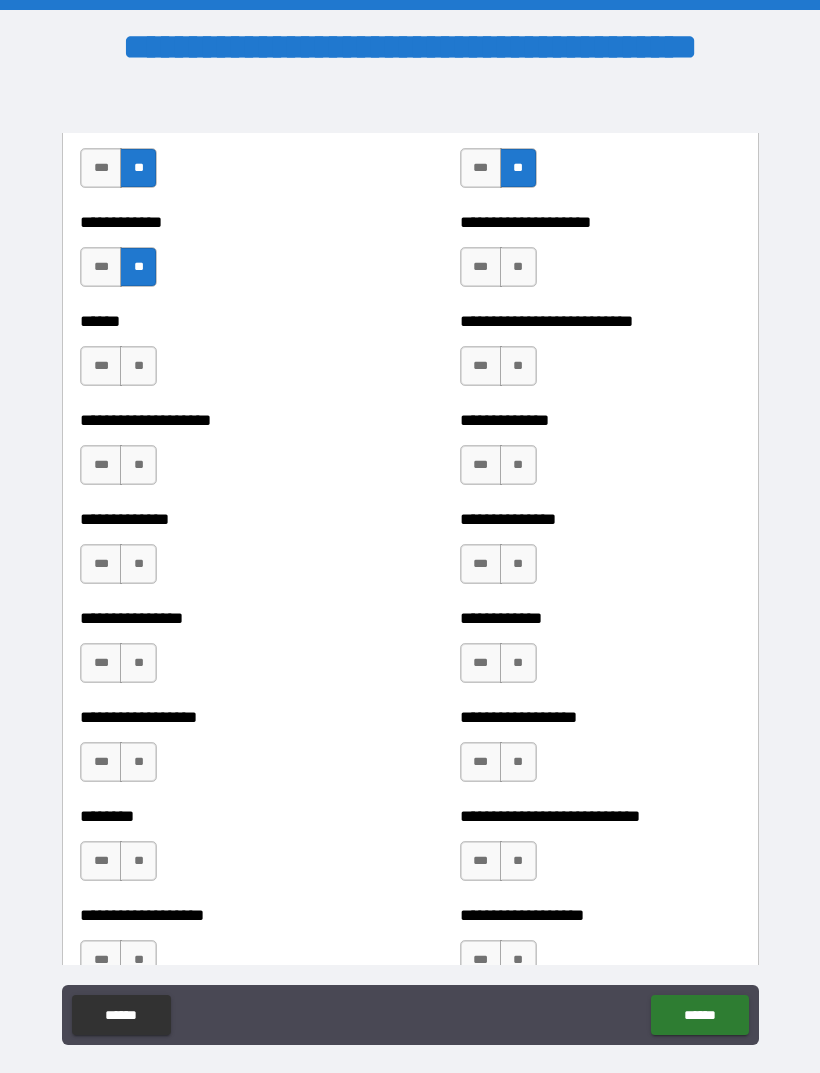 click on "**" at bounding box center [518, 267] 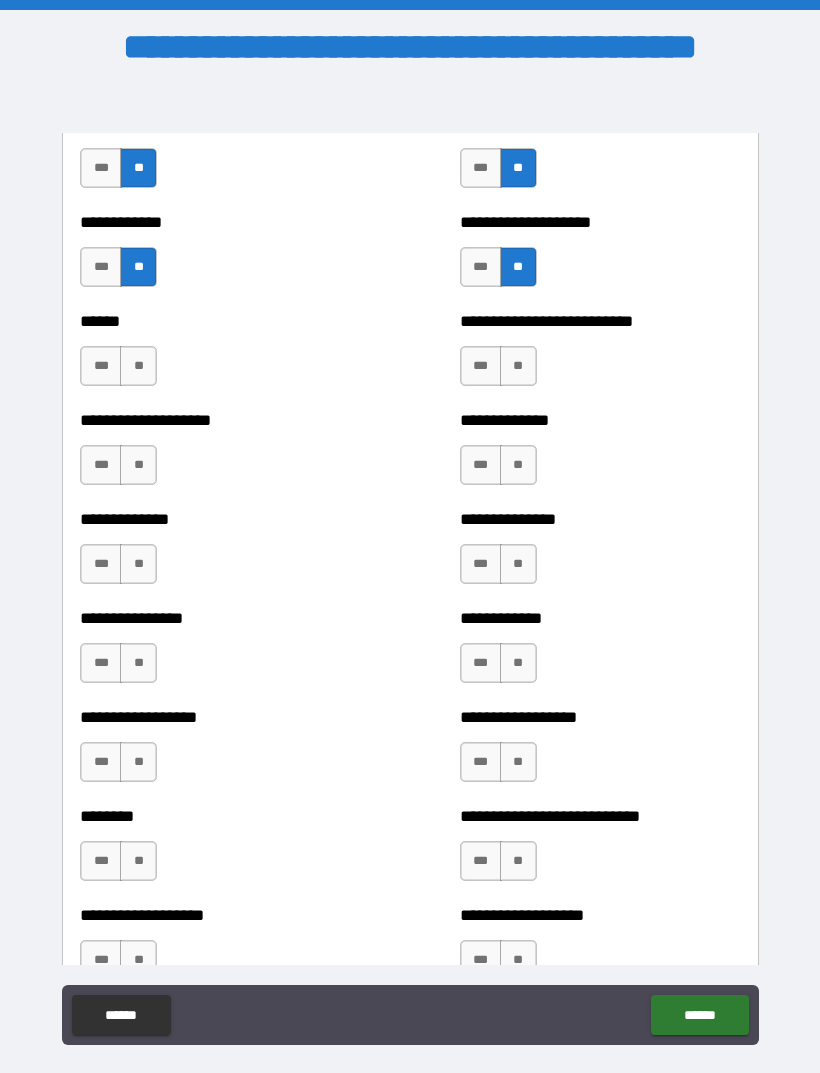 click on "**" at bounding box center (138, 366) 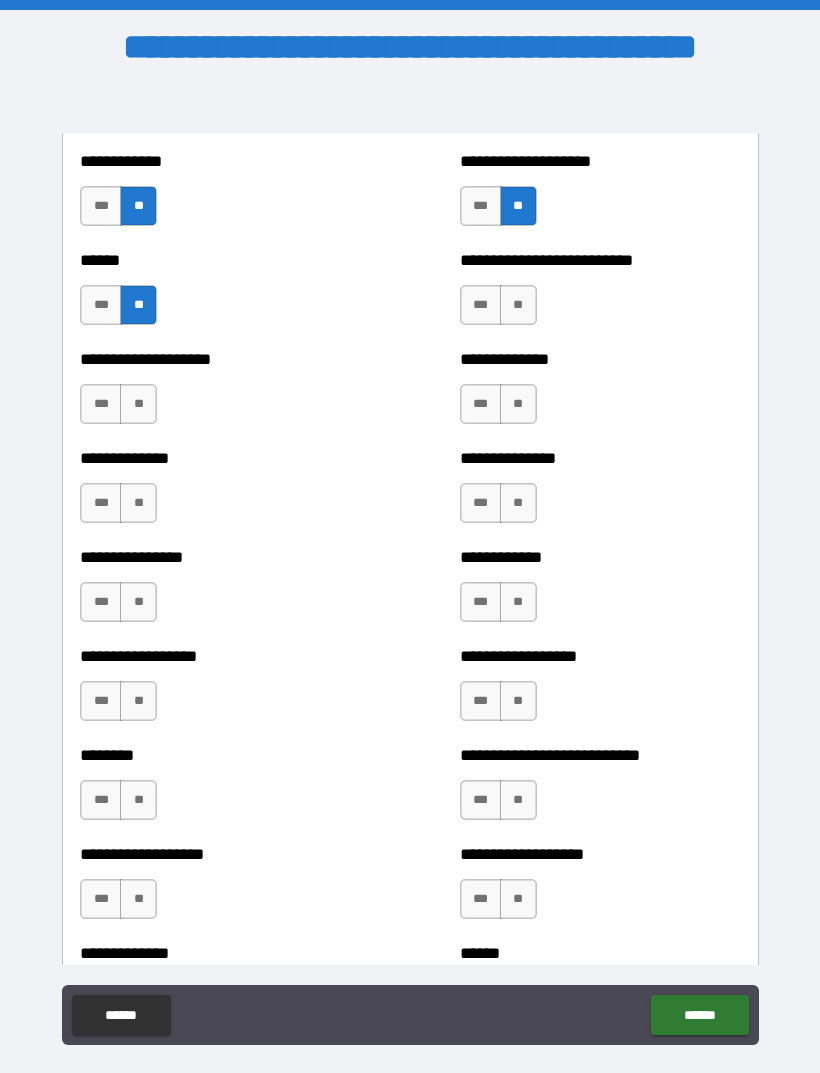 scroll, scrollTop: 4055, scrollLeft: 0, axis: vertical 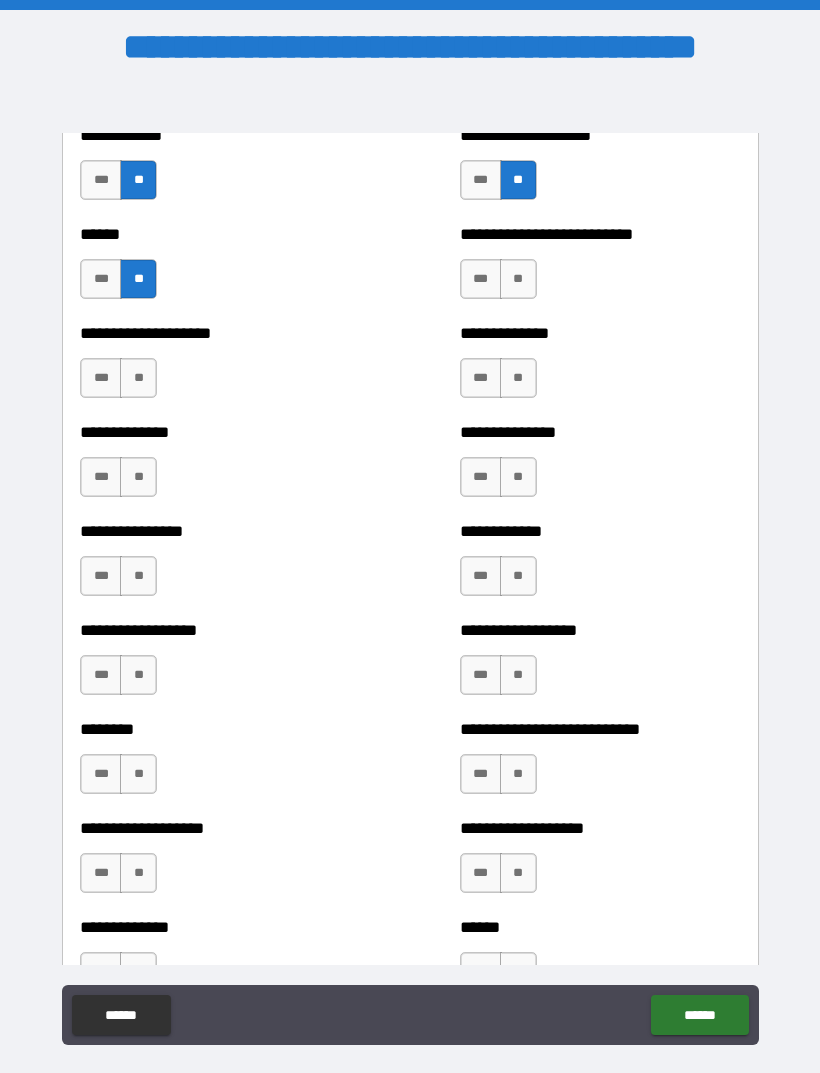 click on "***" at bounding box center [481, 279] 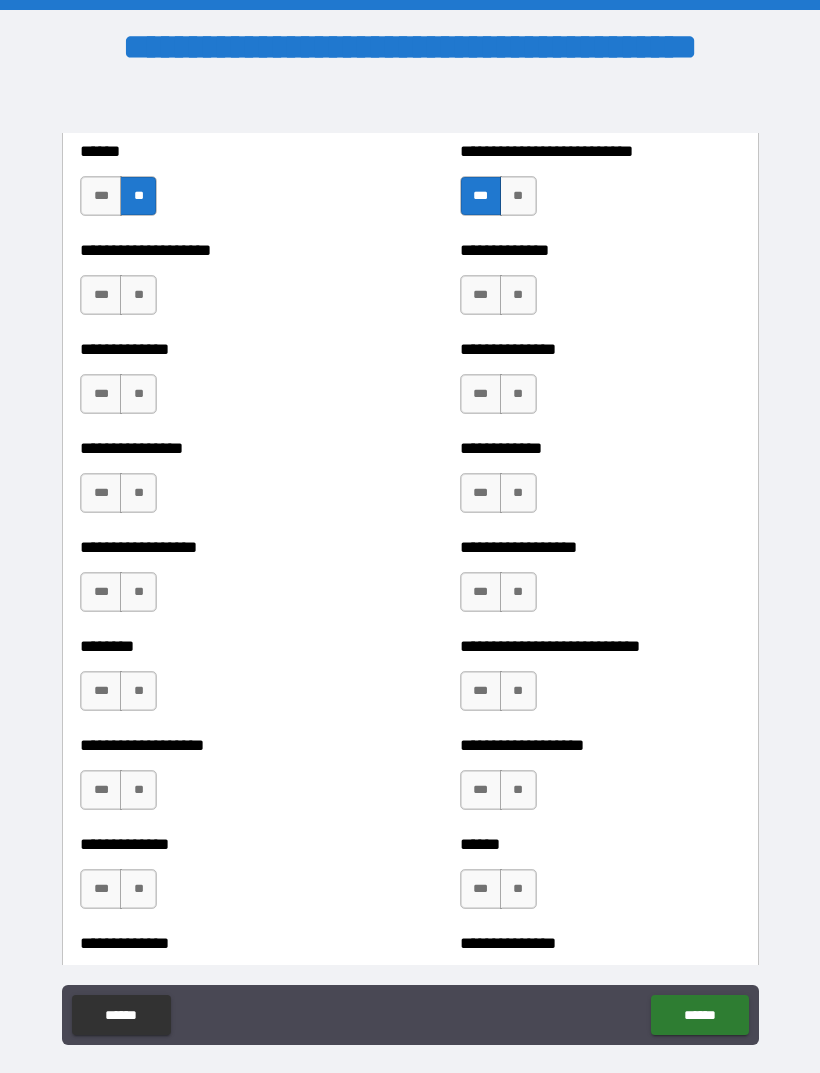 scroll, scrollTop: 4141, scrollLeft: 0, axis: vertical 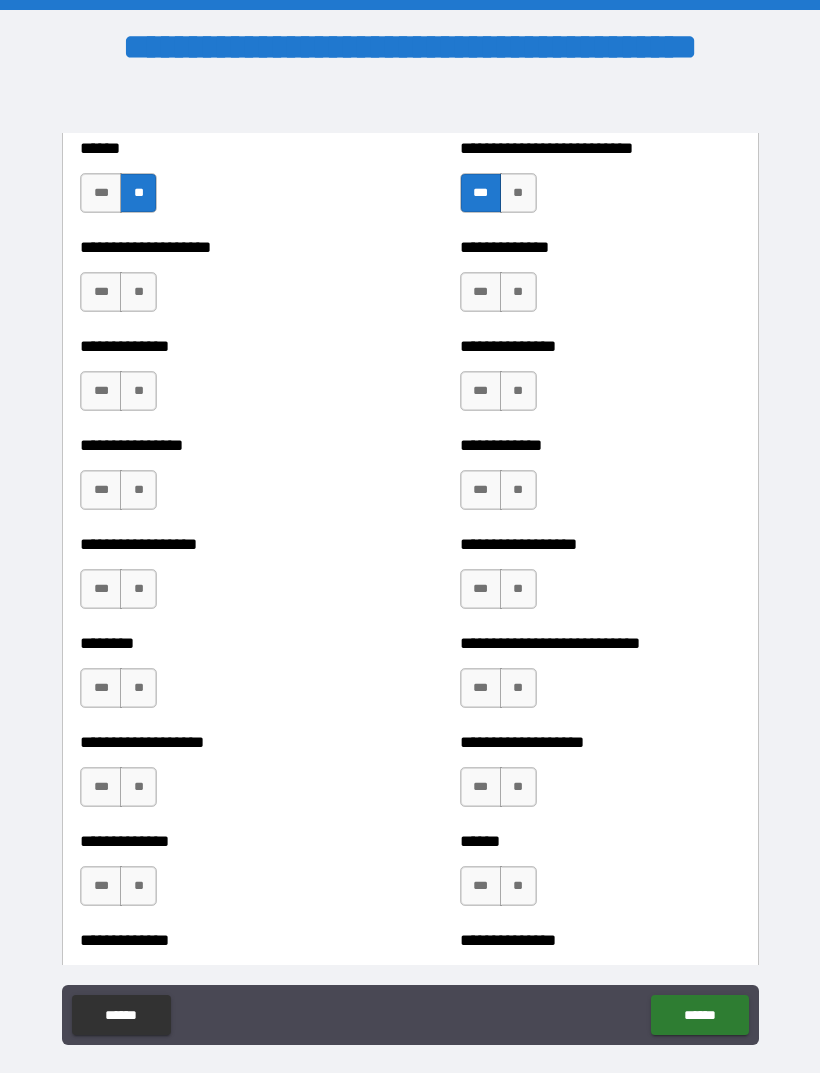 click on "**" at bounding box center (138, 292) 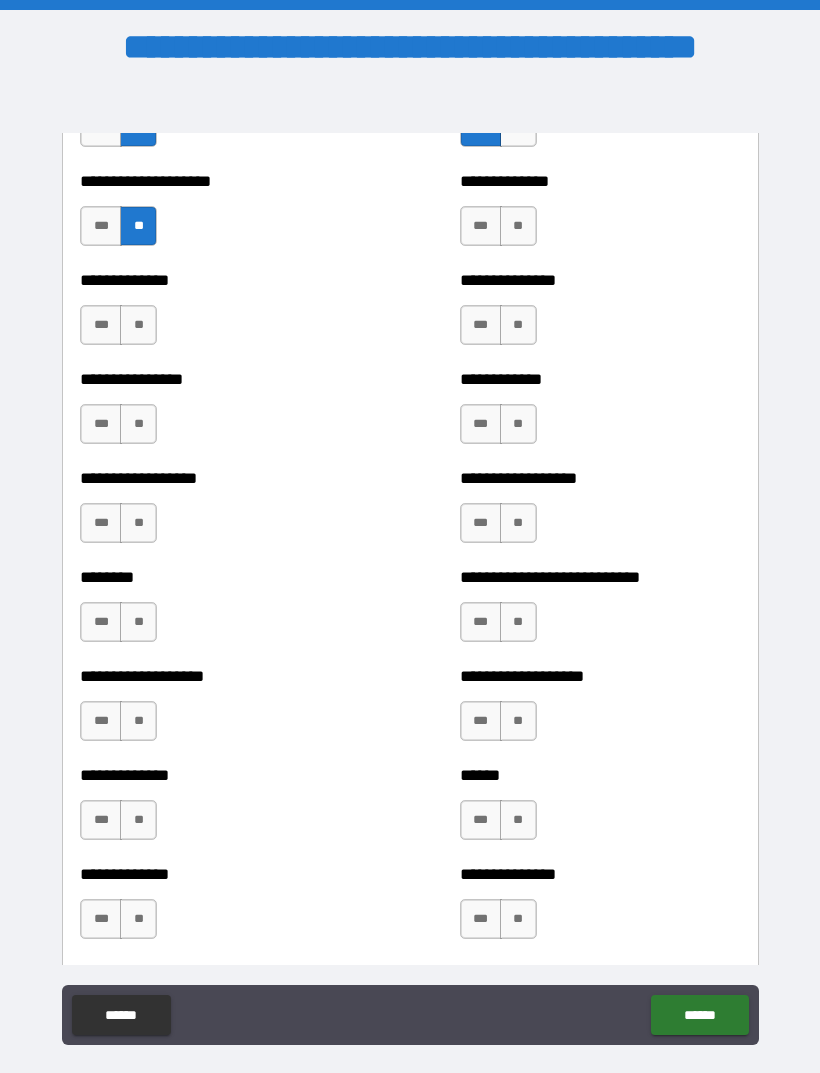 scroll, scrollTop: 4215, scrollLeft: 0, axis: vertical 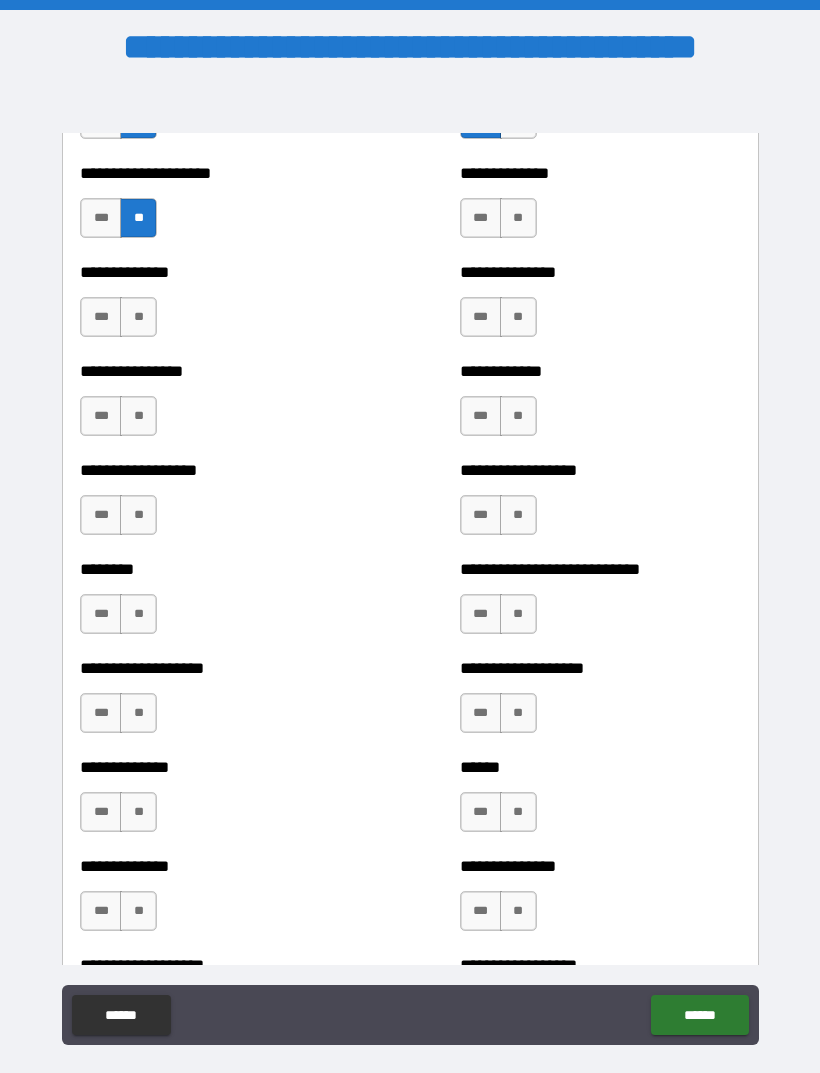 click on "**" at bounding box center (518, 218) 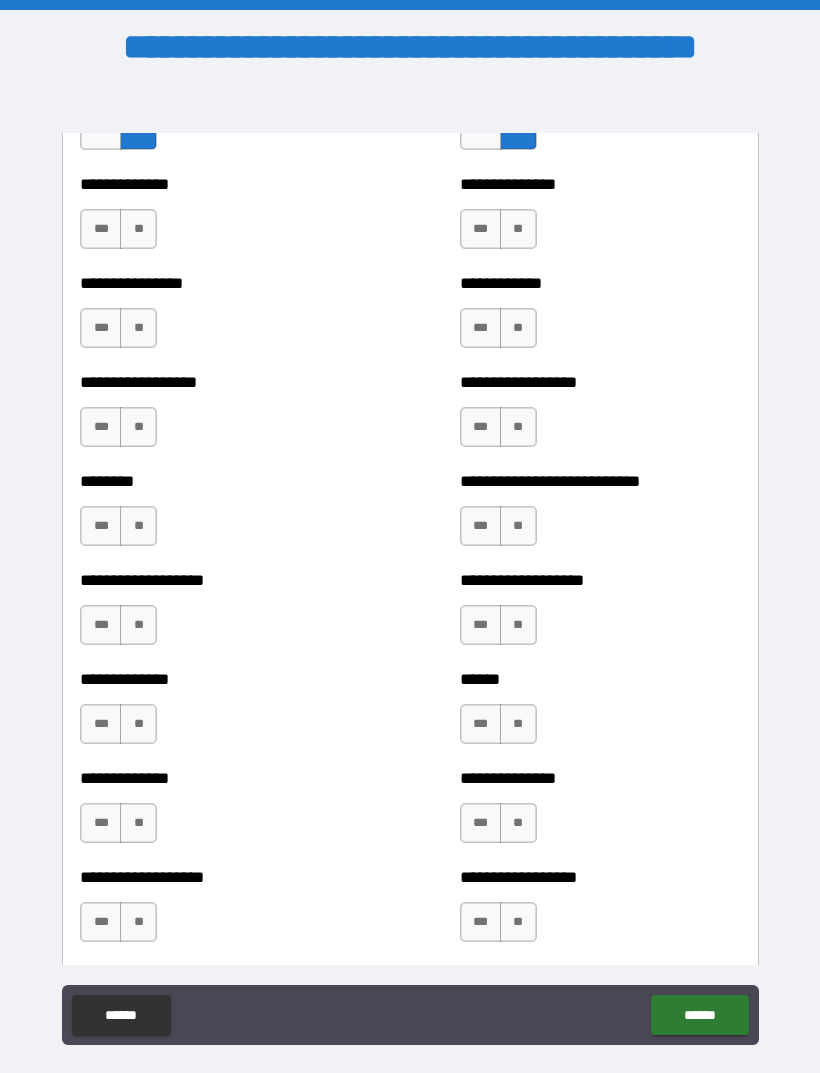 scroll, scrollTop: 4320, scrollLeft: 0, axis: vertical 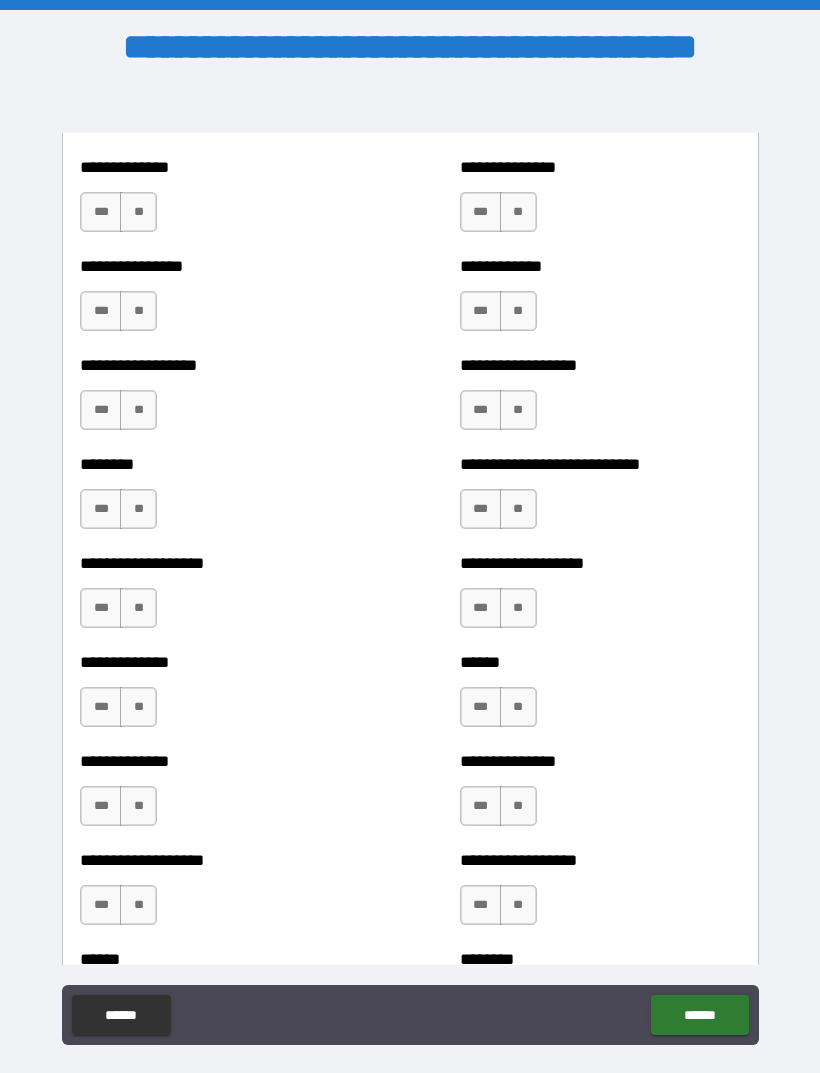 click on "**" at bounding box center [138, 212] 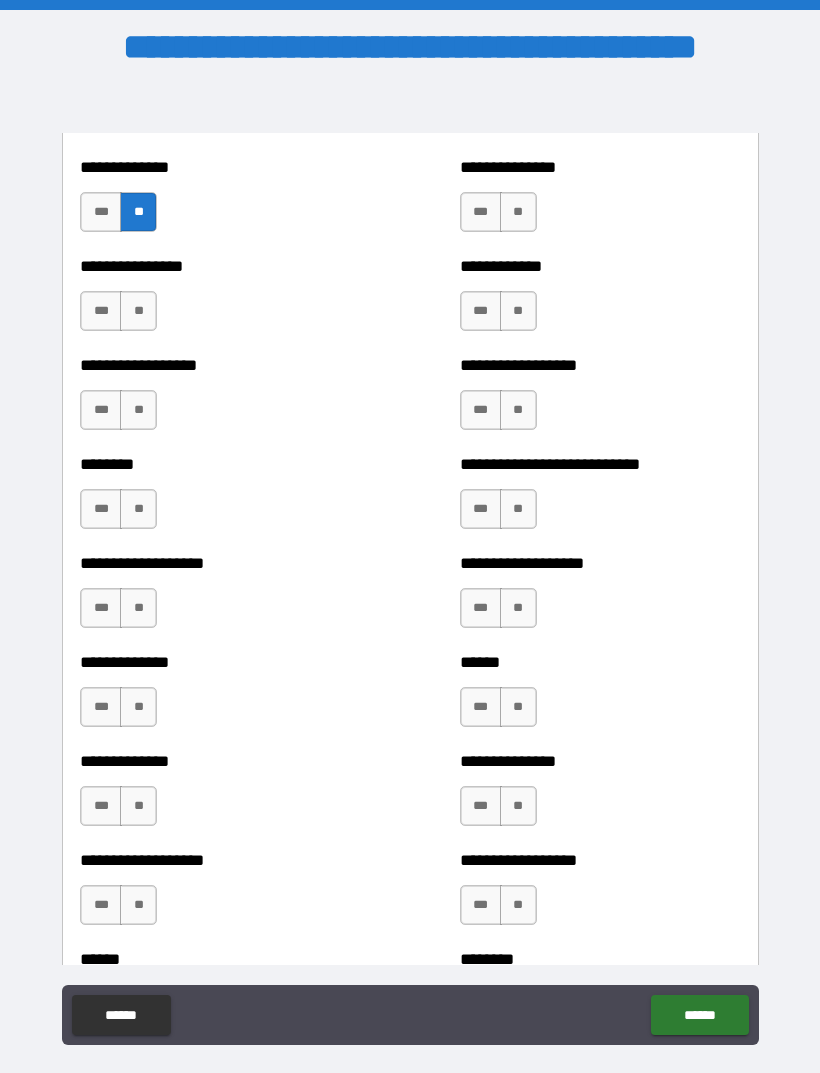 click on "**" at bounding box center (518, 212) 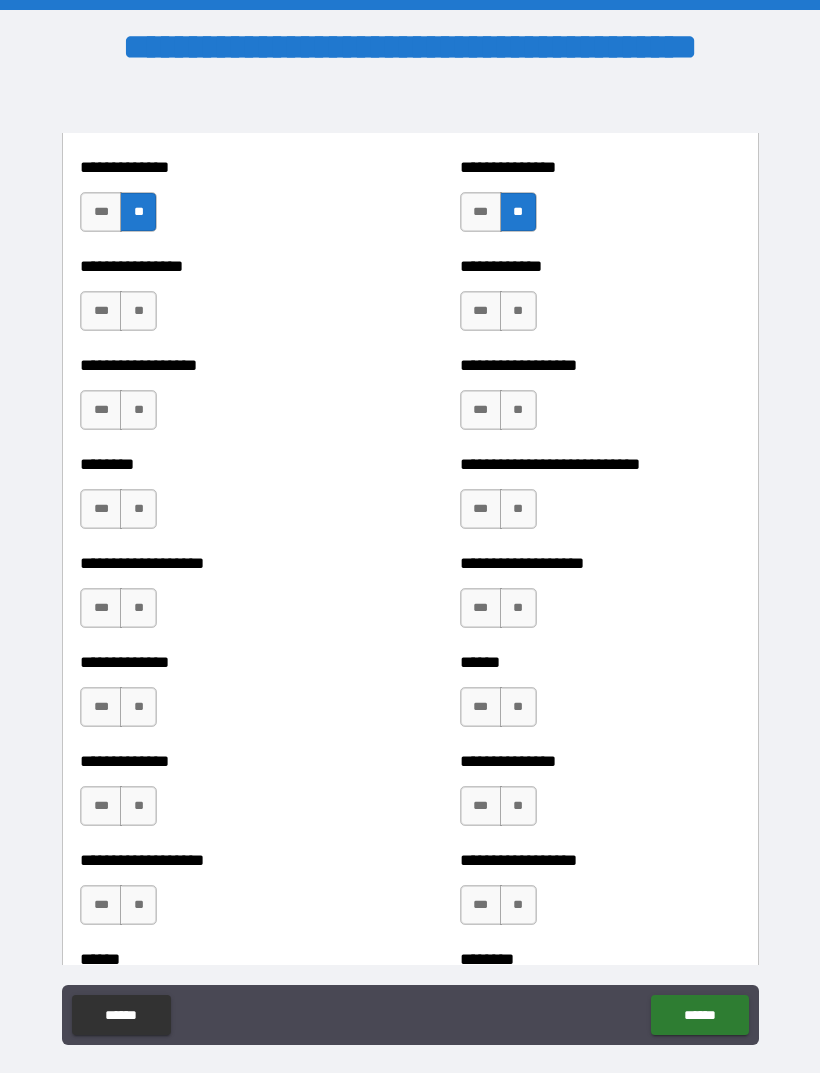 click on "**" at bounding box center [138, 311] 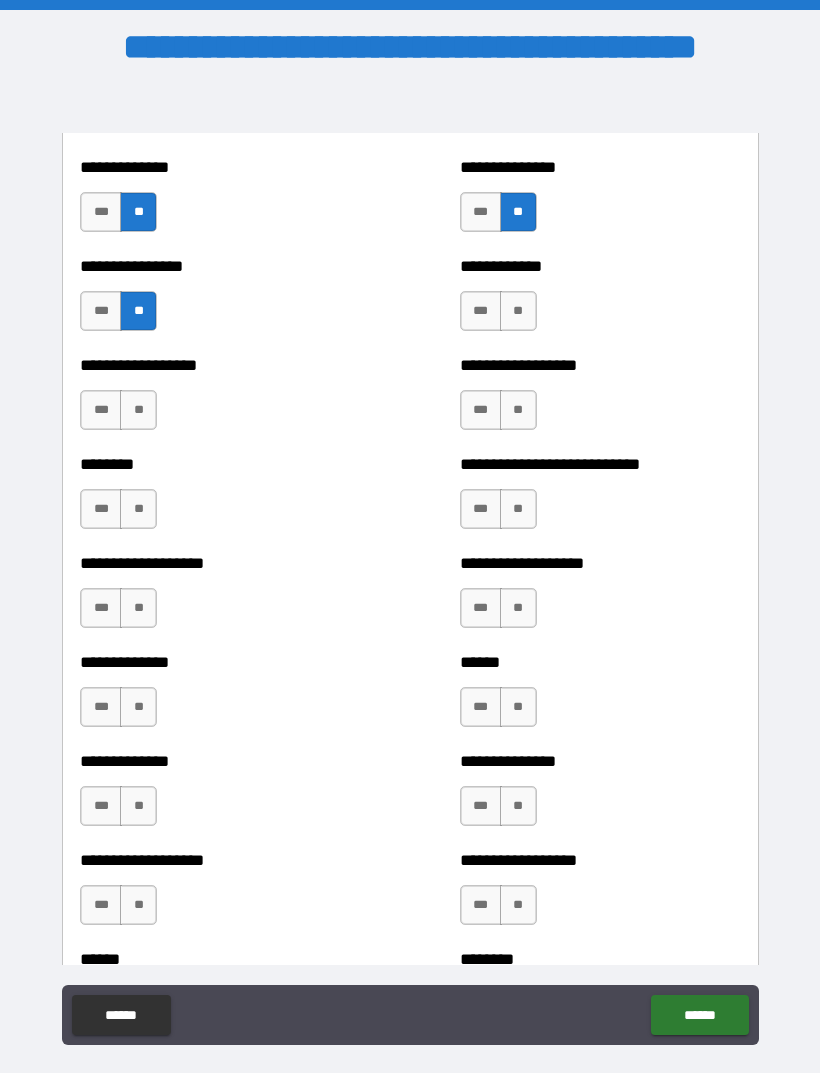 click on "**" at bounding box center [518, 311] 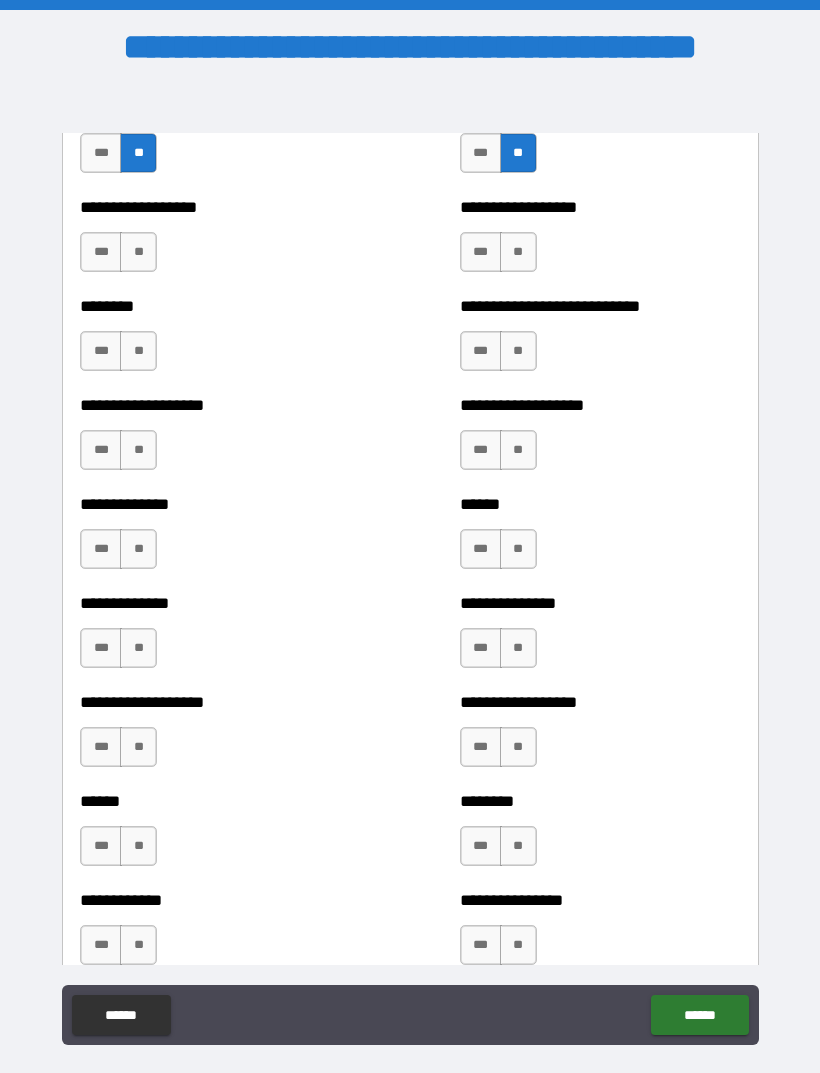 scroll, scrollTop: 4477, scrollLeft: 0, axis: vertical 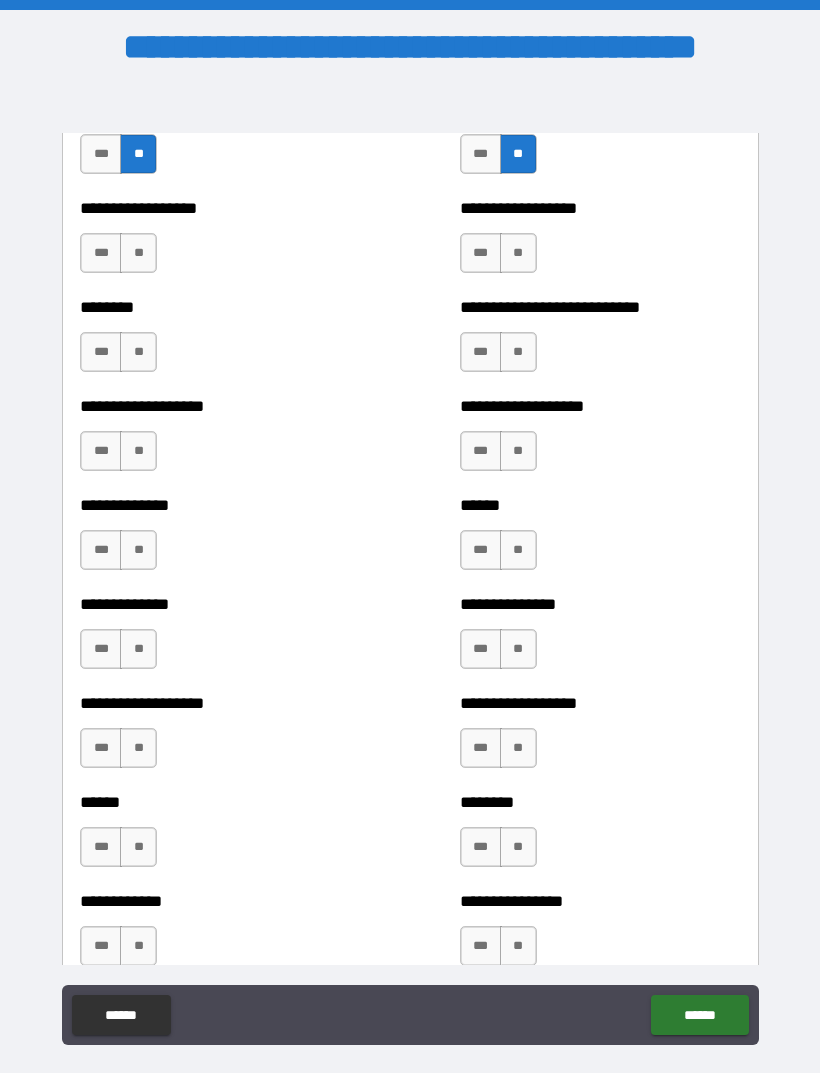 click on "**" at bounding box center [138, 253] 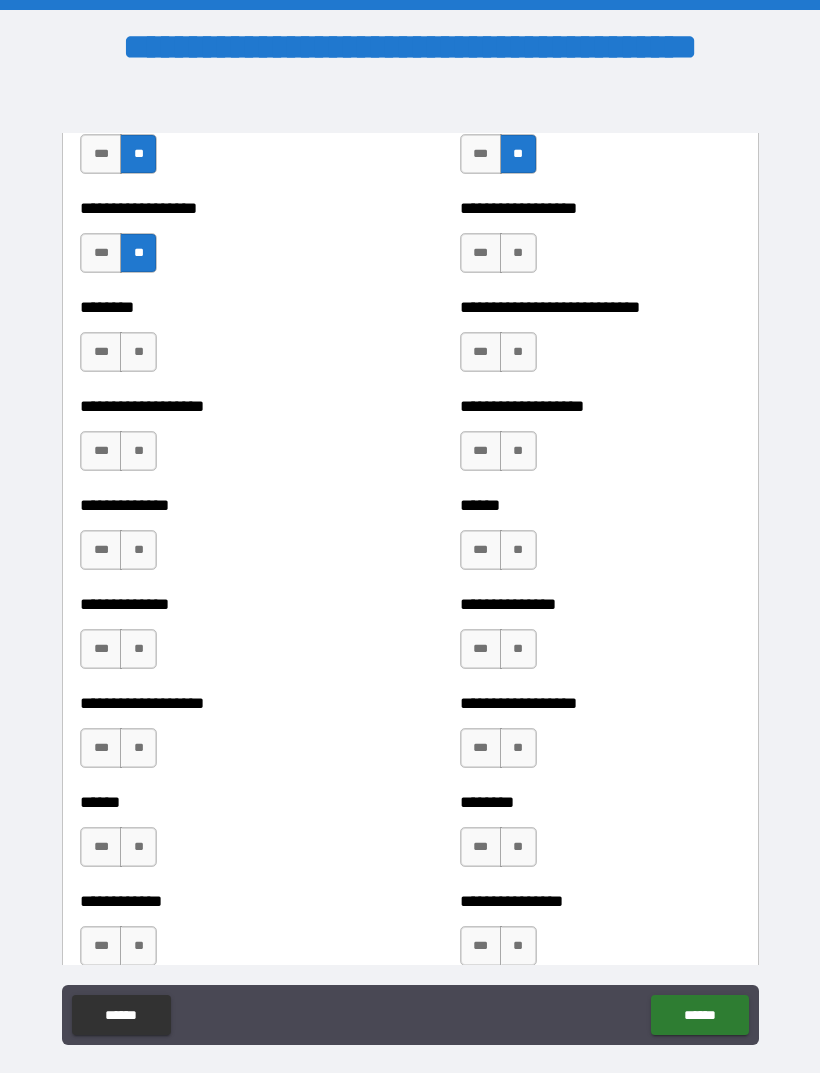 click on "**" at bounding box center (518, 253) 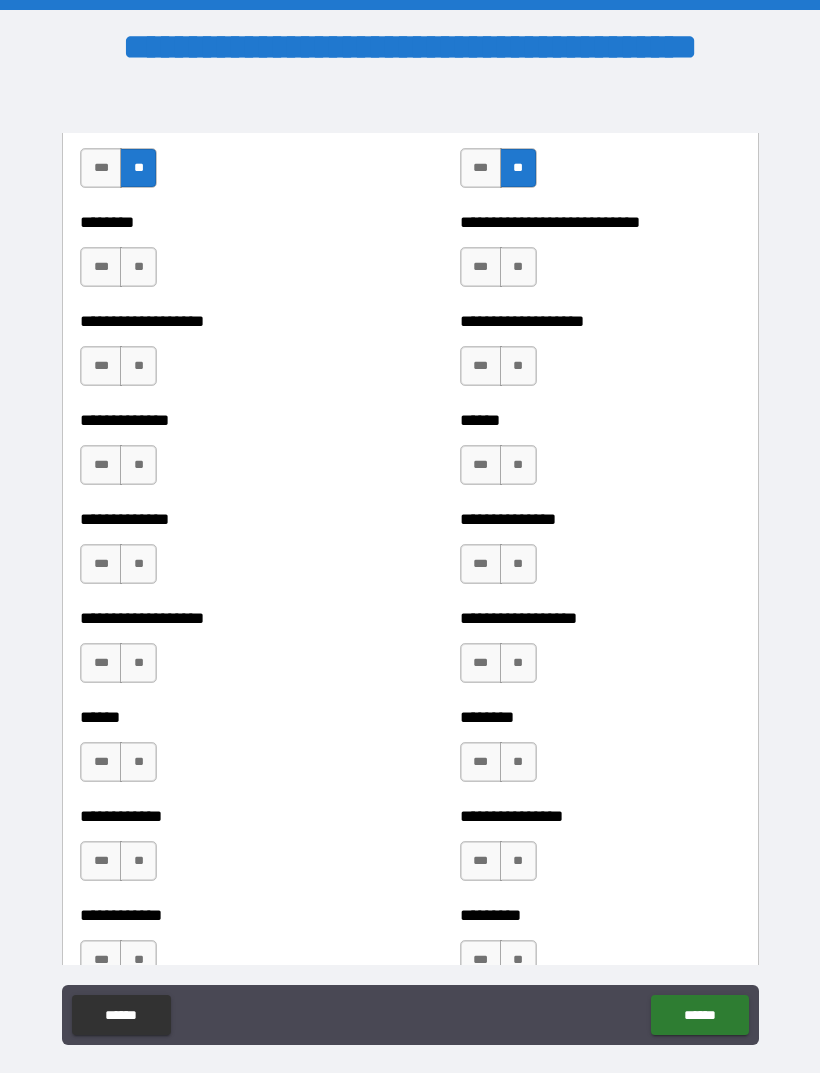 scroll, scrollTop: 4564, scrollLeft: 0, axis: vertical 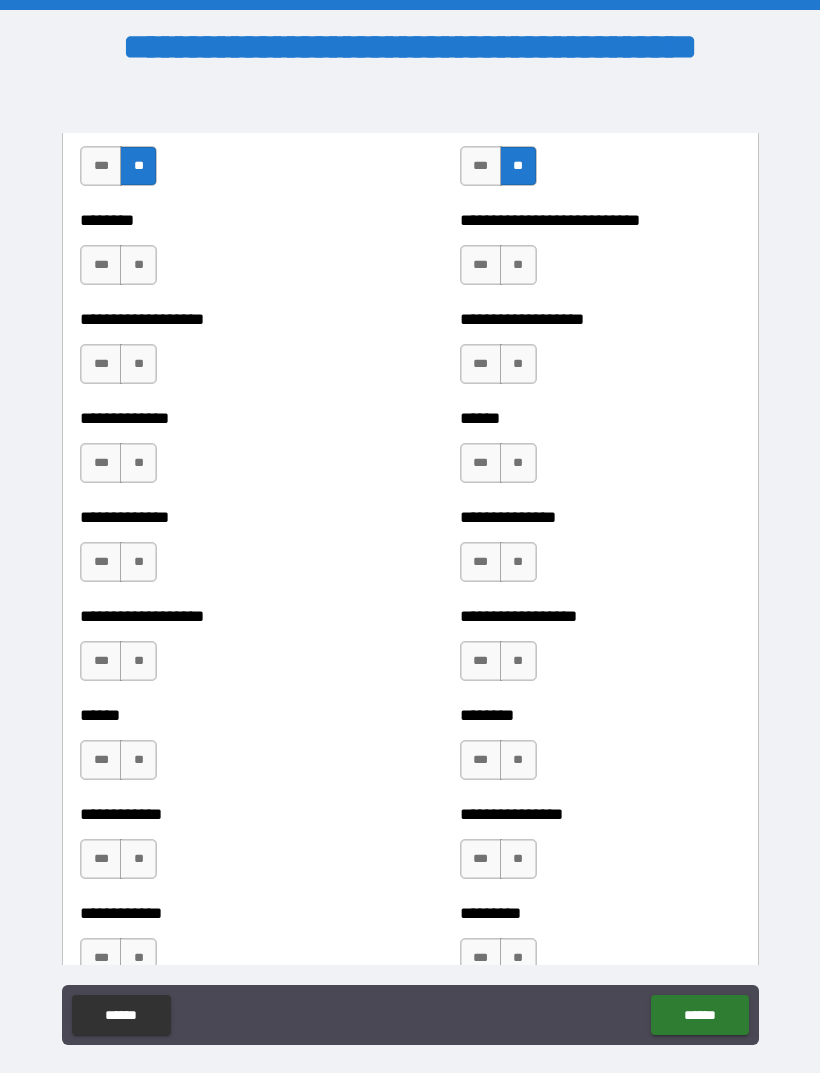 click on "**" at bounding box center [138, 265] 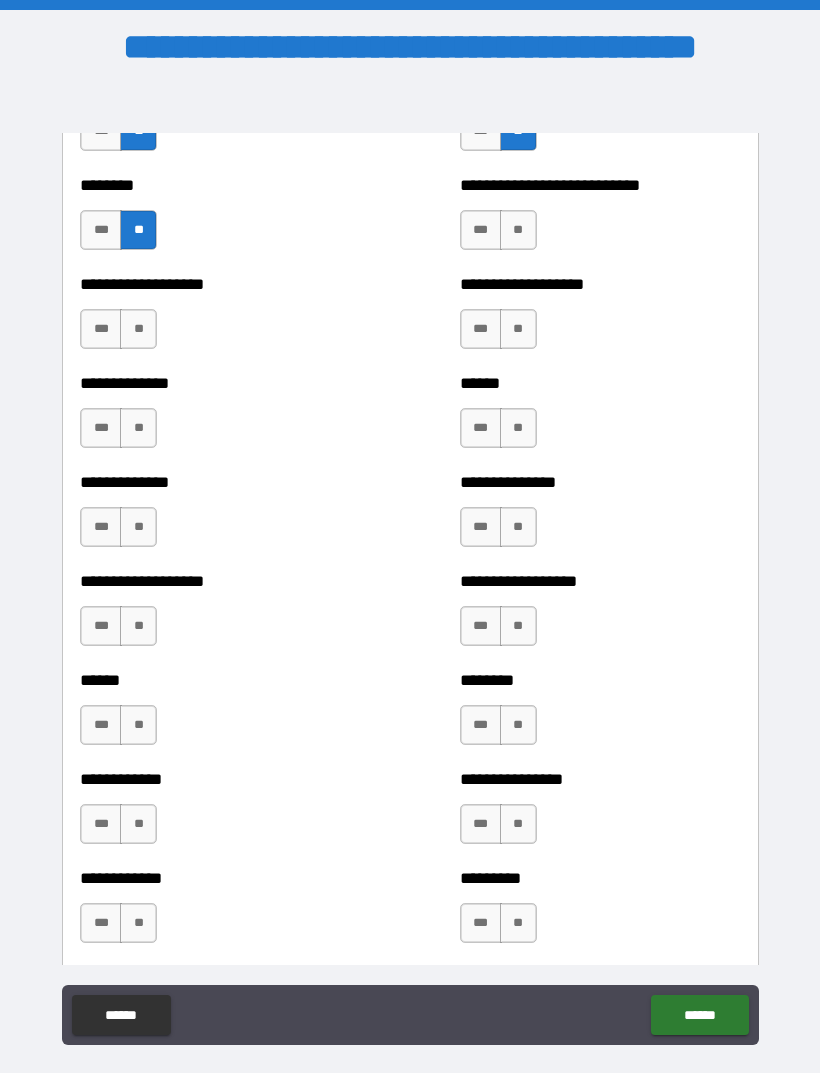 scroll, scrollTop: 4600, scrollLeft: 0, axis: vertical 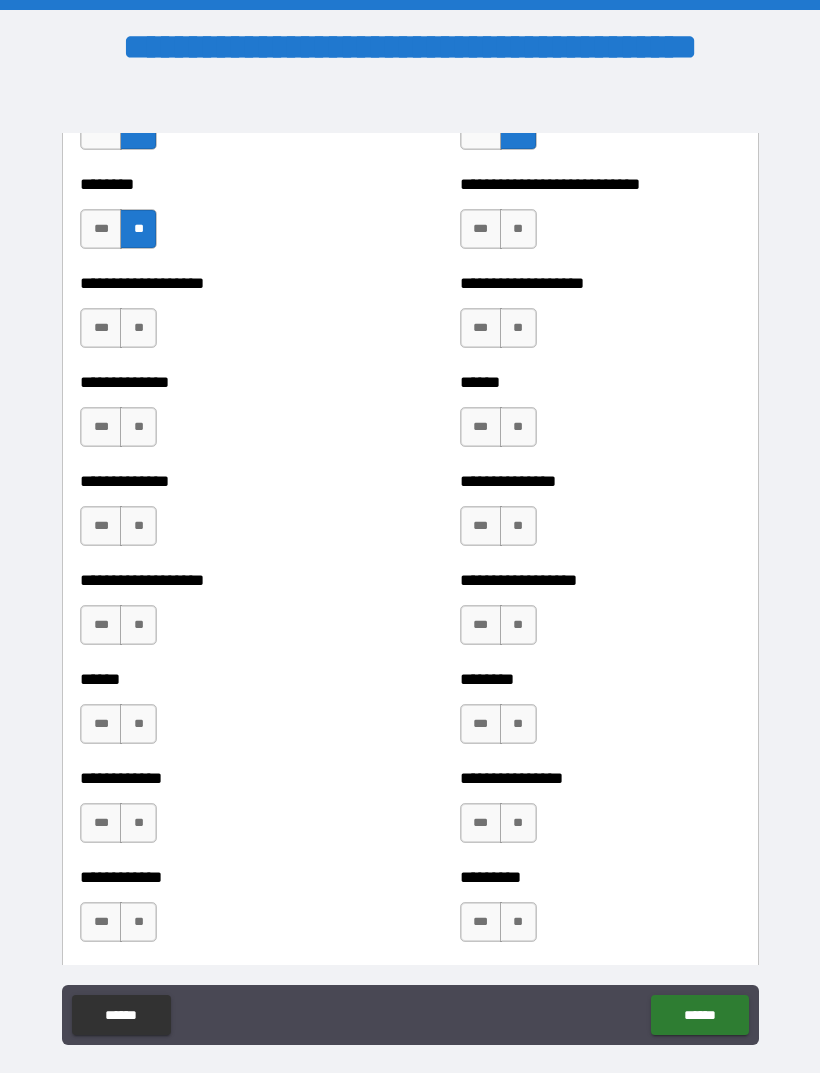 click on "**" at bounding box center (518, 229) 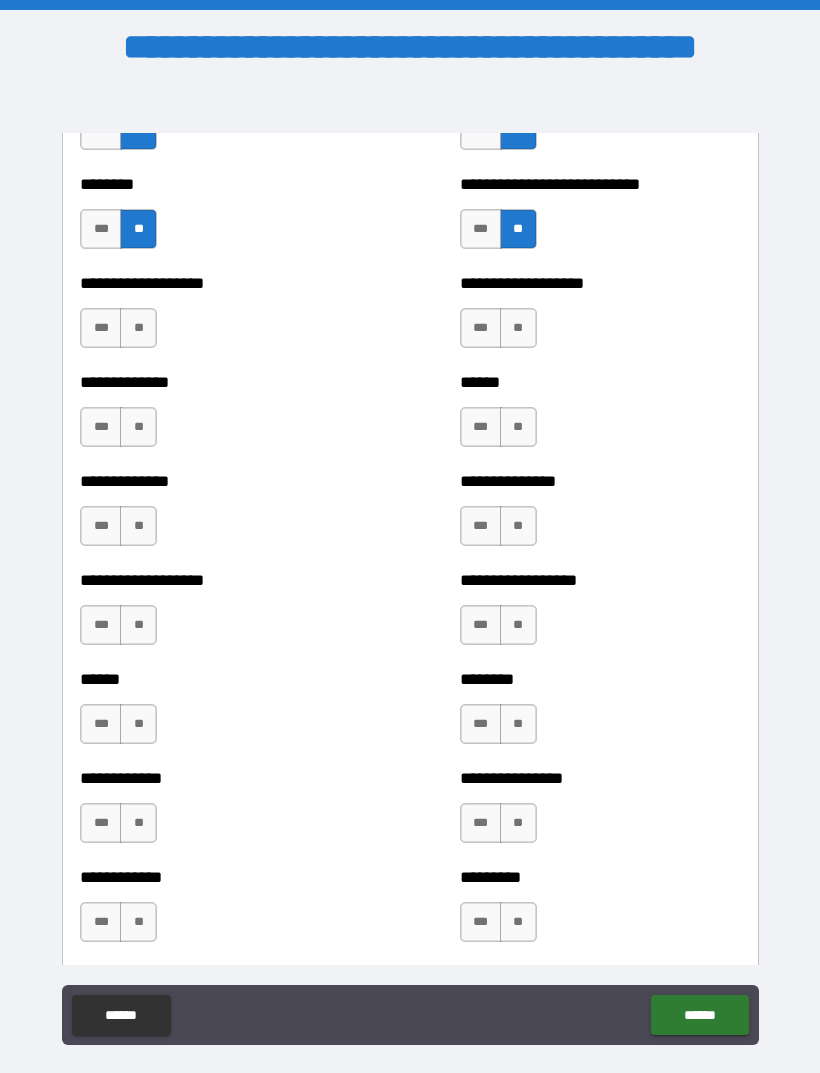 click on "**" at bounding box center [138, 328] 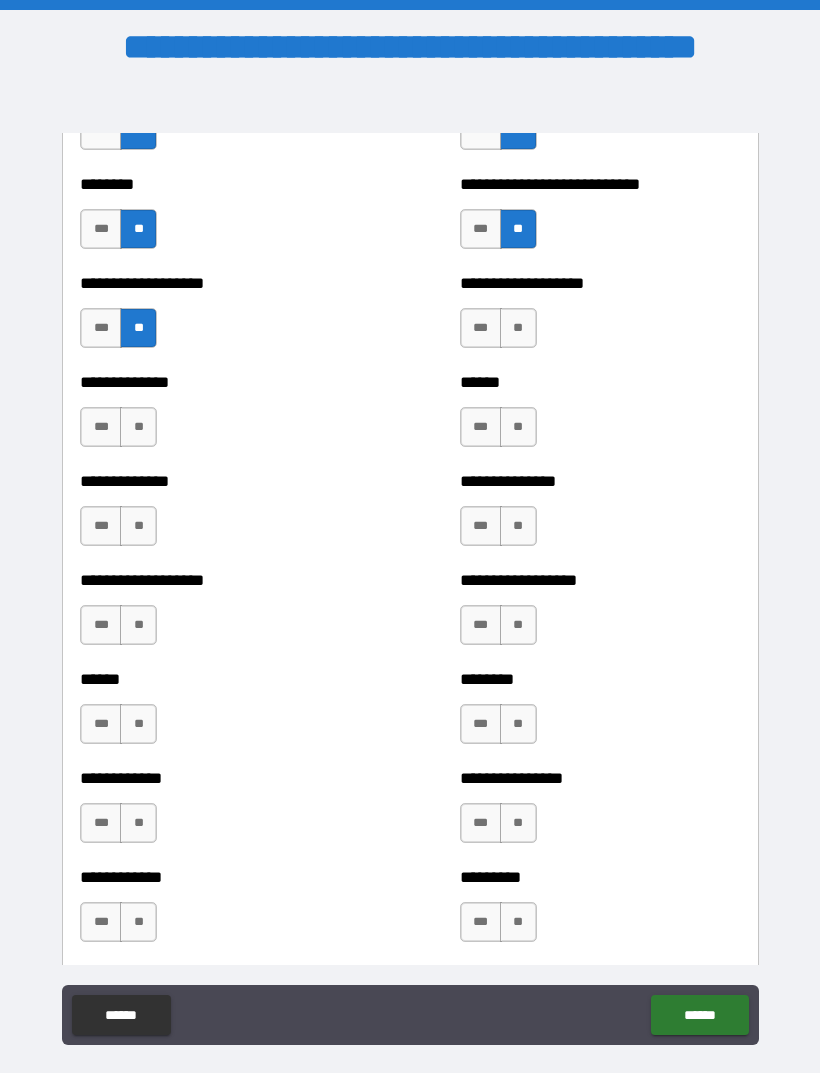 click on "**" at bounding box center (518, 328) 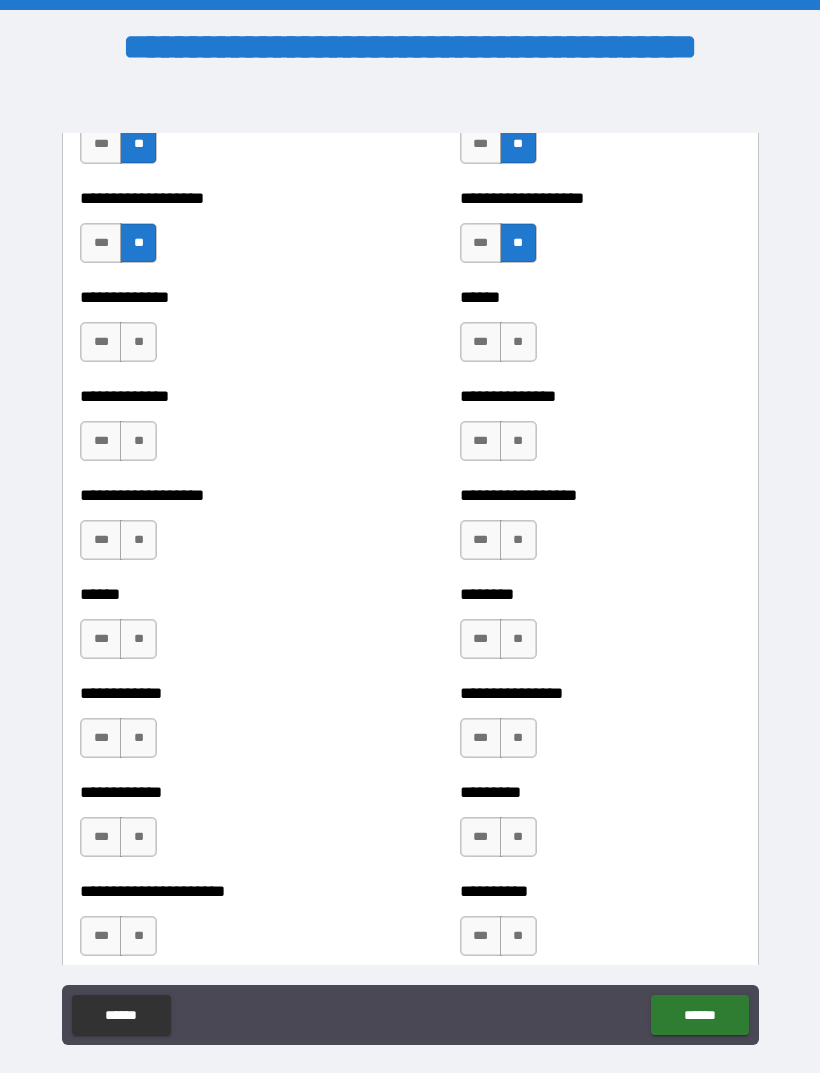 scroll, scrollTop: 4709, scrollLeft: 0, axis: vertical 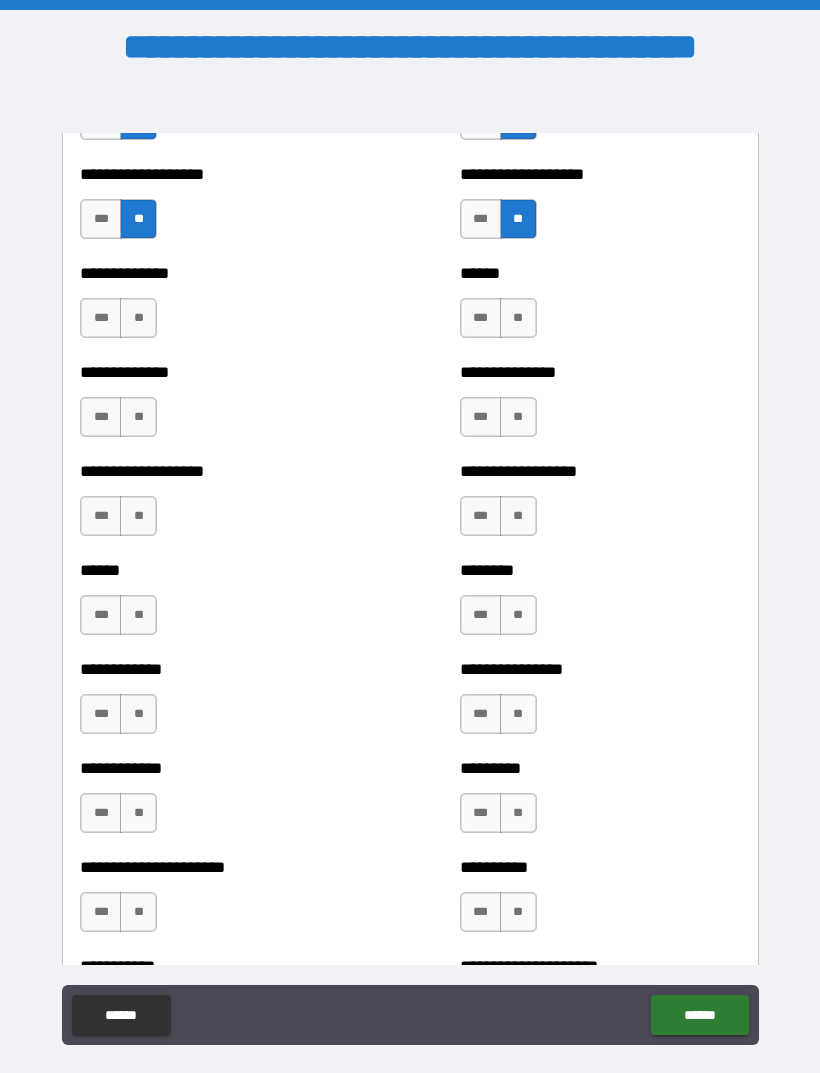 click on "**" at bounding box center [138, 318] 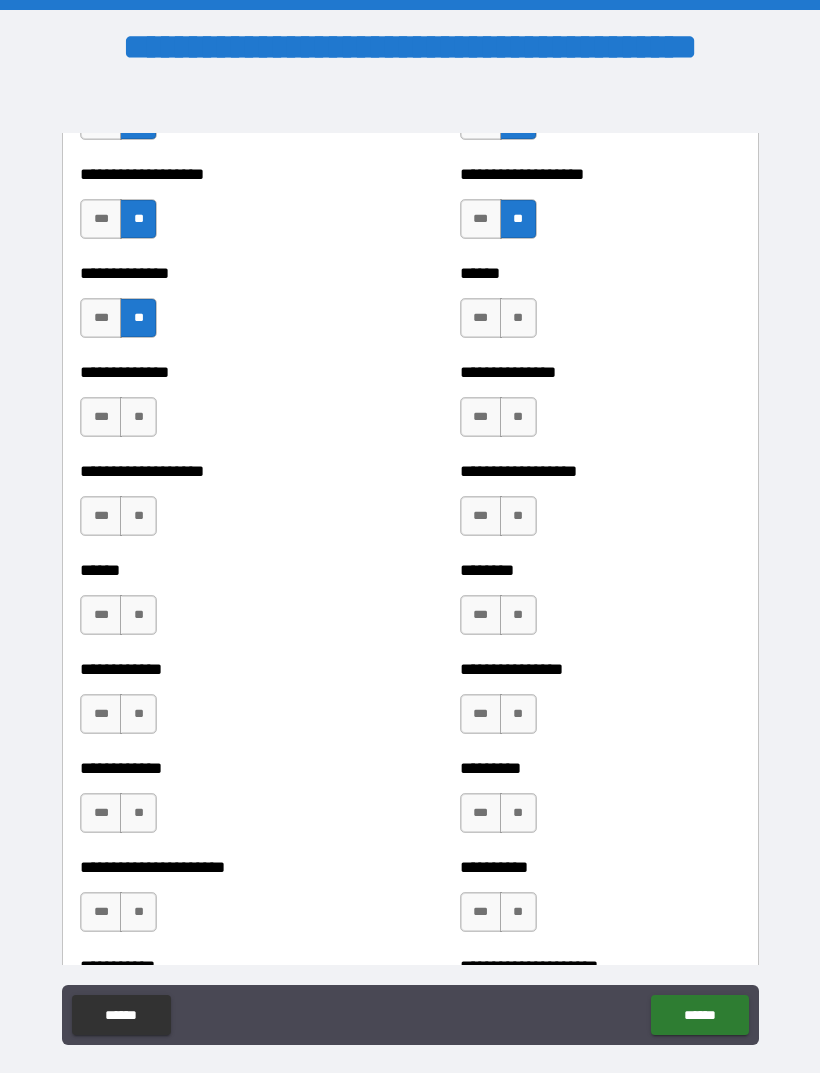 click on "**" at bounding box center (518, 318) 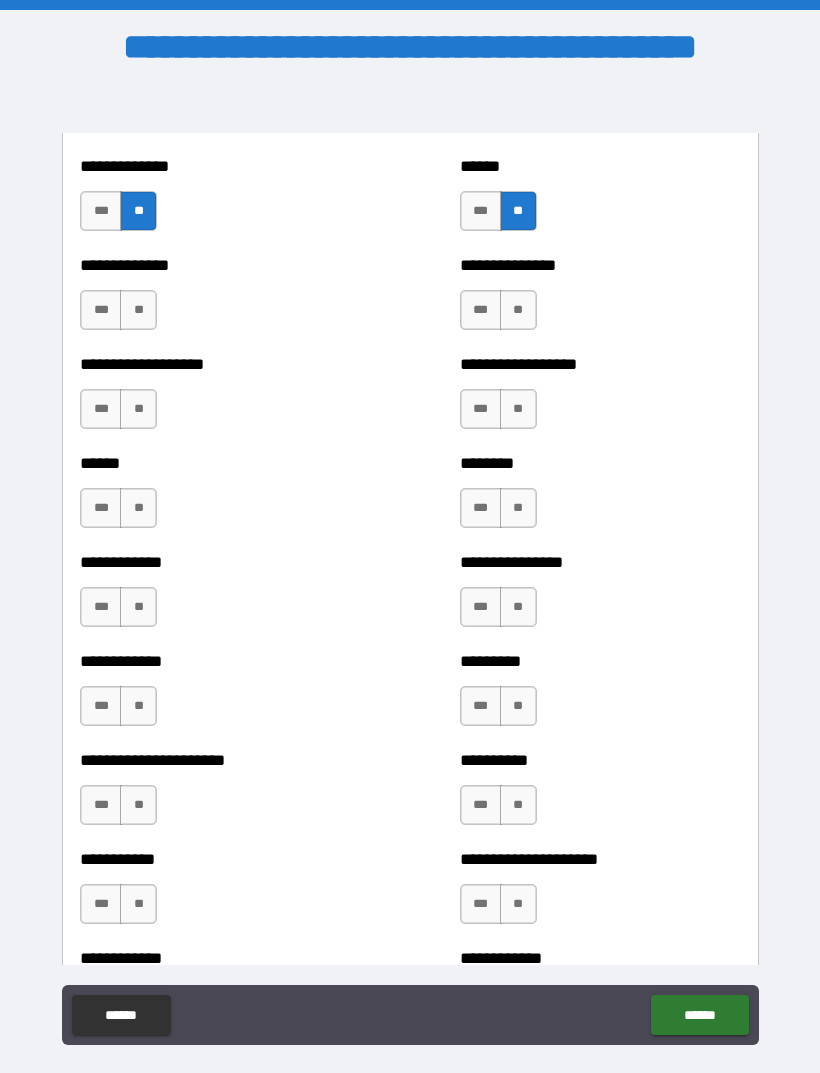 scroll, scrollTop: 4851, scrollLeft: 0, axis: vertical 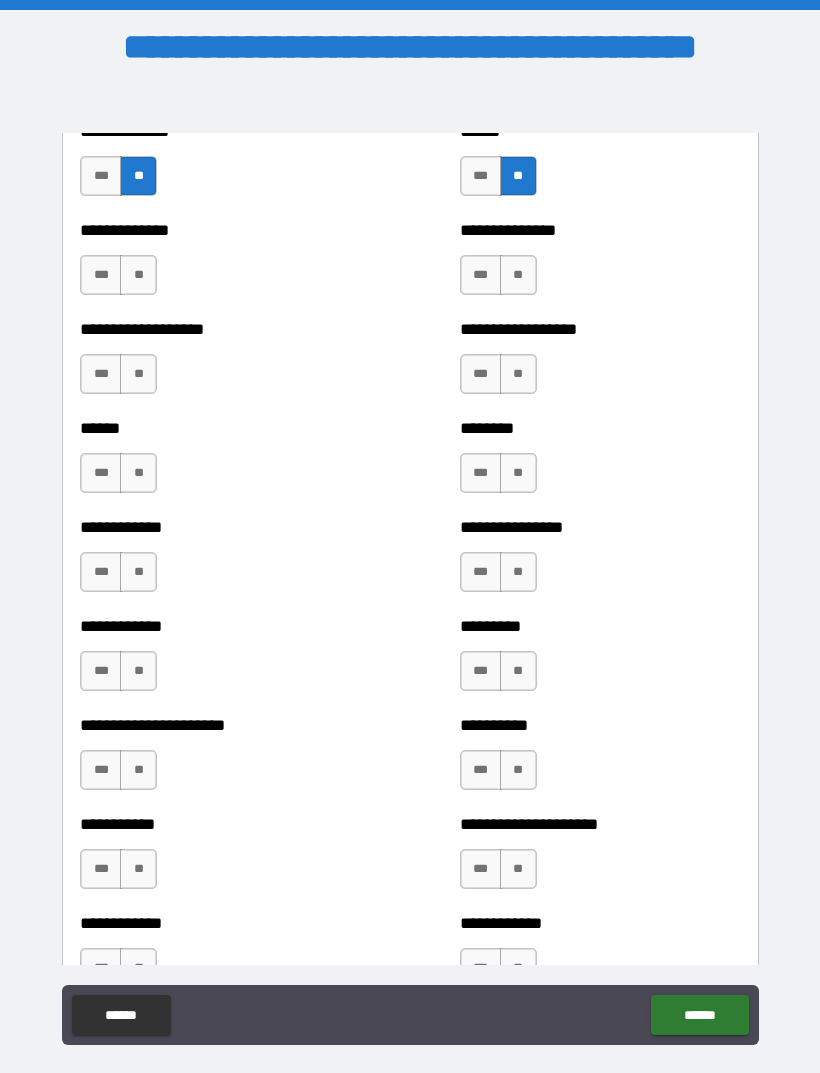 click on "**" at bounding box center (138, 275) 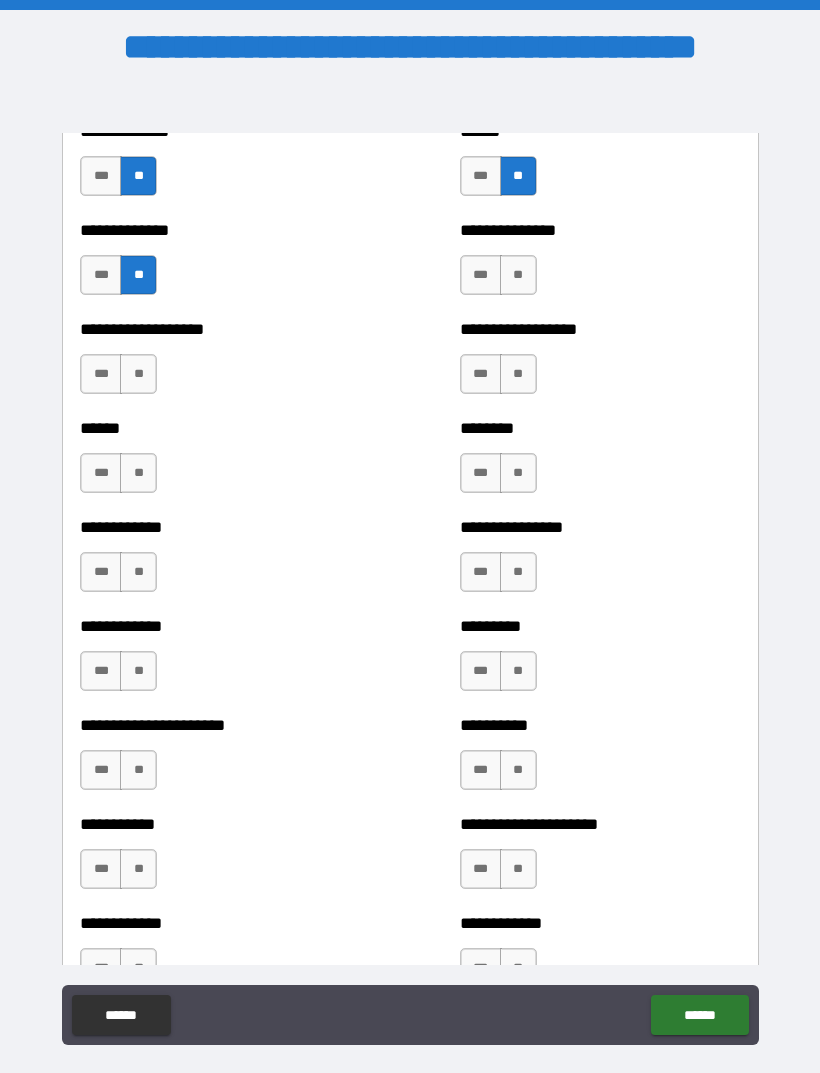 click on "***" at bounding box center (101, 275) 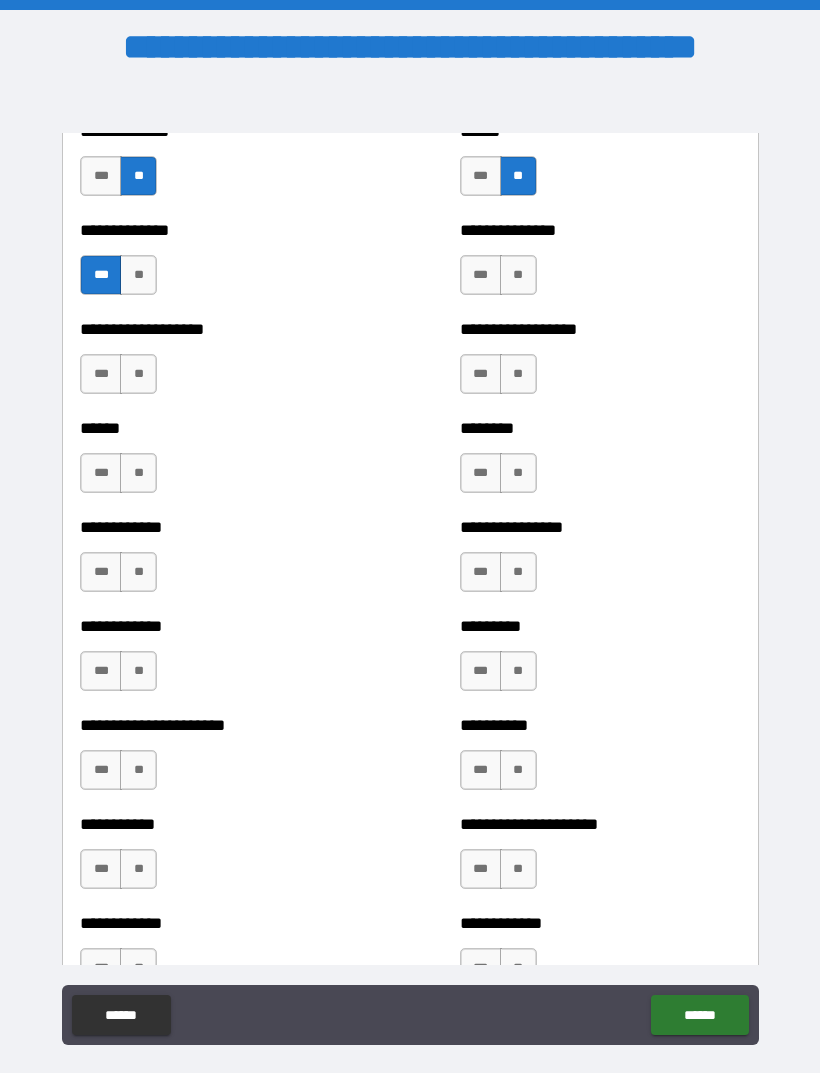 click on "**" at bounding box center [138, 275] 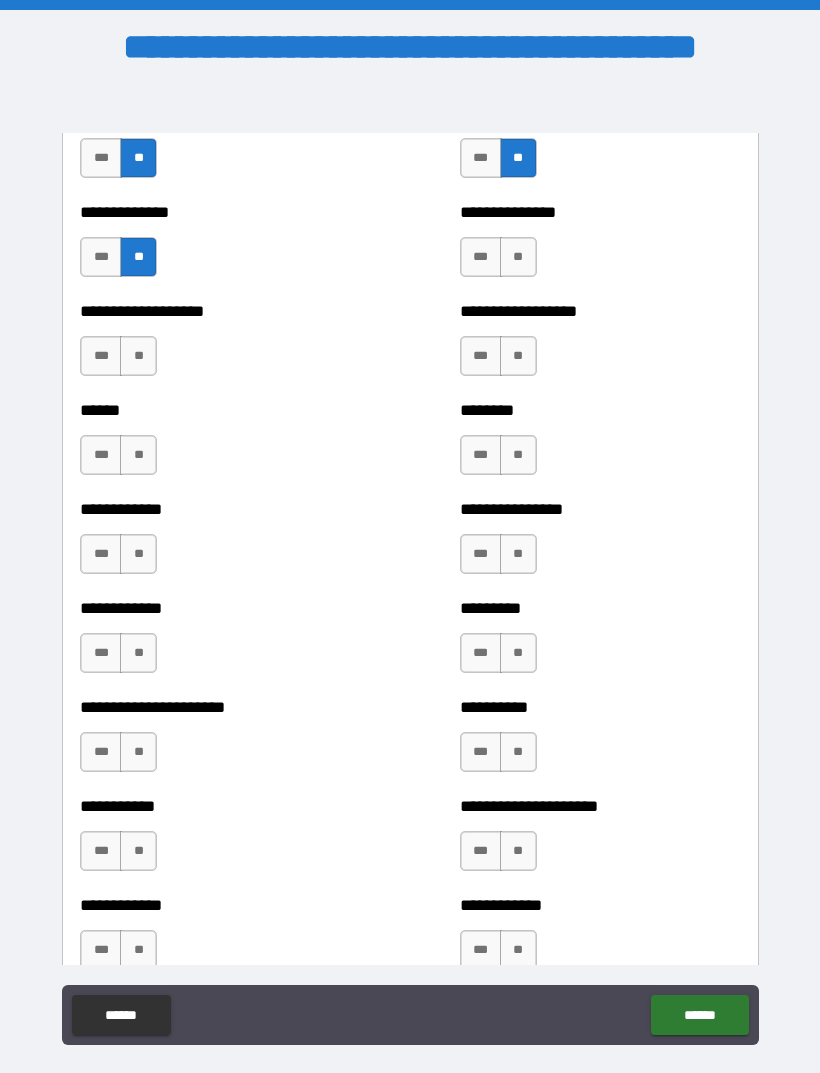 scroll, scrollTop: 4871, scrollLeft: 0, axis: vertical 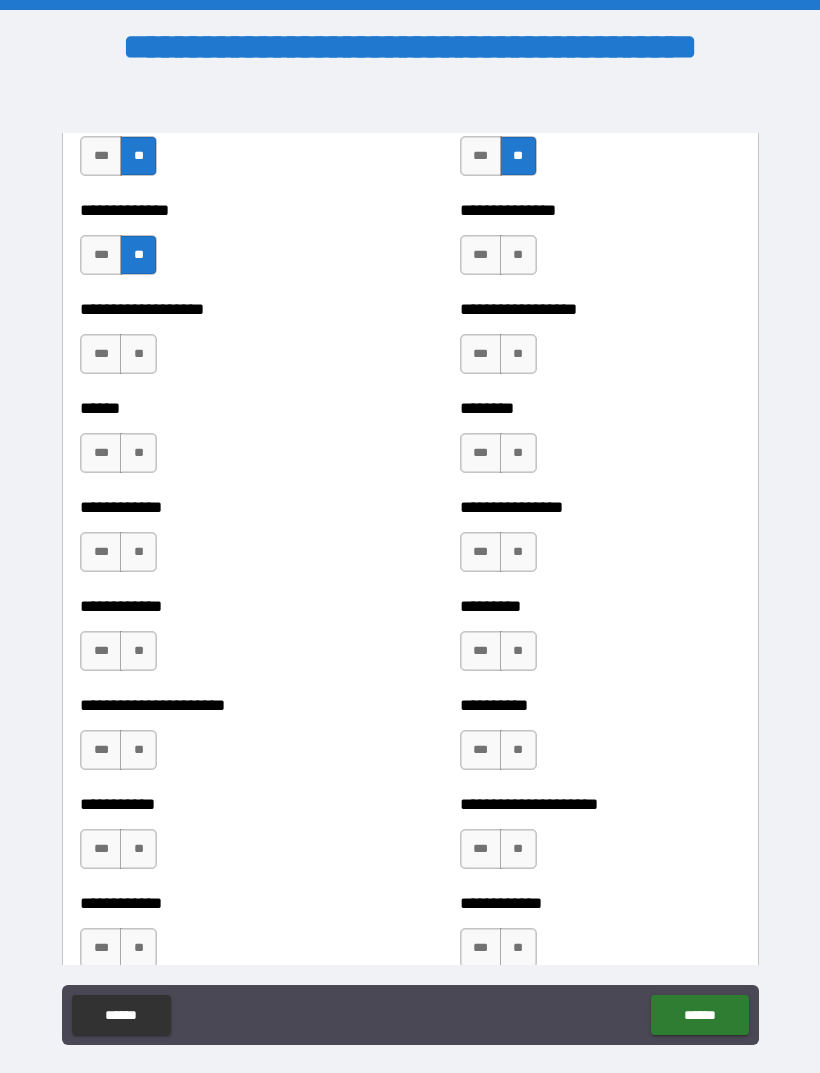 click on "**********" at bounding box center (600, 245) 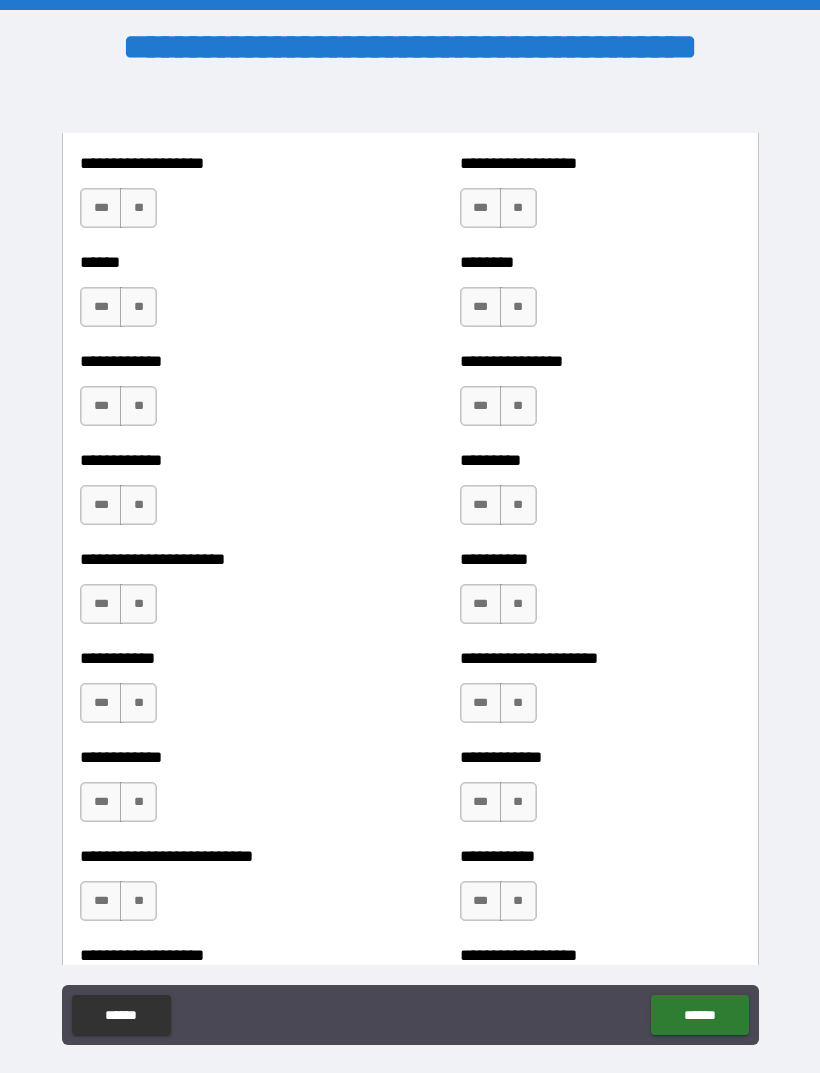 scroll, scrollTop: 5022, scrollLeft: 0, axis: vertical 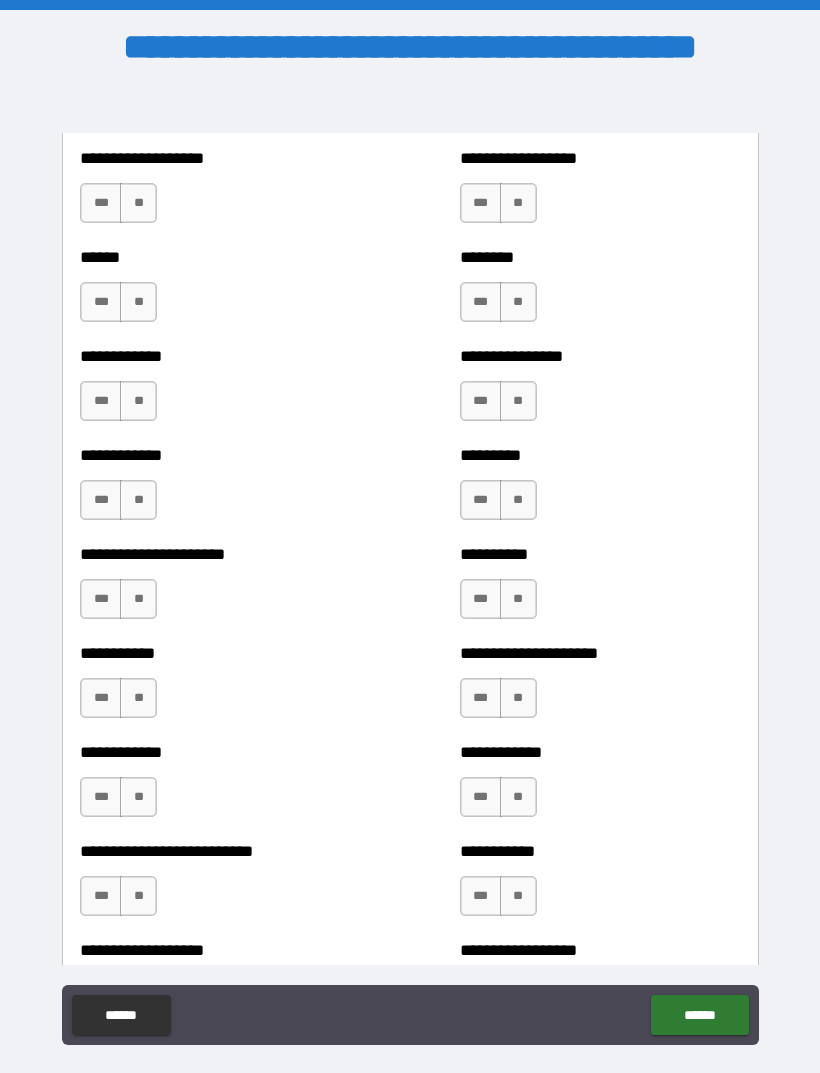 click on "**" at bounding box center [138, 203] 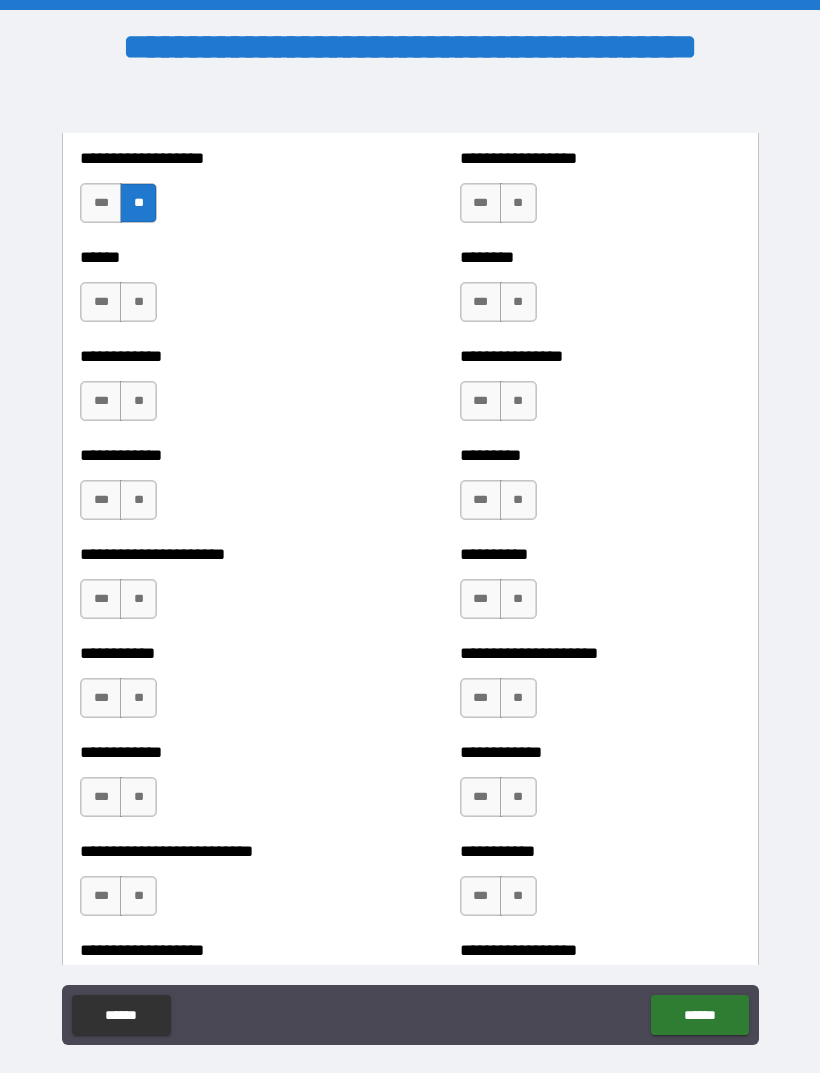 click on "**" at bounding box center [518, 203] 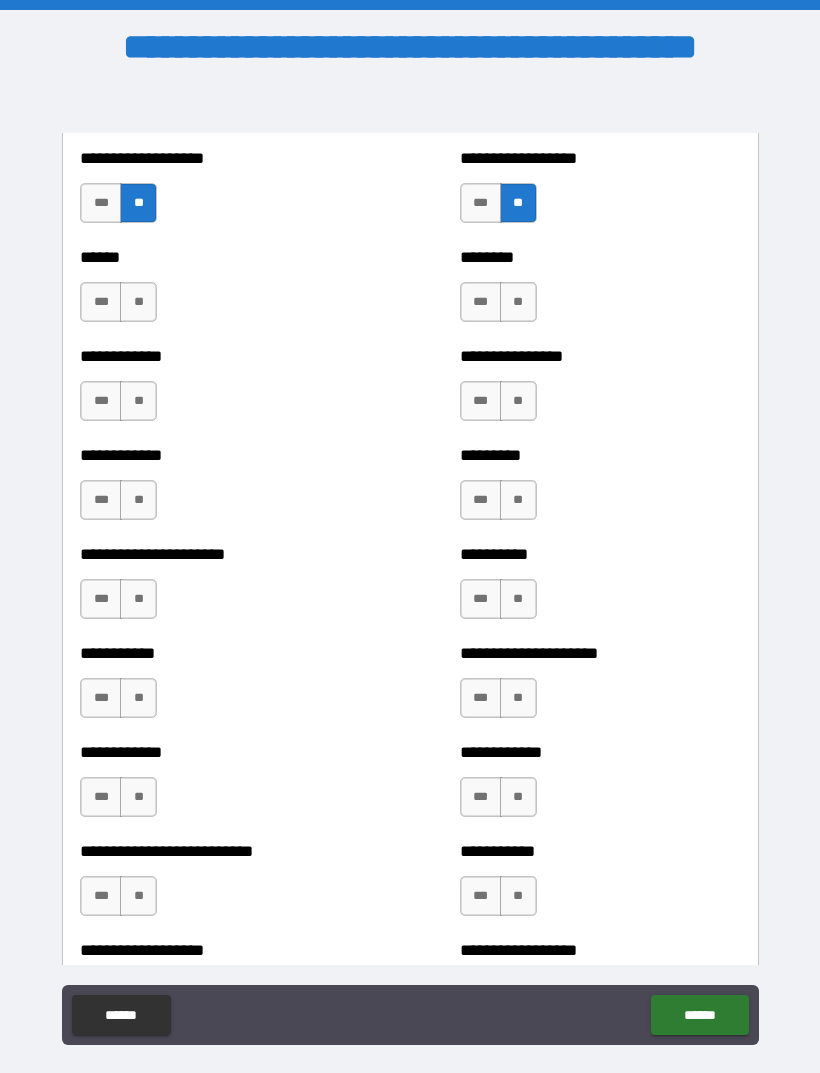 click on "**" at bounding box center (138, 302) 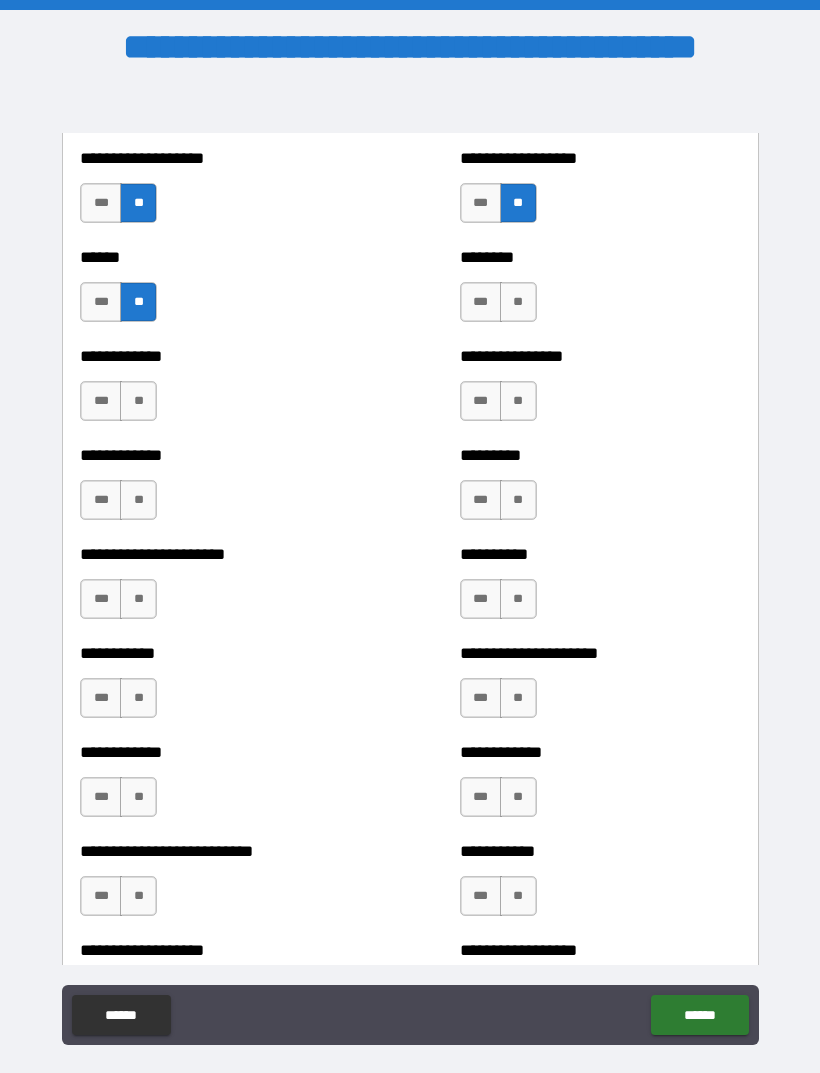 click on "***" at bounding box center (101, 302) 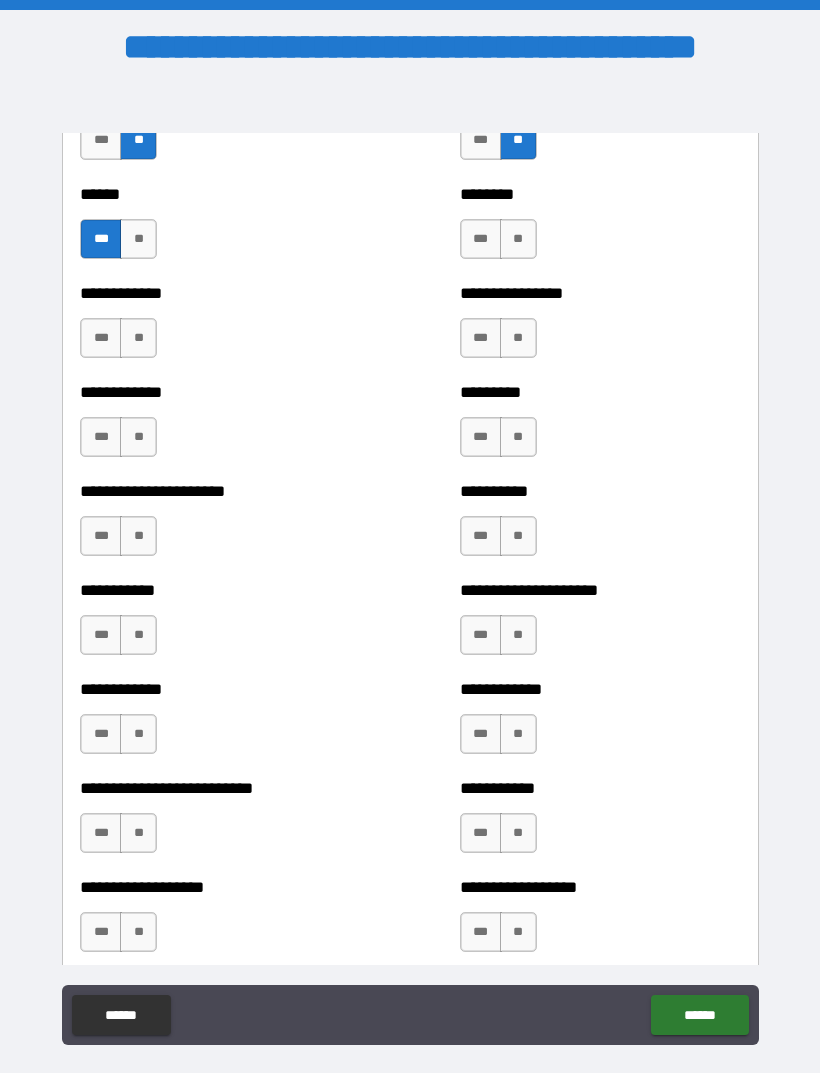scroll, scrollTop: 5093, scrollLeft: 0, axis: vertical 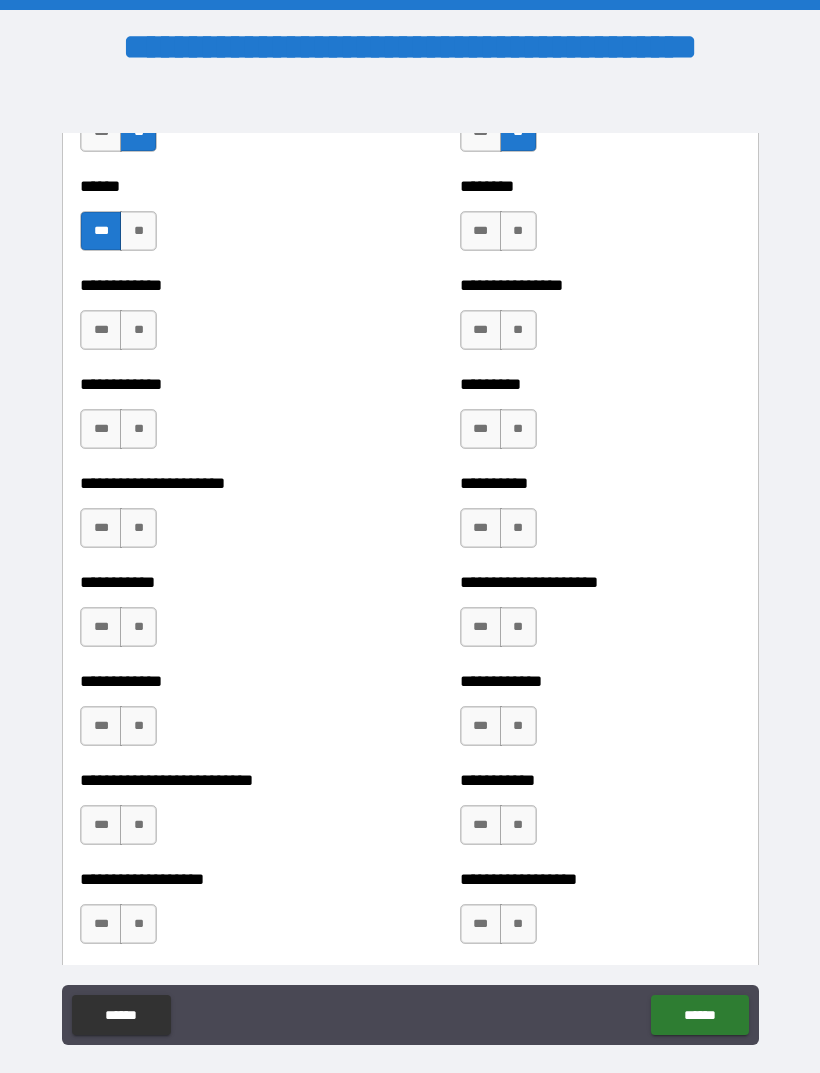click on "**" at bounding box center (518, 231) 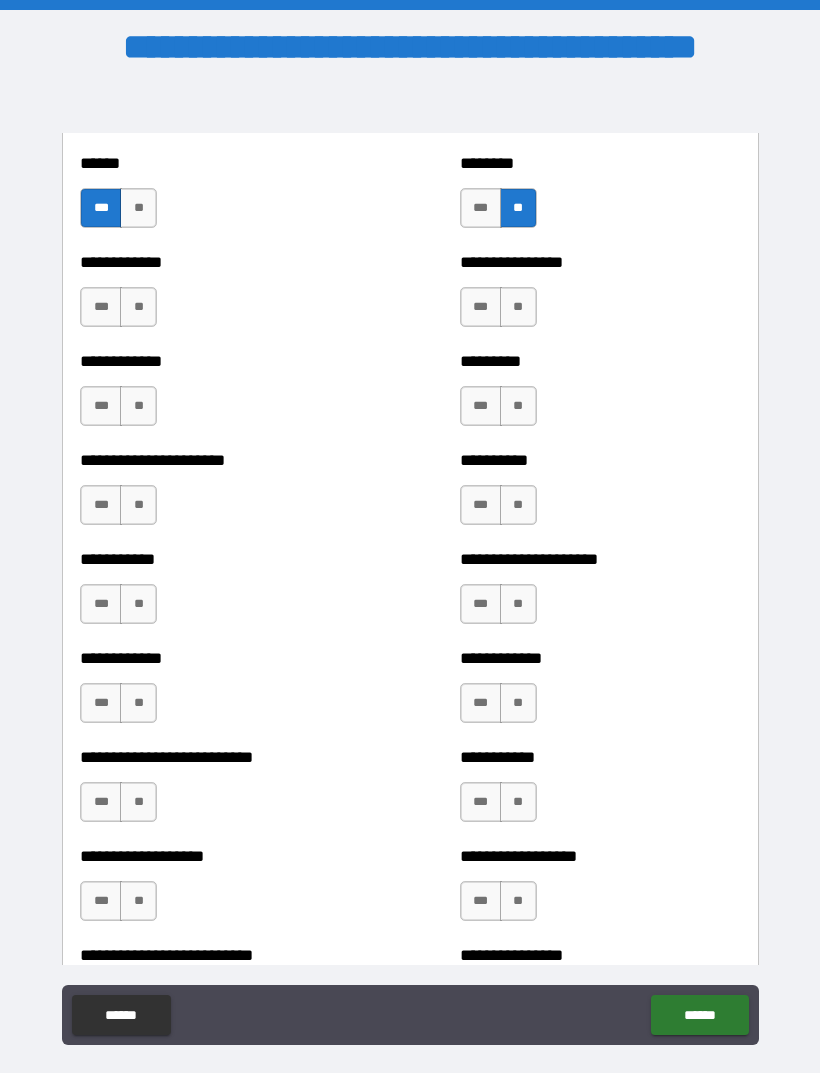 scroll, scrollTop: 5119, scrollLeft: 0, axis: vertical 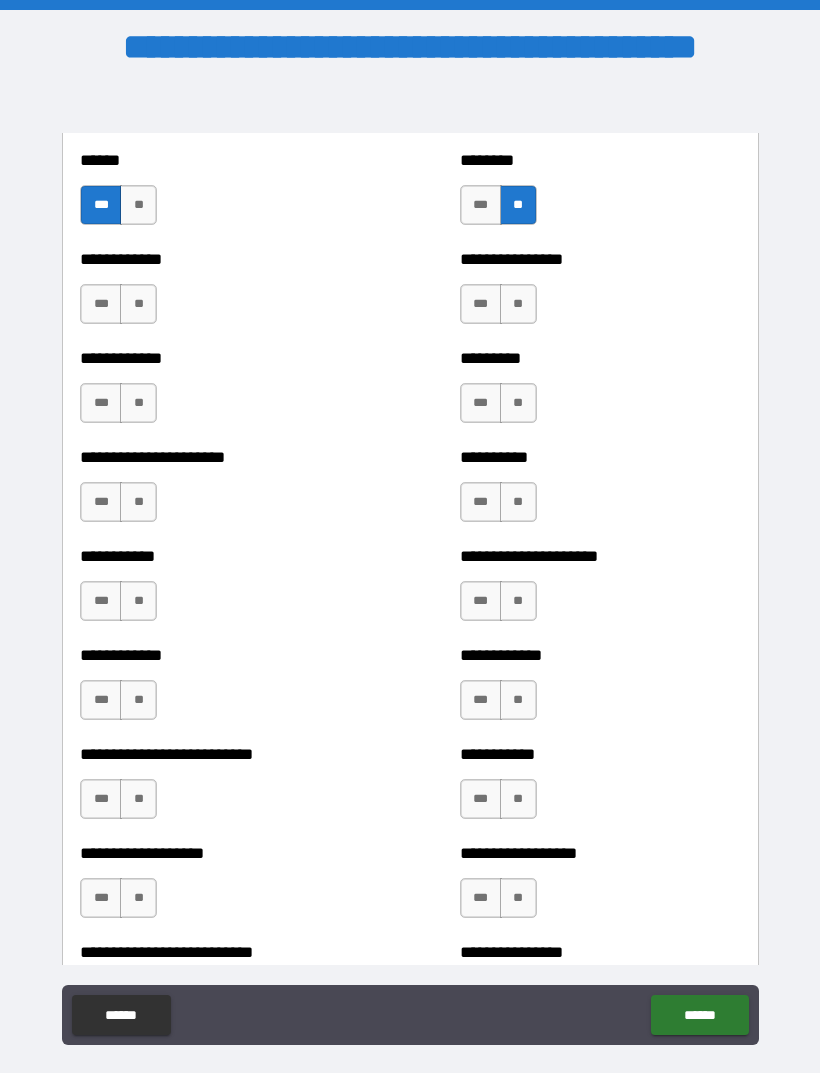 click on "**" at bounding box center (138, 304) 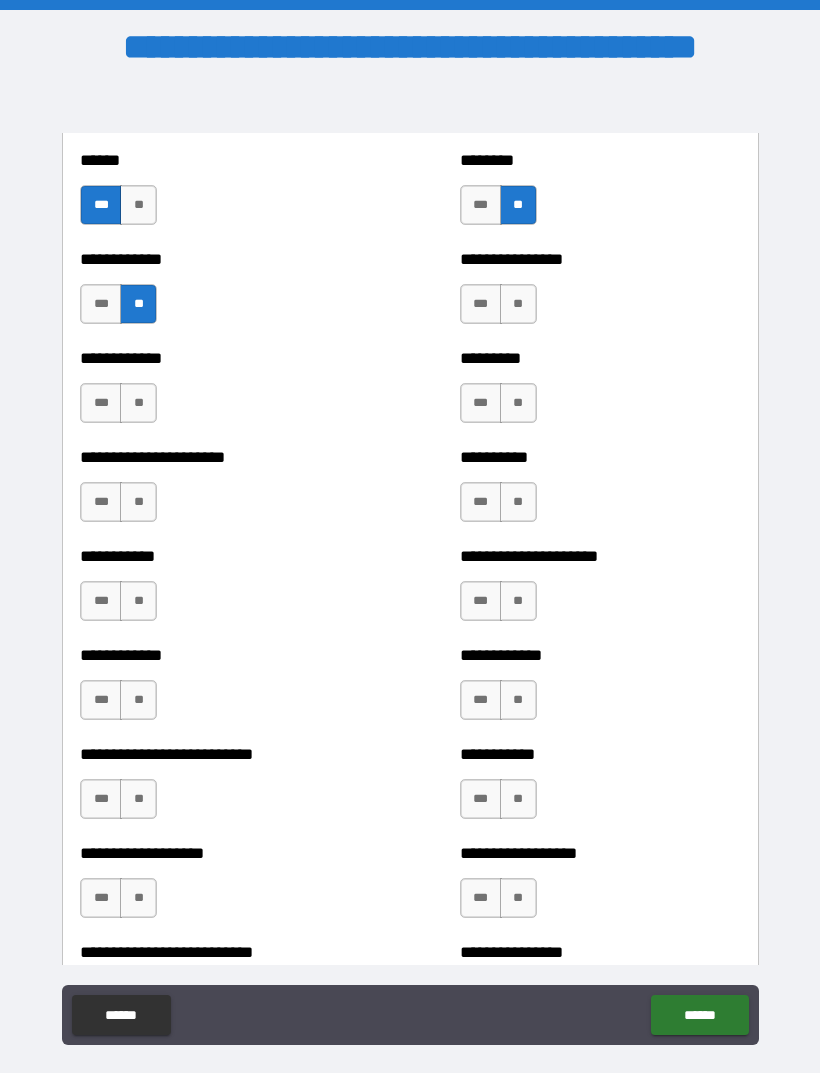 click on "**" at bounding box center (518, 304) 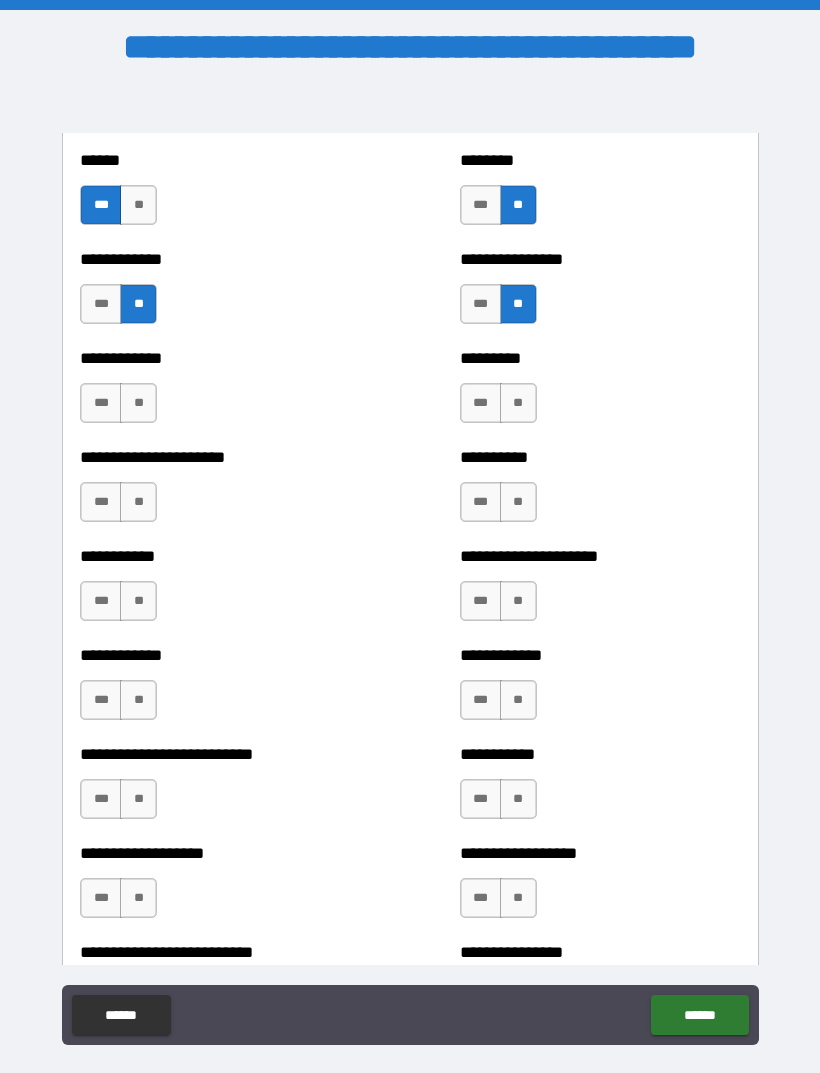 click on "**" at bounding box center (138, 403) 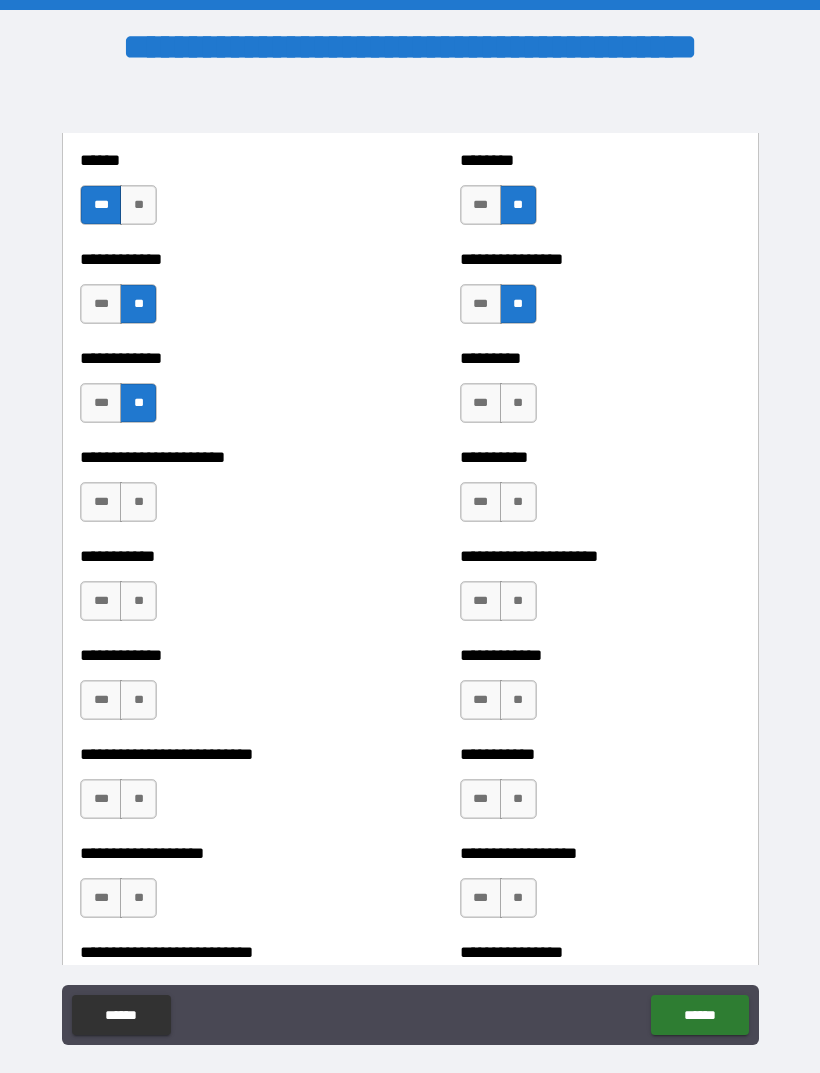 click on "**" at bounding box center (518, 403) 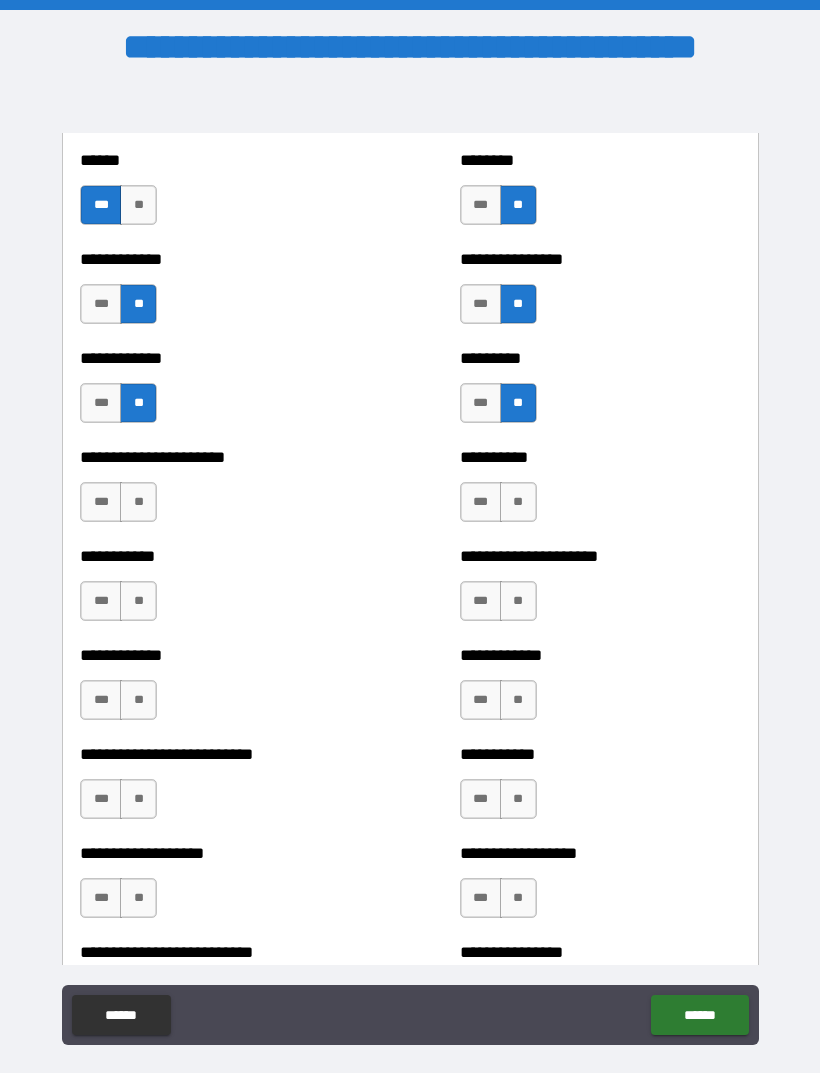 click on "**" at bounding box center (138, 205) 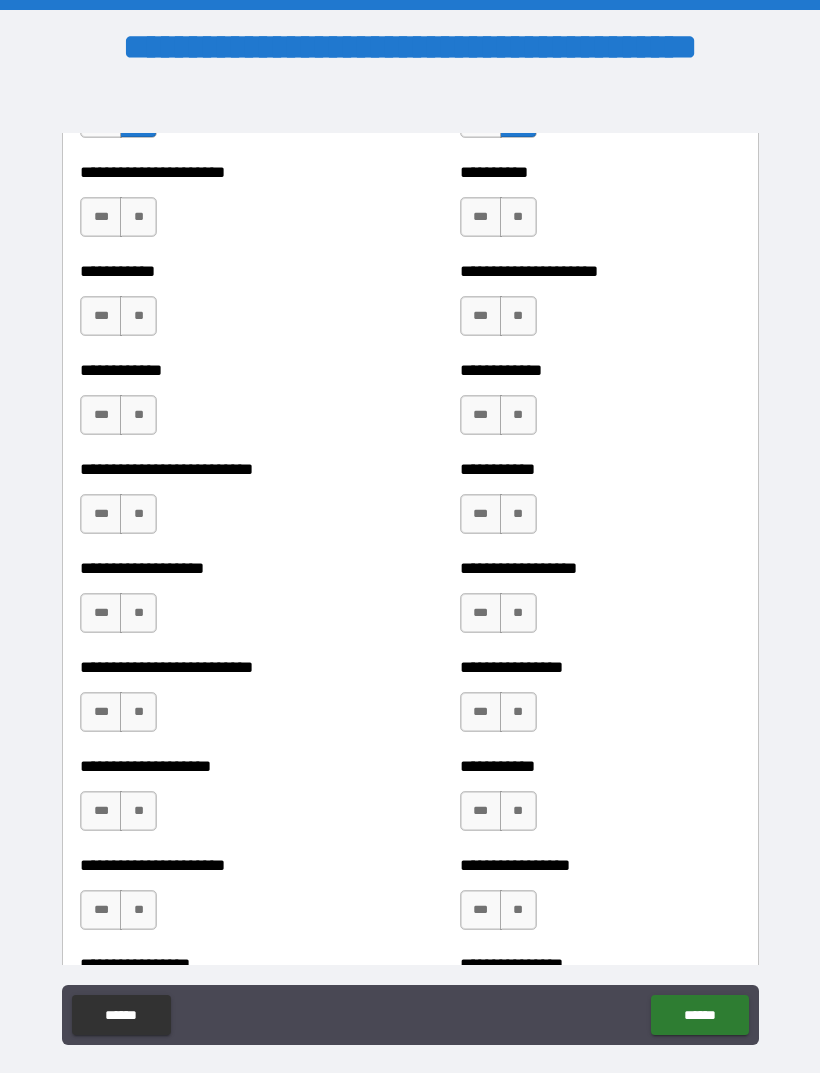 scroll, scrollTop: 5406, scrollLeft: 0, axis: vertical 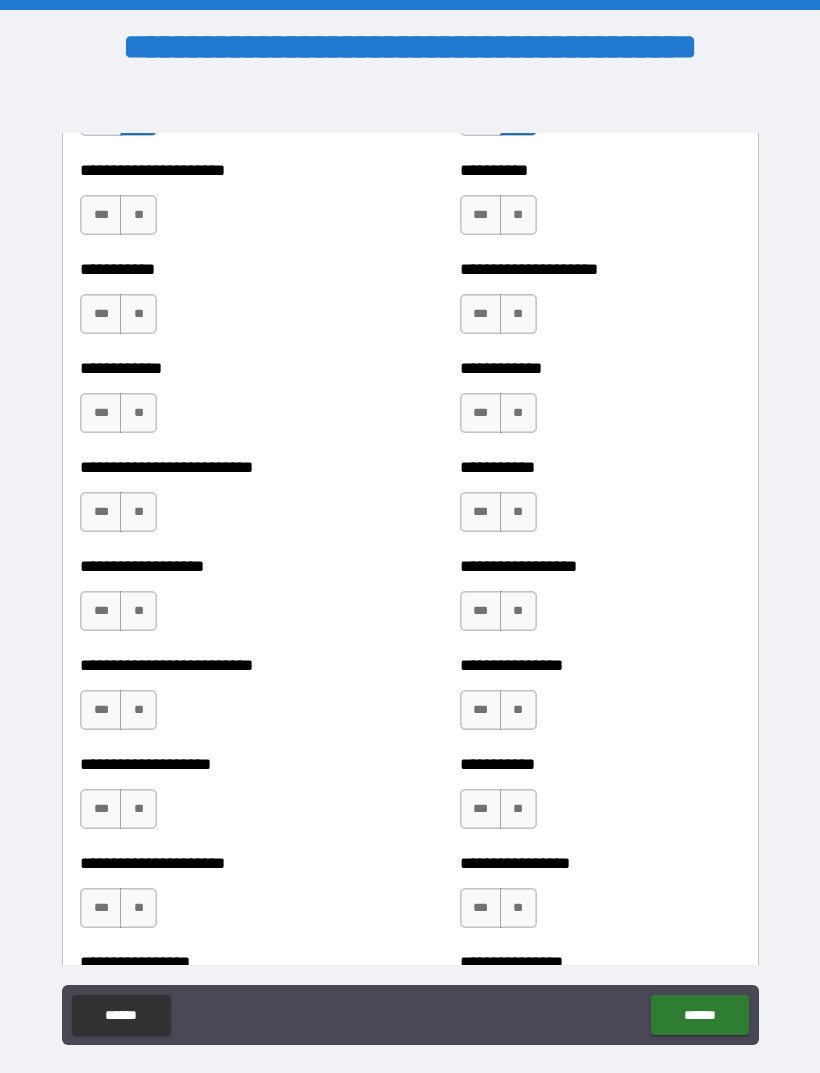 click on "**" at bounding box center (138, 215) 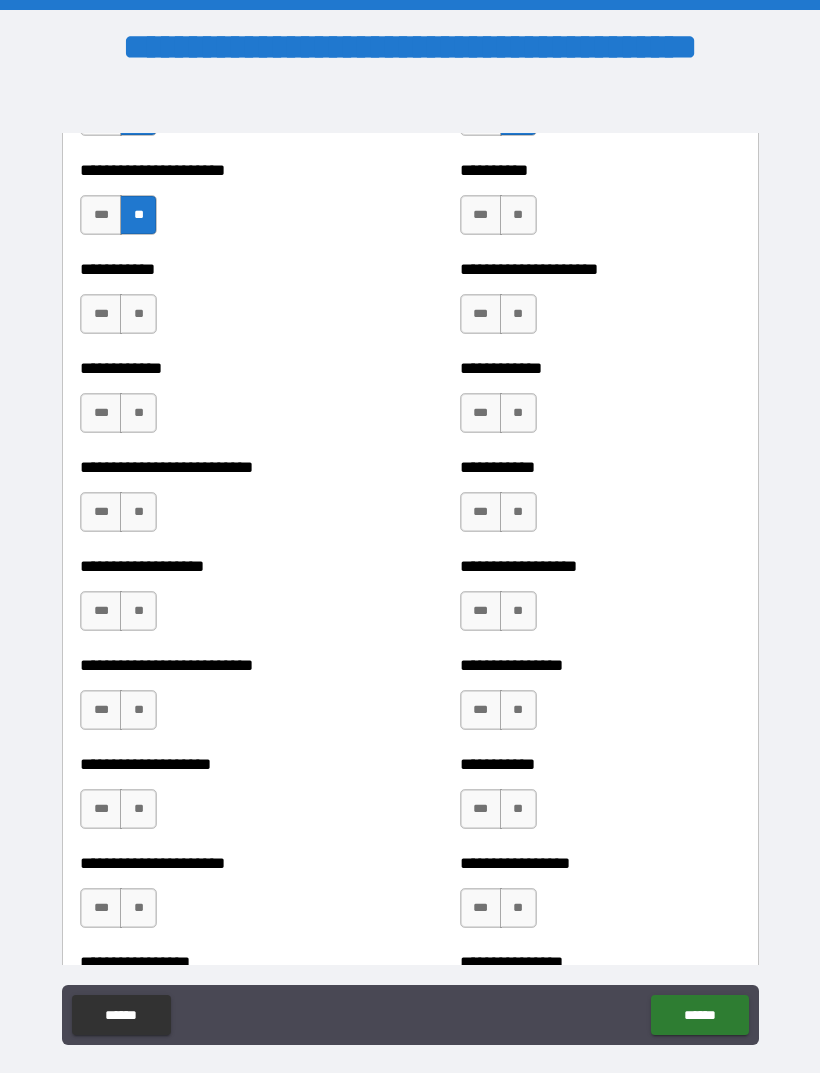 click on "**" at bounding box center [518, 215] 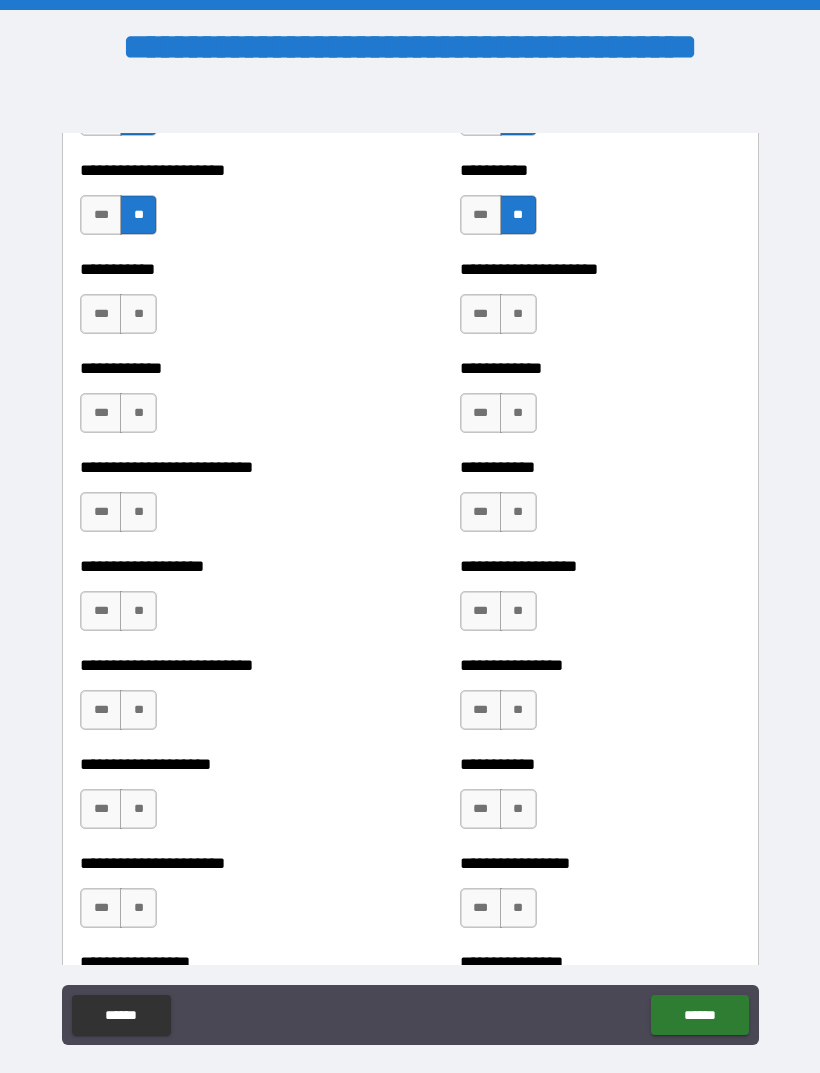 click on "**" at bounding box center (138, 314) 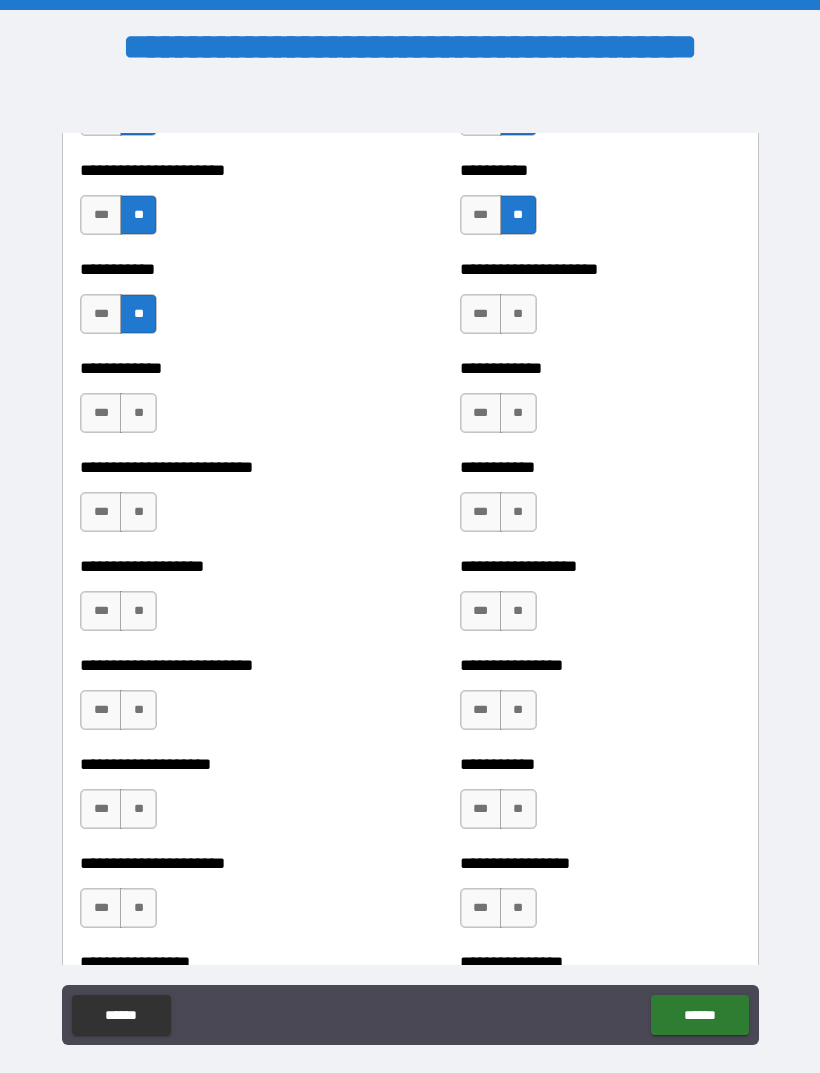 click on "**" at bounding box center (518, 314) 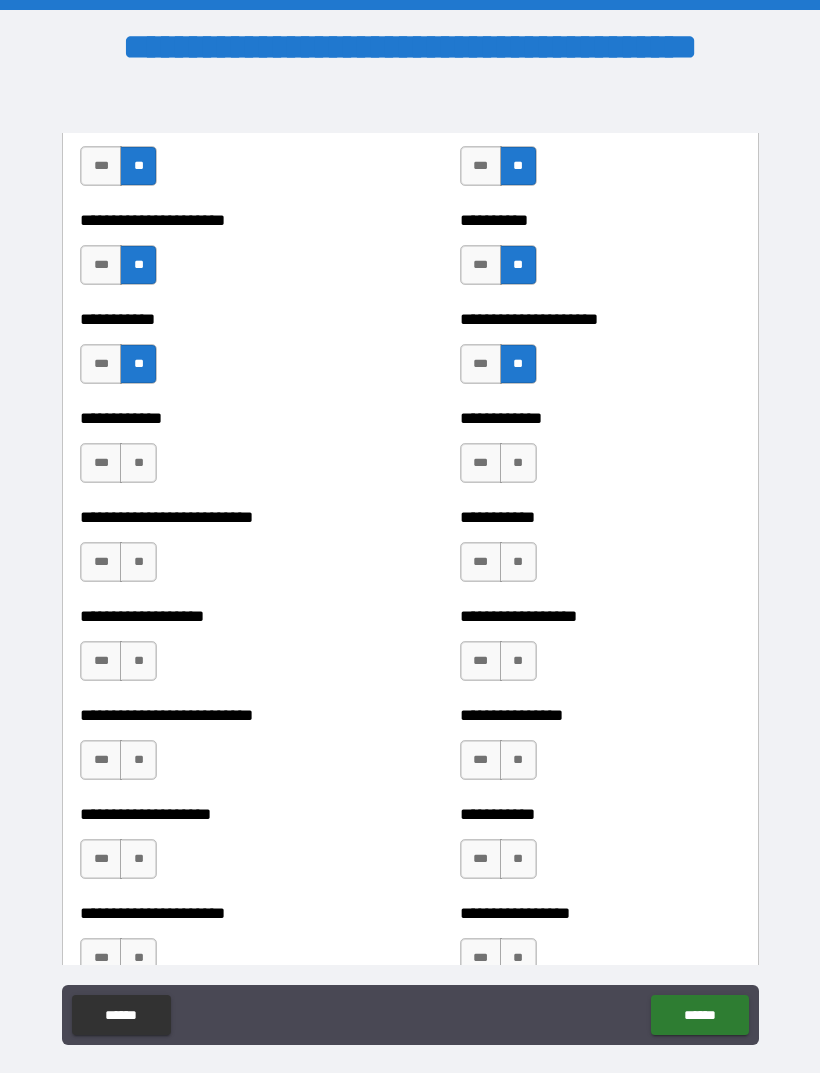 scroll, scrollTop: 5357, scrollLeft: 0, axis: vertical 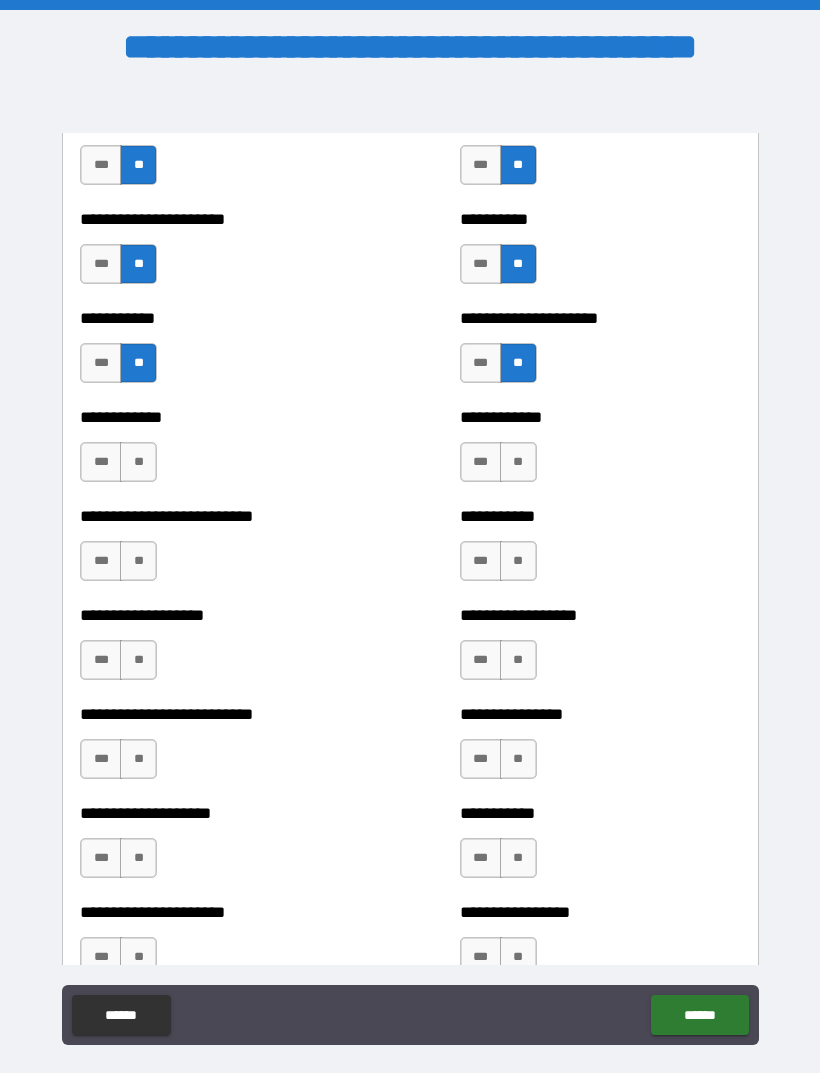 click on "***" at bounding box center [101, 363] 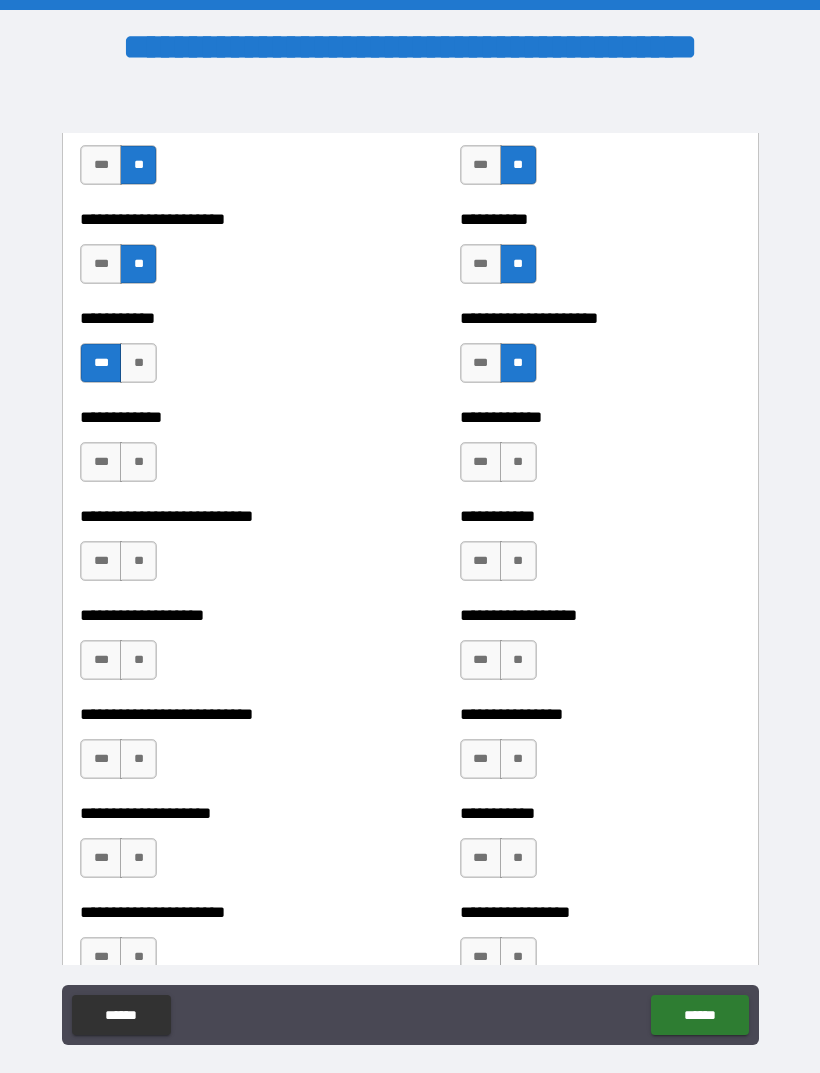 click on "***" at bounding box center (481, 363) 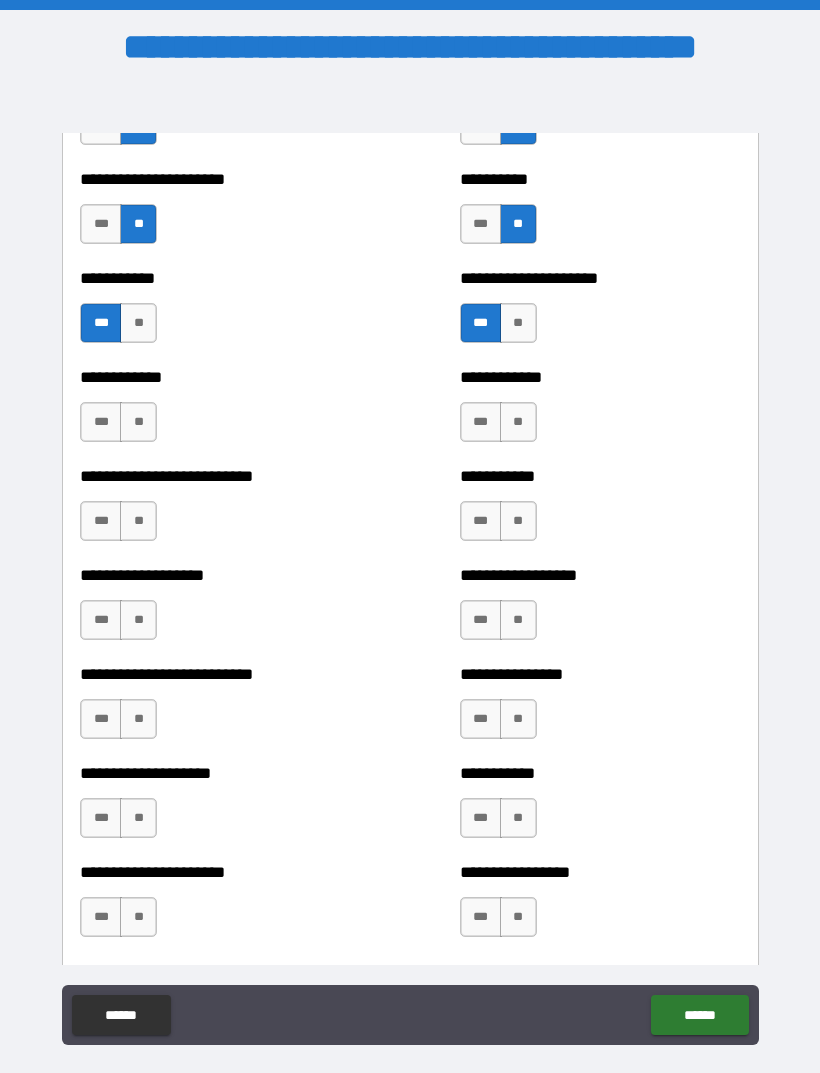 scroll, scrollTop: 5398, scrollLeft: 0, axis: vertical 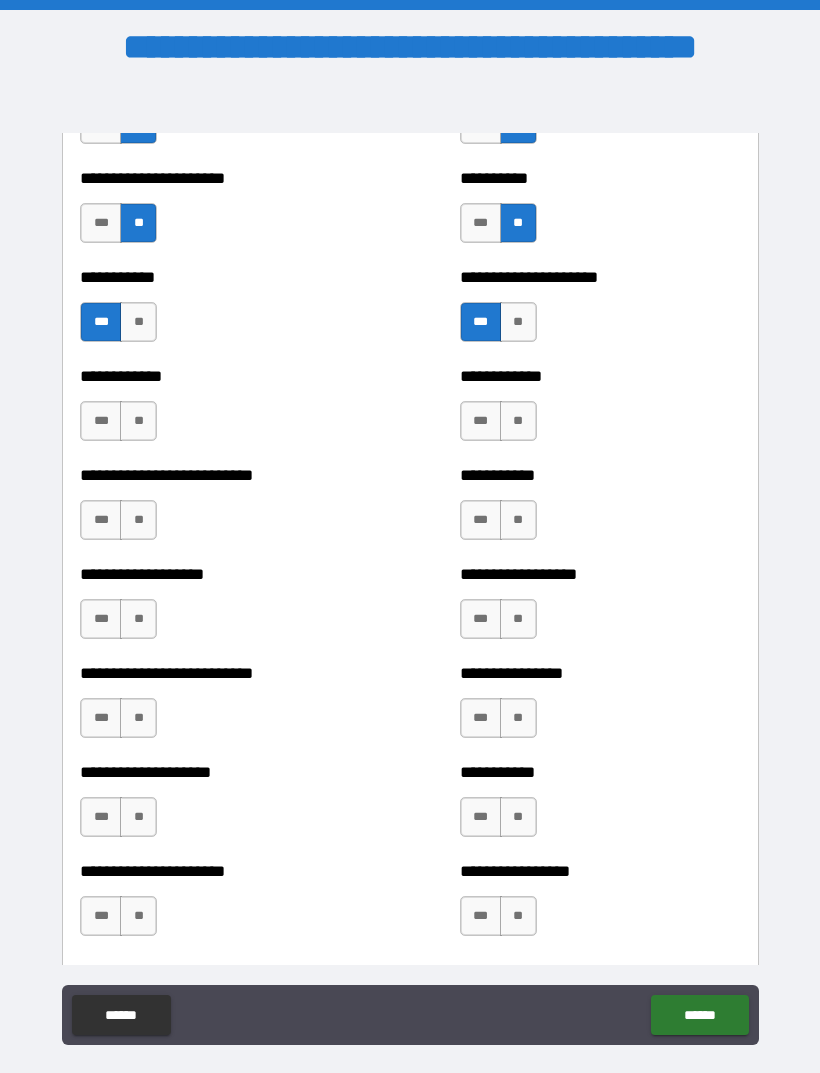 click on "**" at bounding box center [518, 322] 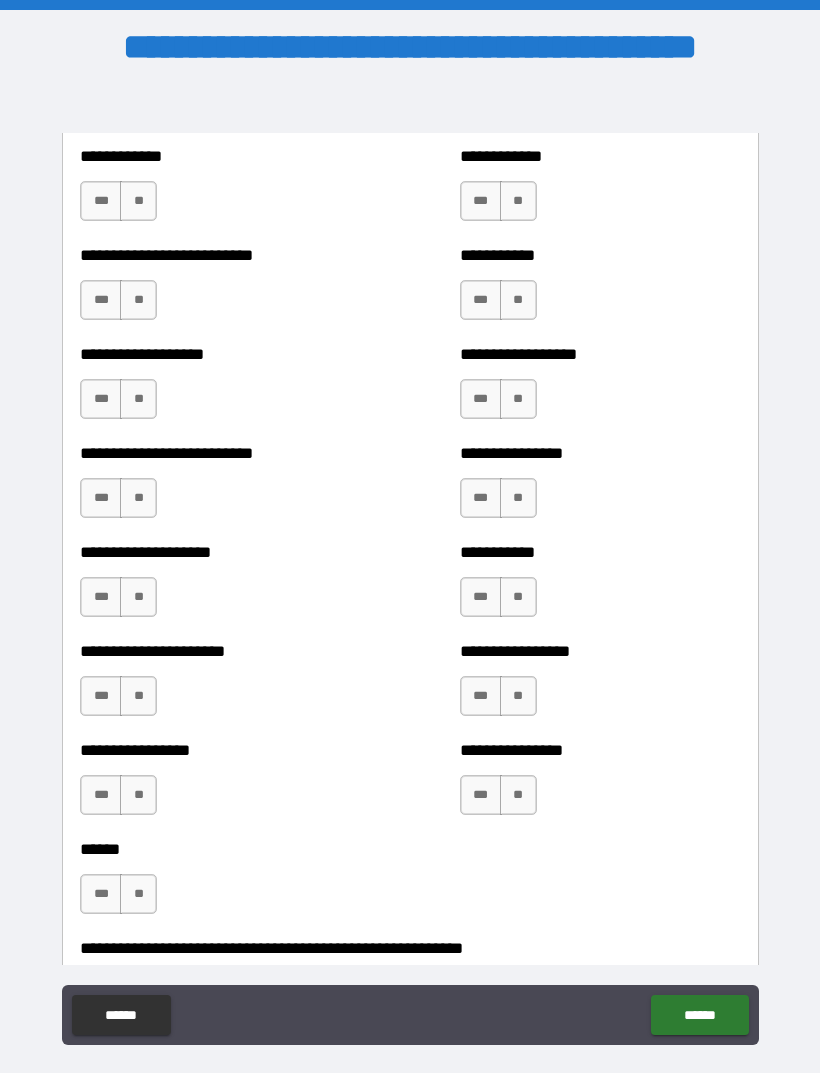 scroll, scrollTop: 5616, scrollLeft: 0, axis: vertical 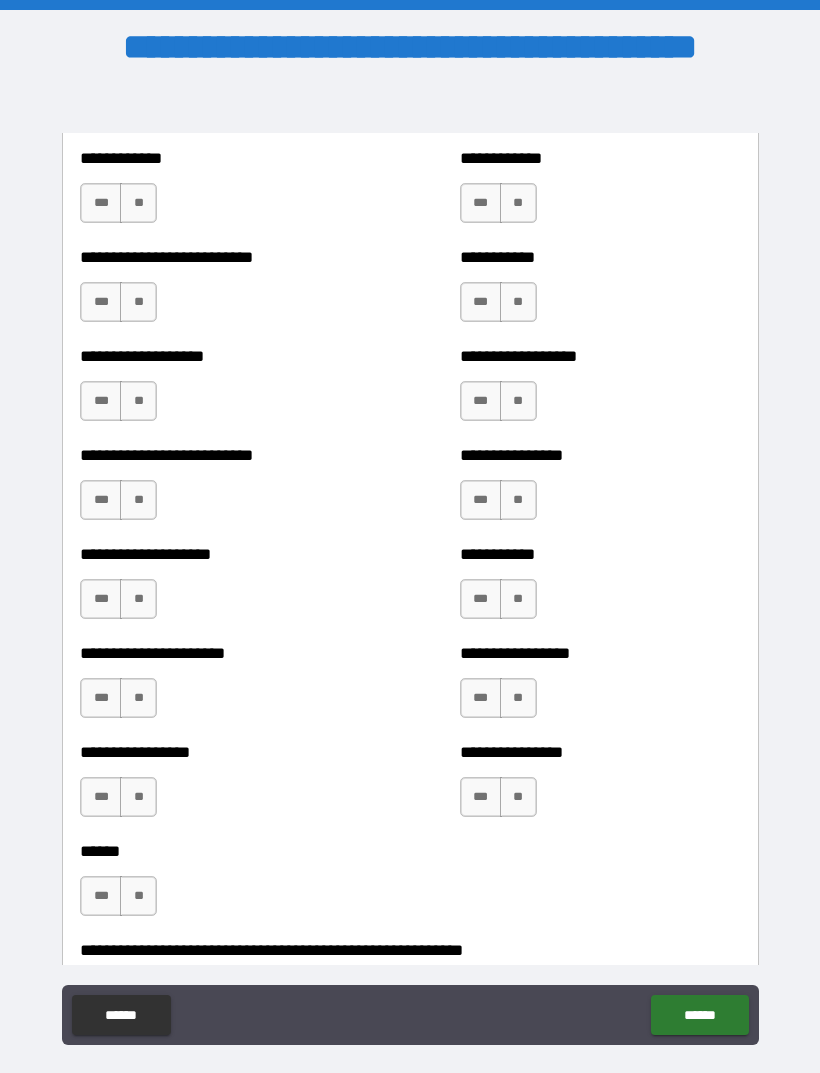 click on "**" at bounding box center (138, 203) 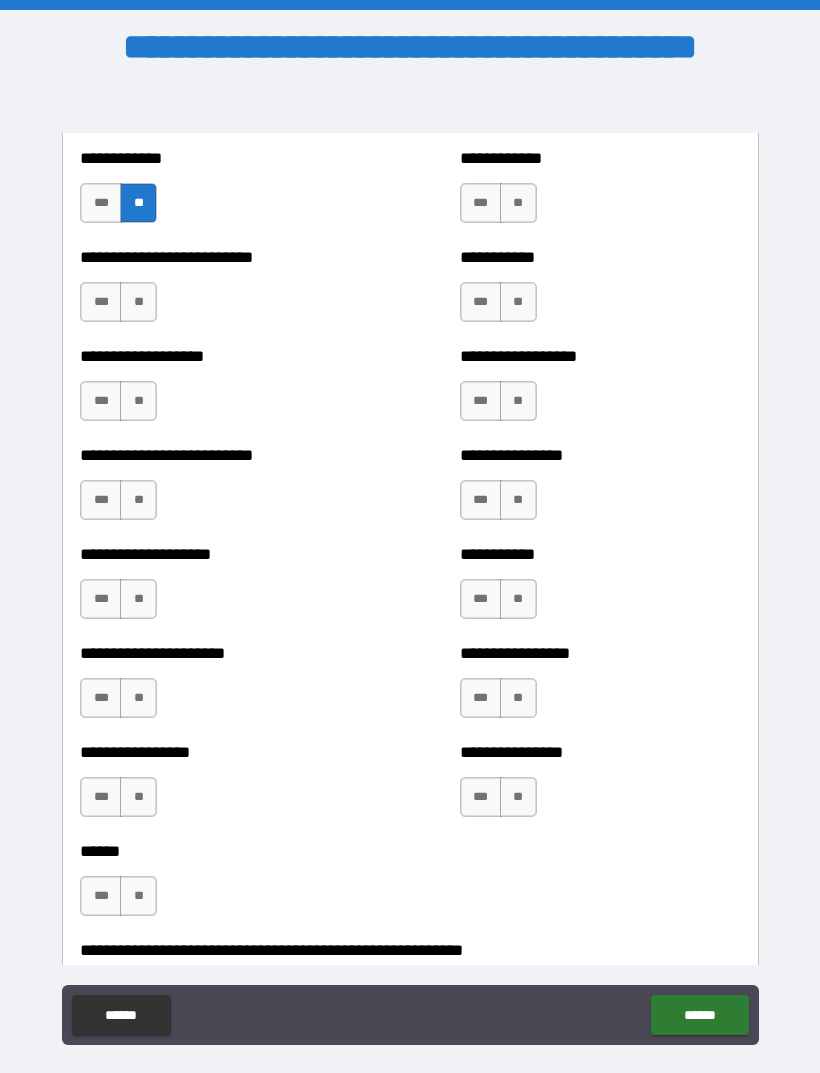 click on "**" at bounding box center [518, 203] 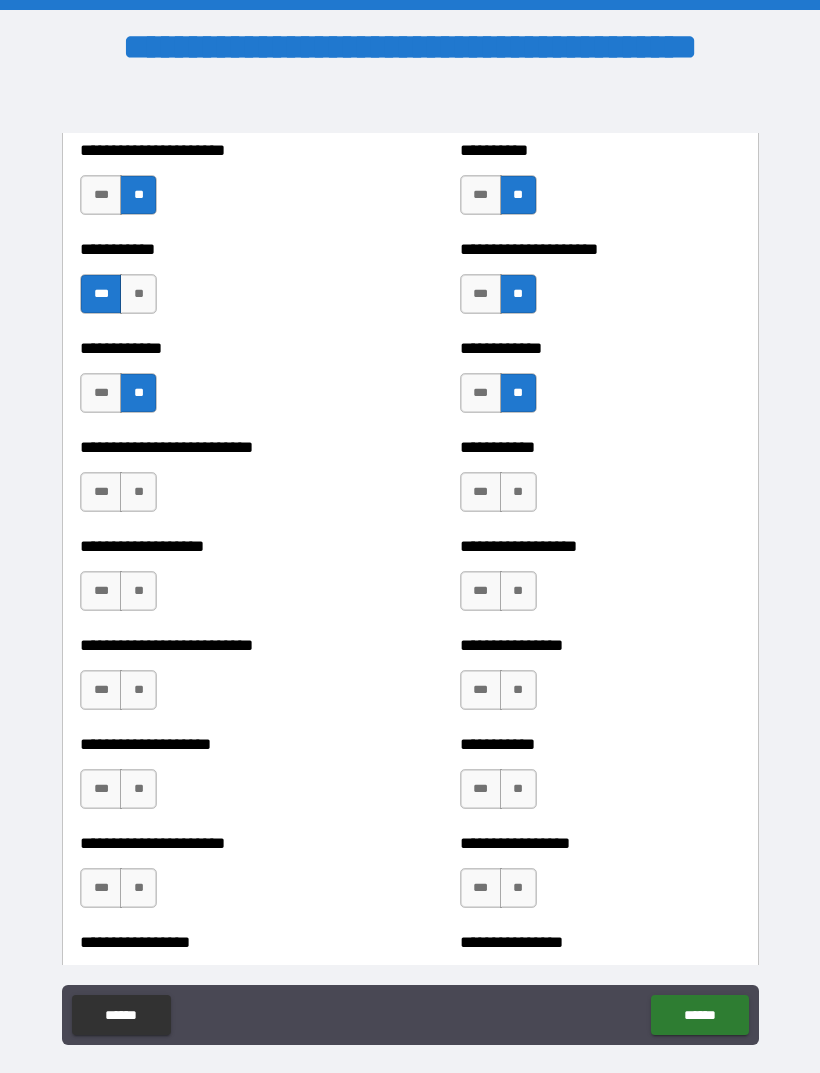 scroll, scrollTop: 5428, scrollLeft: 0, axis: vertical 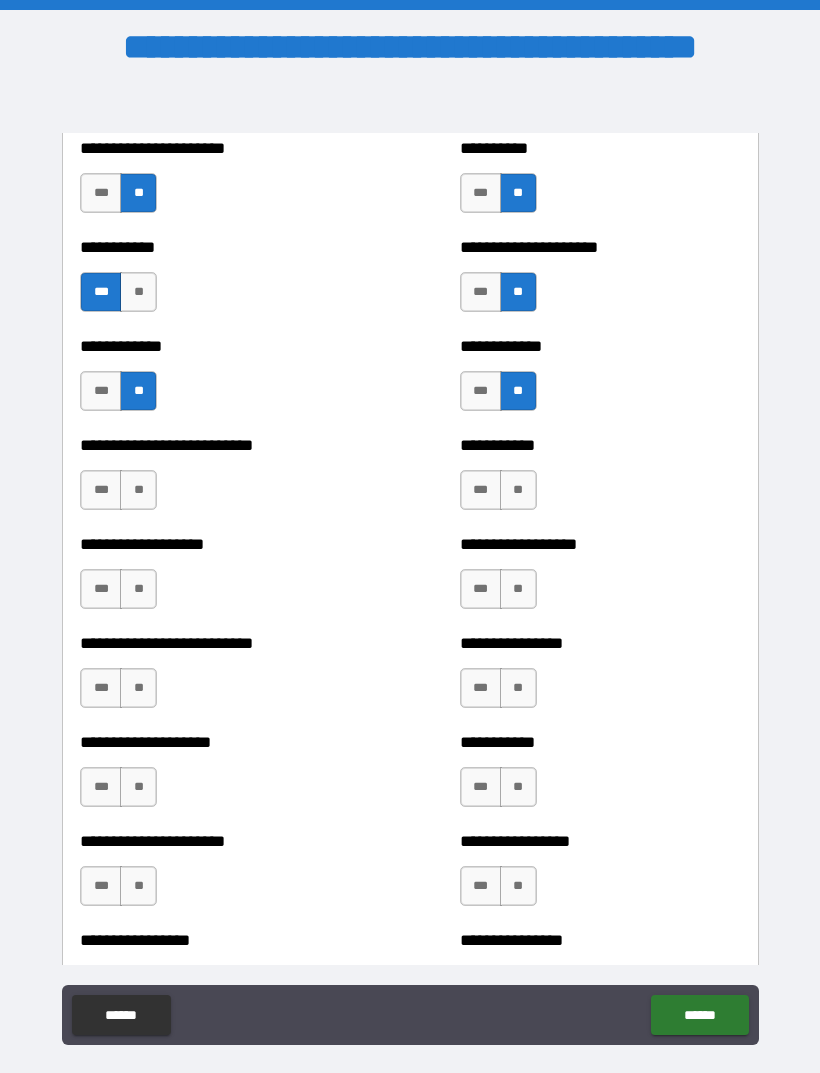 click on "**" at bounding box center [138, 490] 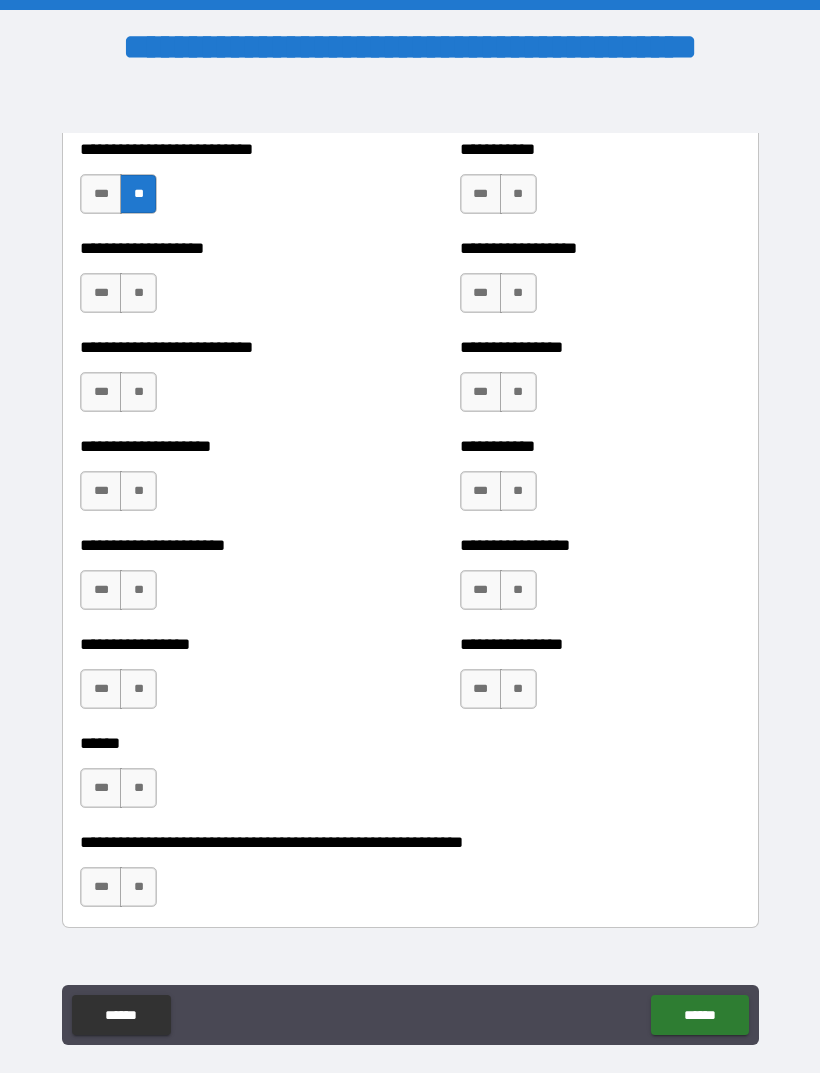 scroll, scrollTop: 5726, scrollLeft: 0, axis: vertical 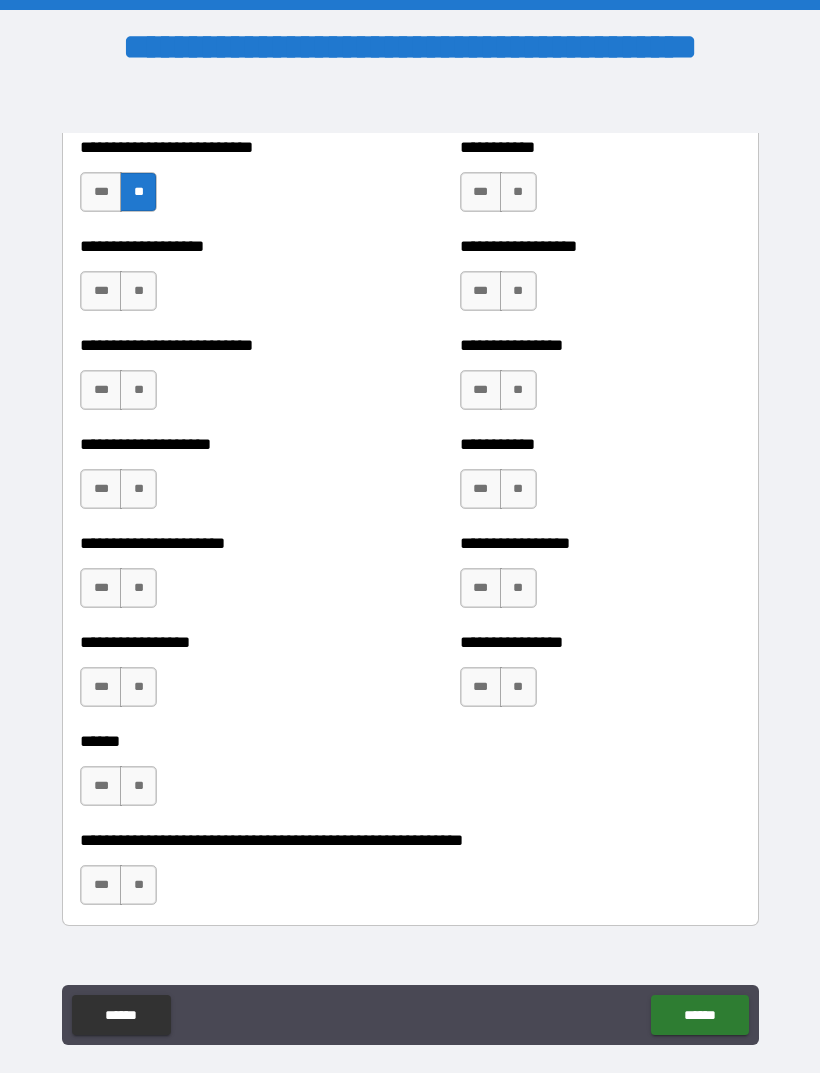 click on "**" at bounding box center (518, 192) 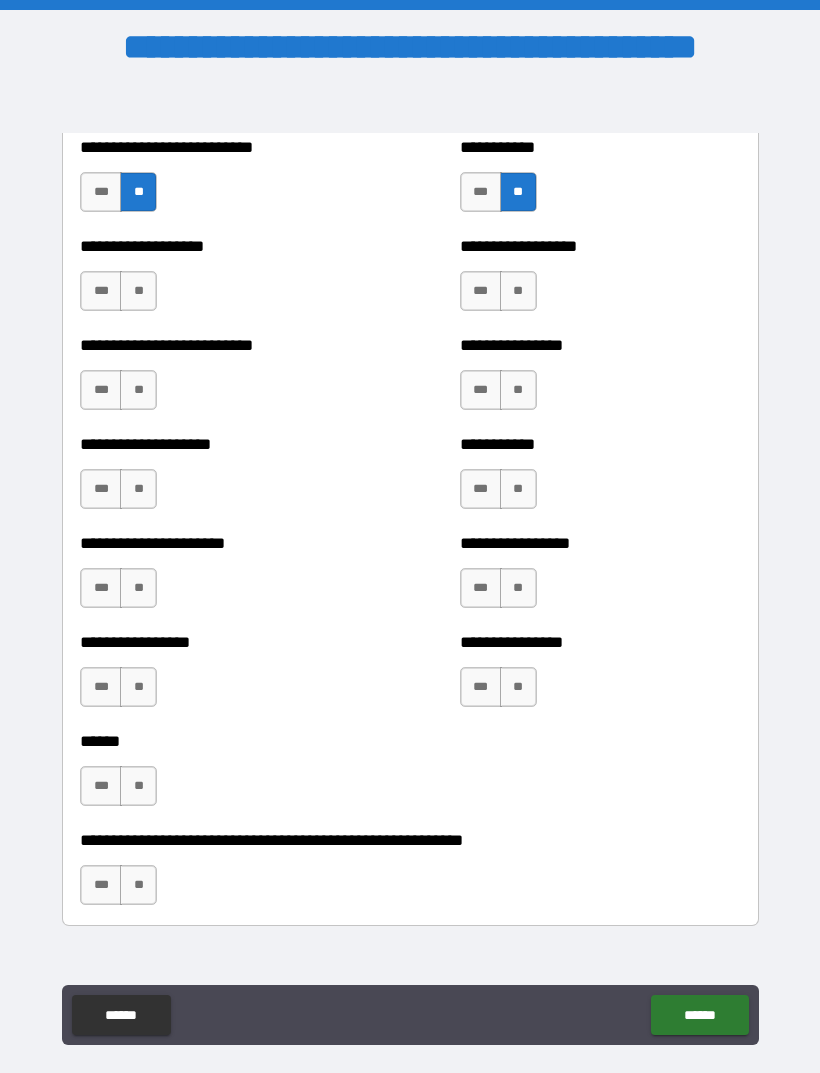 click on "***" at bounding box center (101, 291) 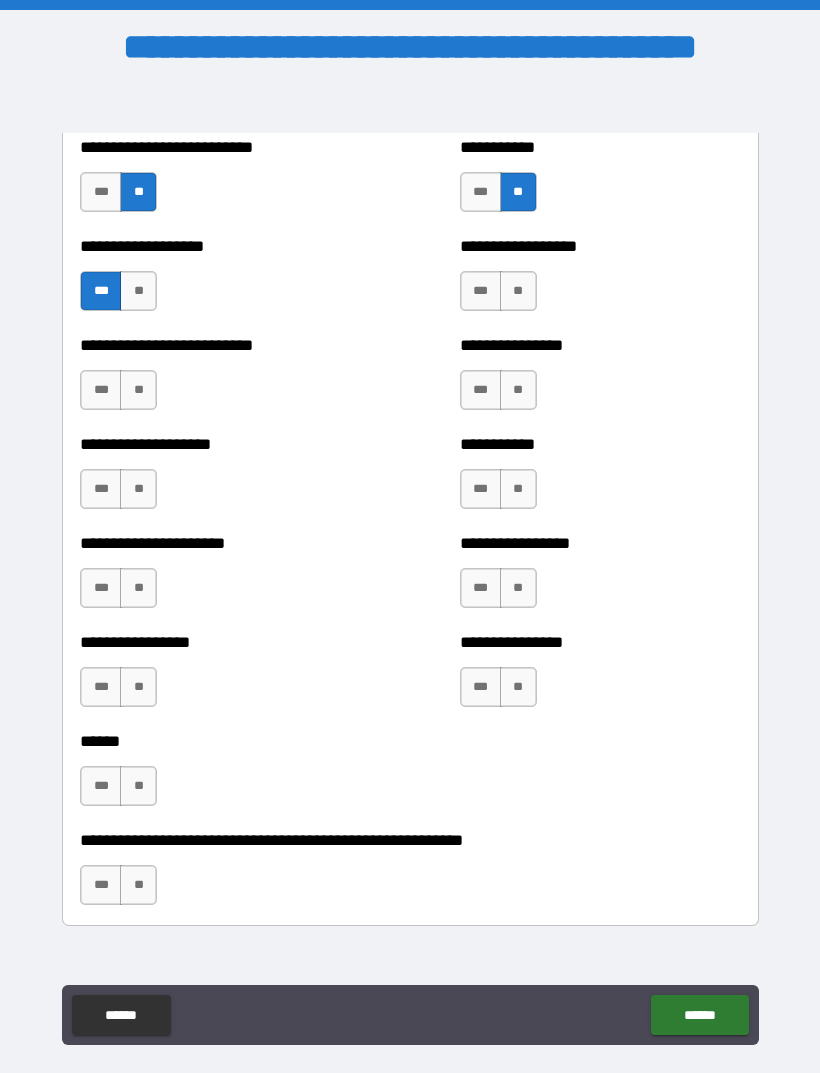click on "**" at bounding box center (518, 291) 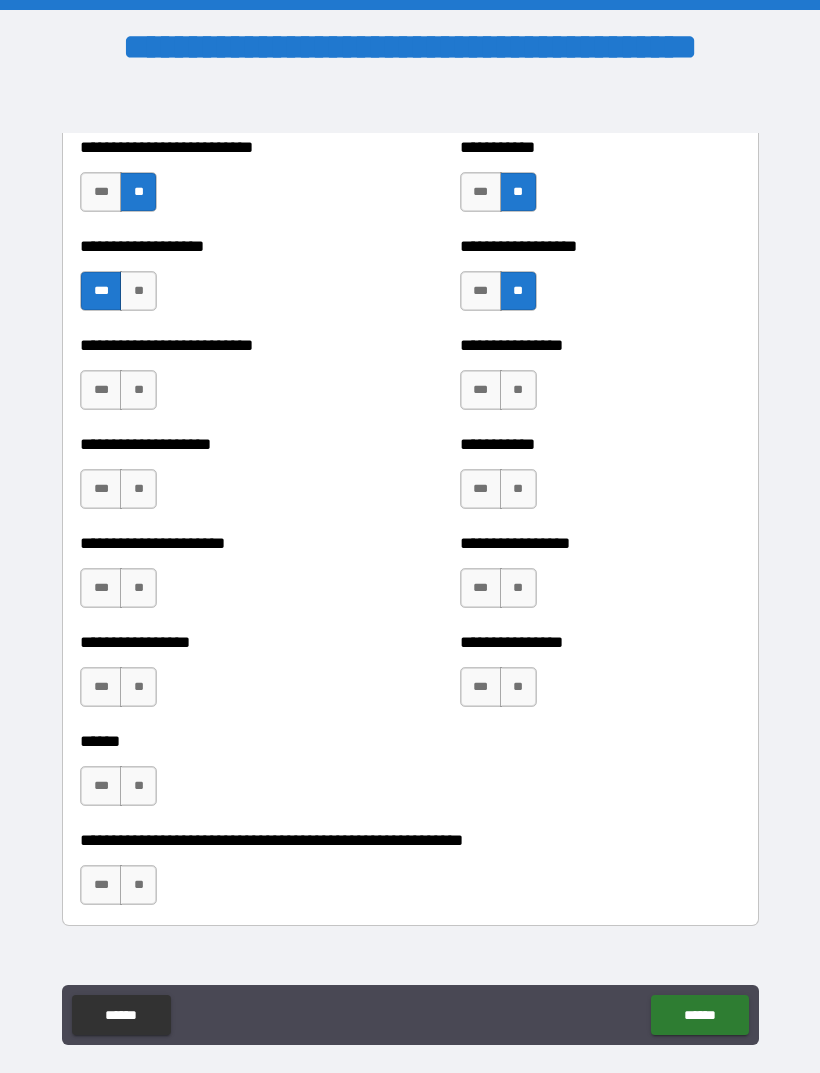 click on "**" at bounding box center [138, 390] 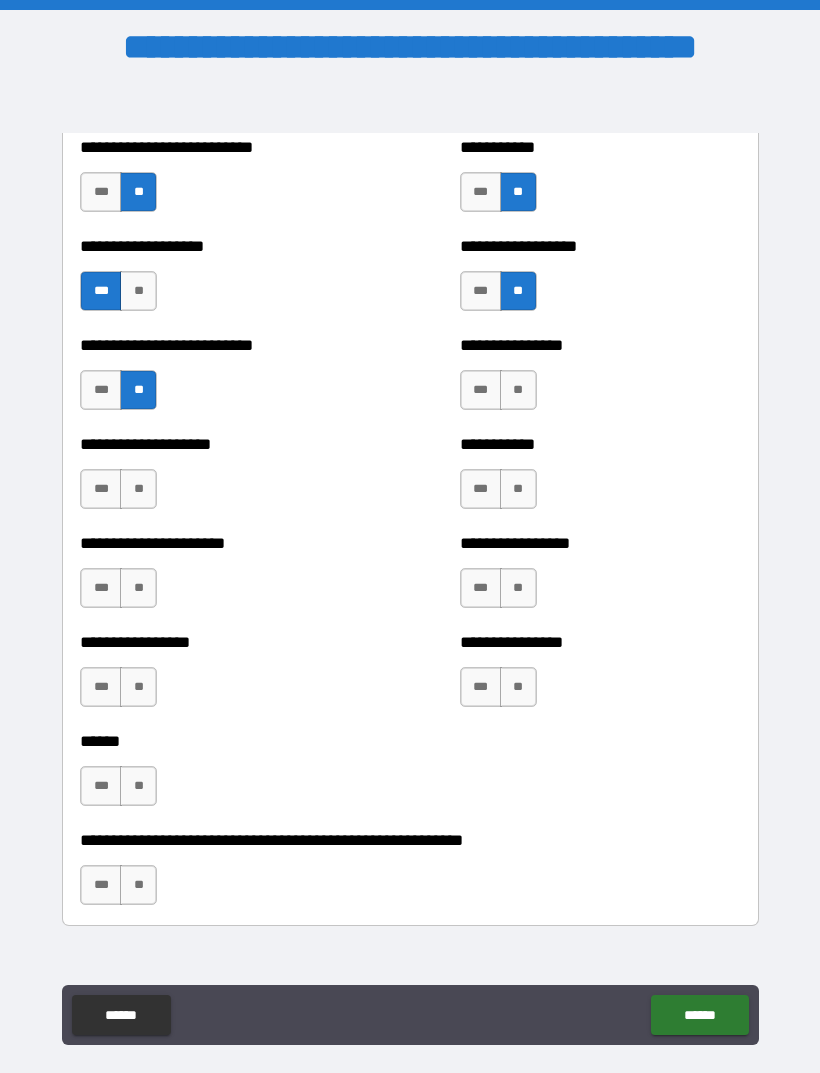 click on "**" at bounding box center (518, 390) 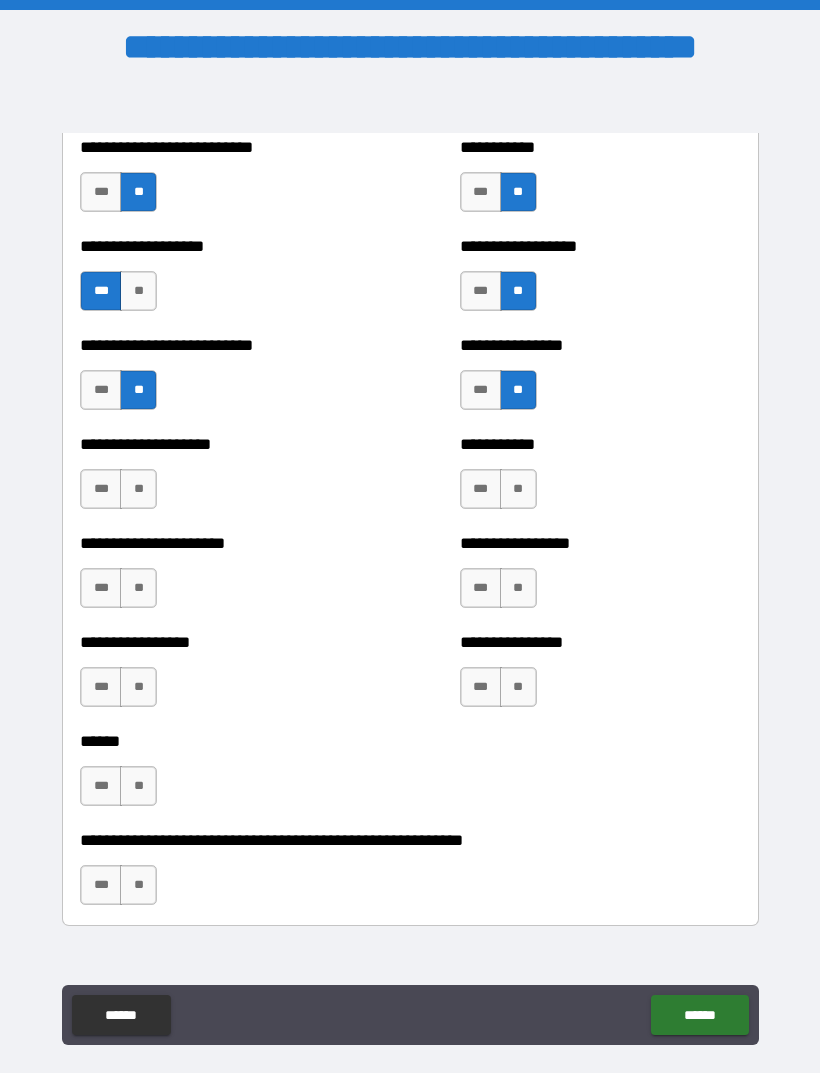 click on "**" at bounding box center (138, 489) 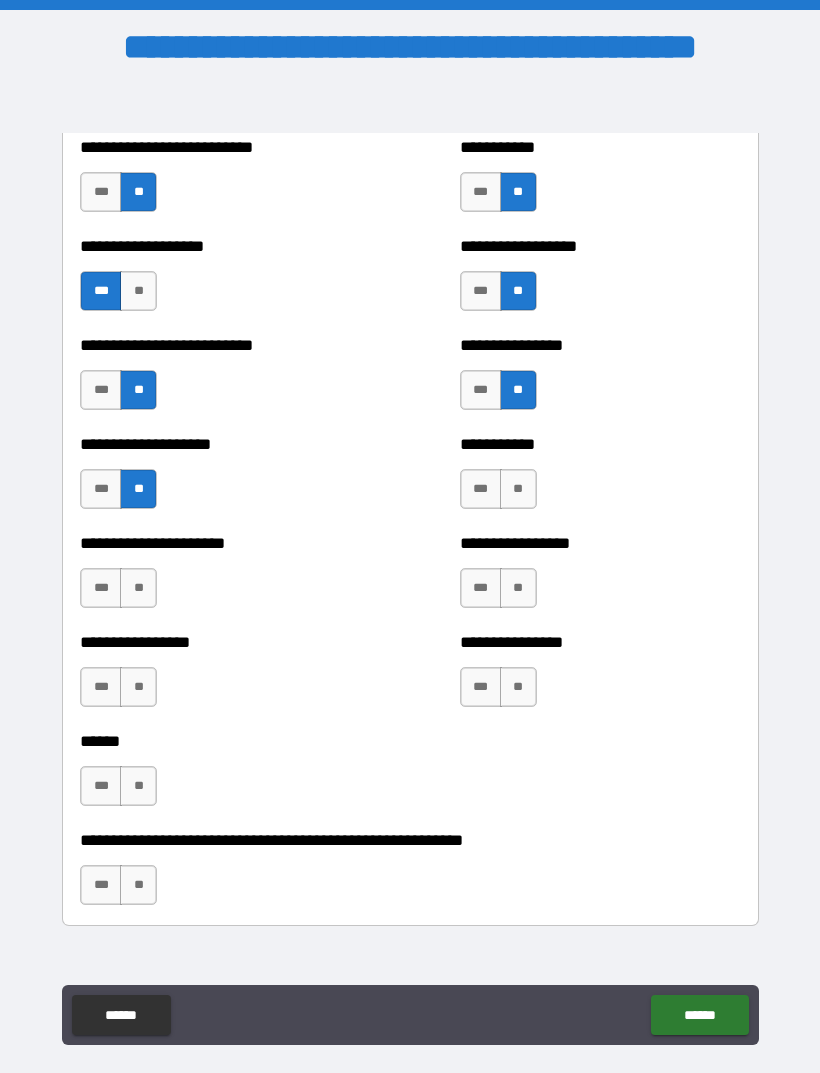 click on "**" at bounding box center [518, 489] 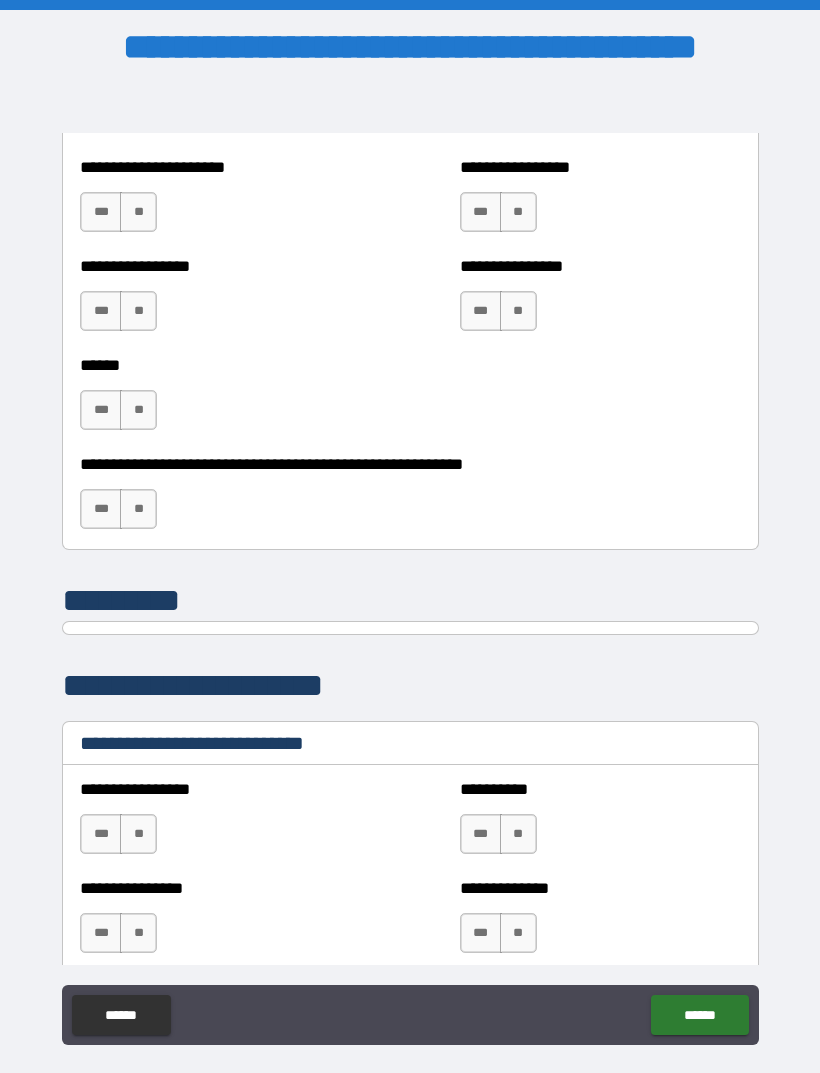 scroll, scrollTop: 6105, scrollLeft: 0, axis: vertical 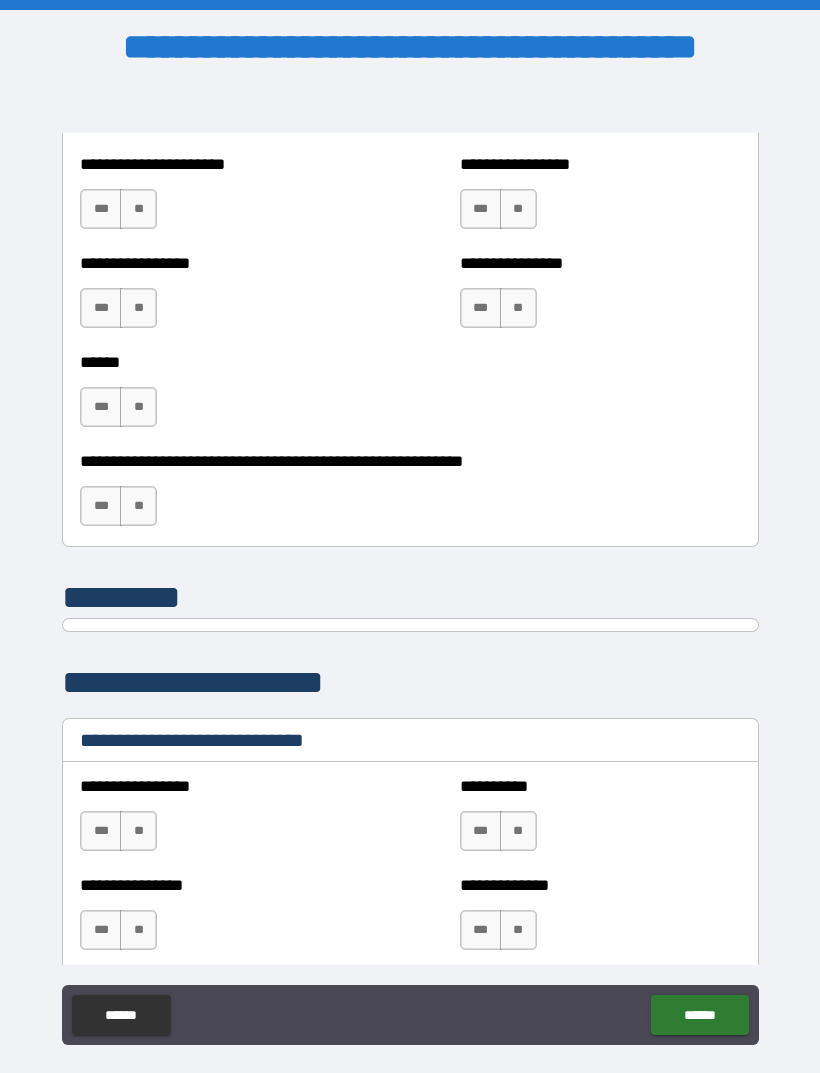 click on "***" at bounding box center [101, 209] 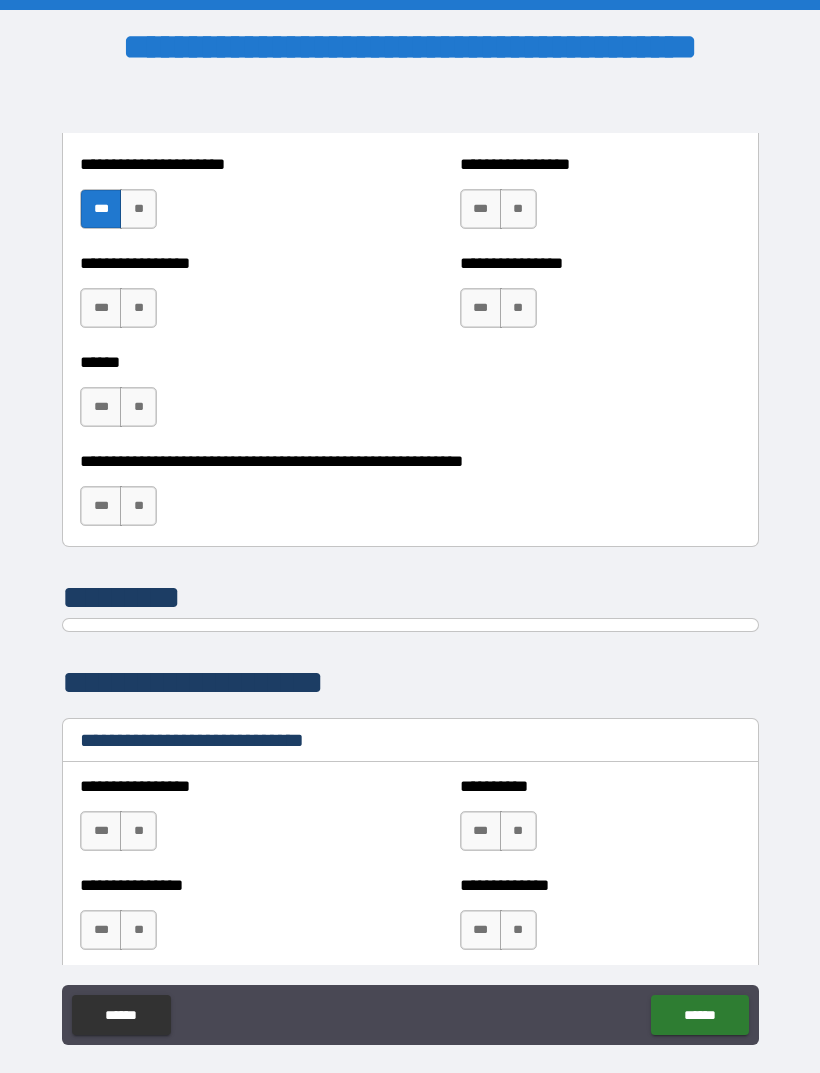click on "**" at bounding box center [518, 209] 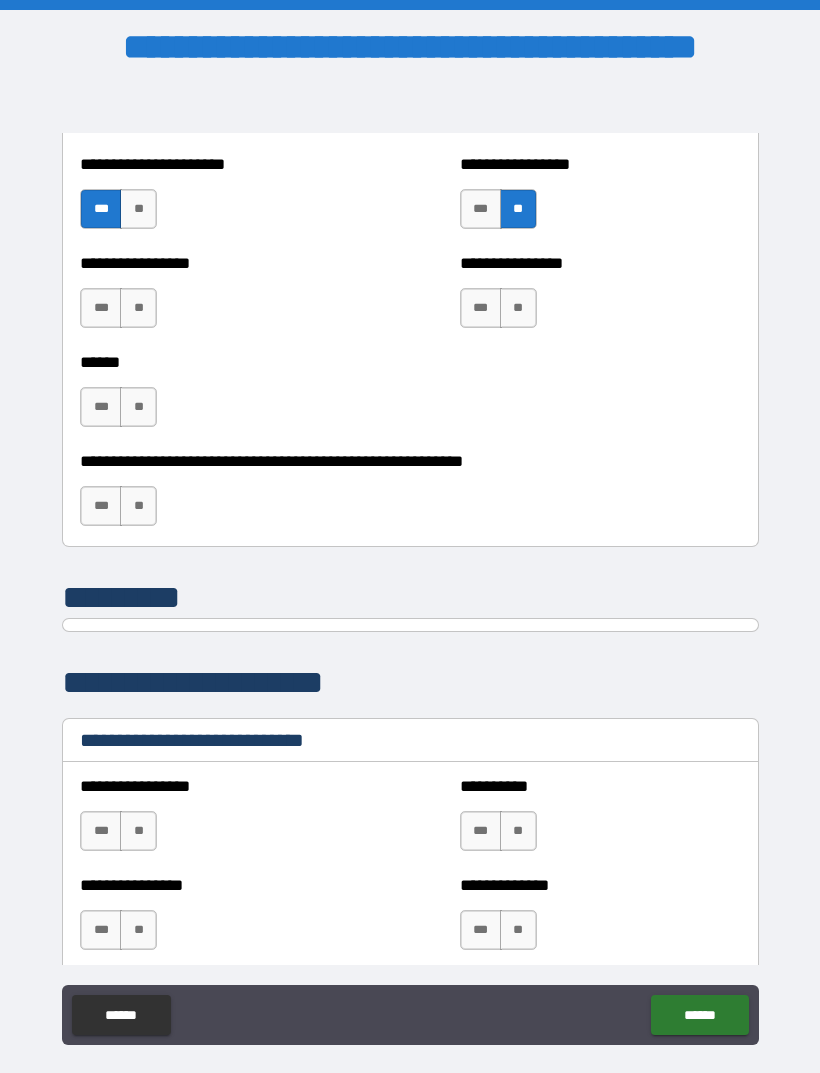 click on "**" at bounding box center (138, 308) 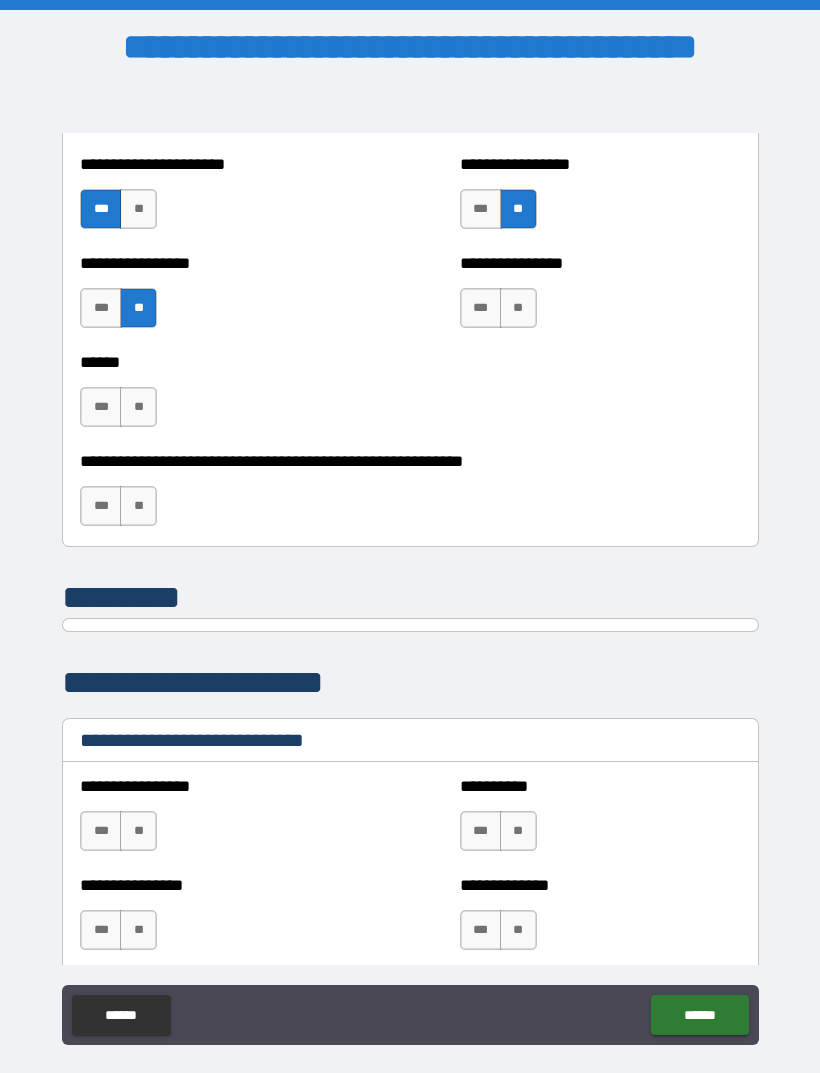 click on "**" at bounding box center [518, 308] 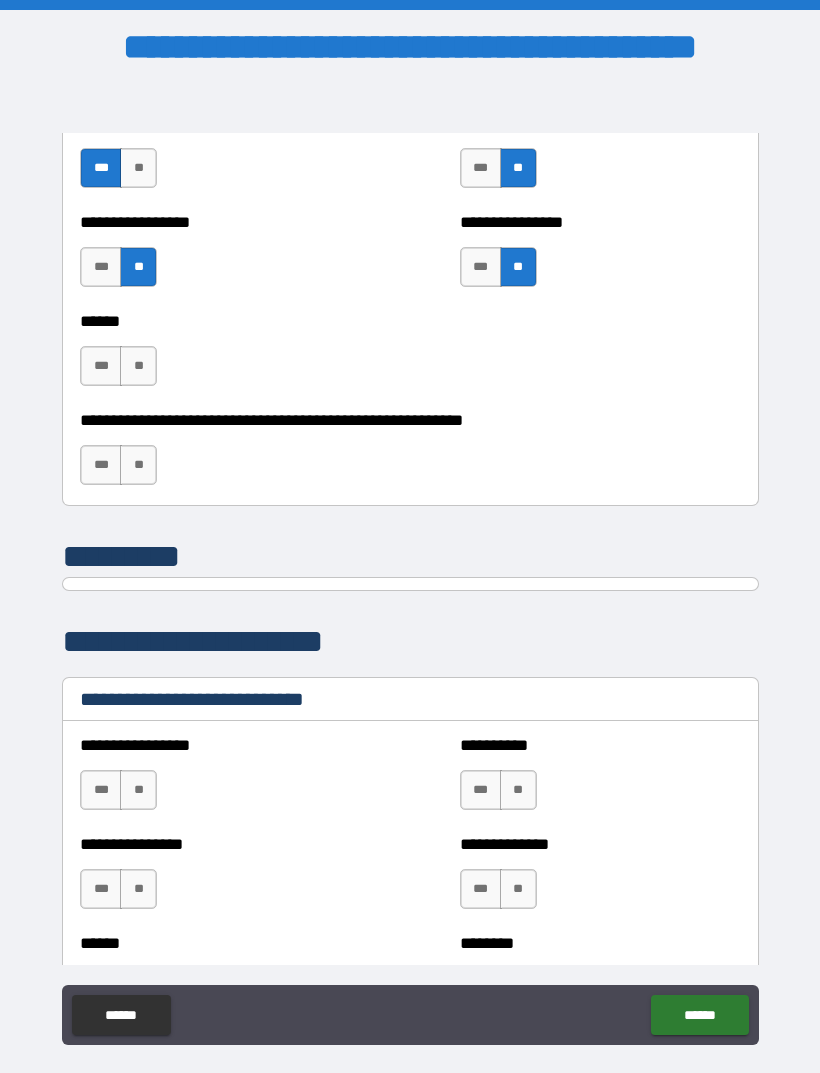 scroll, scrollTop: 6149, scrollLeft: 0, axis: vertical 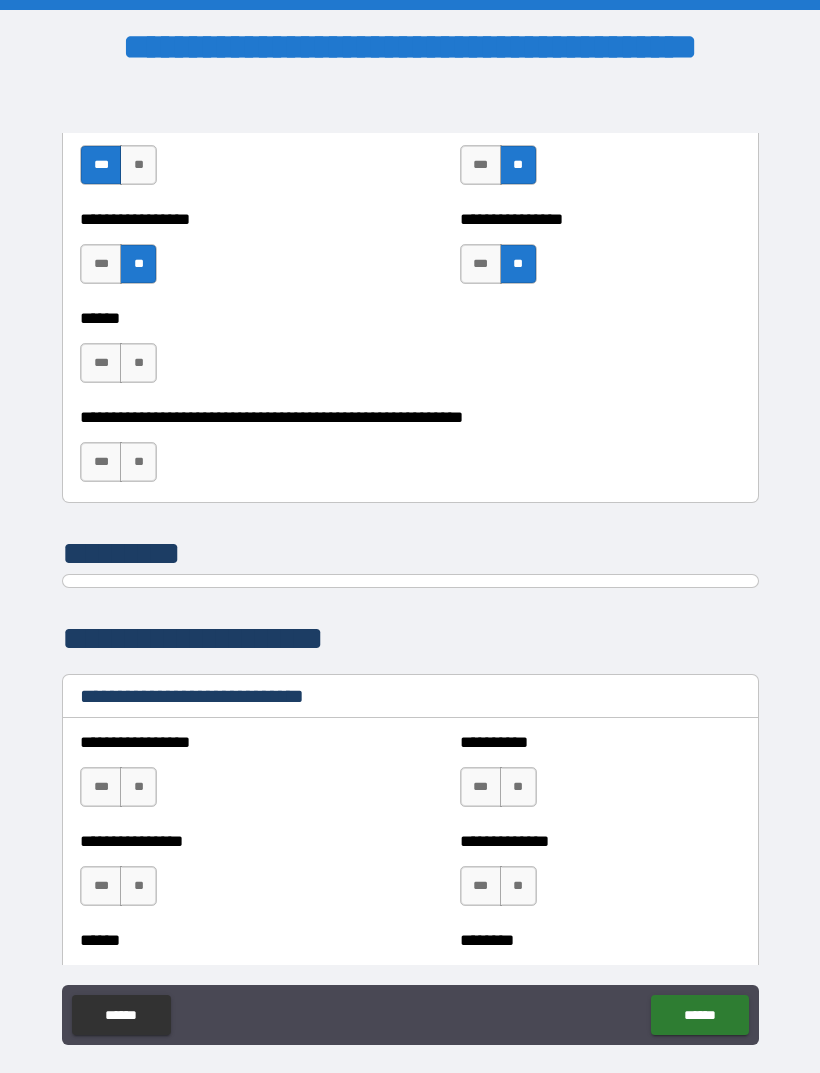 click on "**" at bounding box center [138, 363] 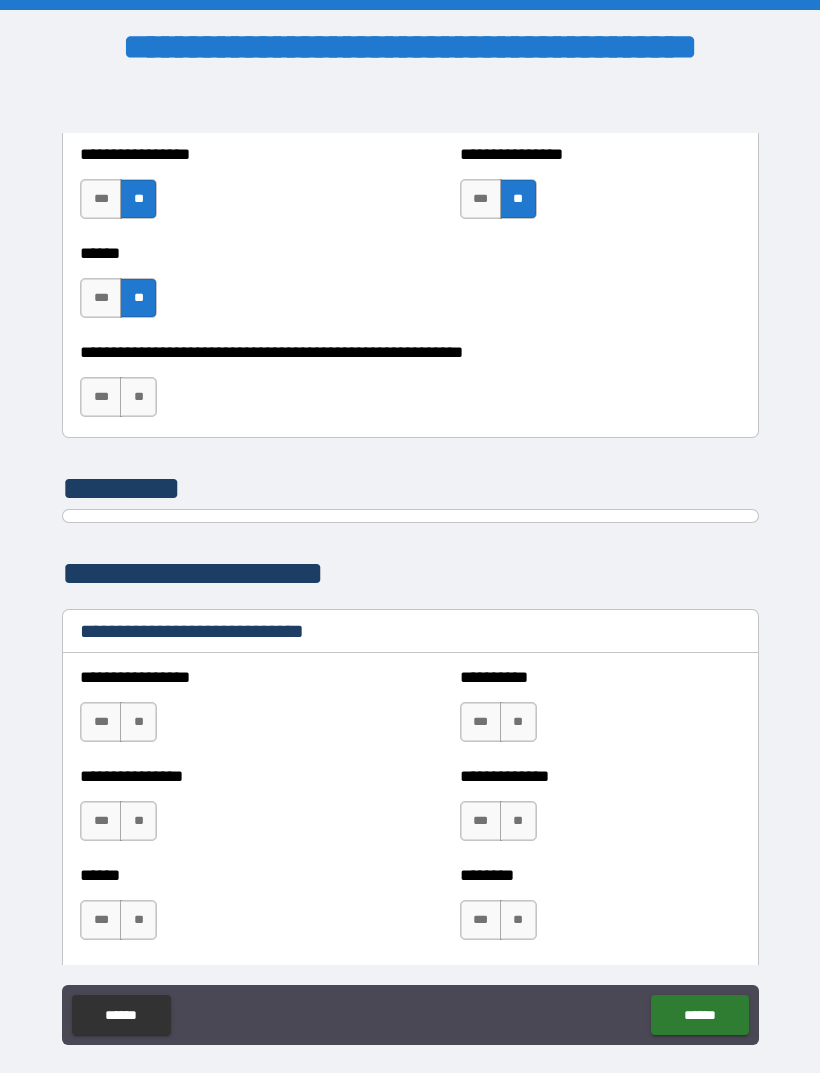 scroll, scrollTop: 6227, scrollLeft: 0, axis: vertical 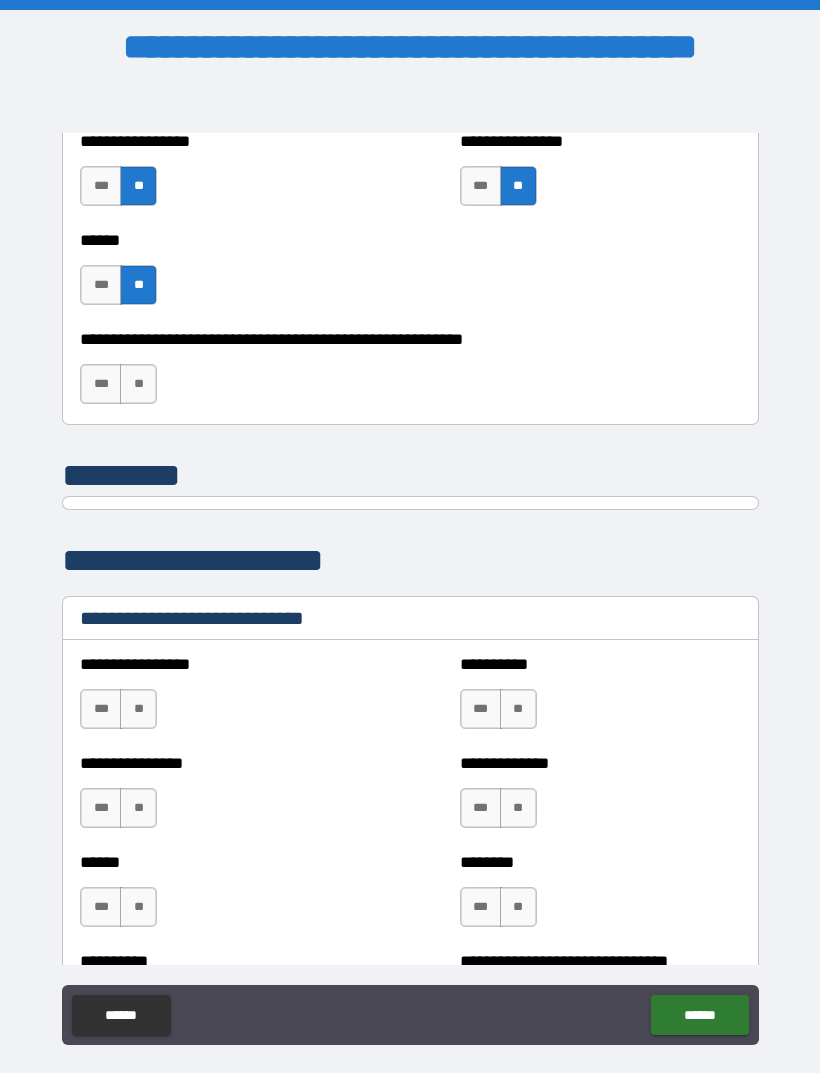 click on "**" at bounding box center (138, 384) 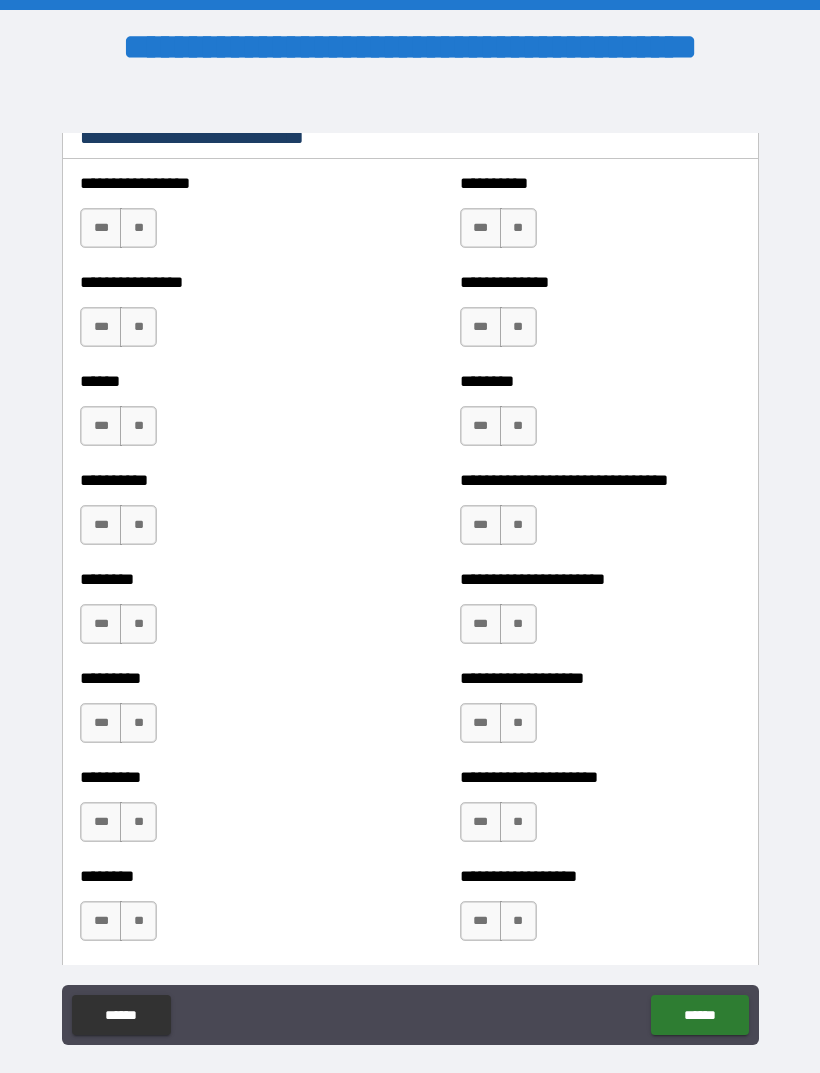 scroll, scrollTop: 6707, scrollLeft: 0, axis: vertical 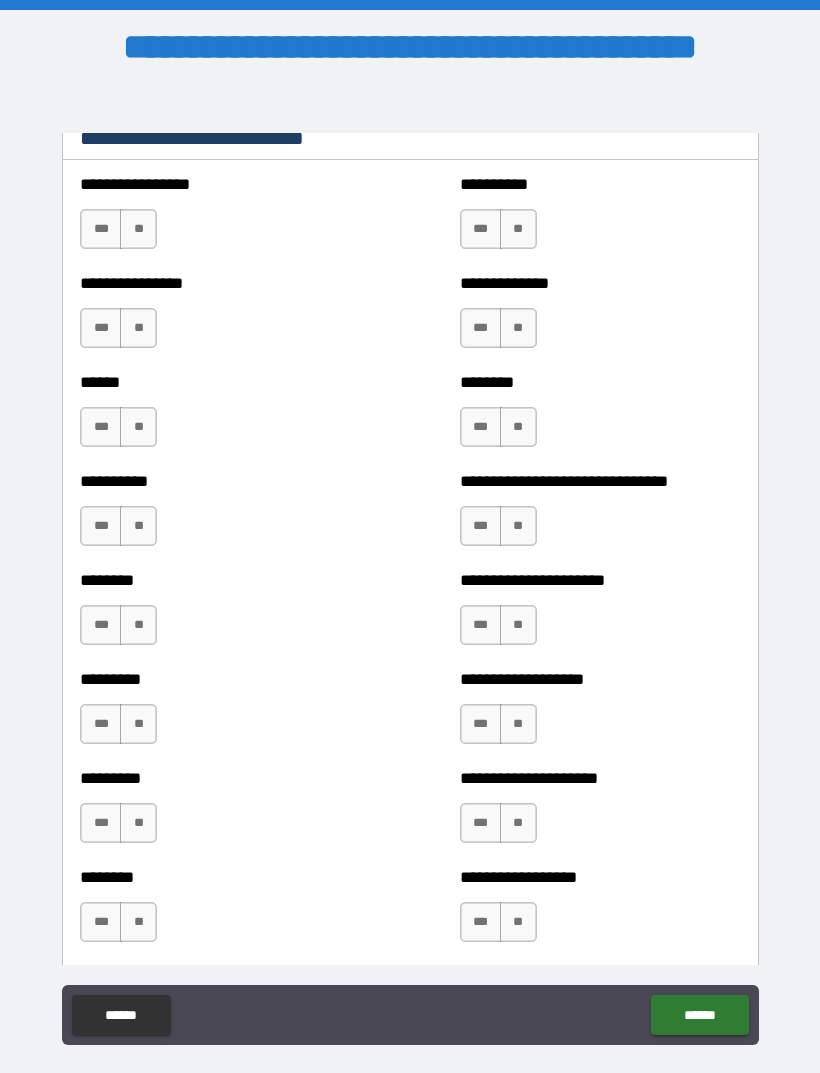 click on "**" at bounding box center [138, 229] 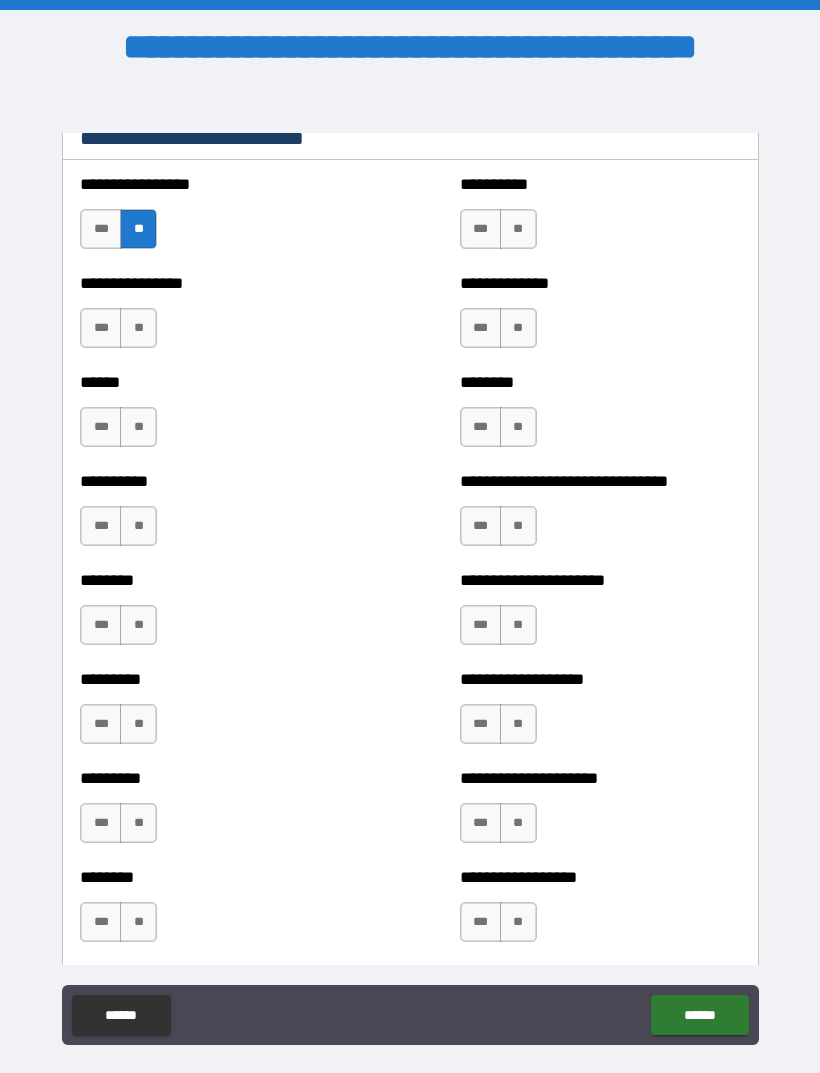 click on "**" at bounding box center (138, 328) 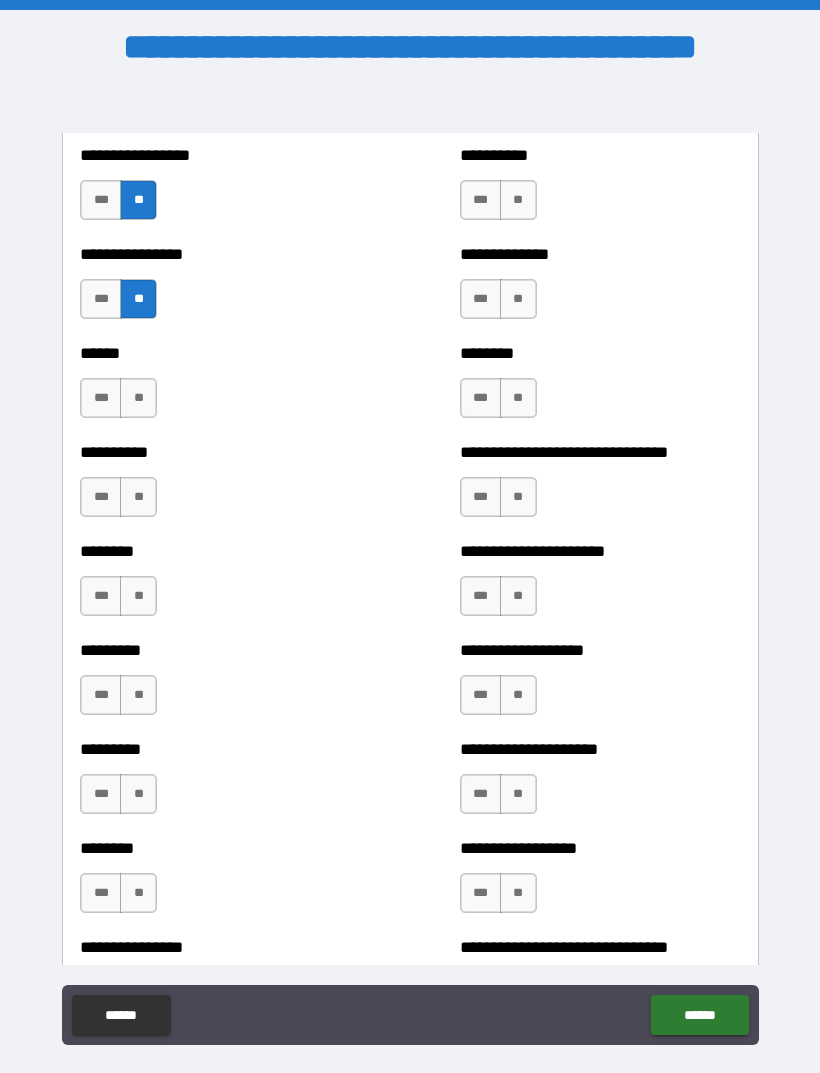 scroll, scrollTop: 6738, scrollLeft: 0, axis: vertical 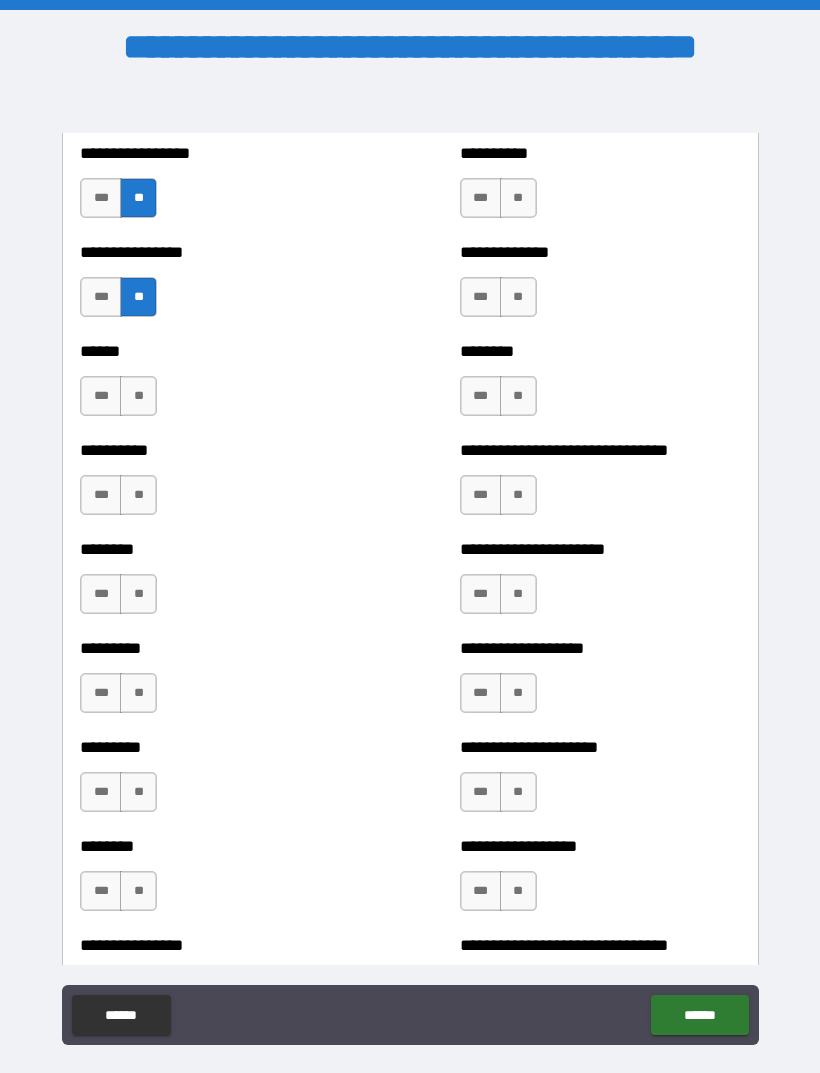 click on "***" at bounding box center (481, 297) 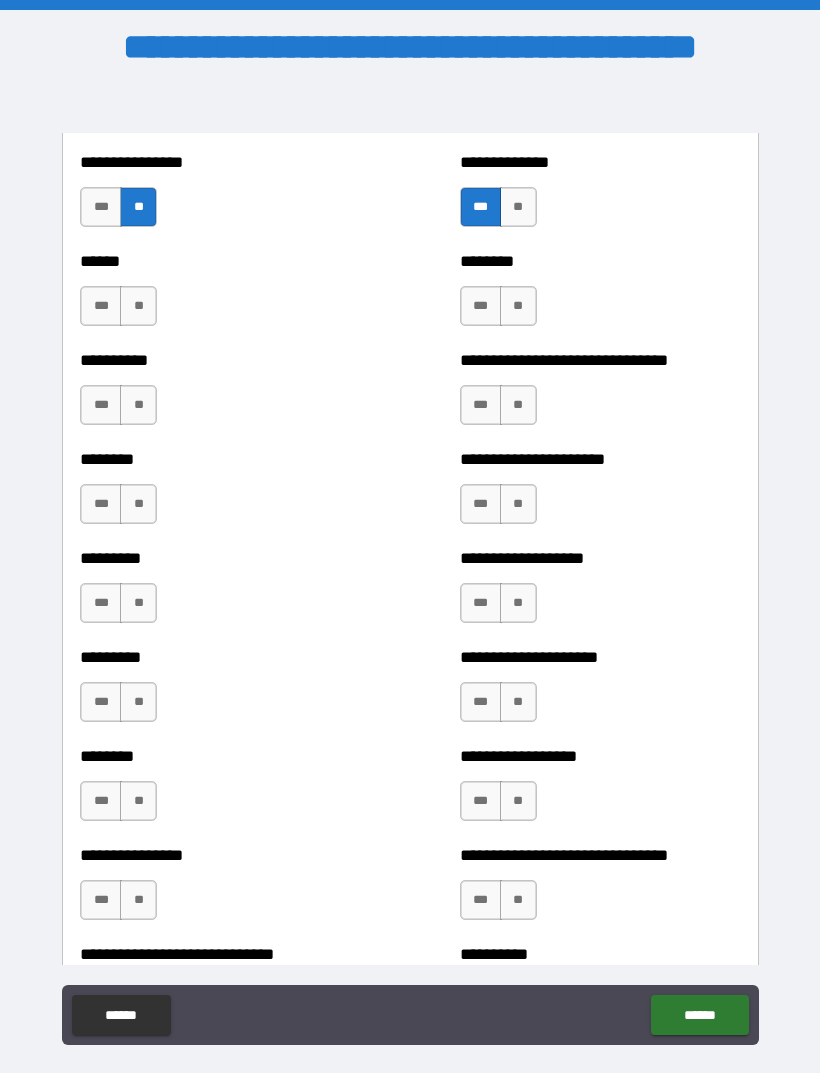 scroll, scrollTop: 6835, scrollLeft: 0, axis: vertical 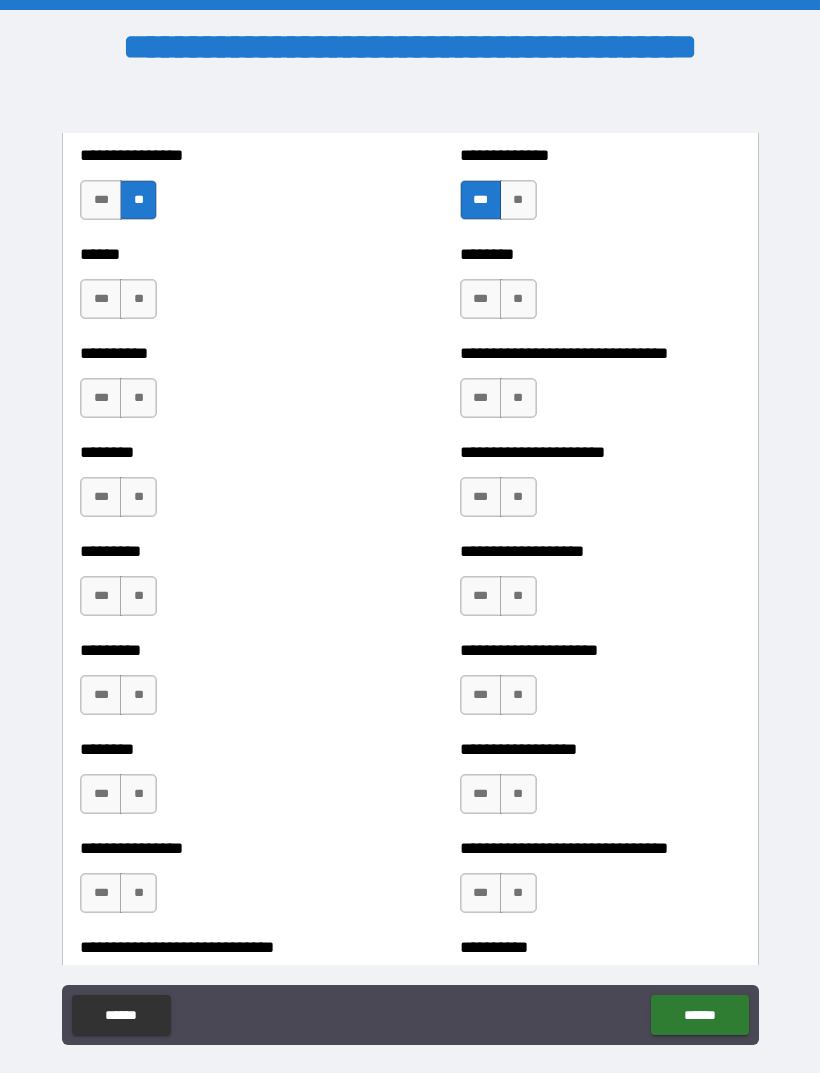 click on "**" at bounding box center [138, 299] 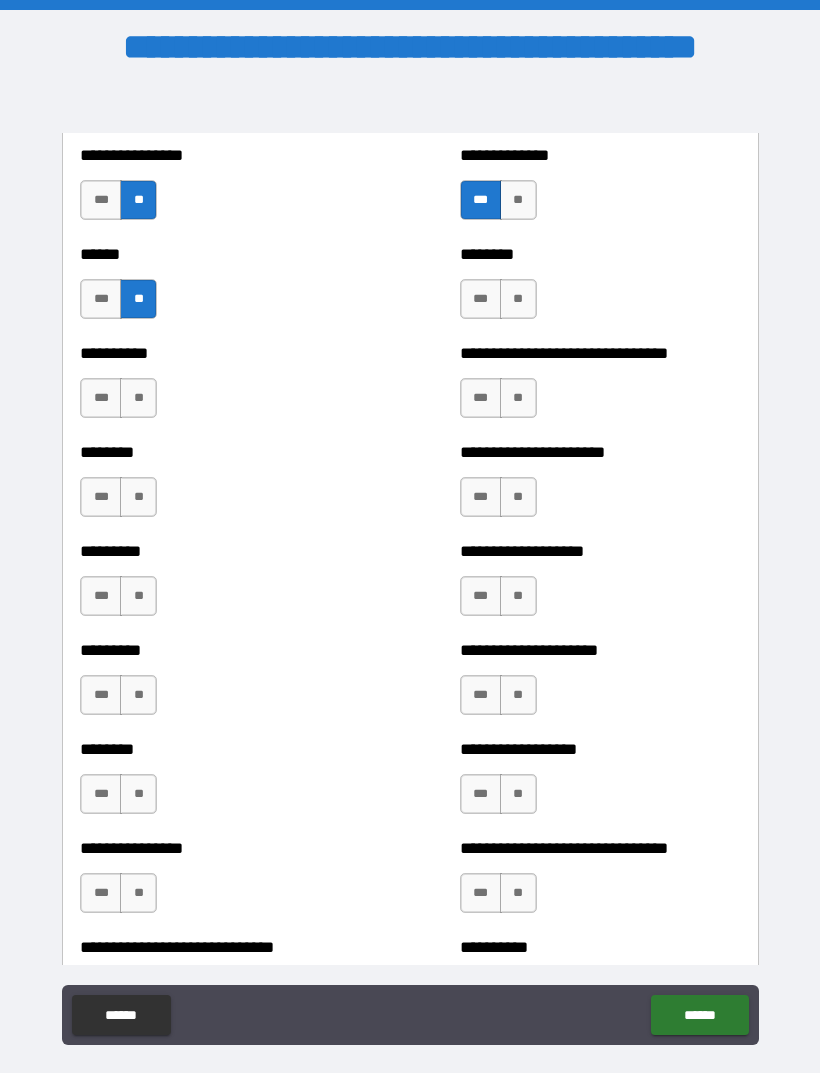 click on "**" at bounding box center [138, 398] 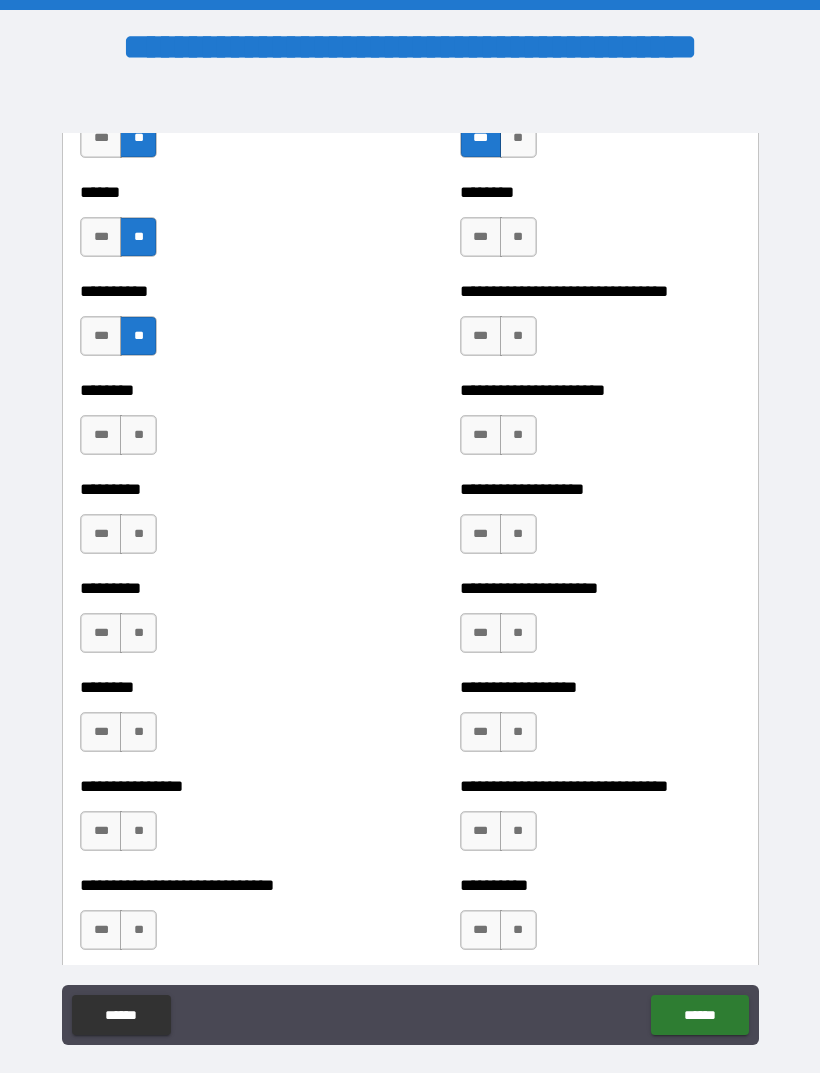 scroll, scrollTop: 6902, scrollLeft: 0, axis: vertical 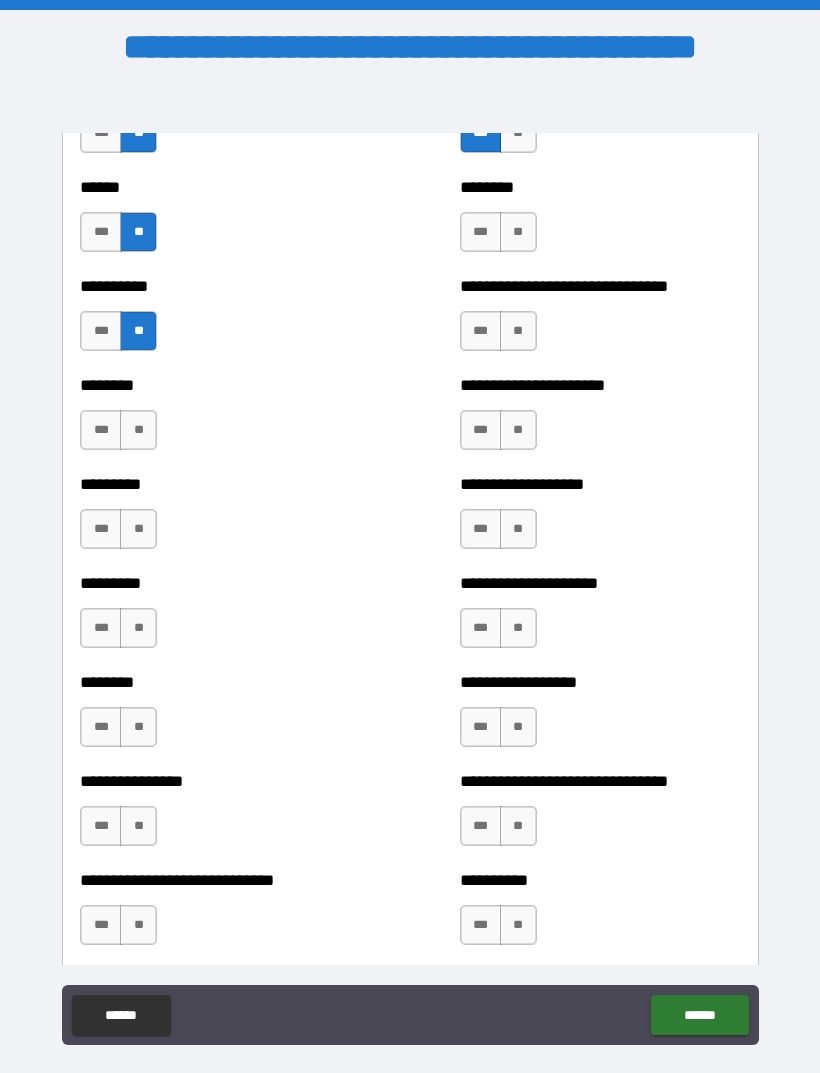 click on "***" at bounding box center (101, 430) 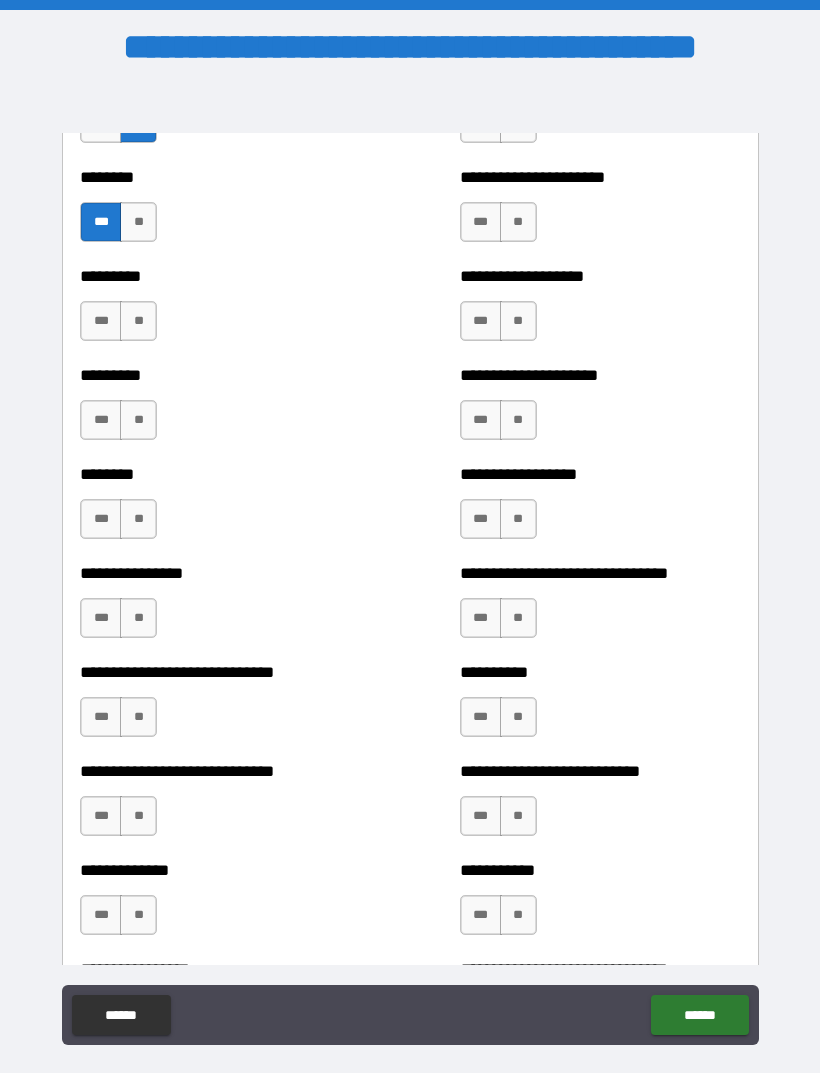scroll, scrollTop: 7085, scrollLeft: 0, axis: vertical 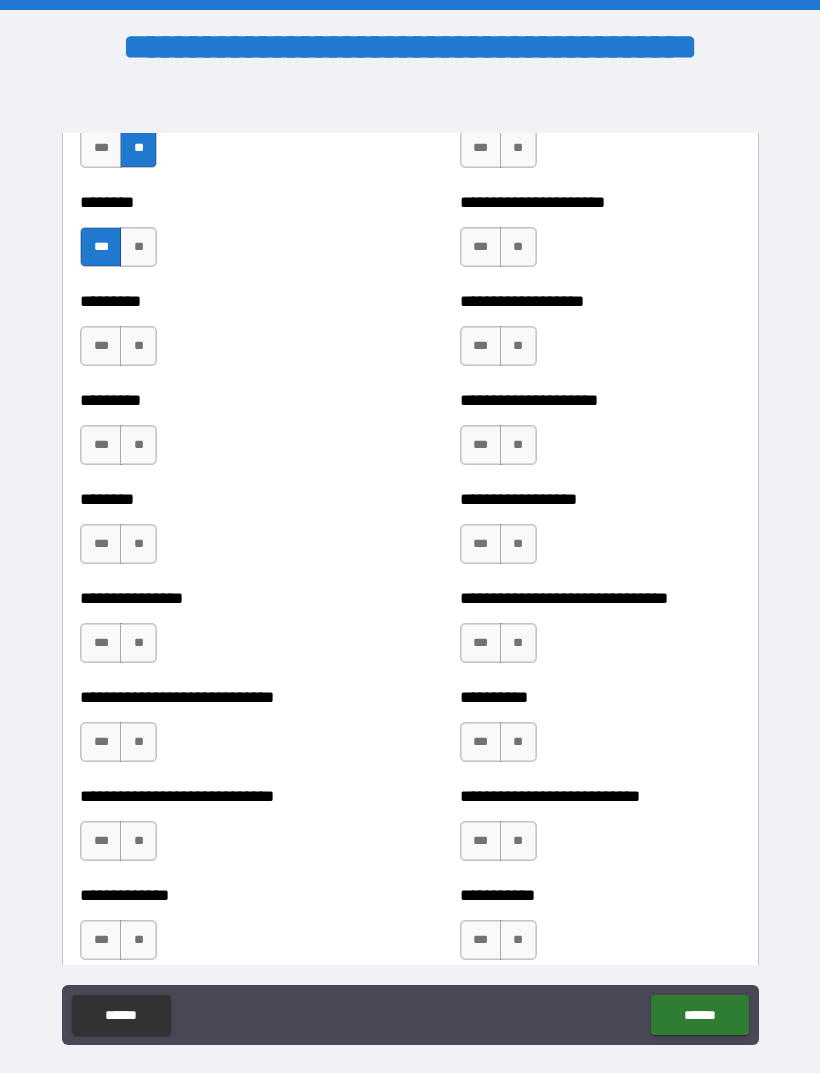 click on "***" at bounding box center [101, 346] 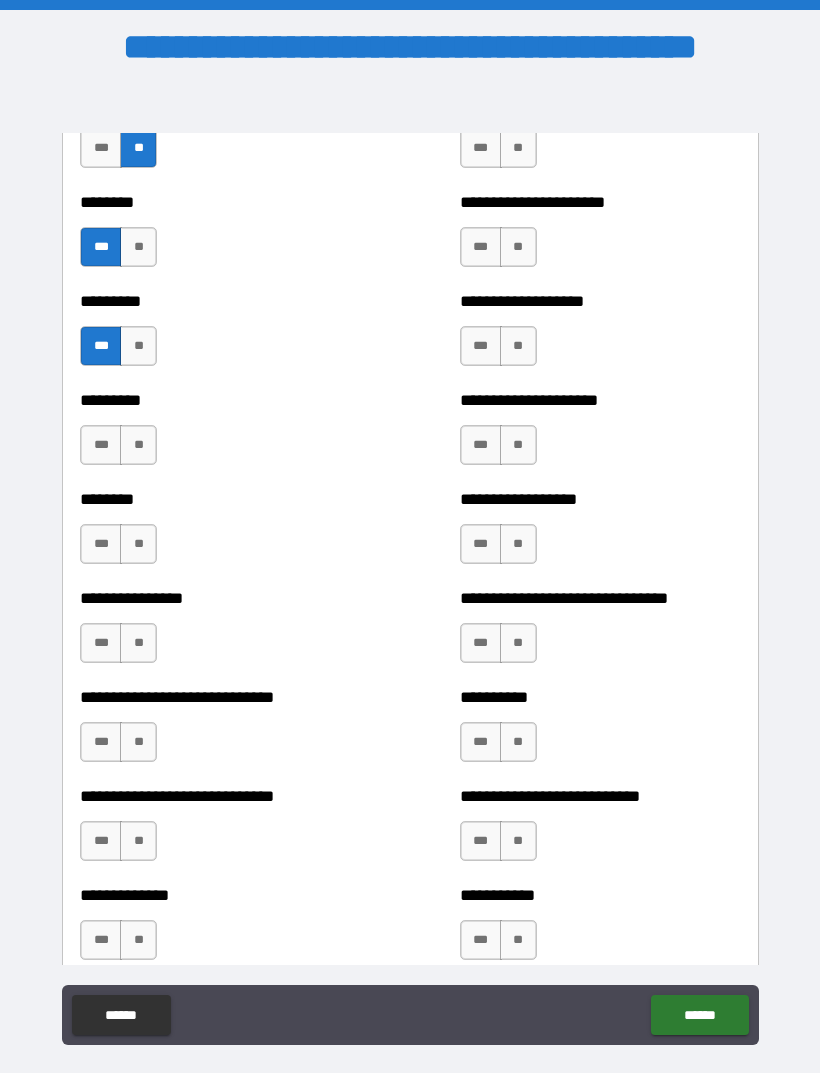click on "**" at bounding box center [138, 445] 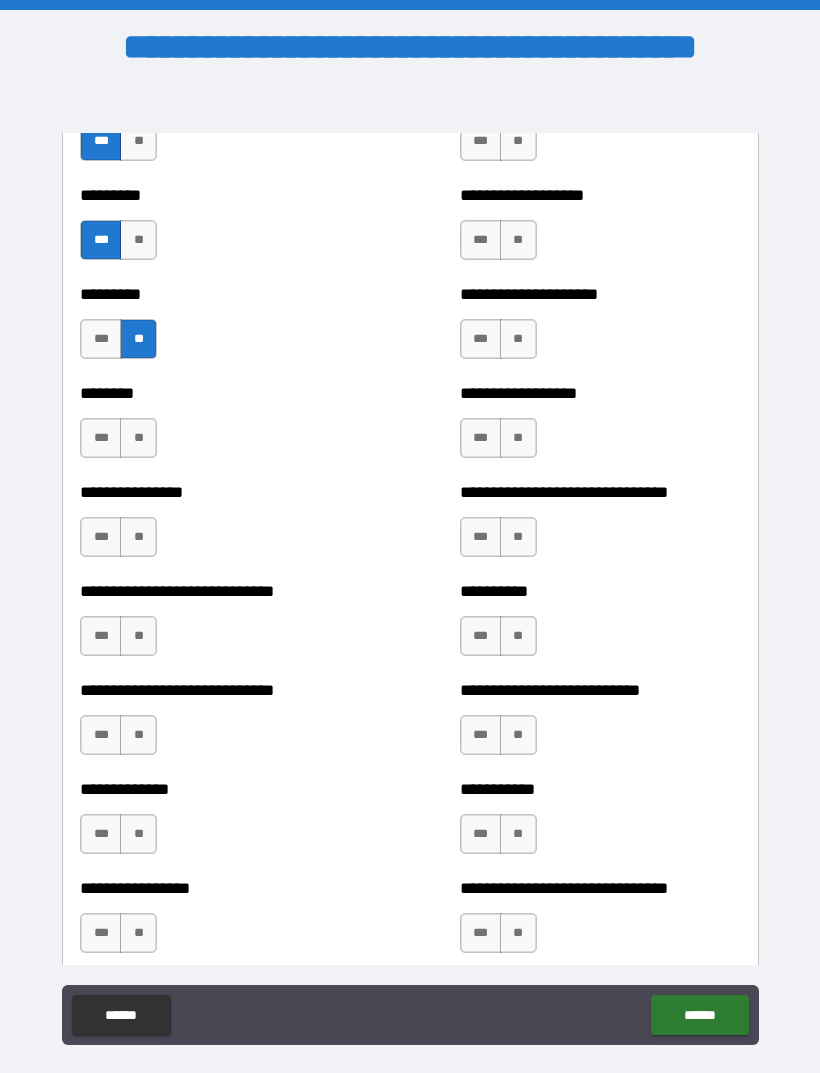 scroll, scrollTop: 7201, scrollLeft: 0, axis: vertical 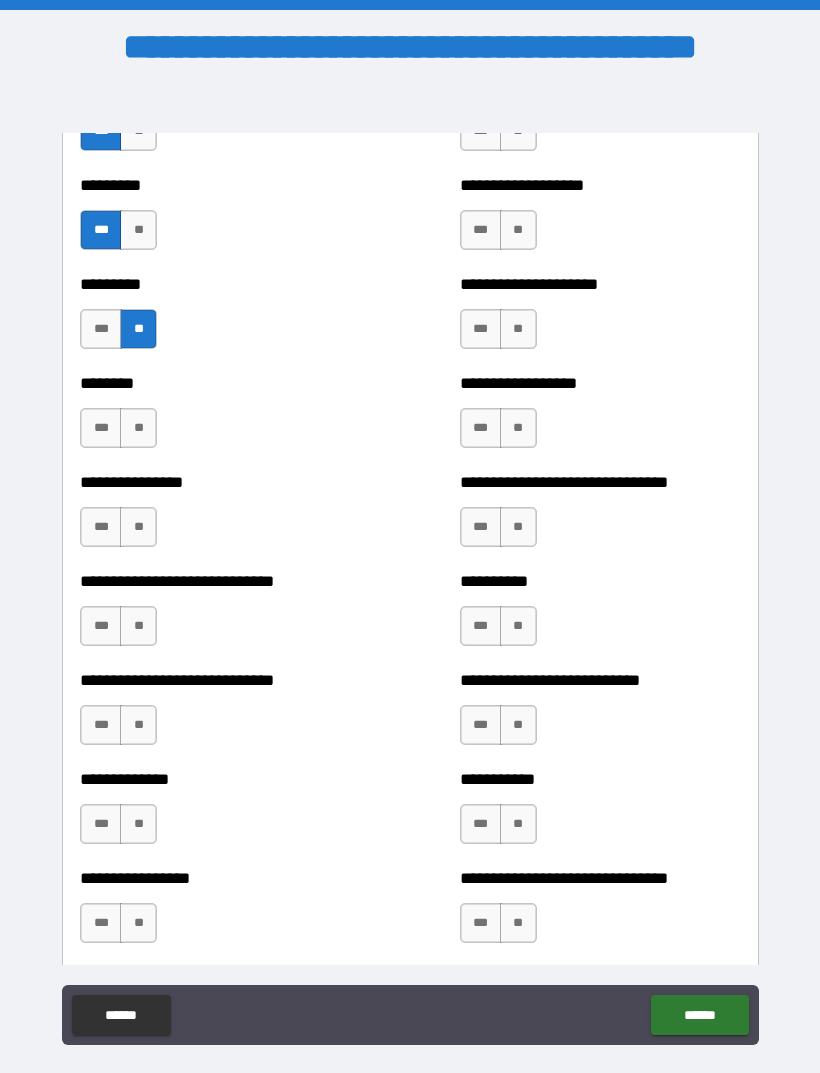 click on "**" at bounding box center [138, 428] 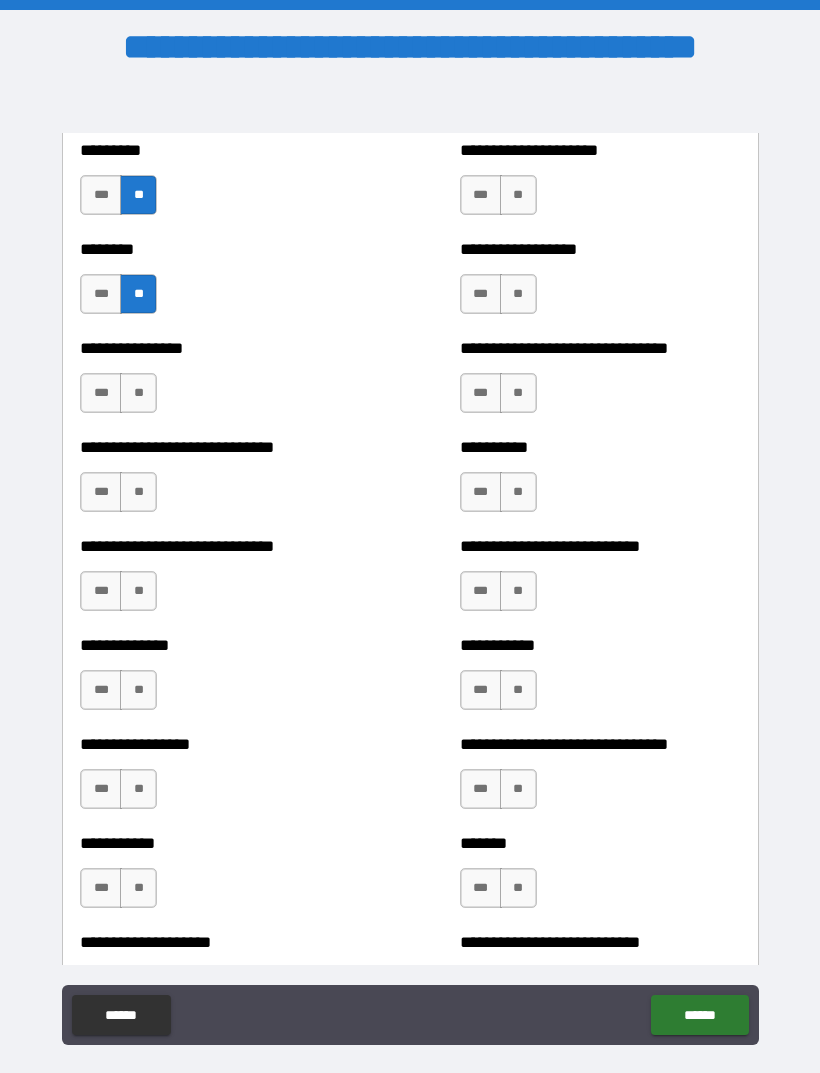 scroll, scrollTop: 7347, scrollLeft: 0, axis: vertical 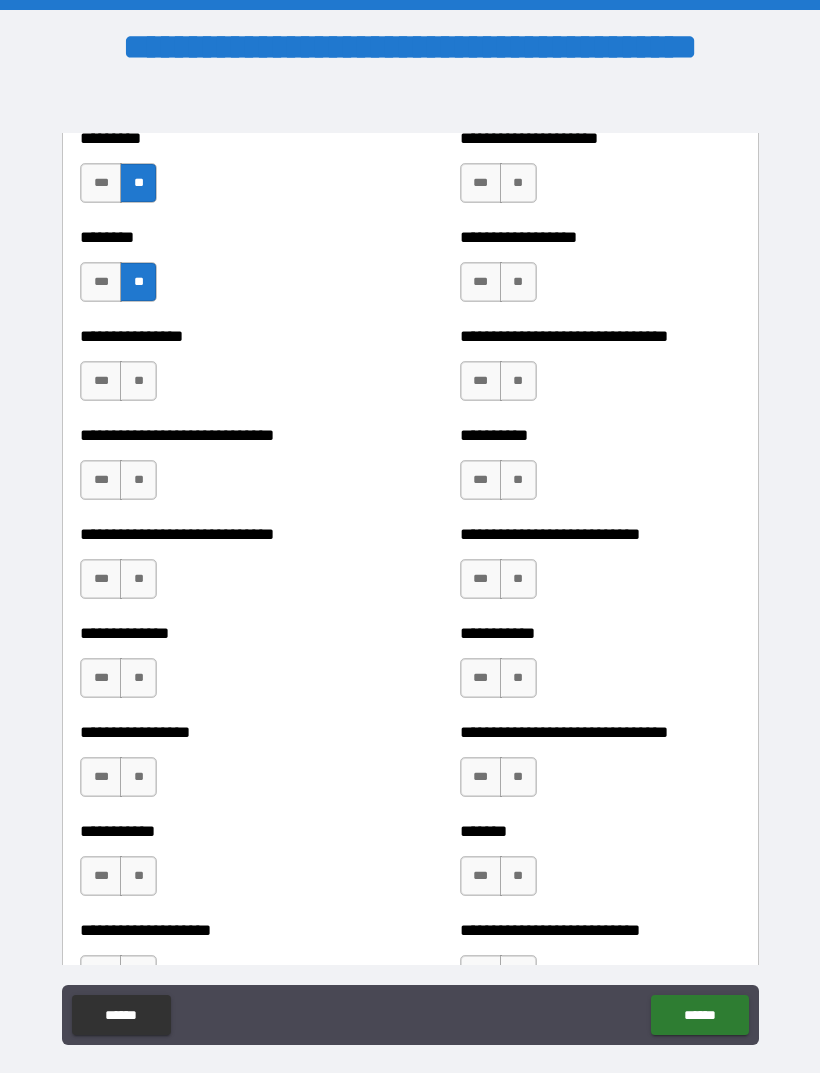 click on "**" at bounding box center [138, 381] 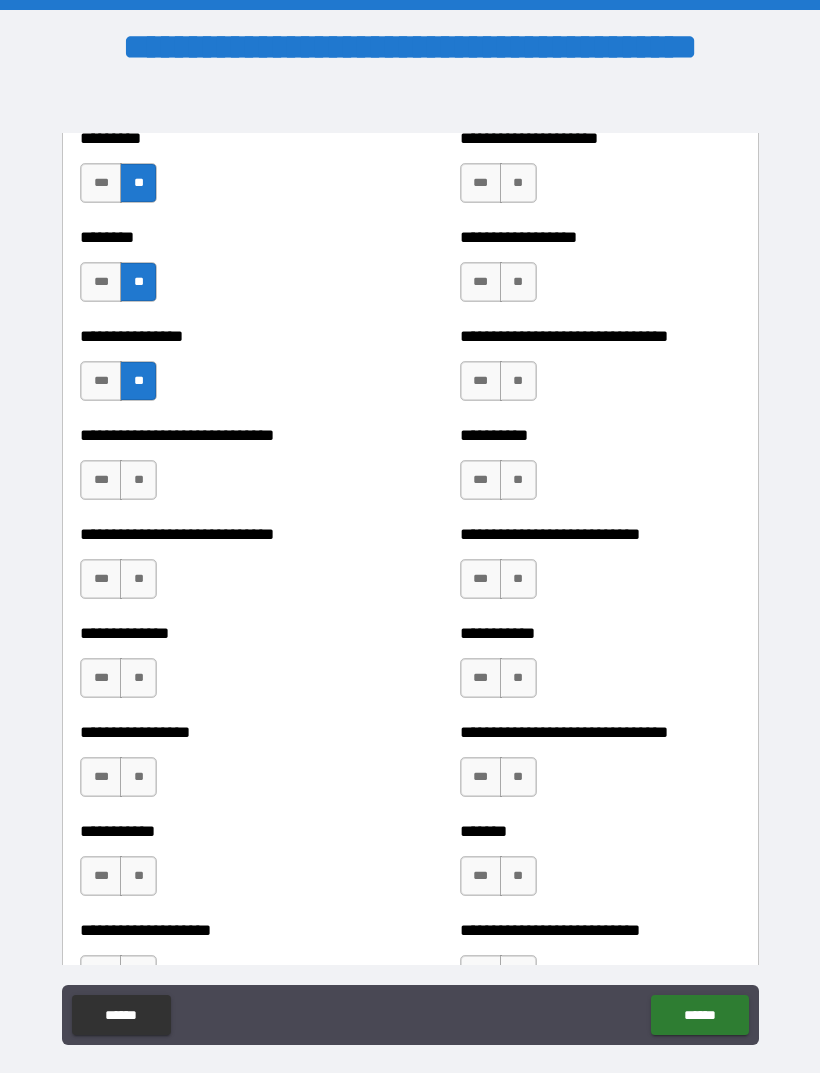 scroll, scrollTop: 7389, scrollLeft: 0, axis: vertical 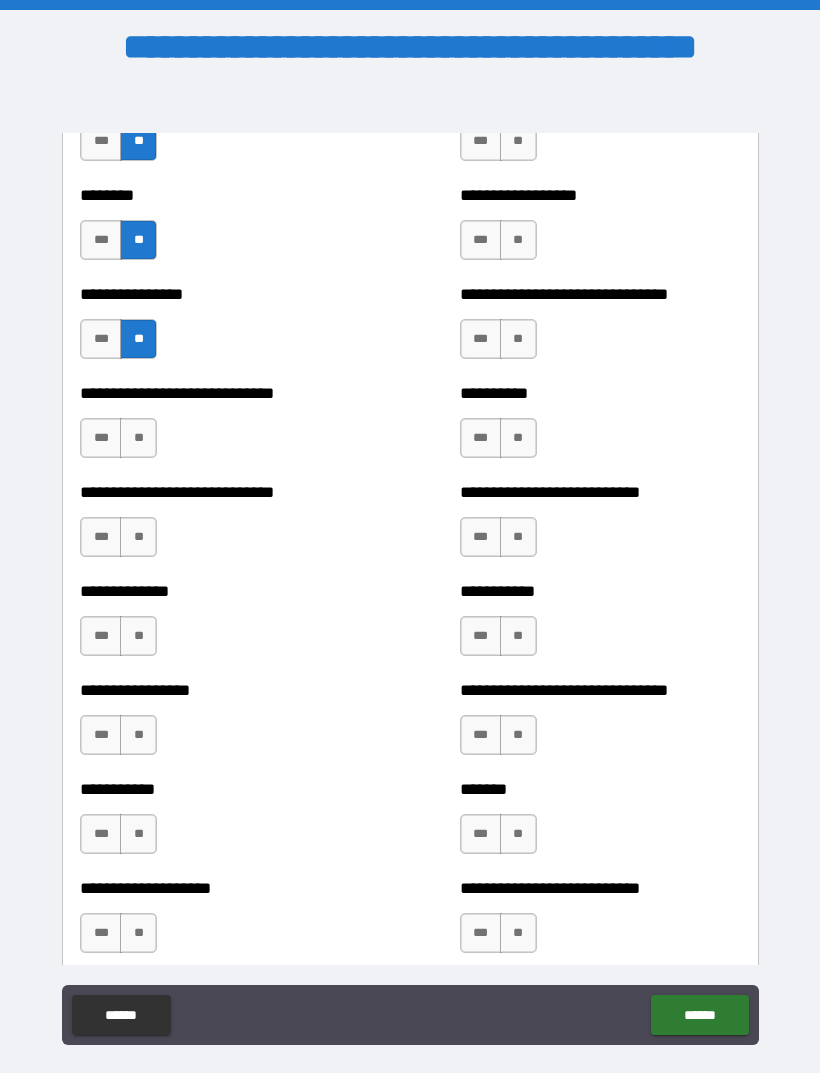 click on "***" at bounding box center (101, 438) 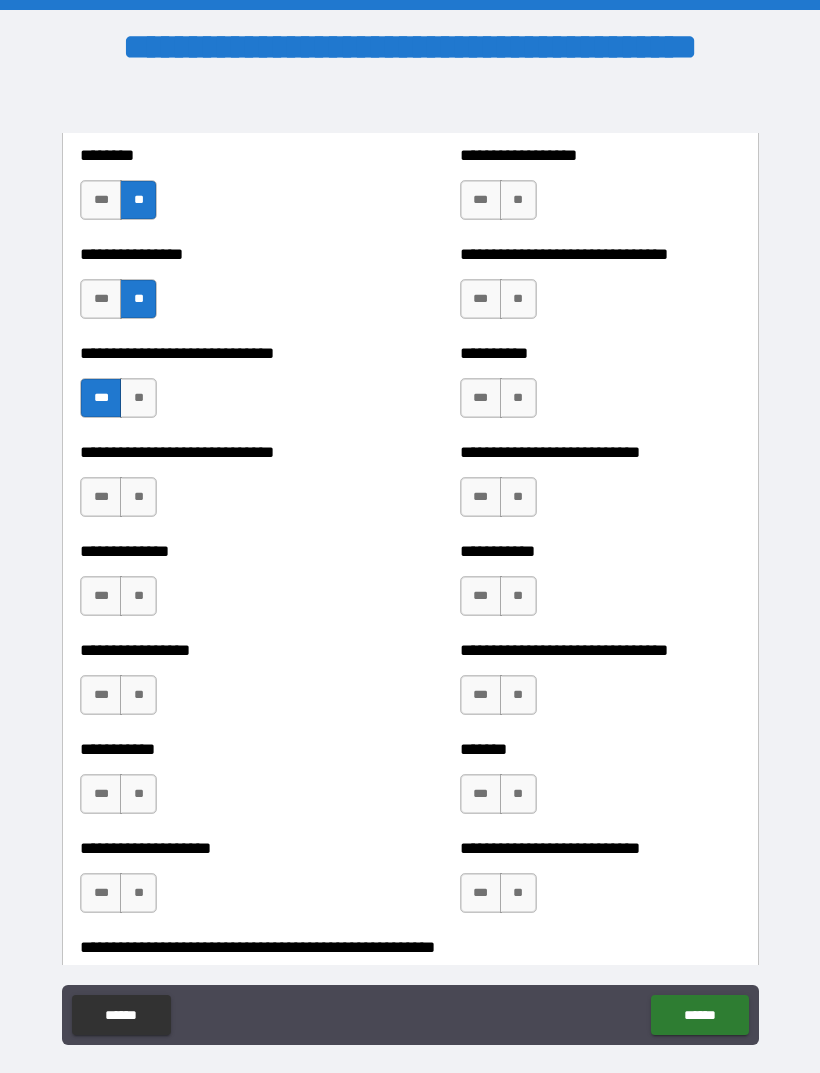 scroll, scrollTop: 7433, scrollLeft: 0, axis: vertical 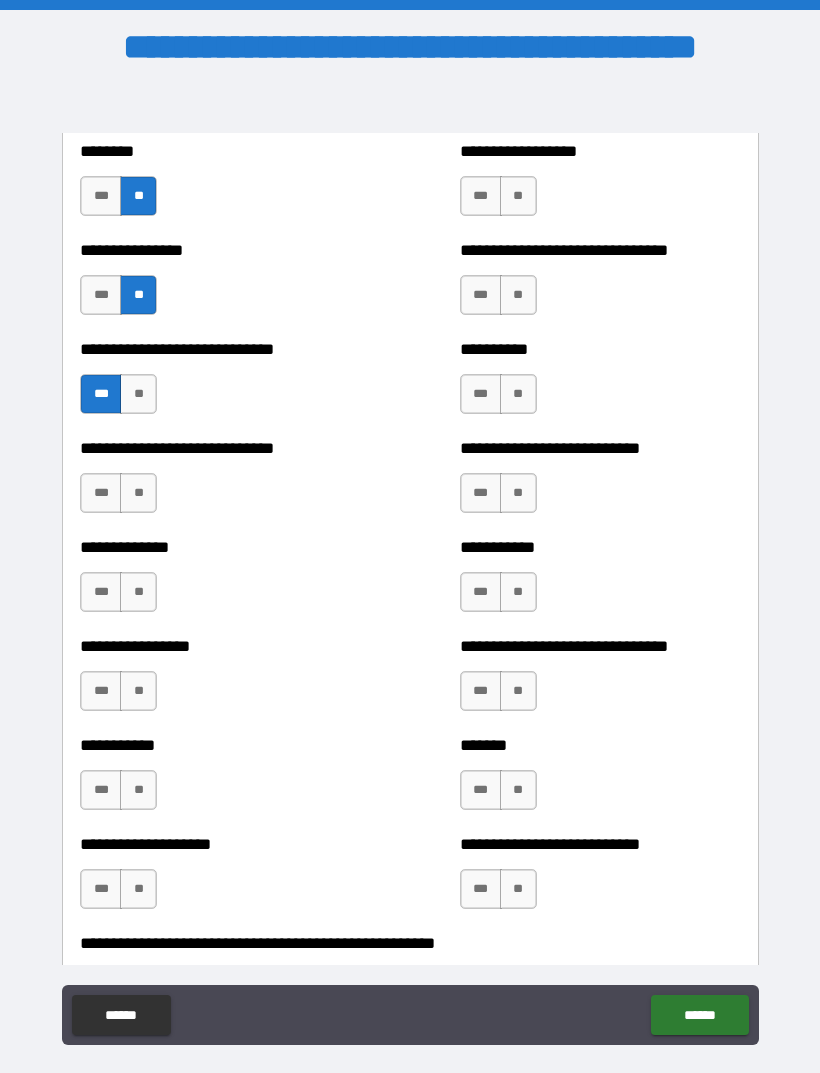 click on "**" at bounding box center [138, 493] 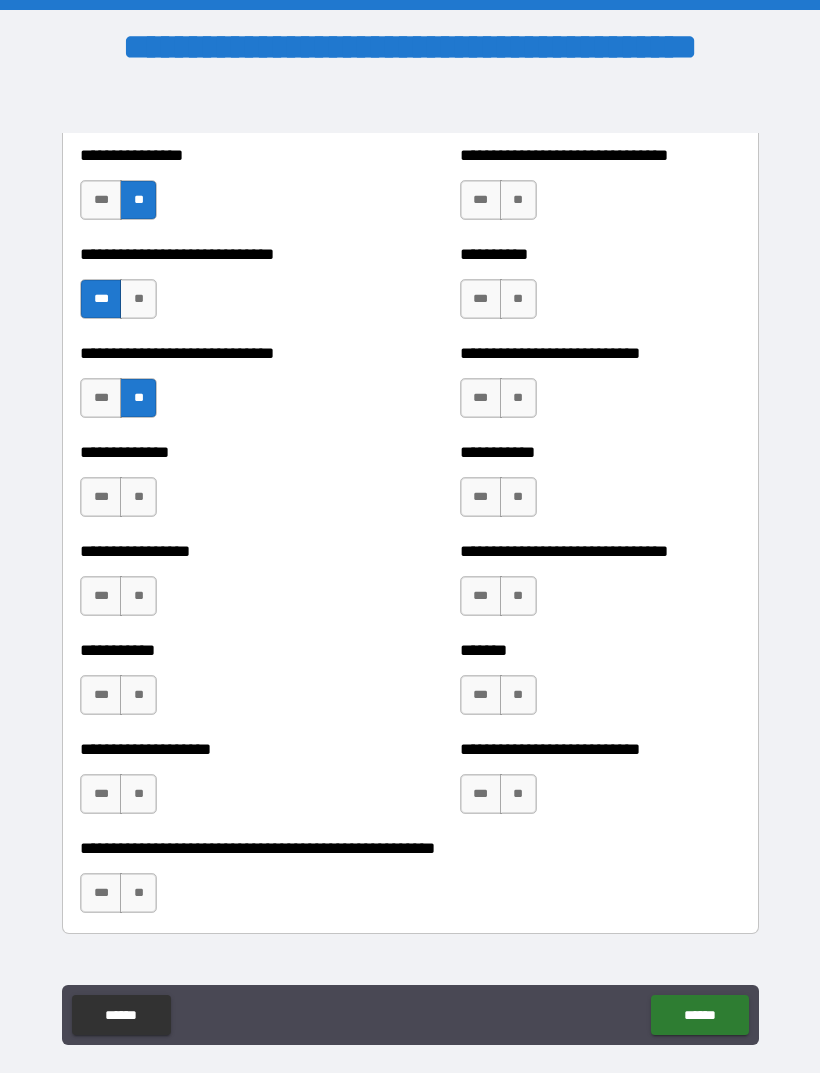 scroll, scrollTop: 7564, scrollLeft: 0, axis: vertical 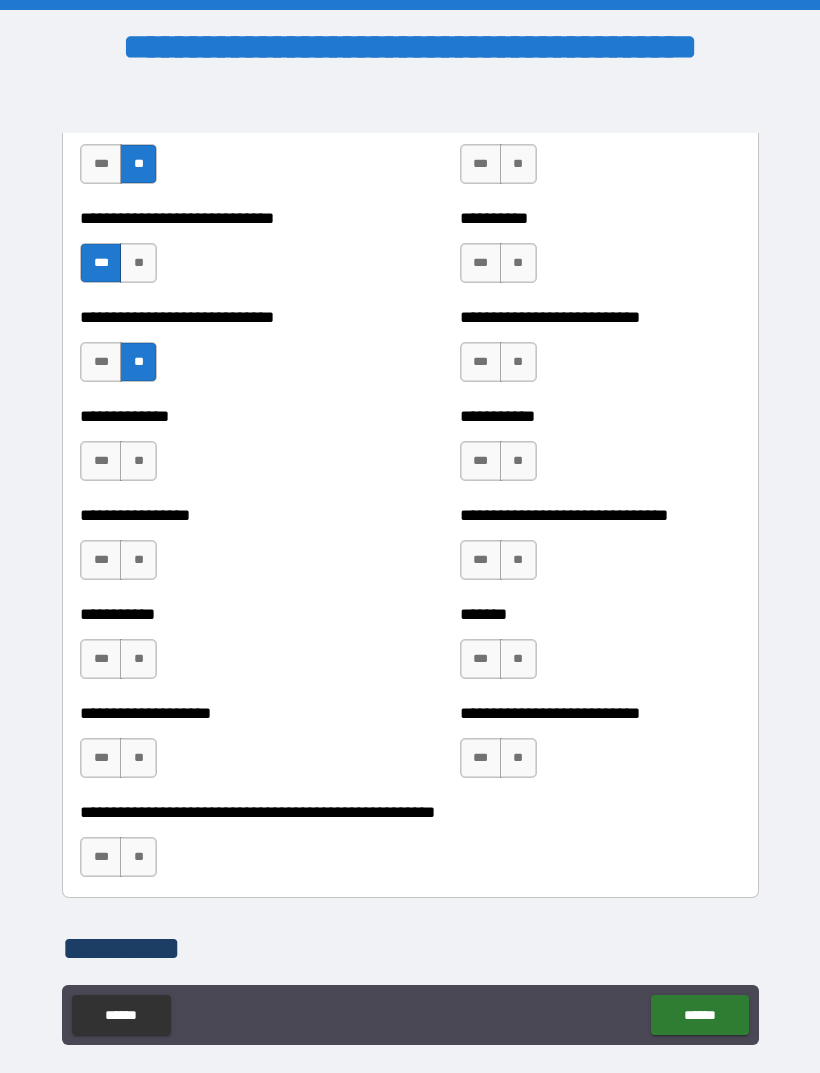 click on "**" at bounding box center (138, 461) 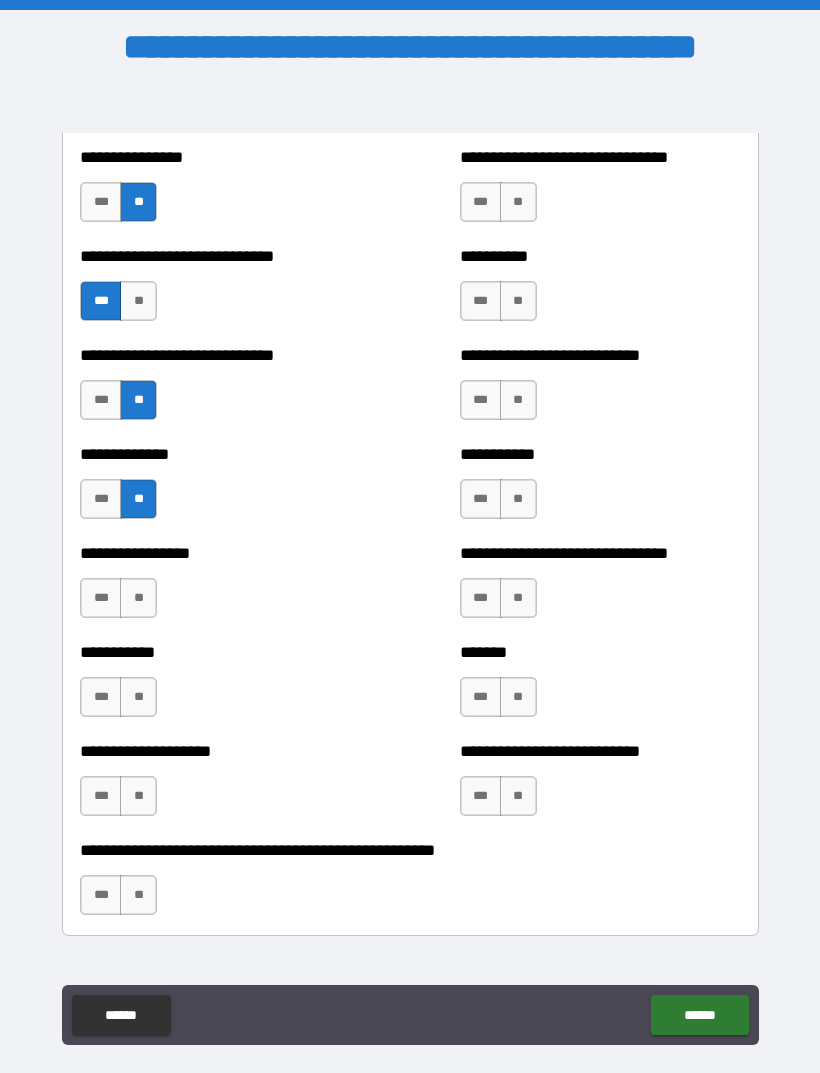 scroll, scrollTop: 7560, scrollLeft: 0, axis: vertical 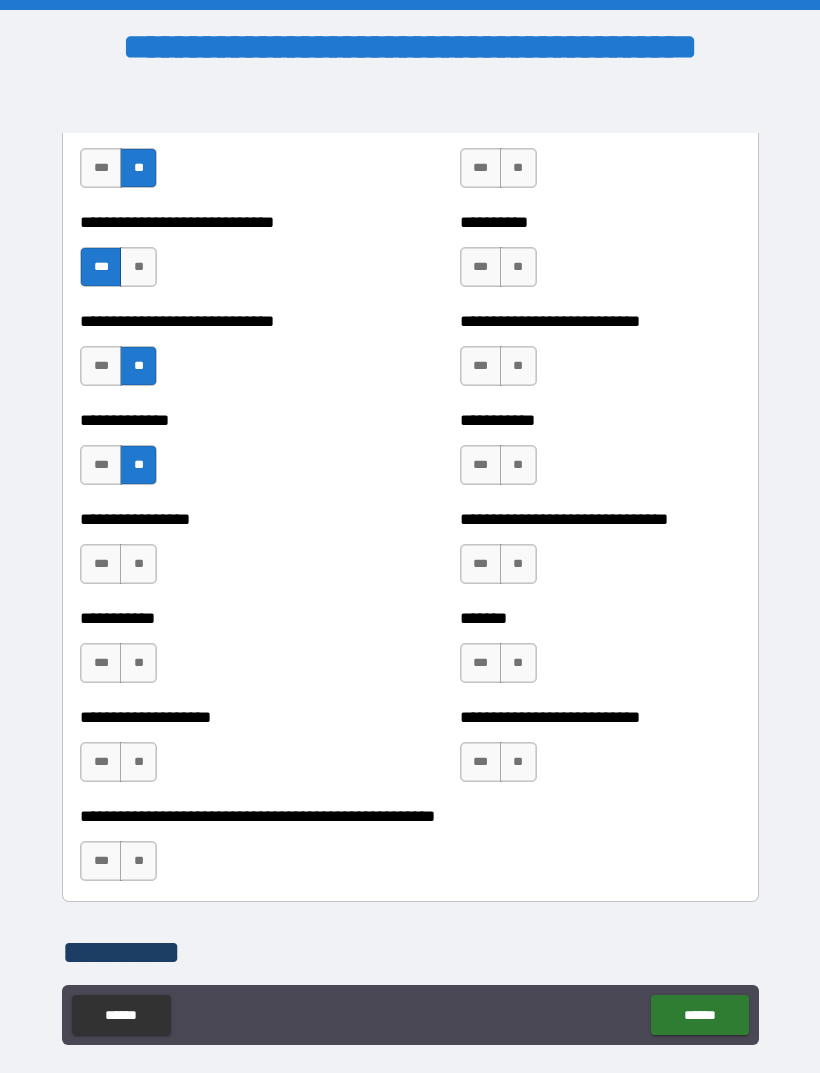 click on "**" at bounding box center [138, 564] 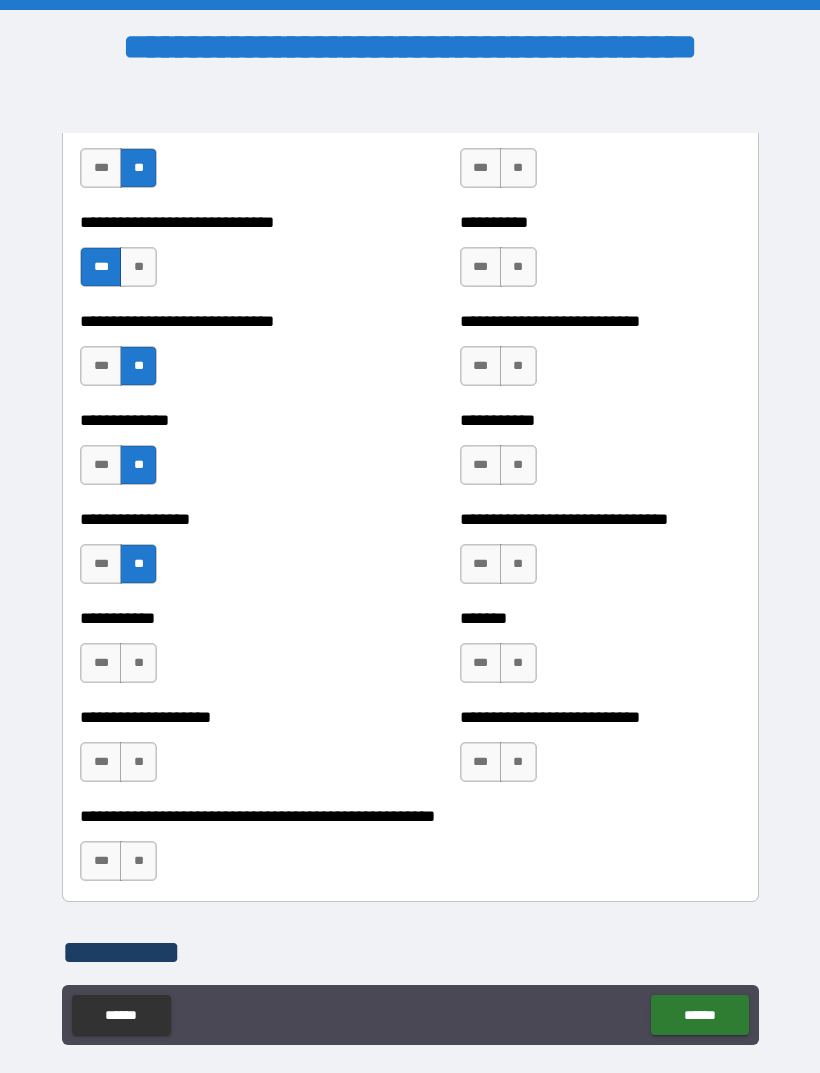 click on "**" at bounding box center [138, 663] 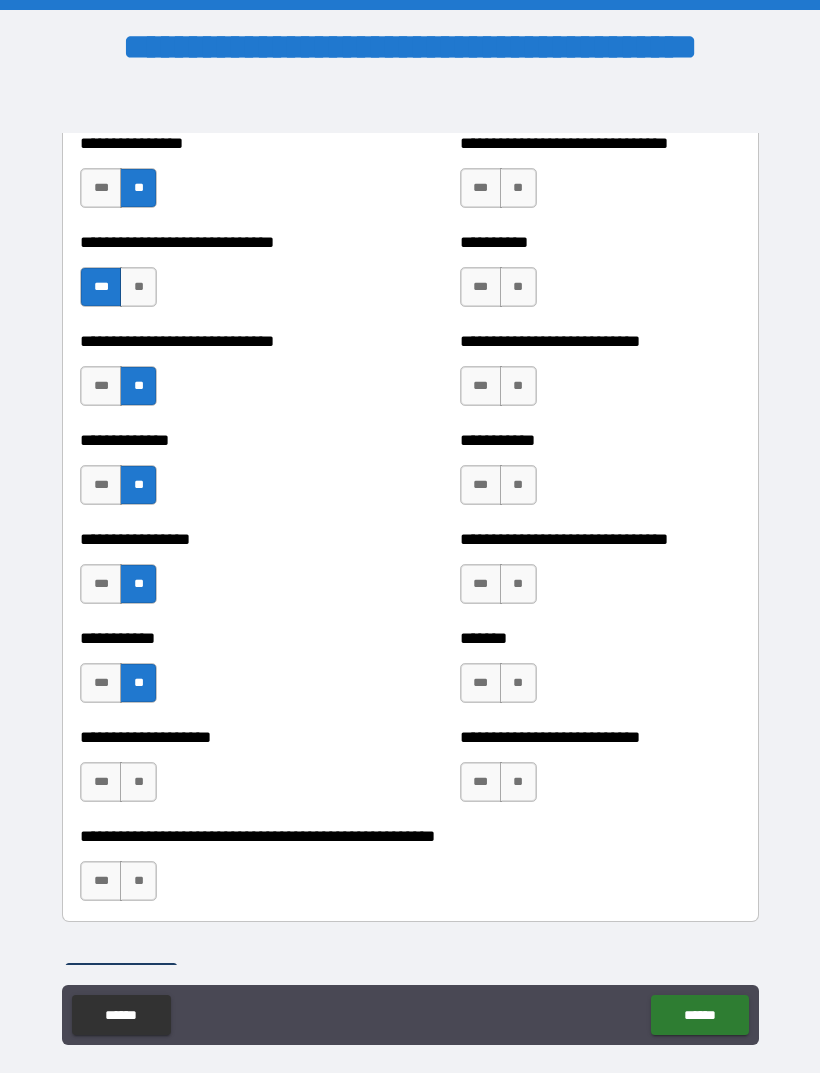 scroll, scrollTop: 7541, scrollLeft: 0, axis: vertical 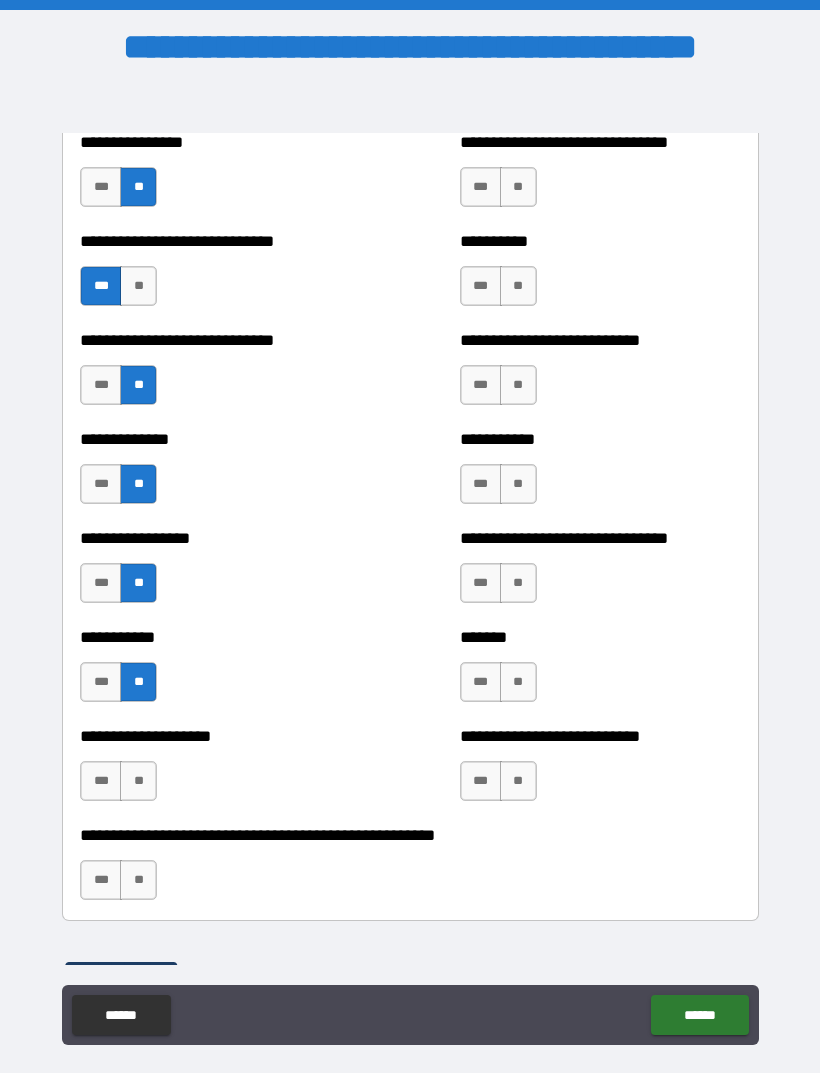 click on "***" at bounding box center (101, 781) 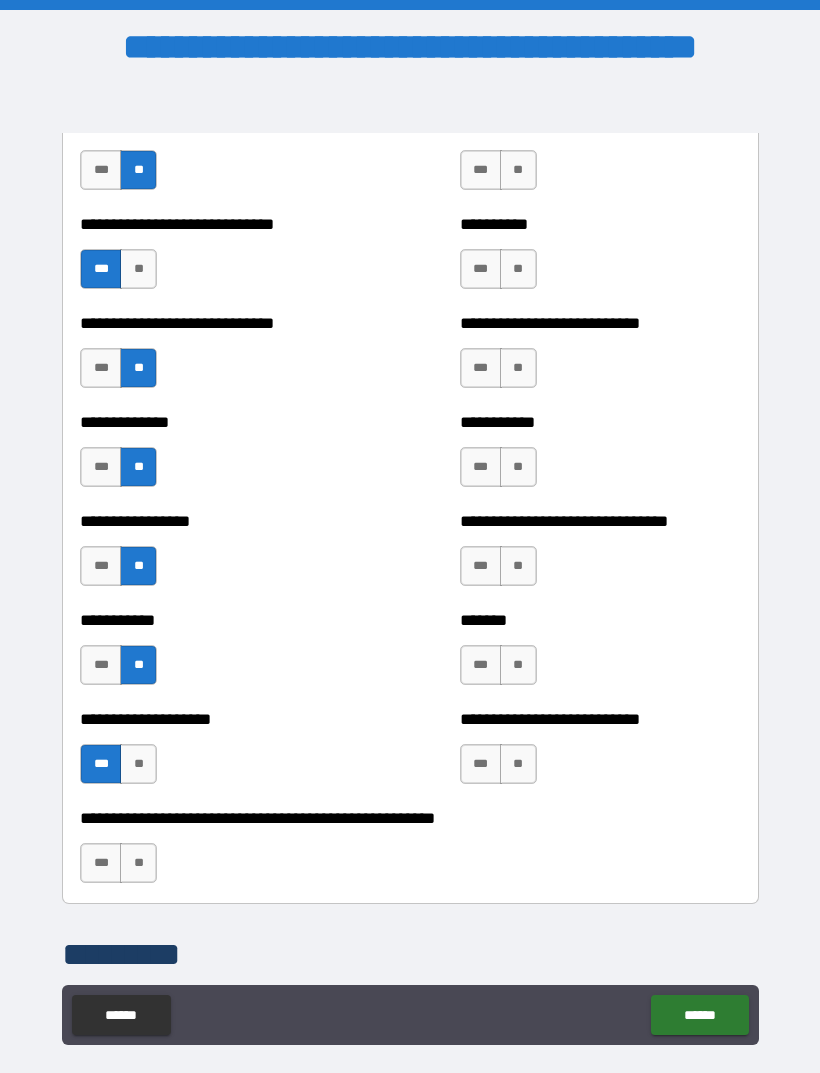 scroll, scrollTop: 7546, scrollLeft: 0, axis: vertical 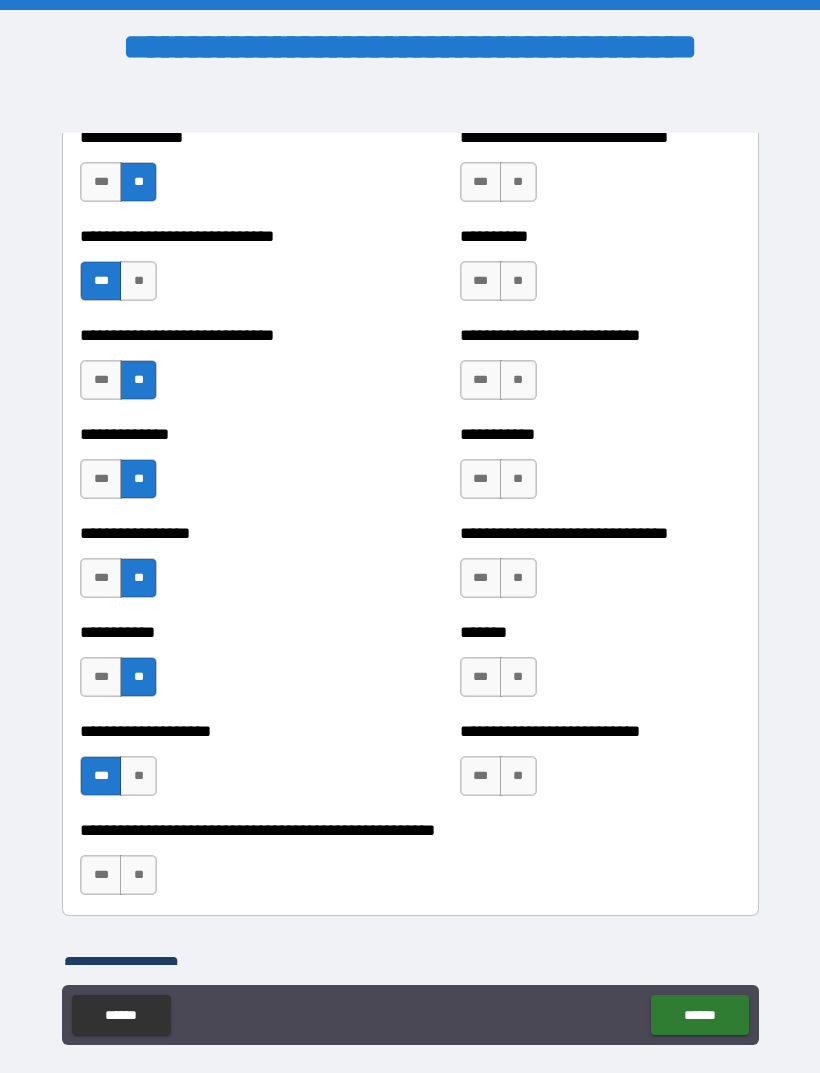 click on "**" at bounding box center (138, 776) 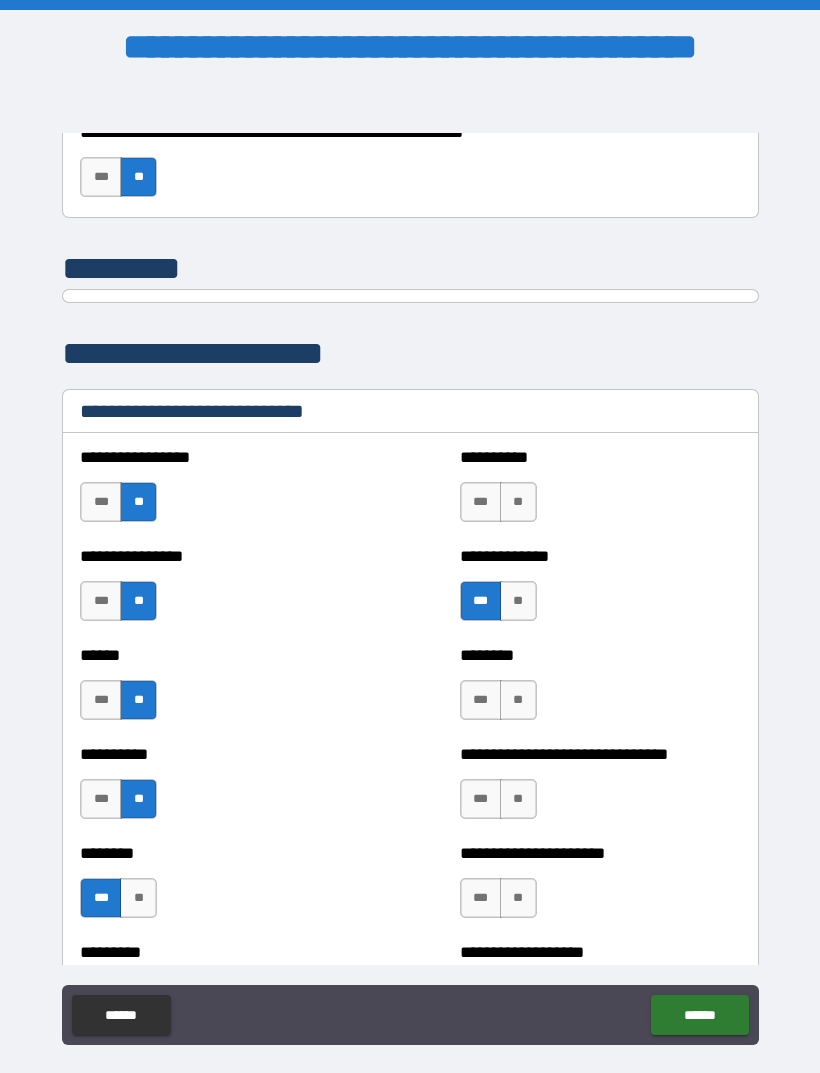scroll, scrollTop: 6434, scrollLeft: 0, axis: vertical 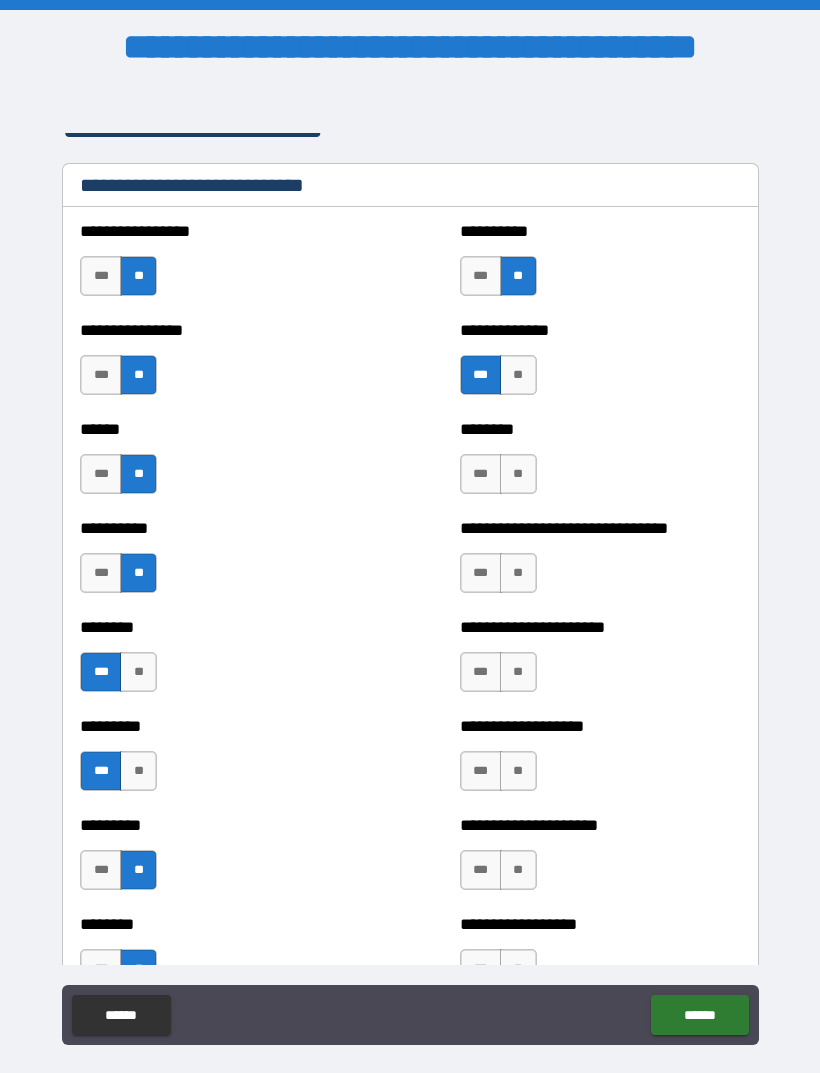 click on "**" at bounding box center (518, 474) 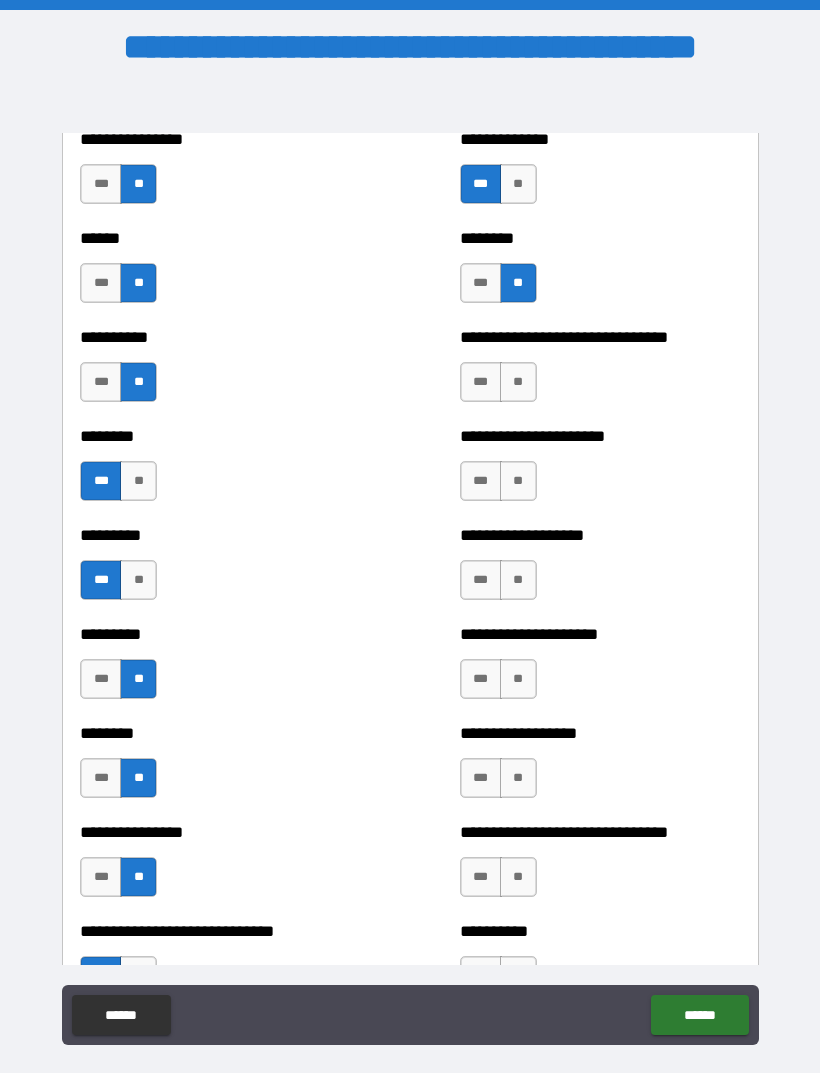 scroll, scrollTop: 6846, scrollLeft: 0, axis: vertical 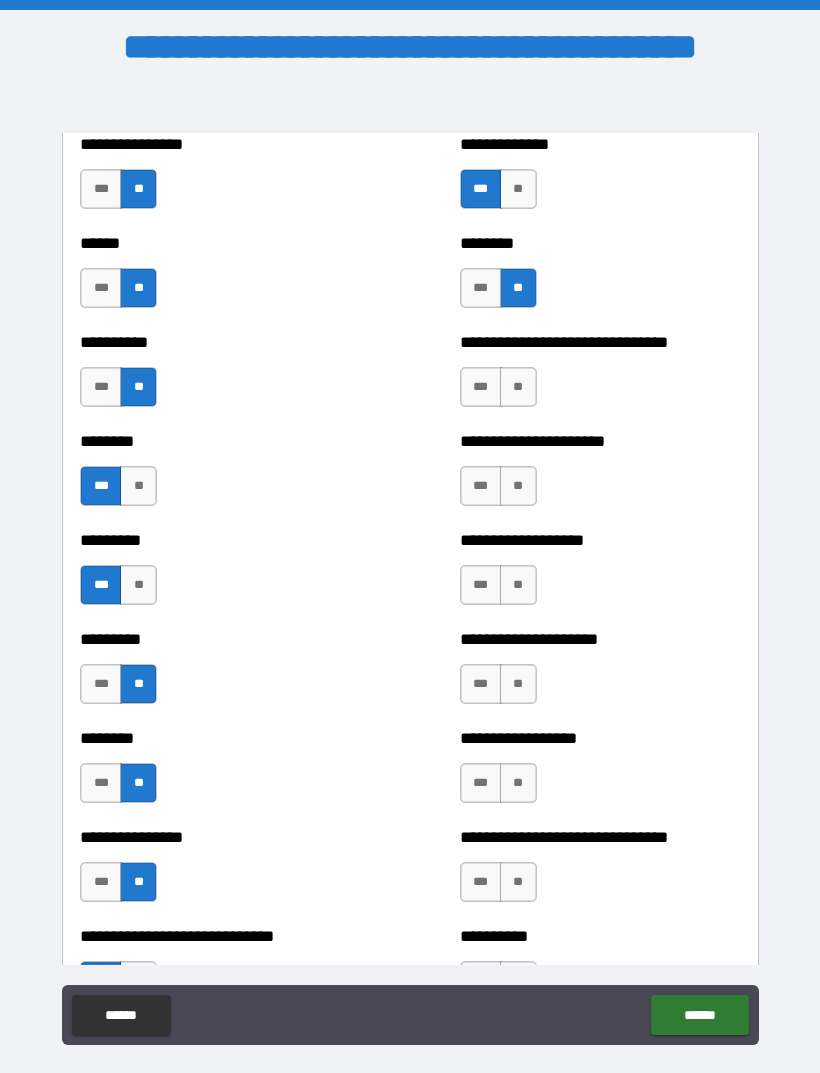 click on "**" at bounding box center (518, 387) 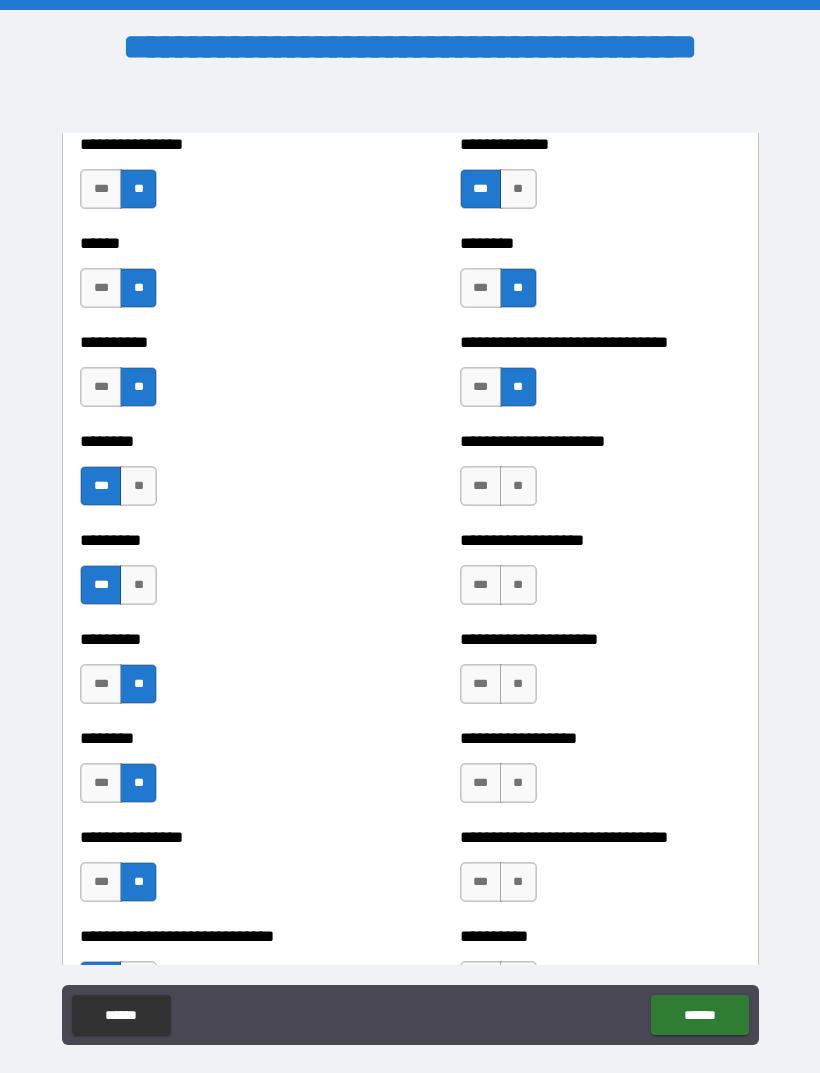 click on "**" at bounding box center [518, 486] 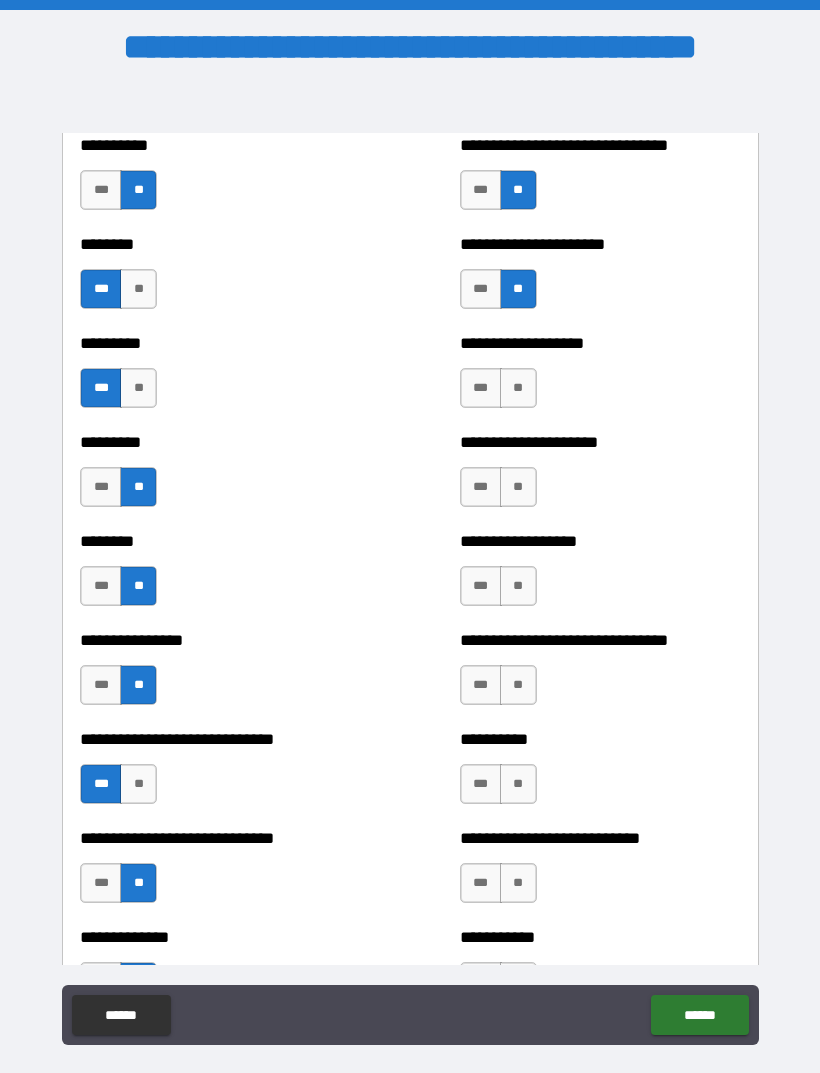 scroll, scrollTop: 7122, scrollLeft: 0, axis: vertical 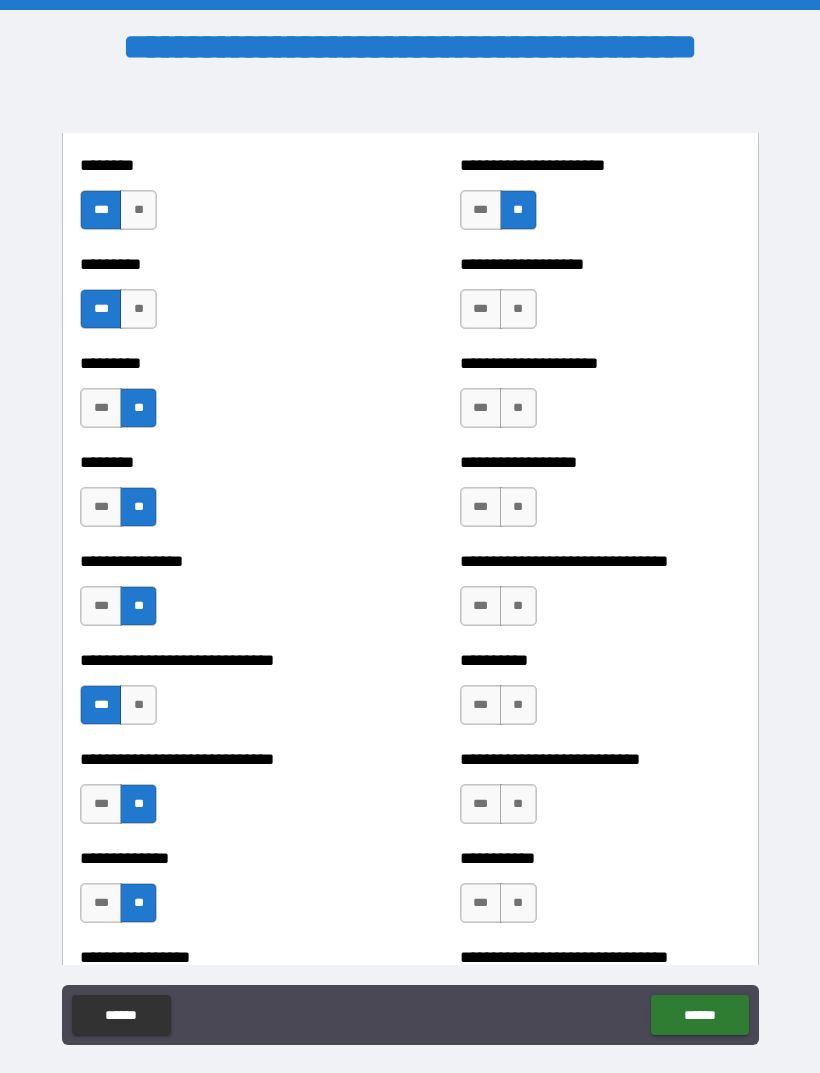 click on "**" at bounding box center (518, 309) 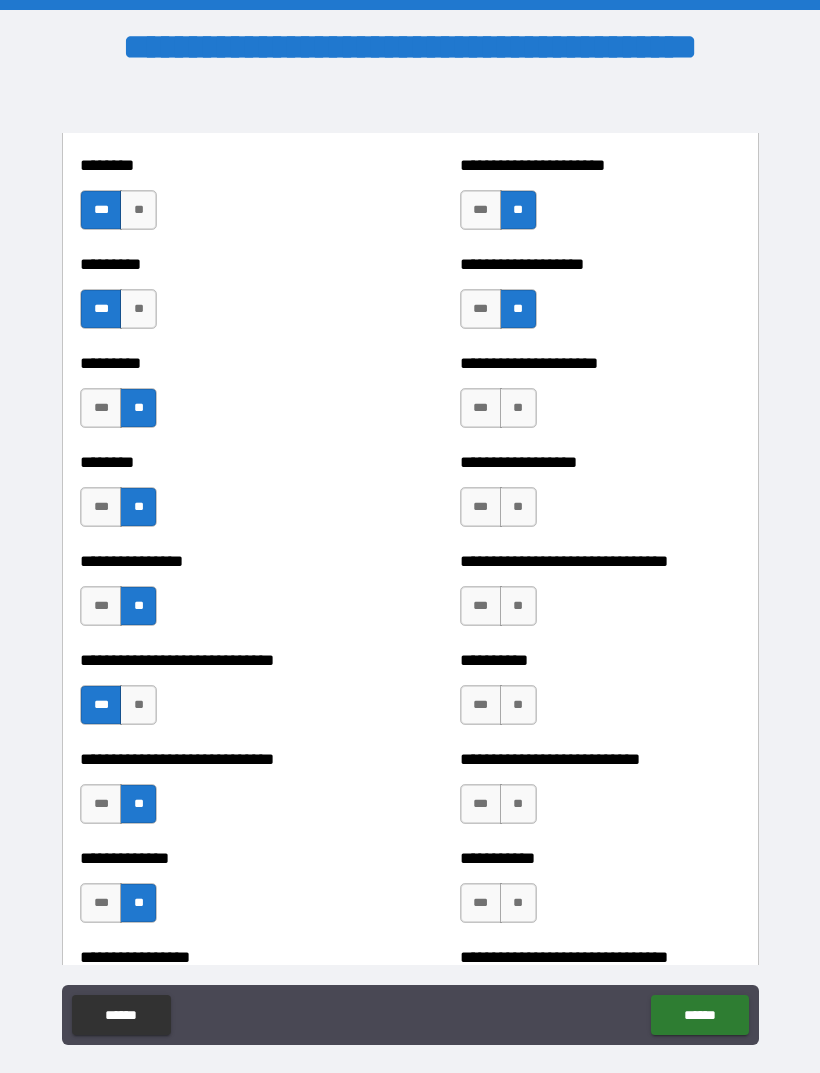 click on "**" at bounding box center (518, 408) 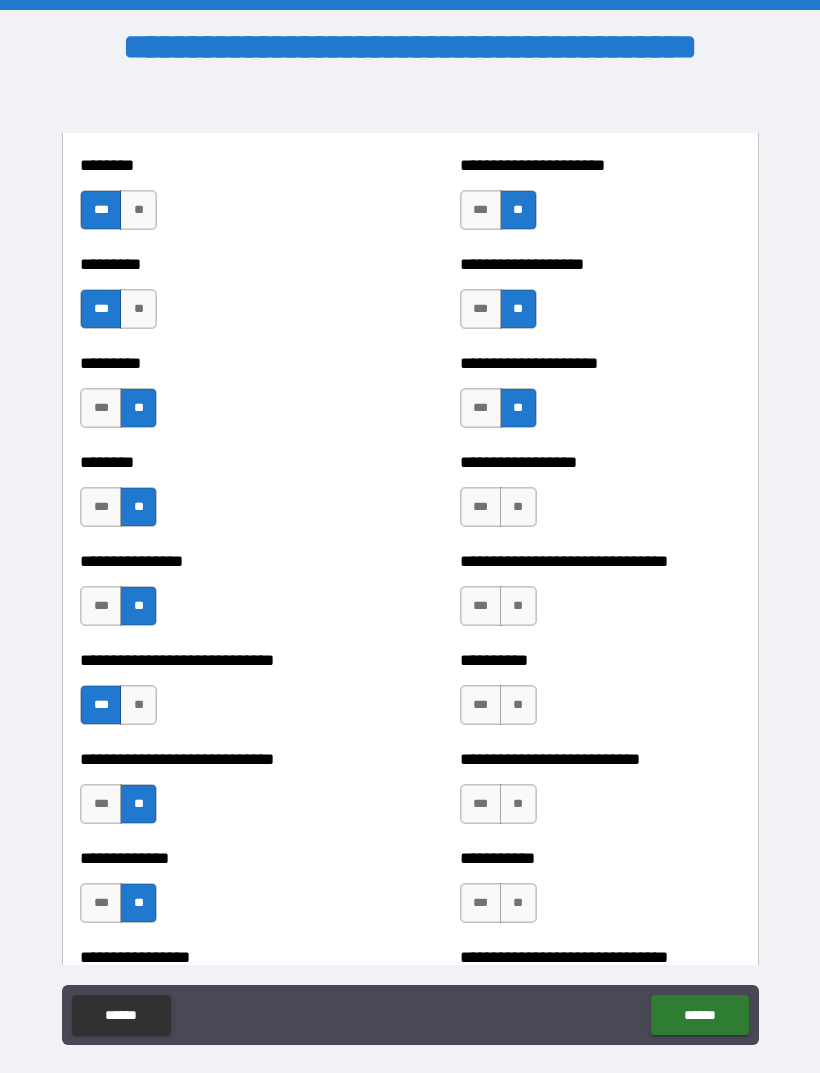 click on "***" at bounding box center [481, 408] 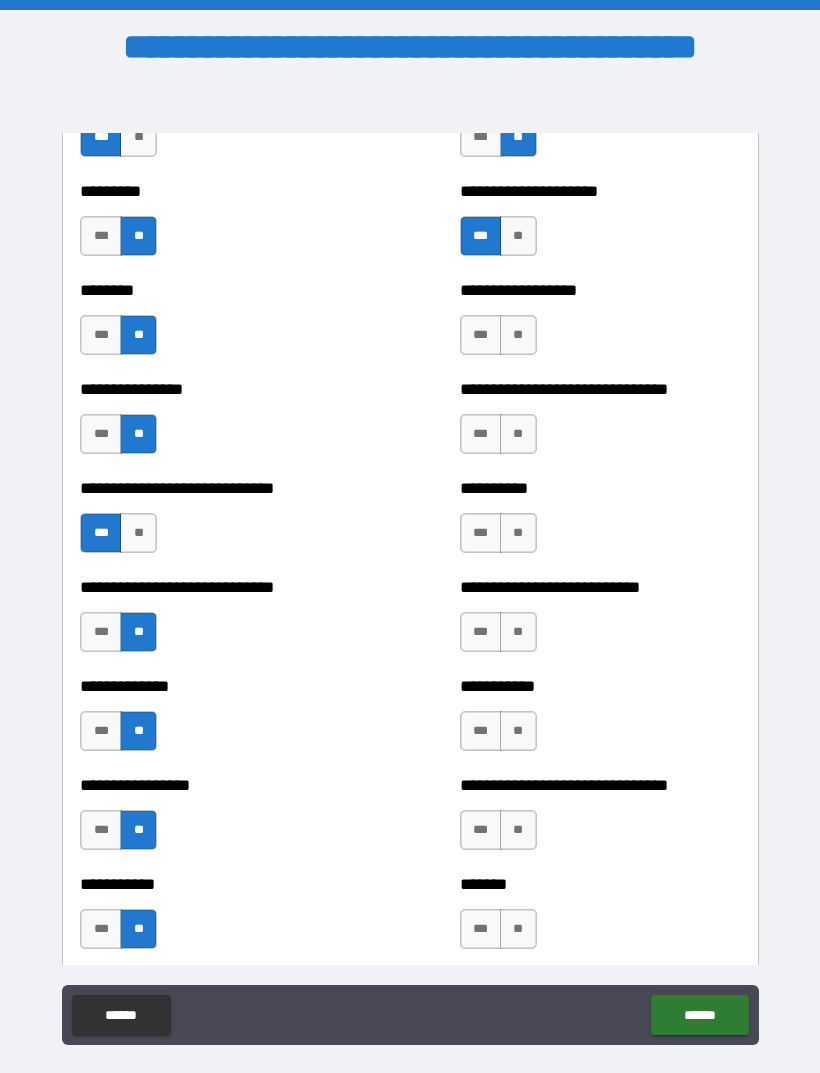 scroll, scrollTop: 7302, scrollLeft: 0, axis: vertical 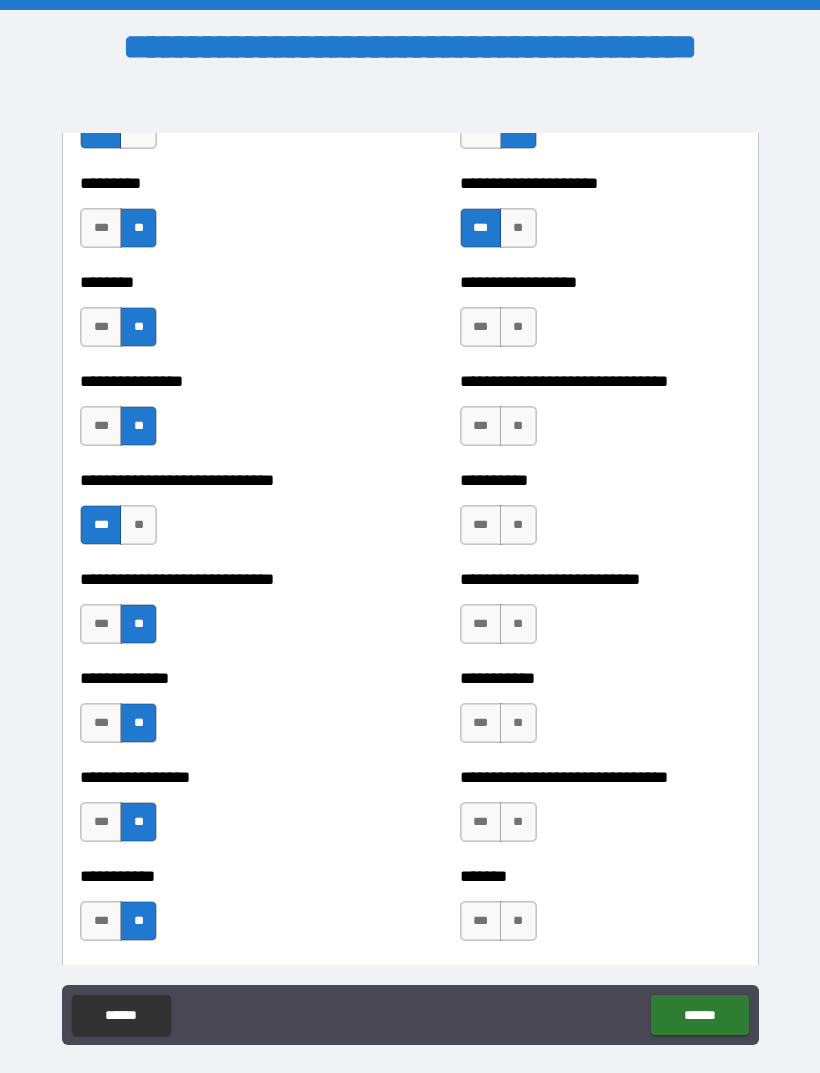 click on "**" at bounding box center [518, 327] 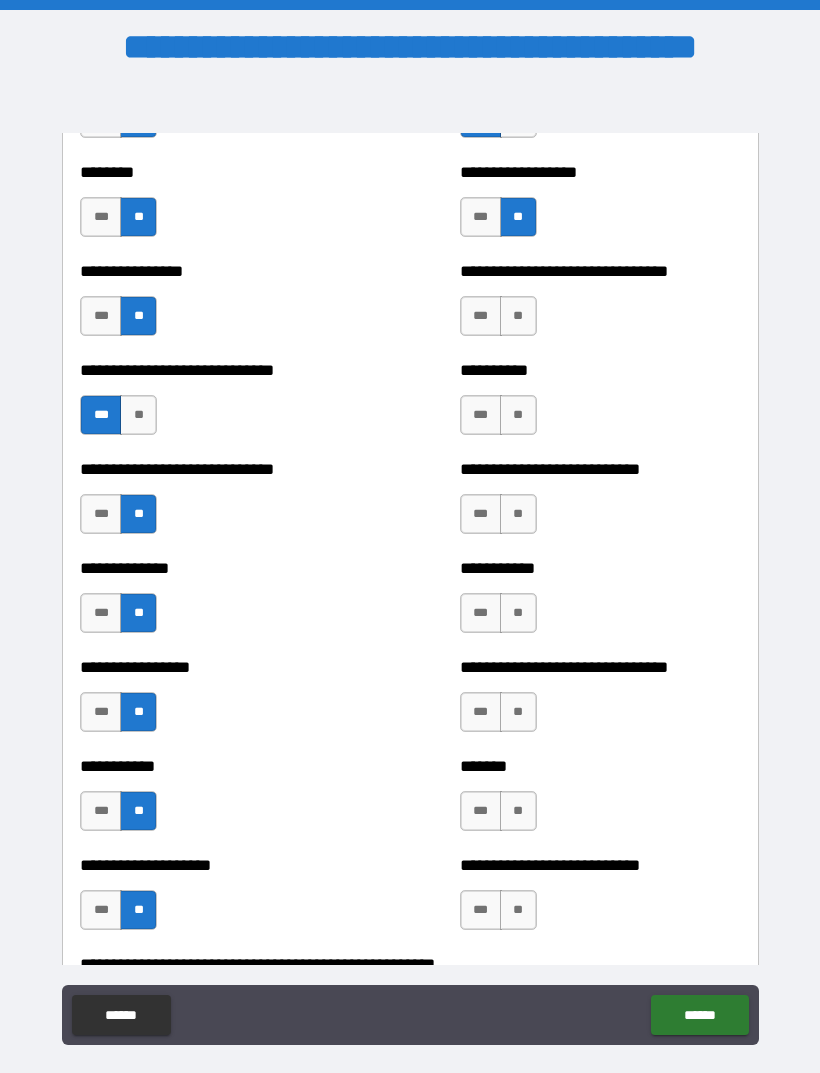 scroll, scrollTop: 7424, scrollLeft: 0, axis: vertical 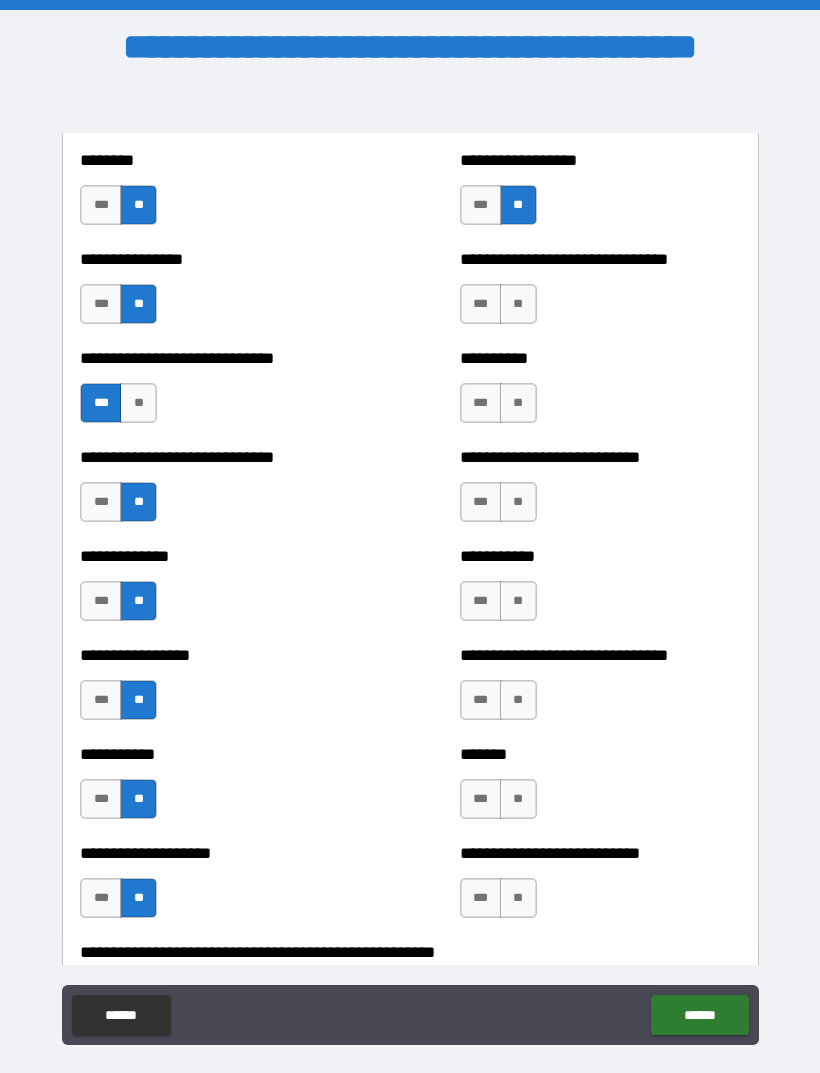click on "***" at bounding box center [481, 304] 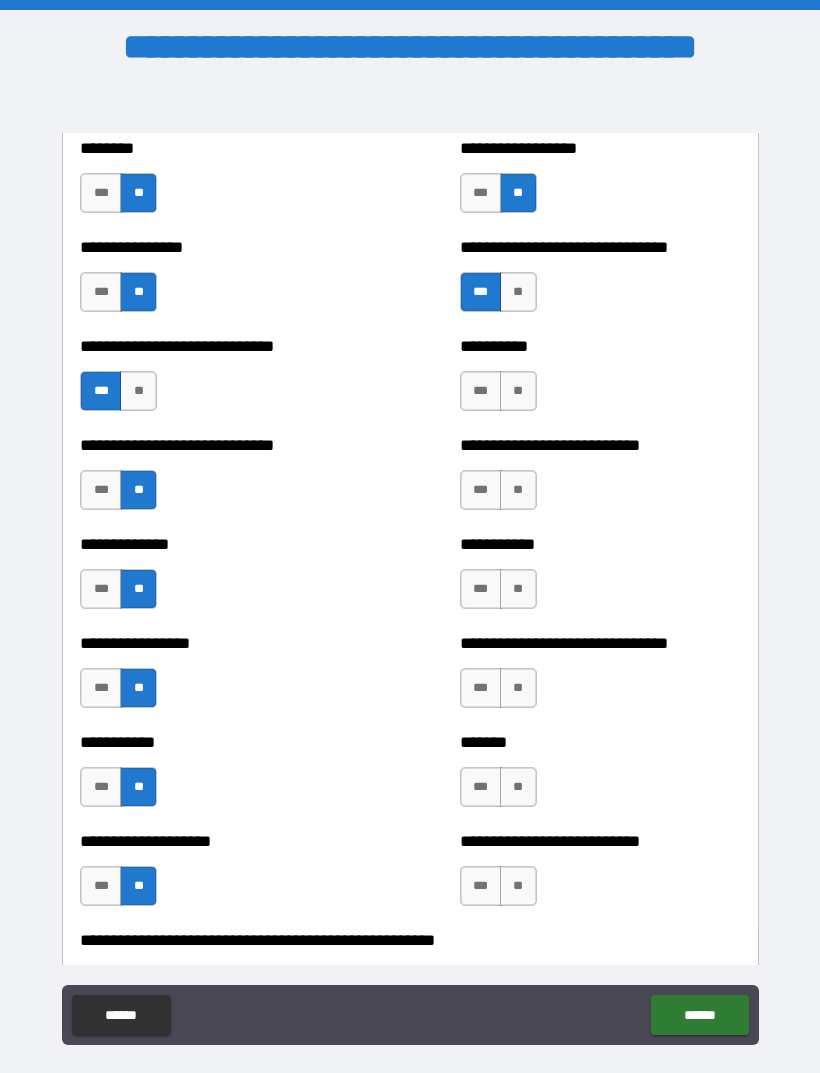 scroll, scrollTop: 7439, scrollLeft: 0, axis: vertical 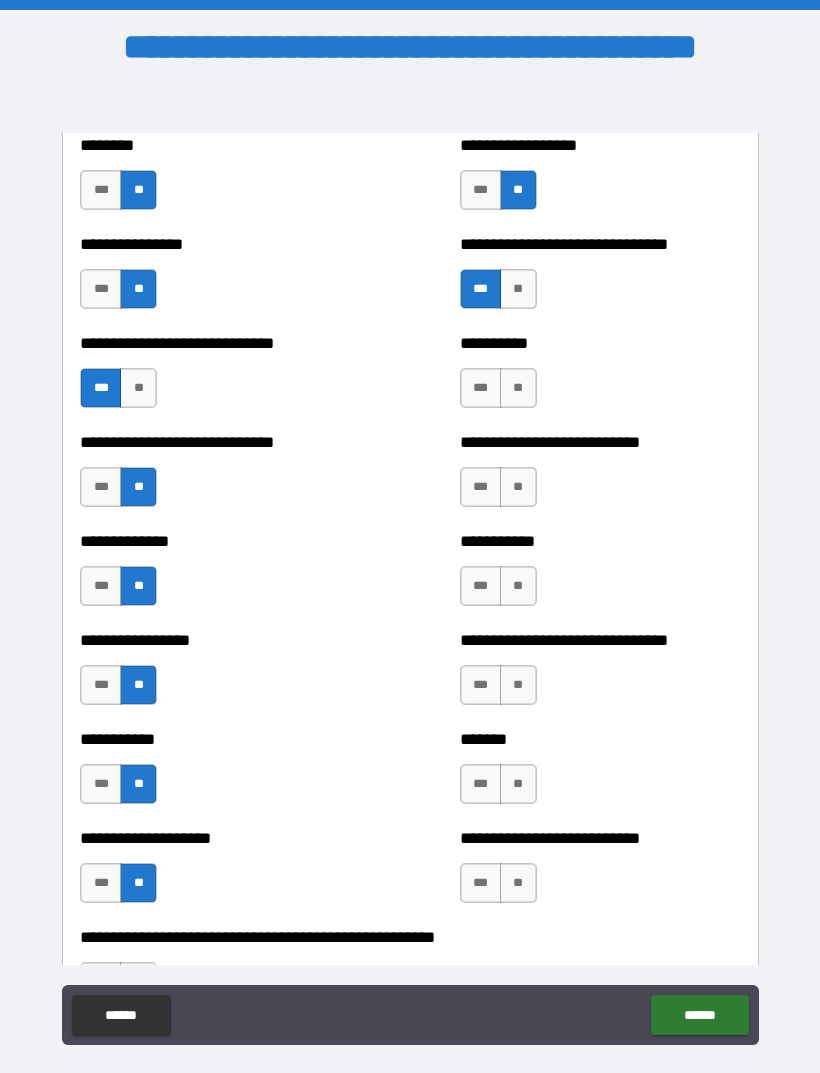 click on "**" at bounding box center [518, 289] 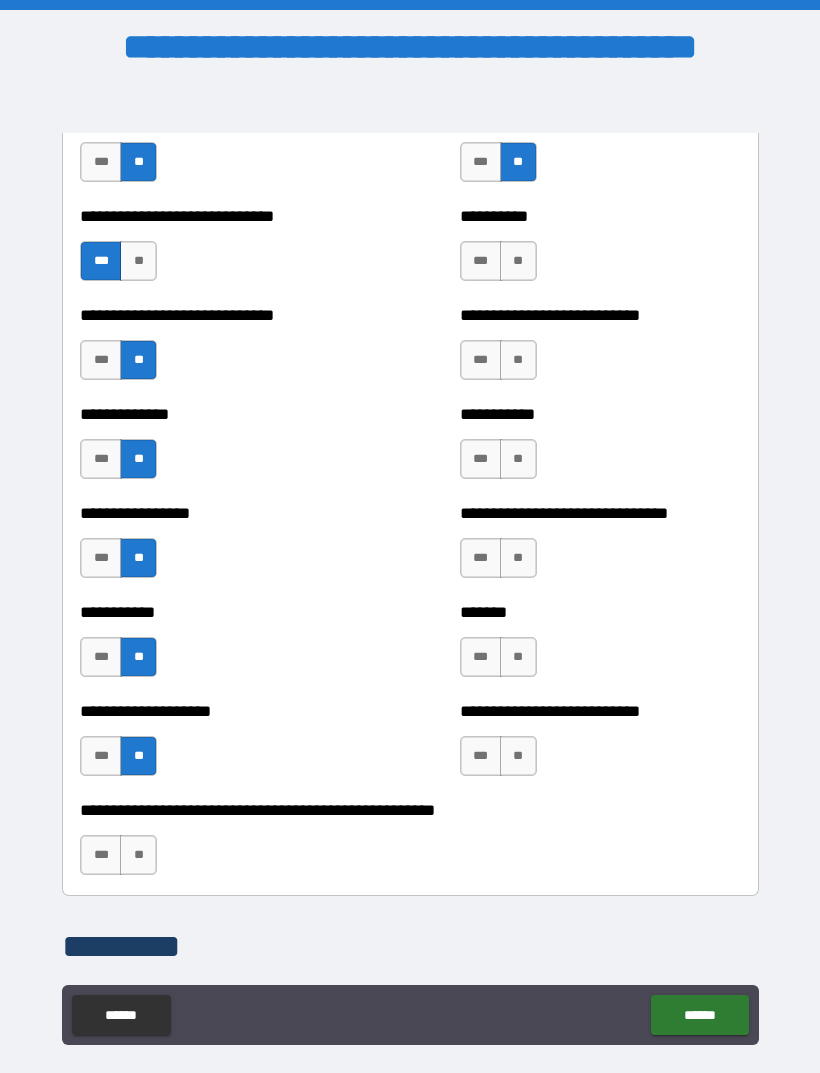 scroll, scrollTop: 7567, scrollLeft: 0, axis: vertical 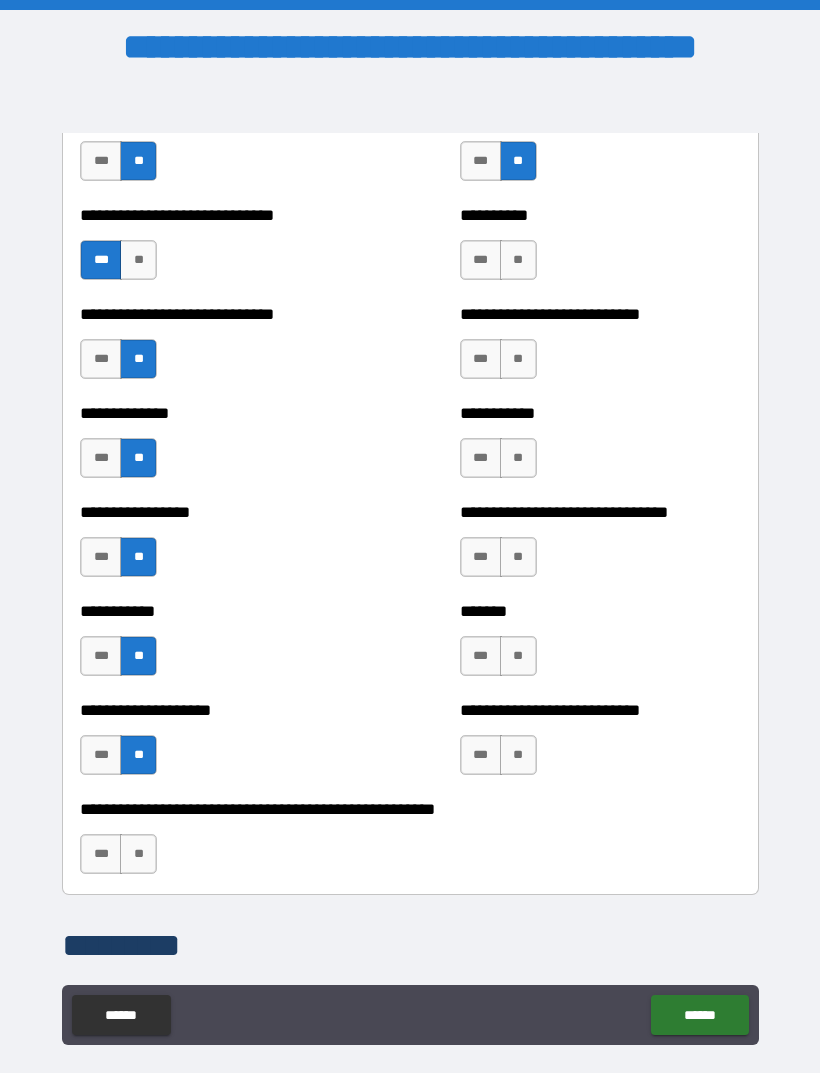 click on "**" at bounding box center [518, 260] 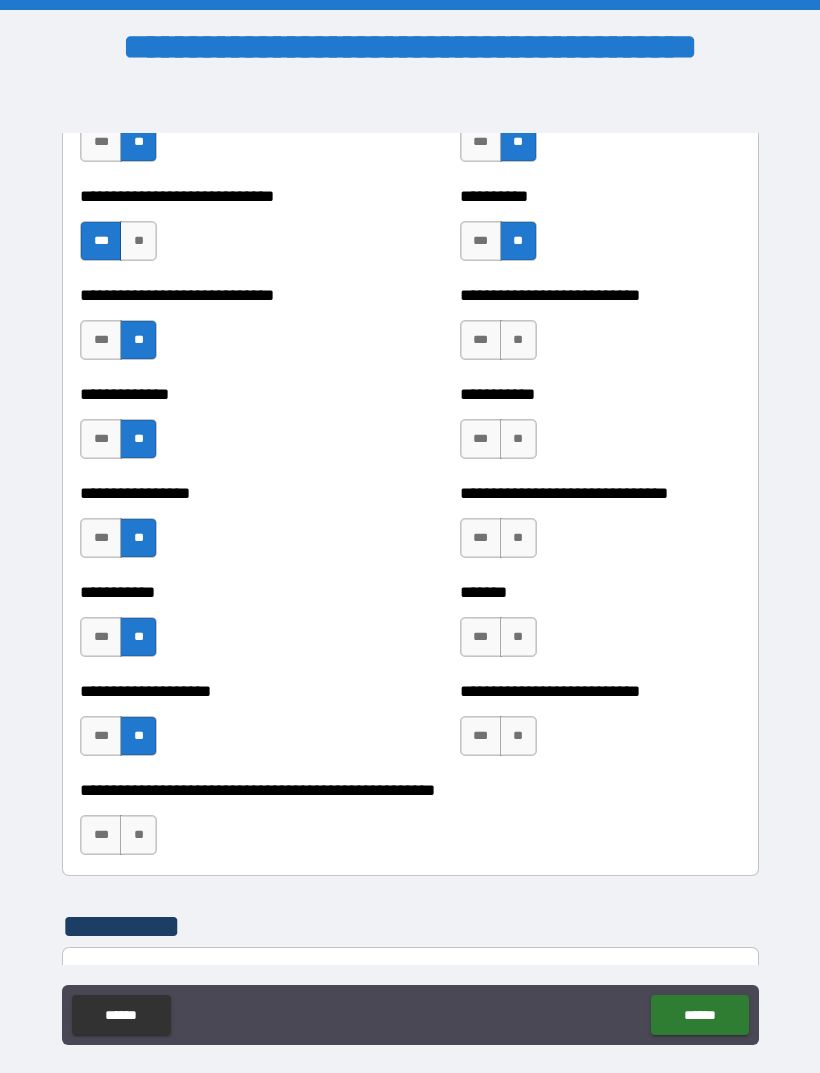 scroll, scrollTop: 7585, scrollLeft: 0, axis: vertical 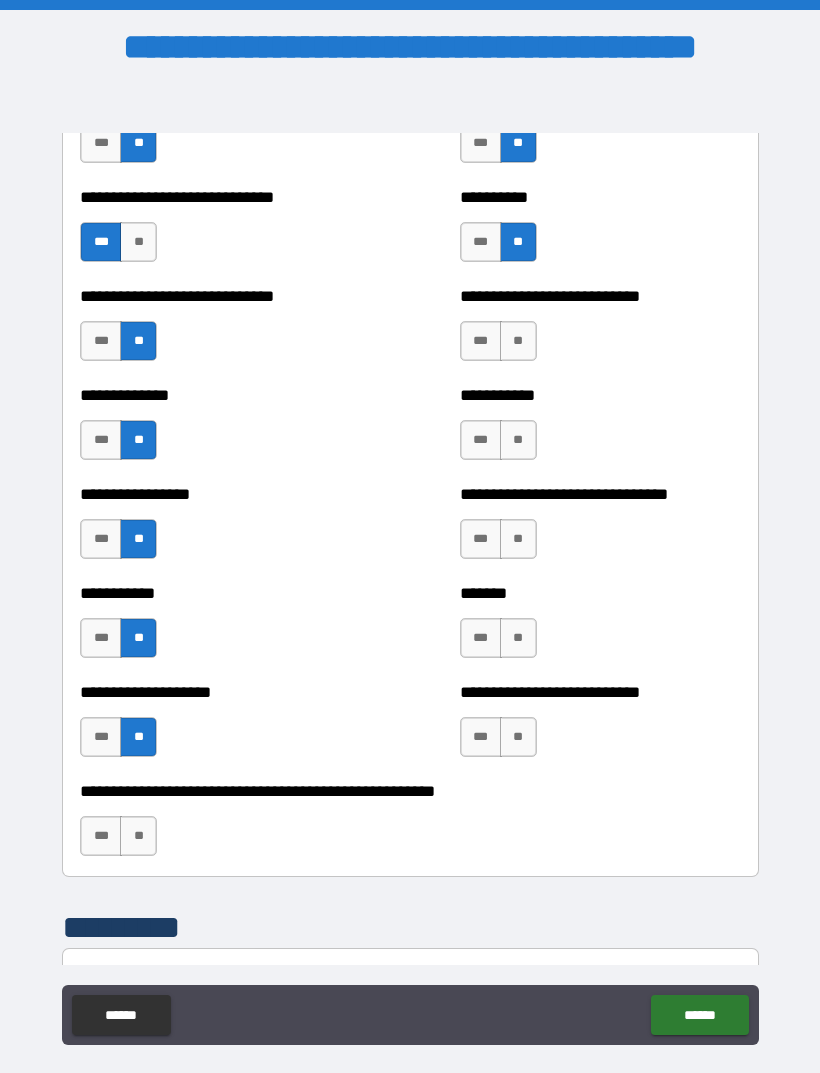 click on "**" at bounding box center (518, 341) 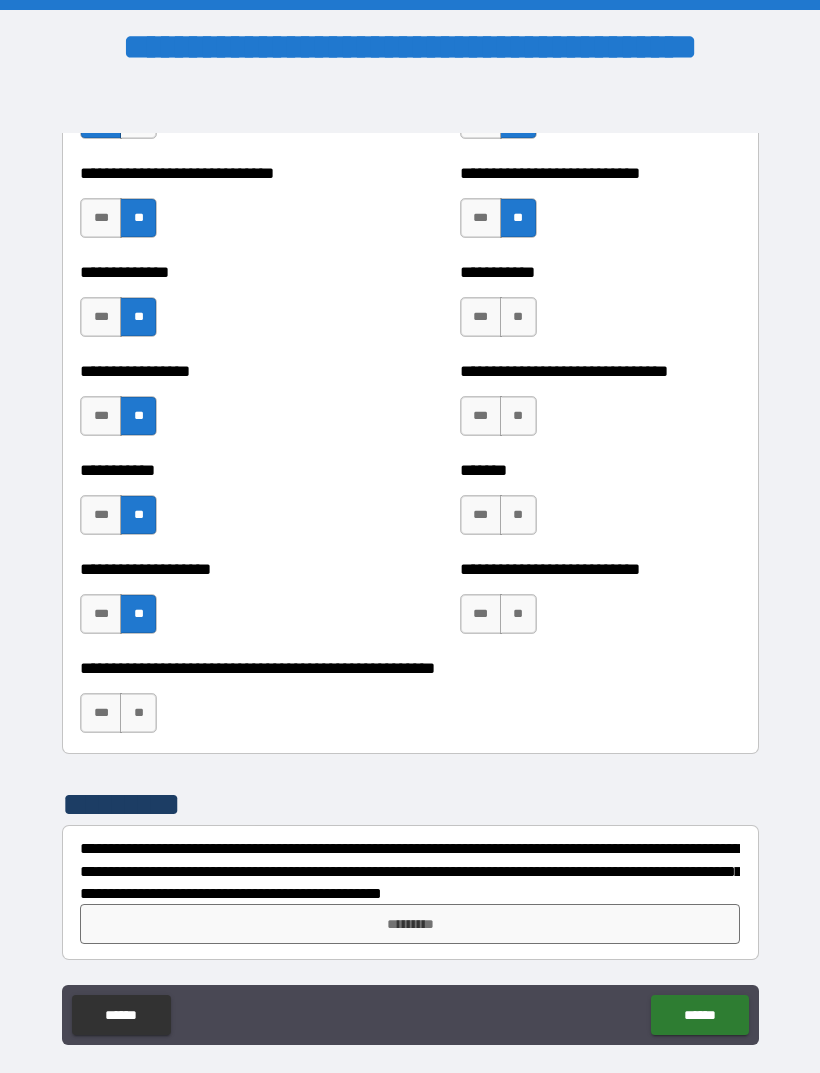 scroll, scrollTop: 7708, scrollLeft: 0, axis: vertical 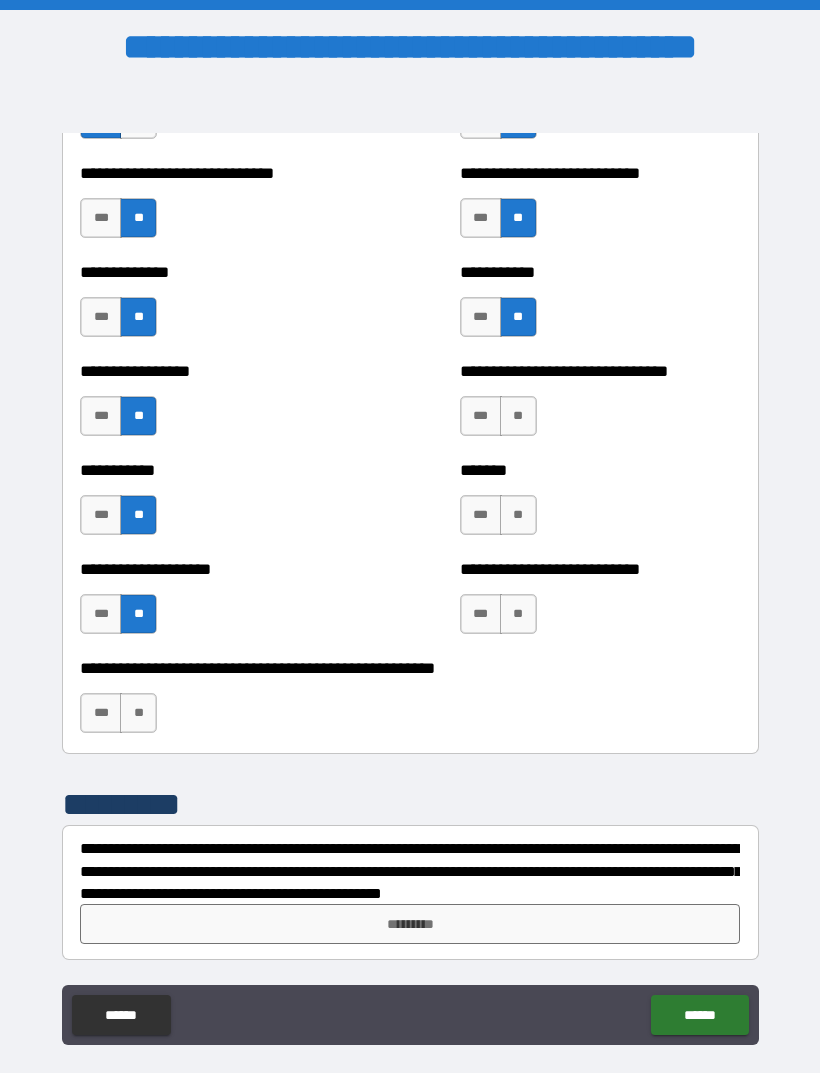 click on "**" at bounding box center (518, 416) 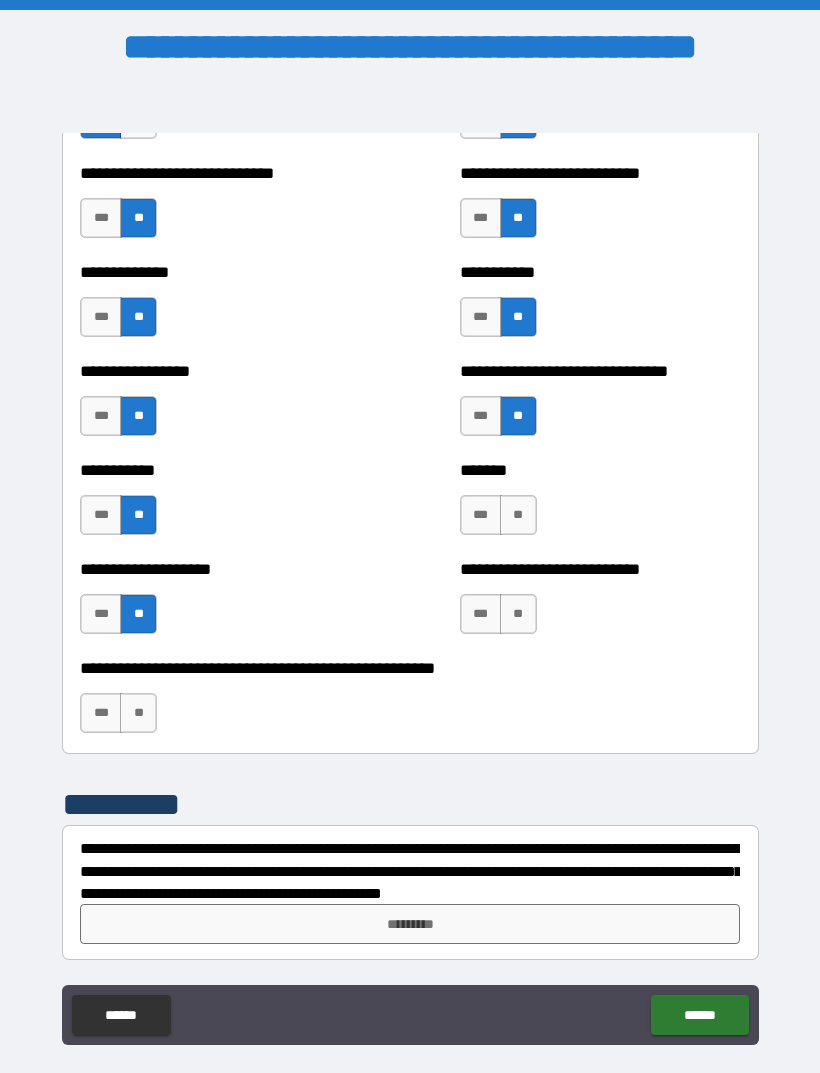click on "**" at bounding box center [518, 515] 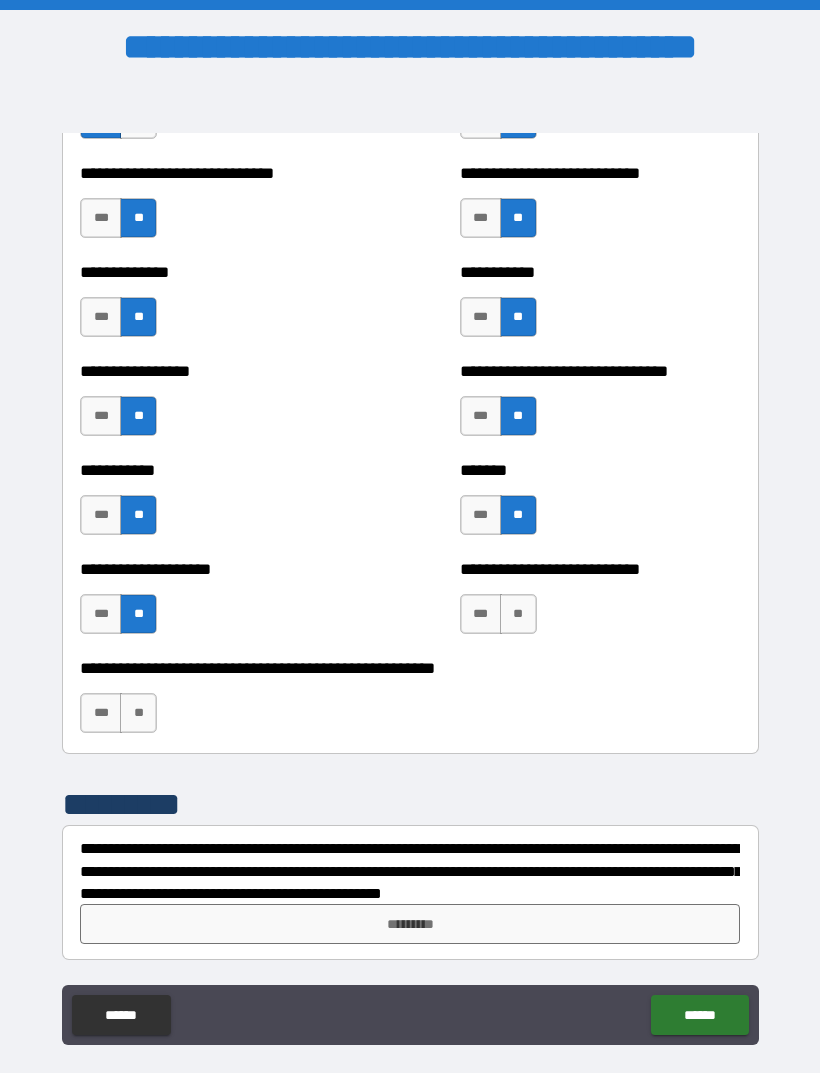 click on "***" at bounding box center (481, 515) 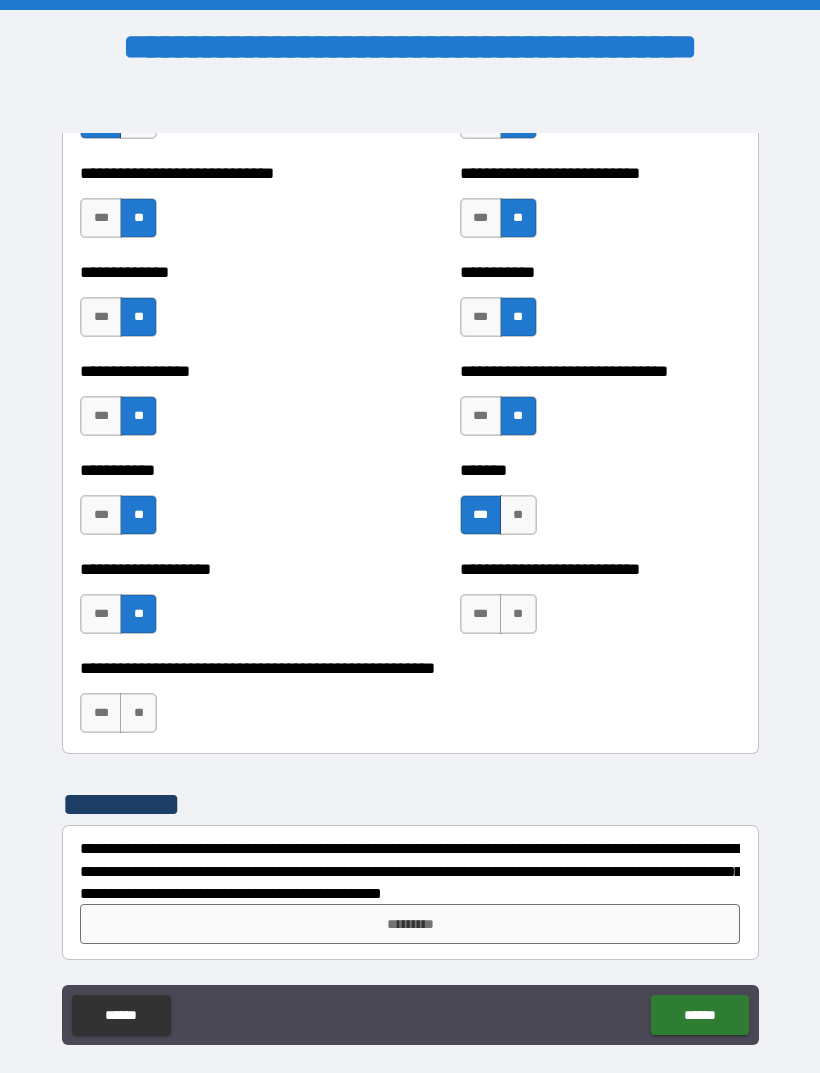 scroll, scrollTop: 7708, scrollLeft: 0, axis: vertical 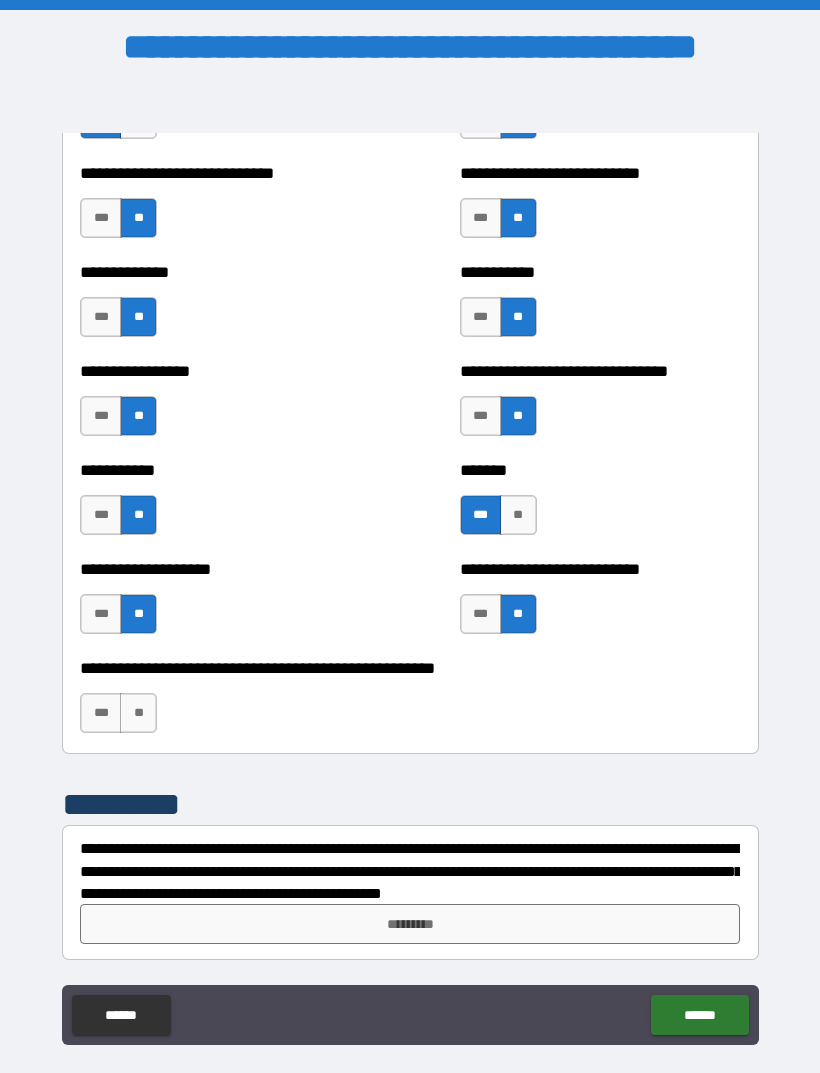 click on "**" at bounding box center (138, 713) 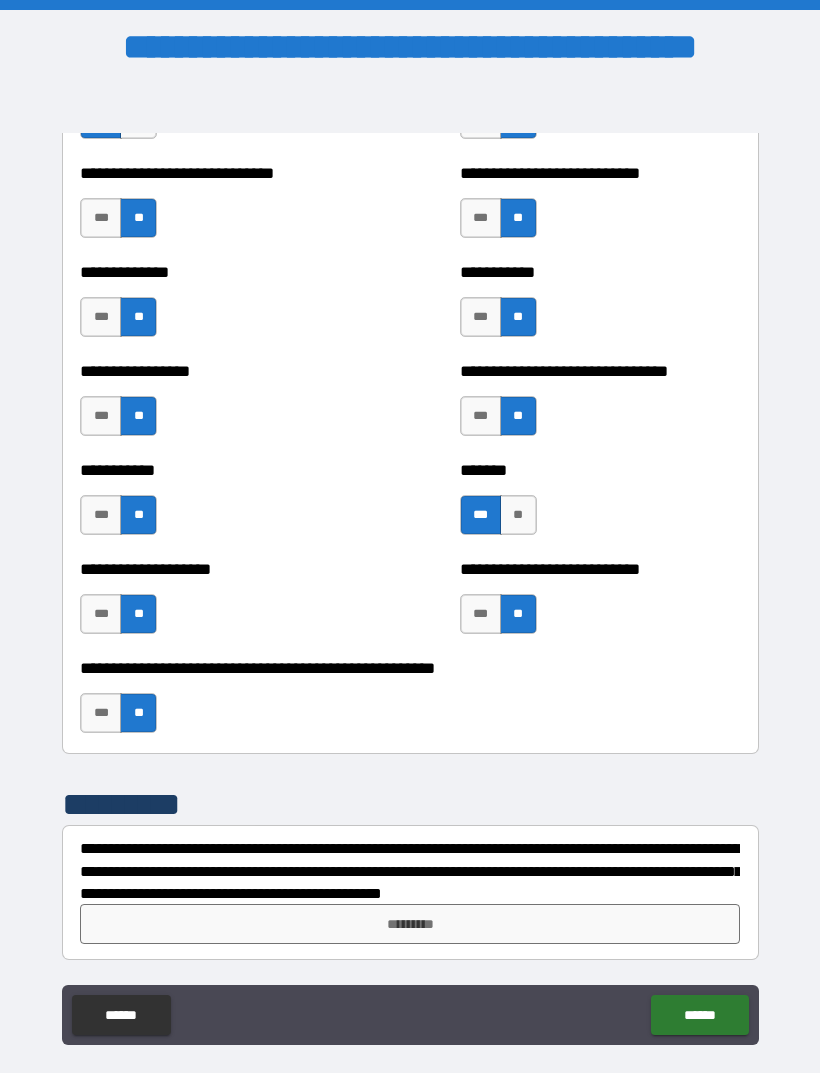 scroll, scrollTop: 7708, scrollLeft: 0, axis: vertical 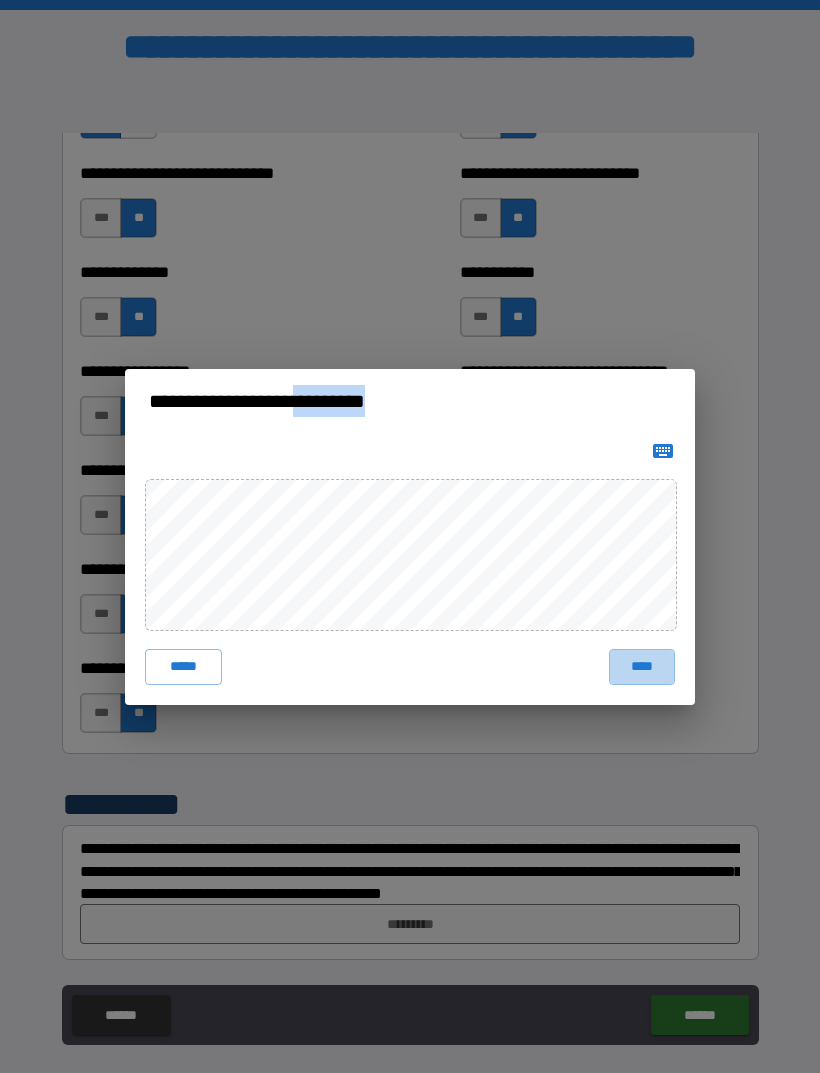 click on "****" at bounding box center (642, 667) 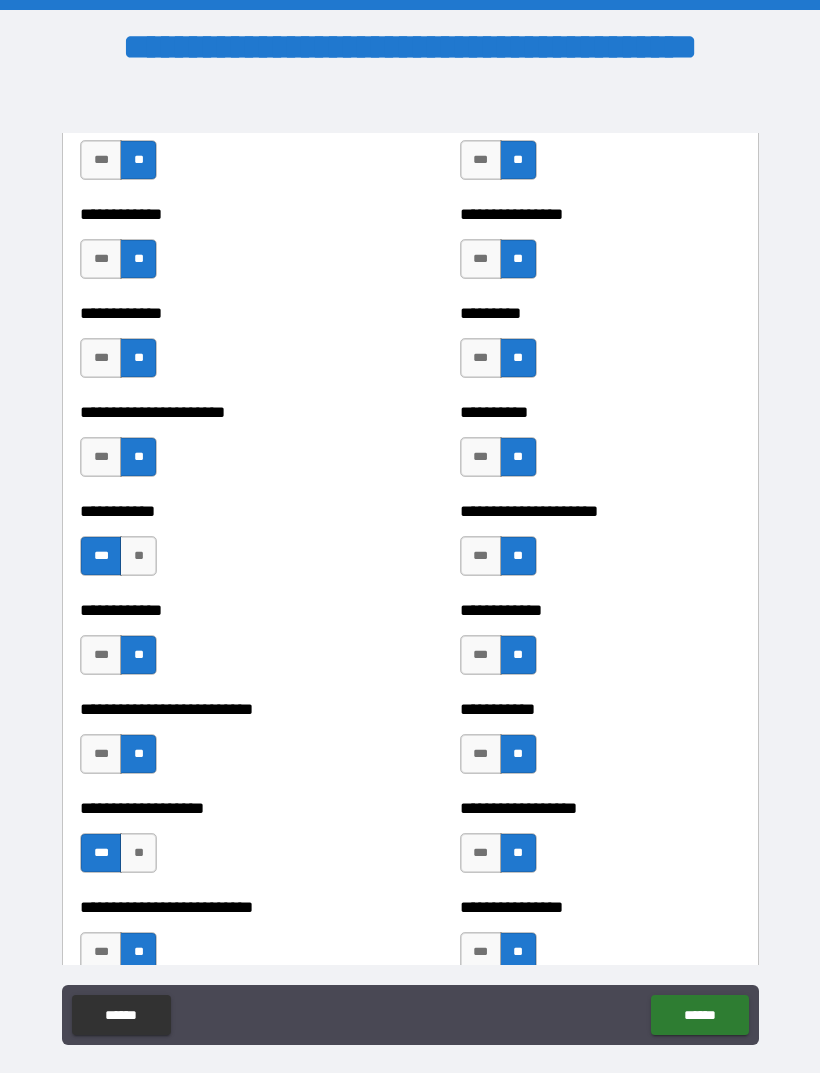 scroll, scrollTop: 5193, scrollLeft: 0, axis: vertical 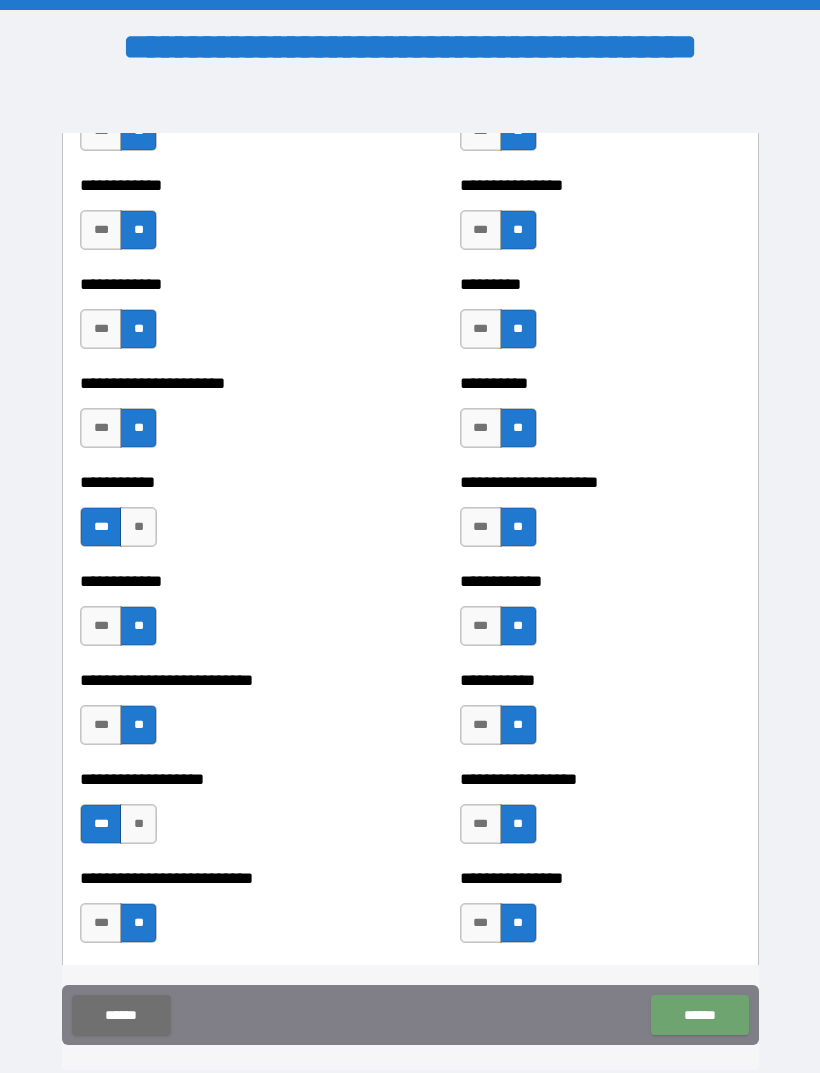 click on "******" at bounding box center [699, 1015] 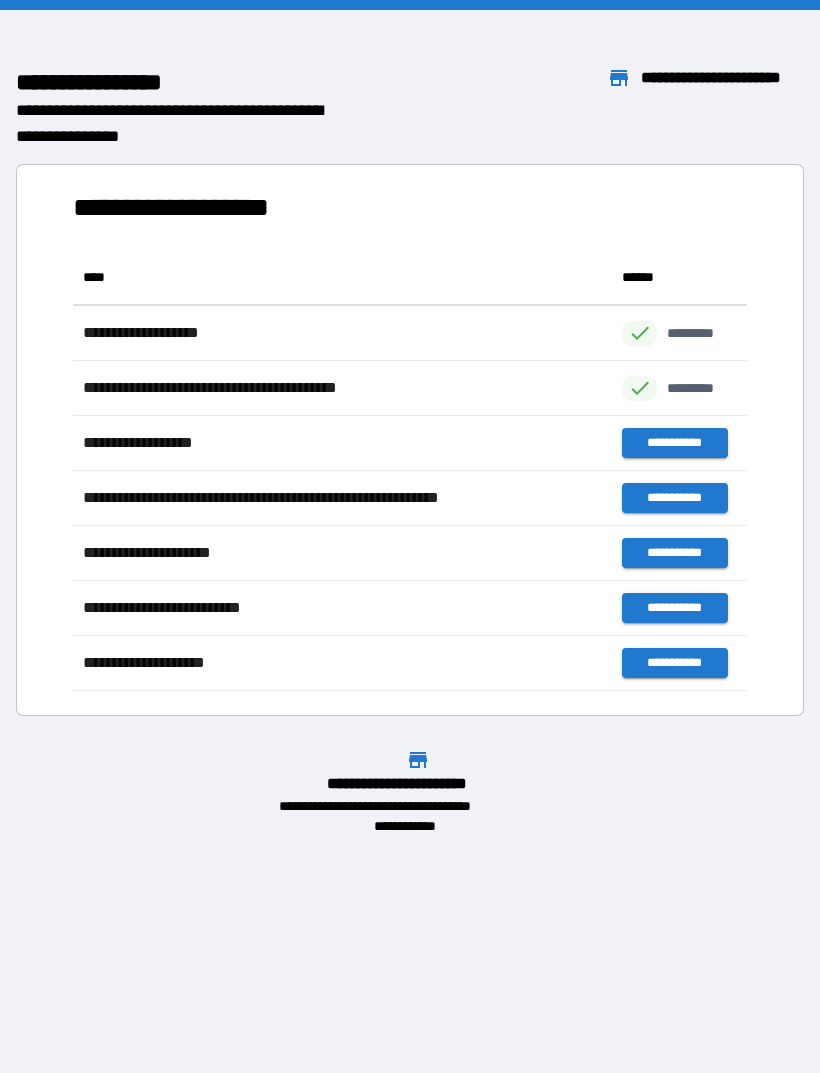 scroll, scrollTop: 441, scrollLeft: 674, axis: both 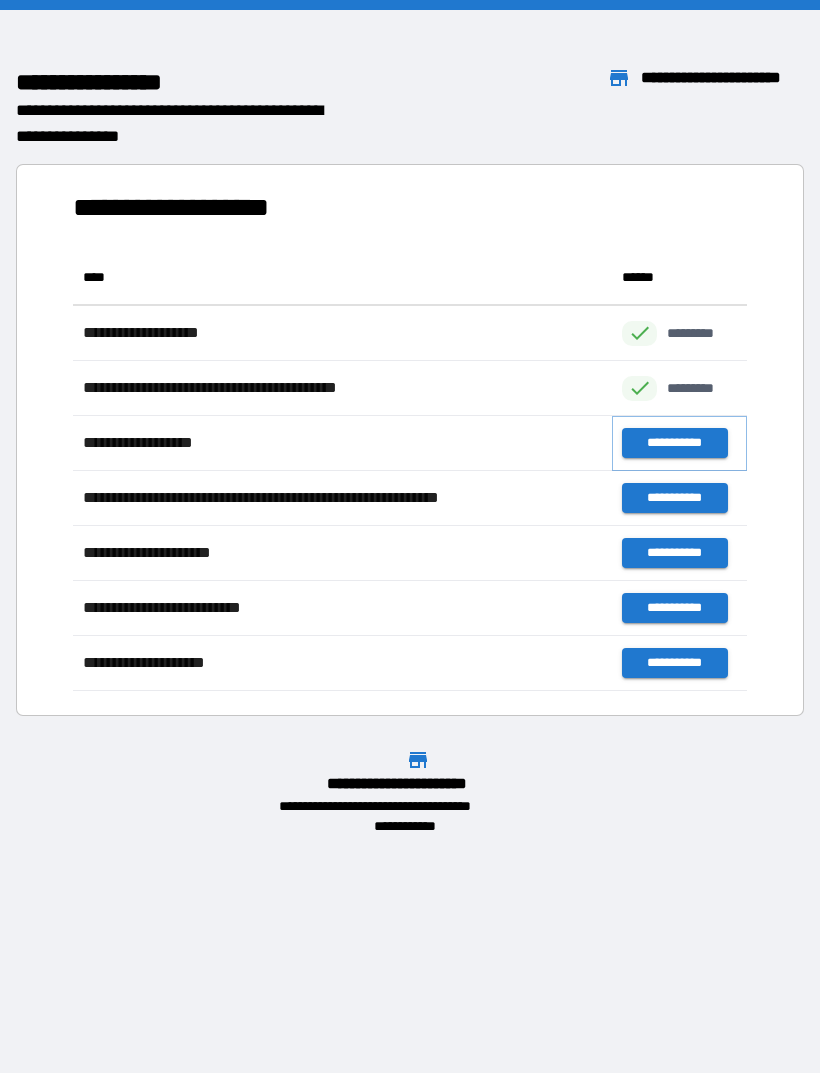 click on "**********" at bounding box center [674, 443] 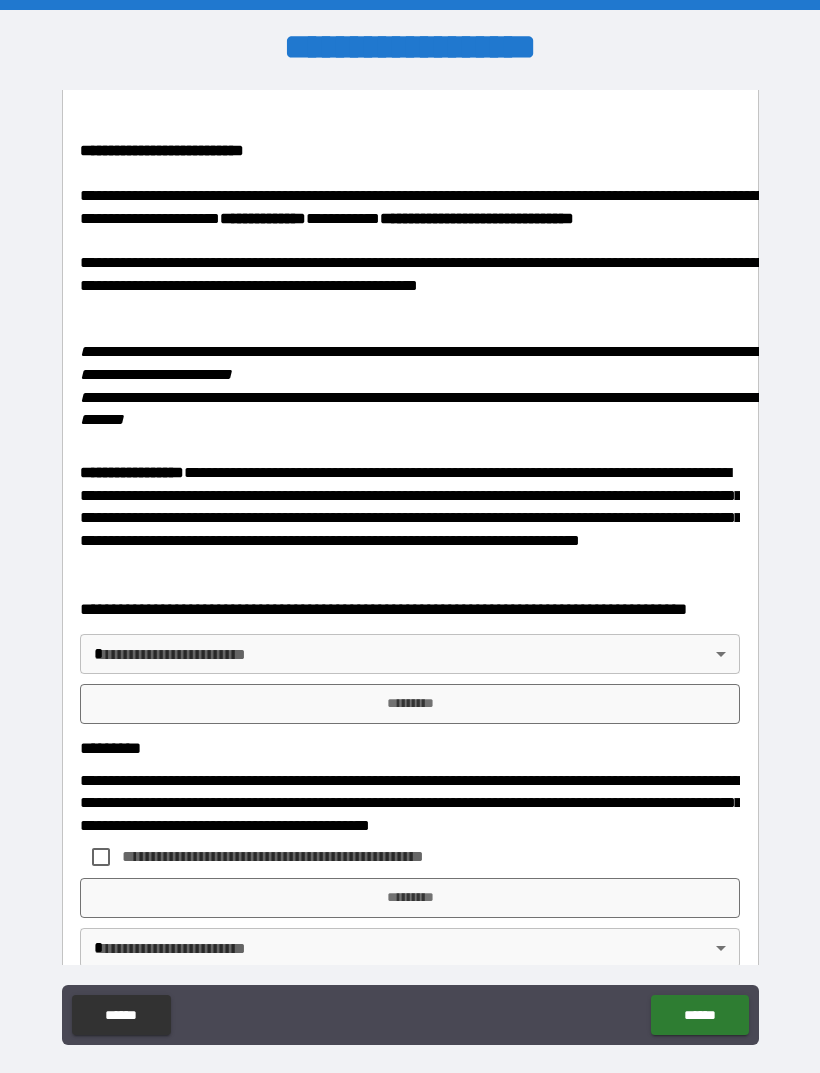 scroll, scrollTop: 3124, scrollLeft: 0, axis: vertical 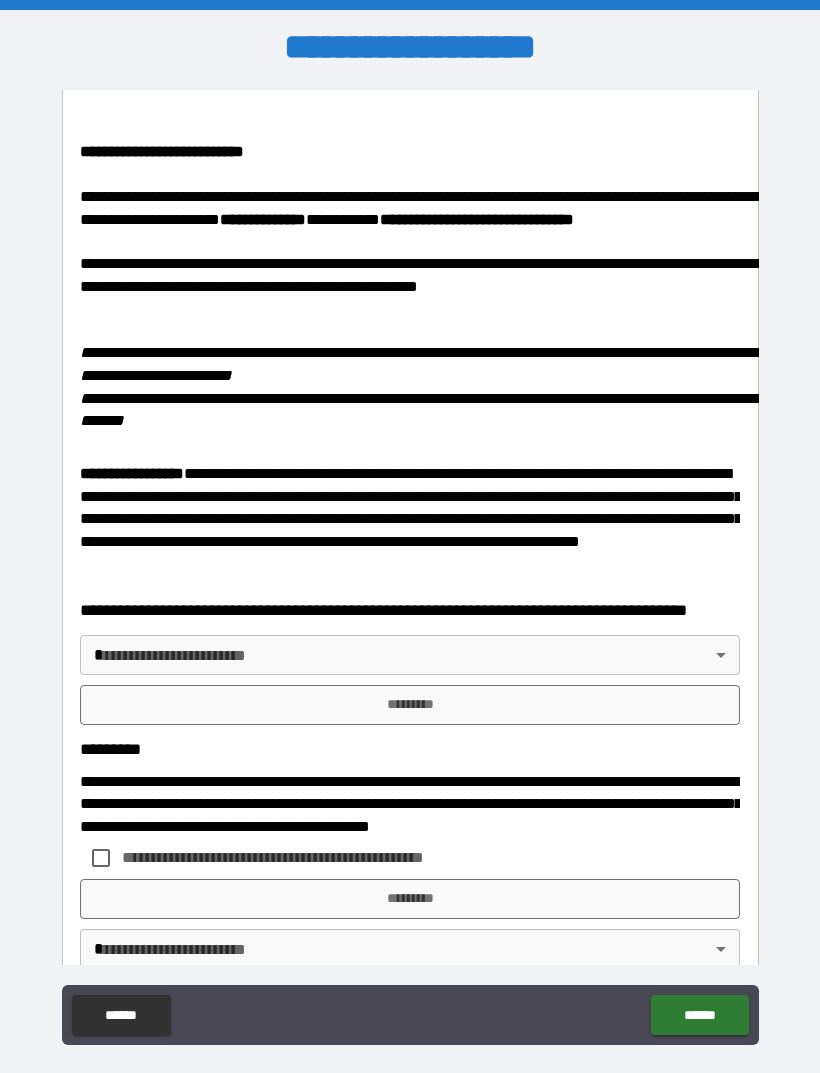 click on "**********" at bounding box center [410, 568] 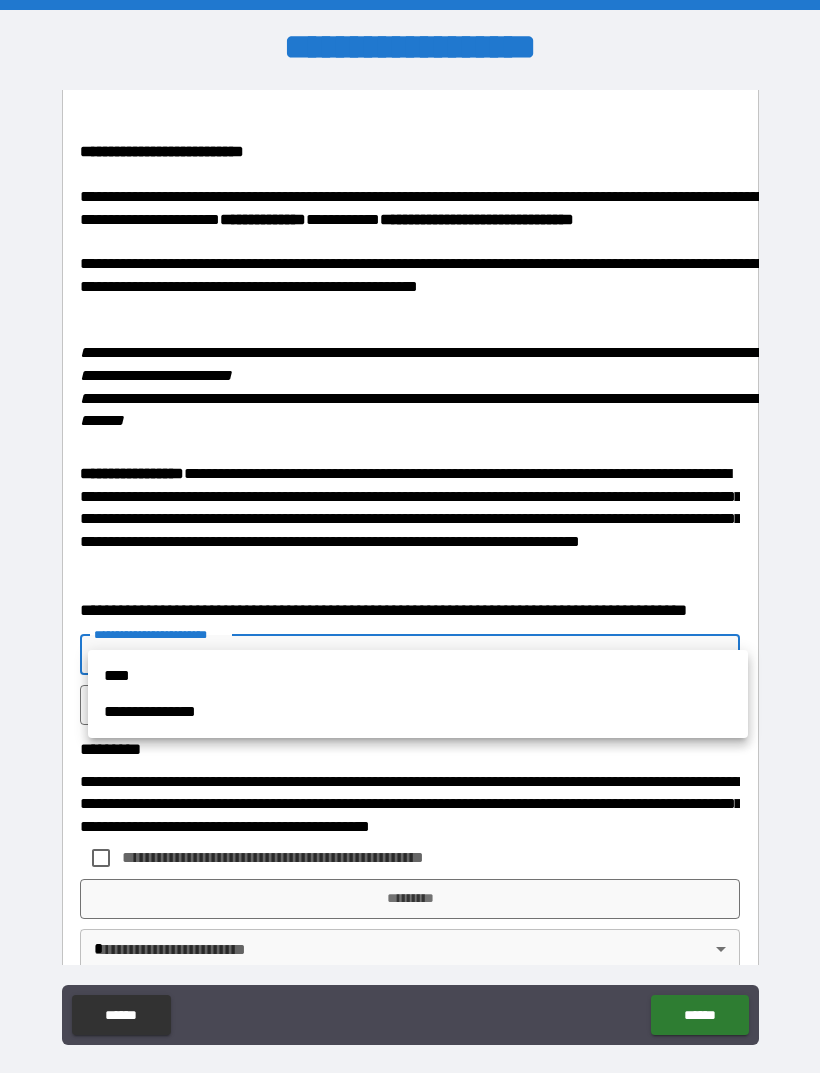 click on "****" at bounding box center [418, 676] 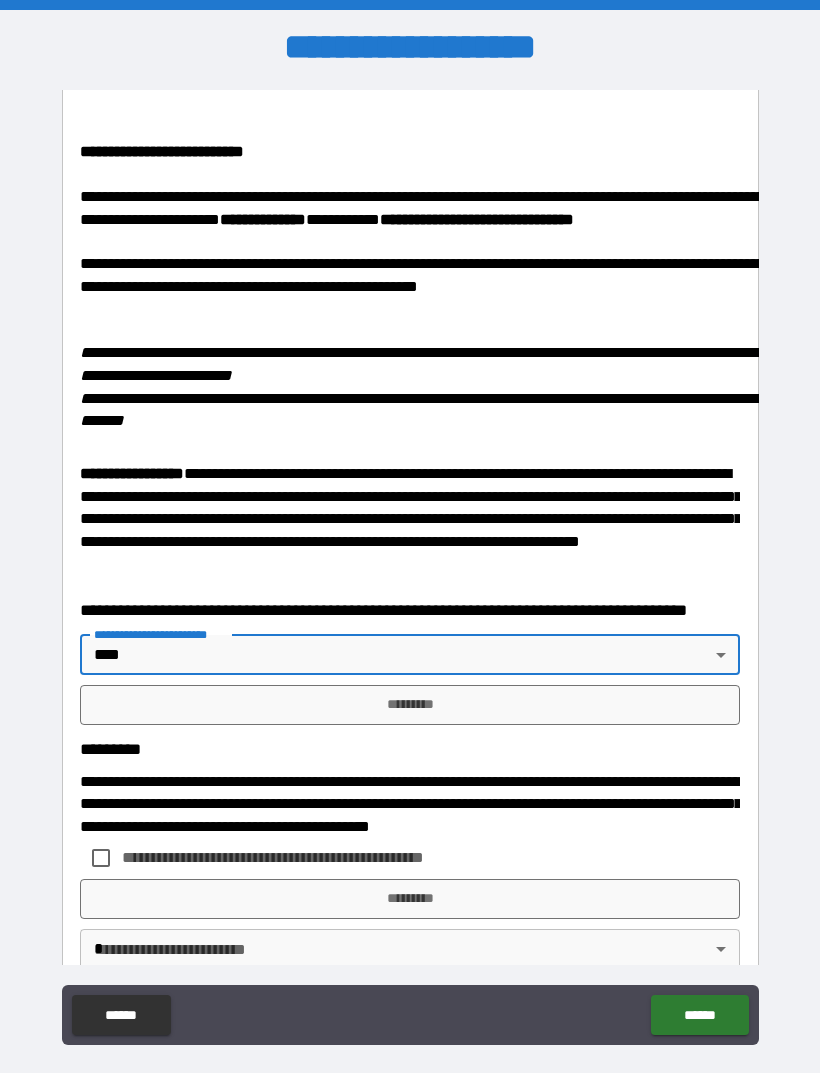 click on "*********" at bounding box center (410, 899) 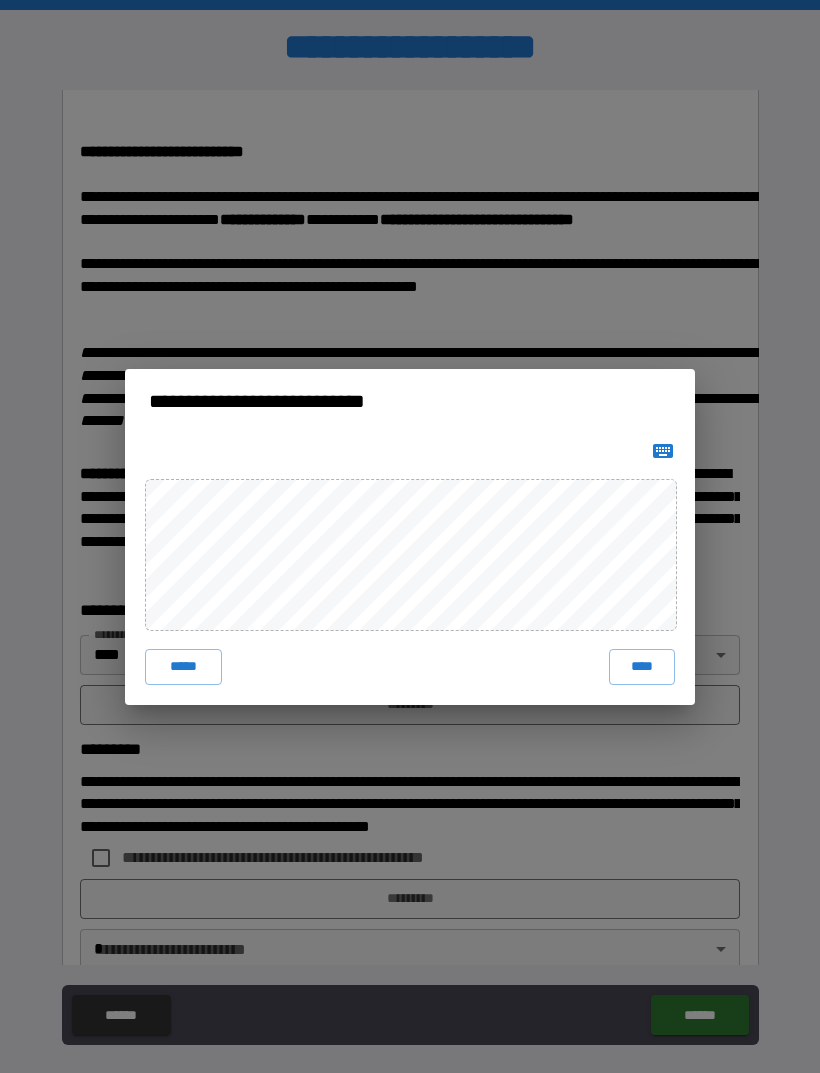 click on "*****" at bounding box center (183, 667) 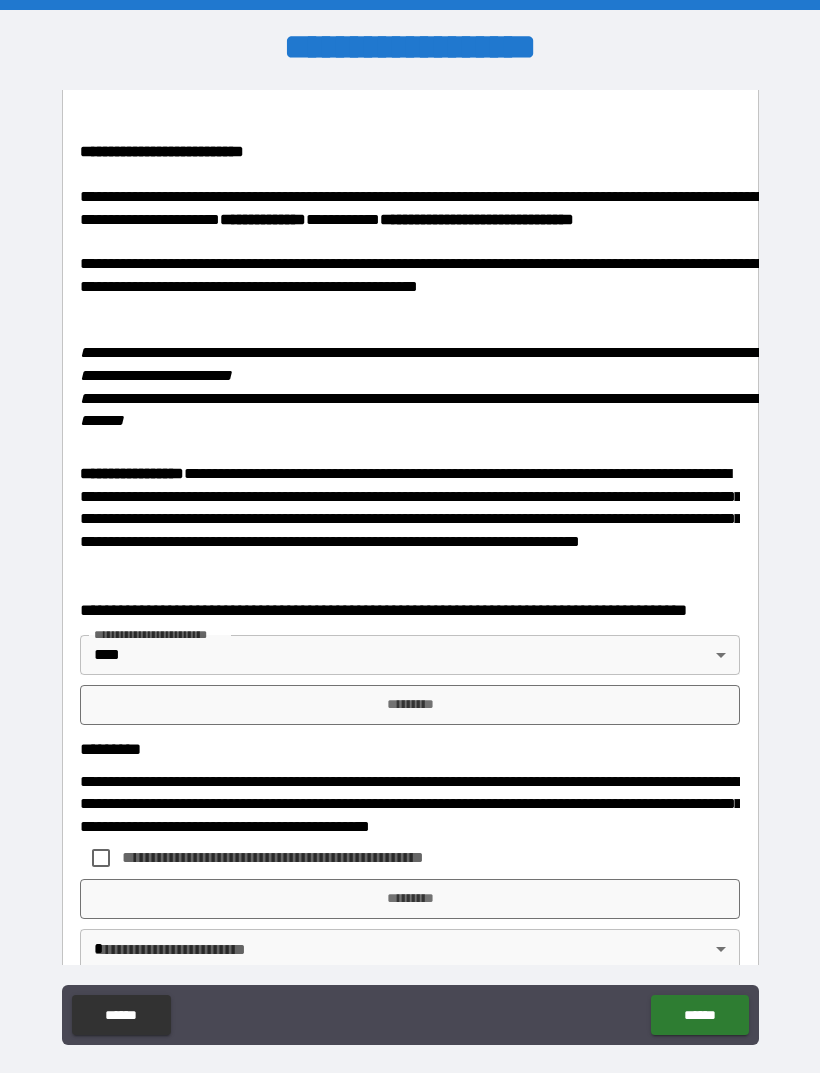 click on "**********" at bounding box center [410, 568] 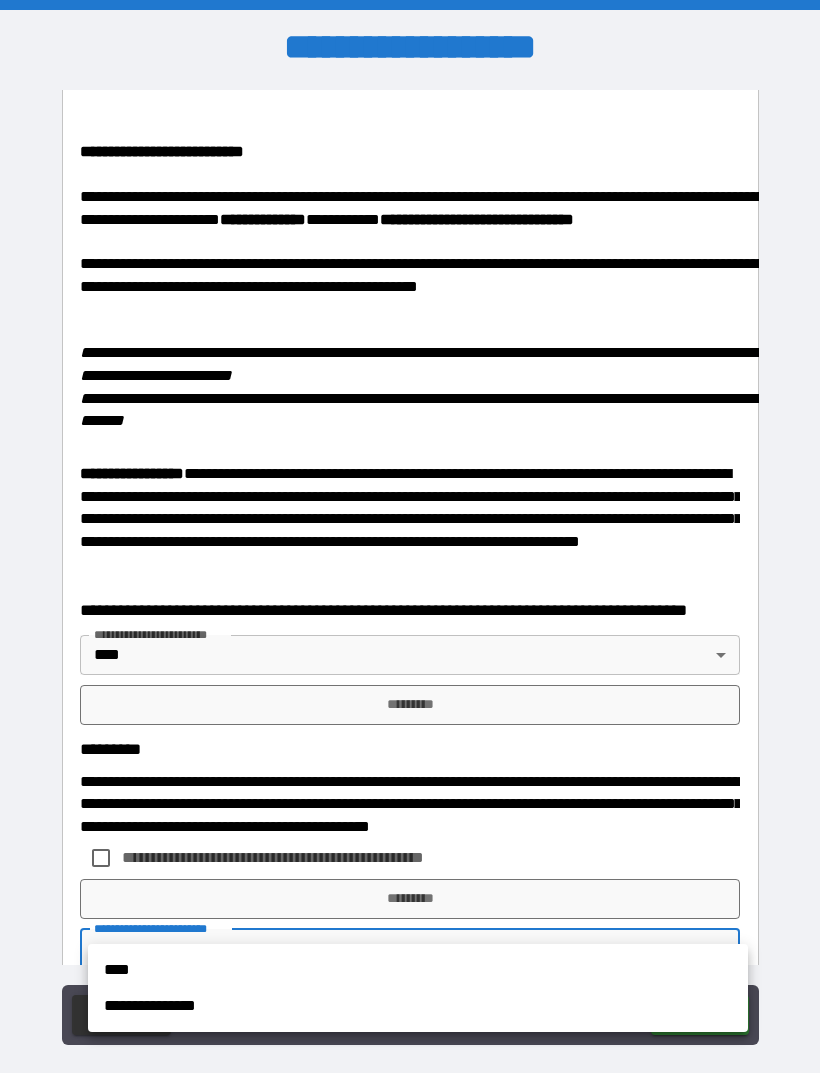 click on "****" at bounding box center (418, 970) 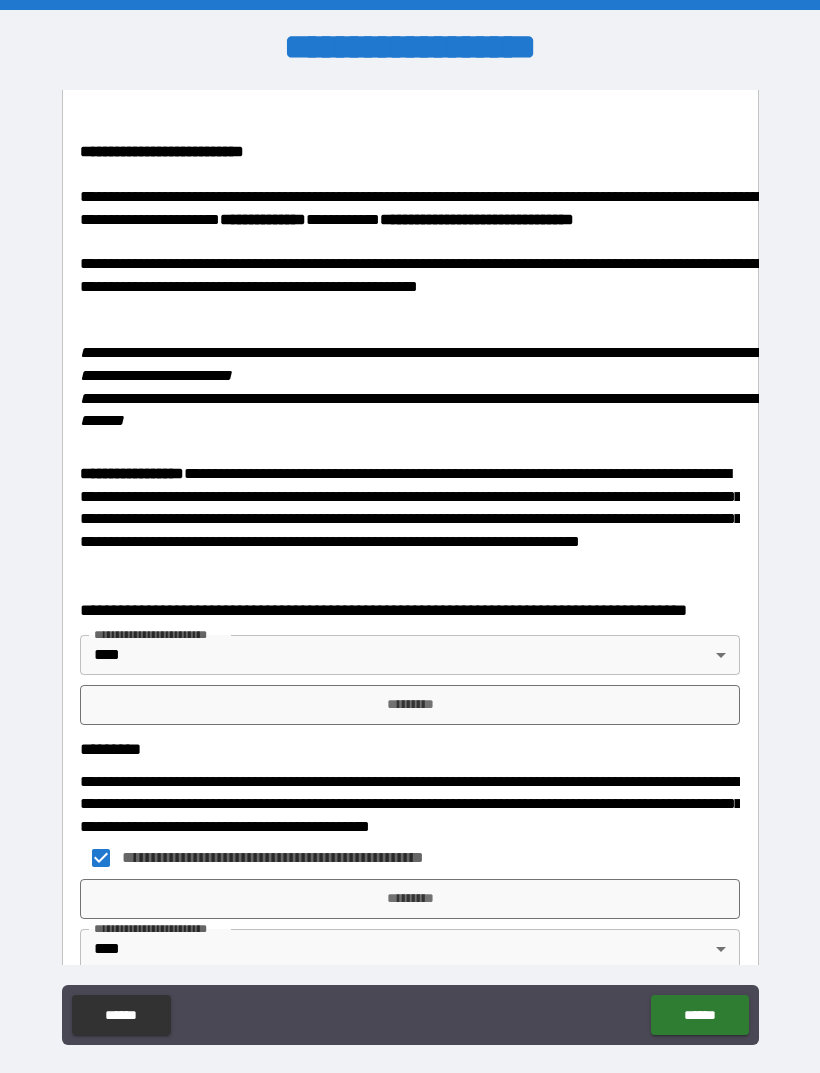 click on "*********" at bounding box center [410, 705] 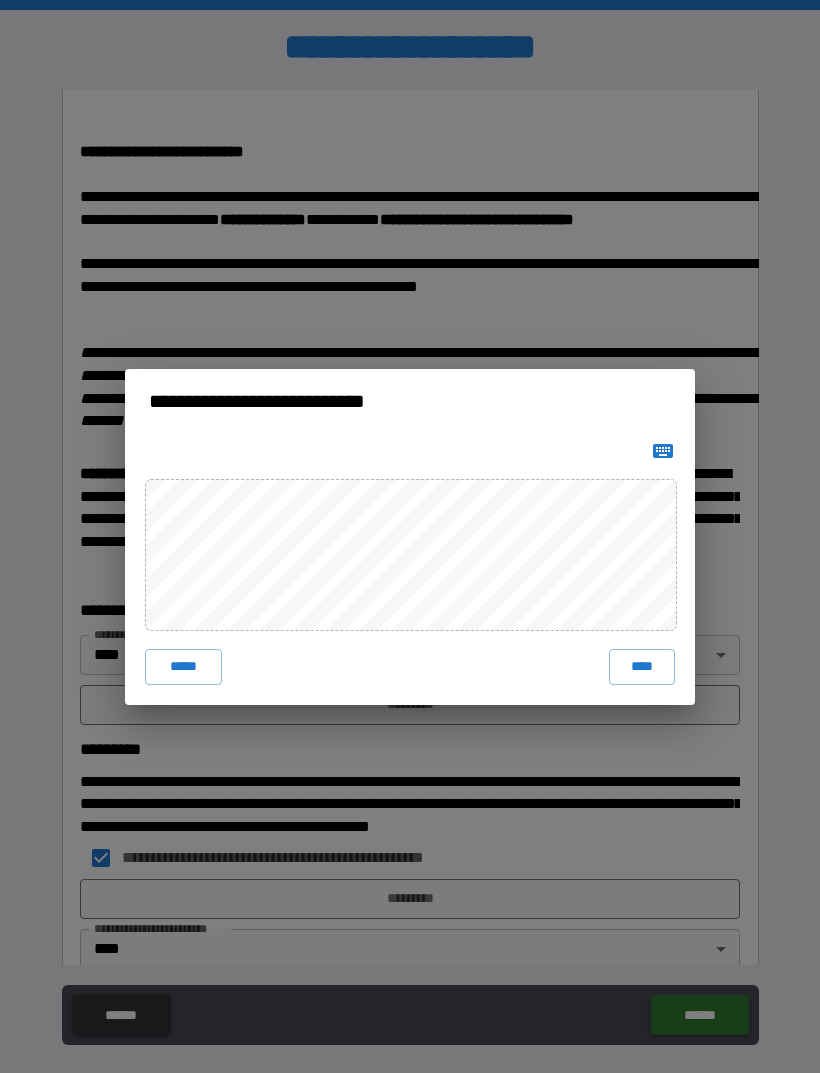 click on "****" at bounding box center [642, 667] 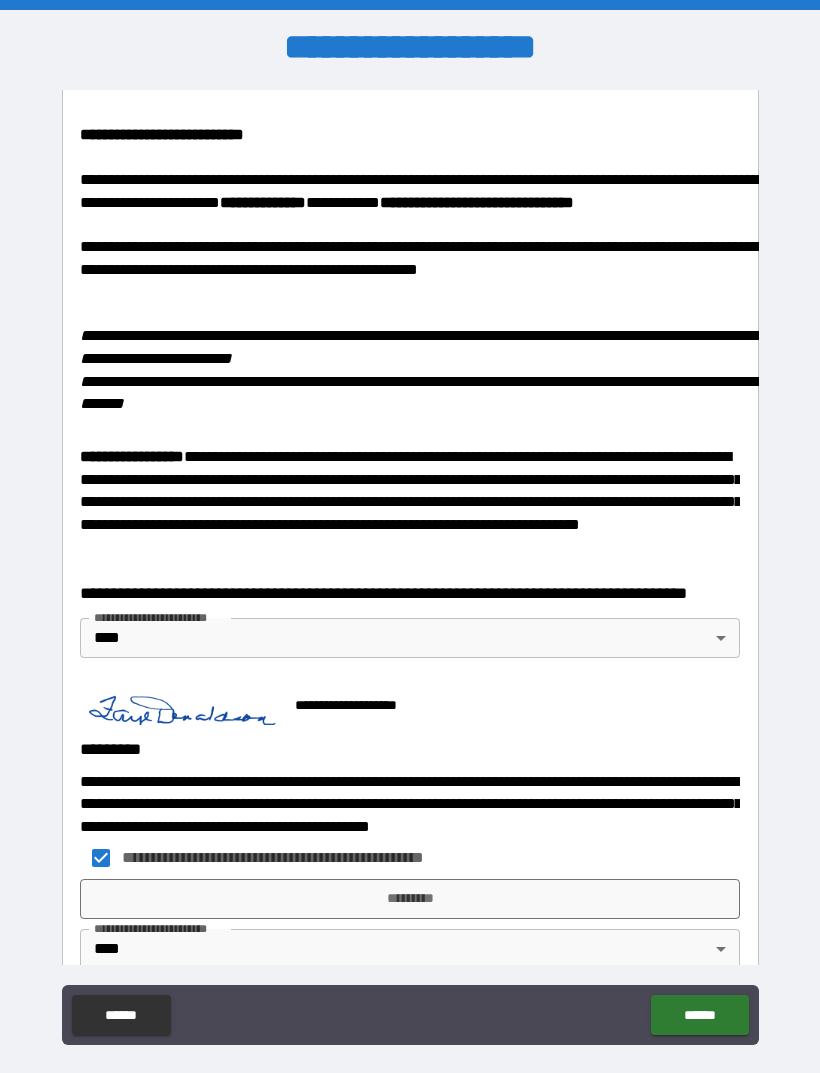 scroll, scrollTop: 3141, scrollLeft: 0, axis: vertical 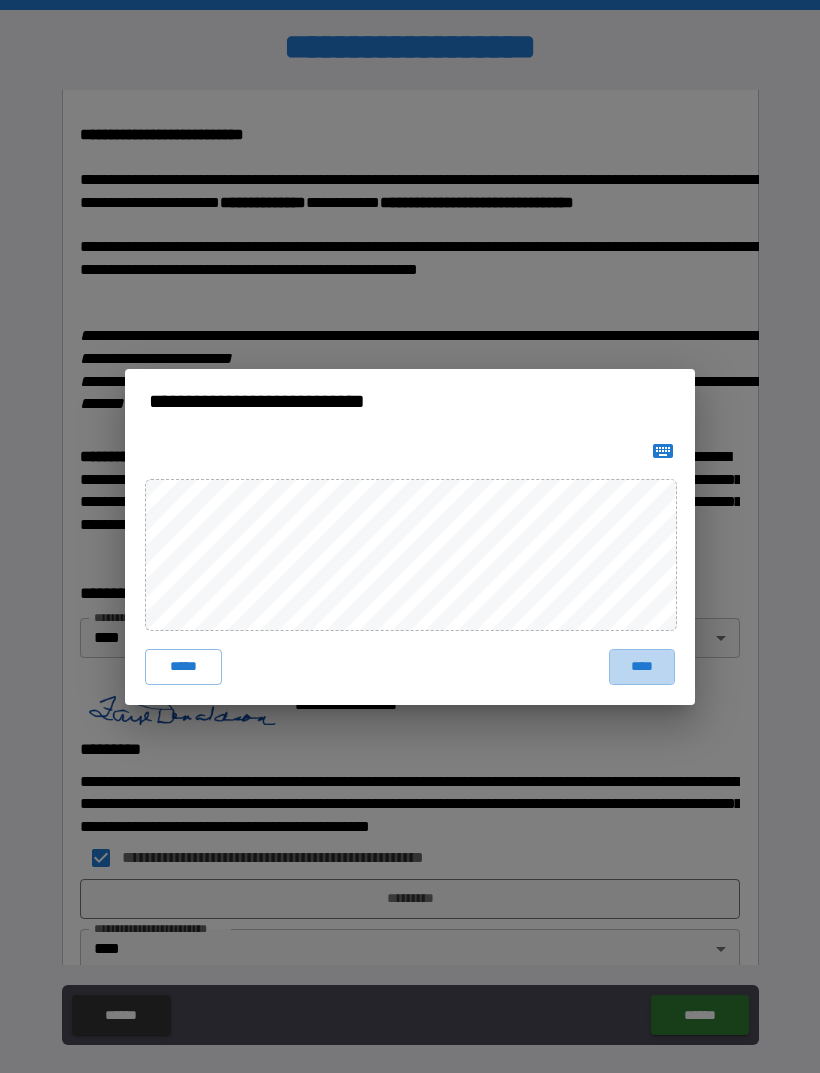 click on "****" at bounding box center [642, 667] 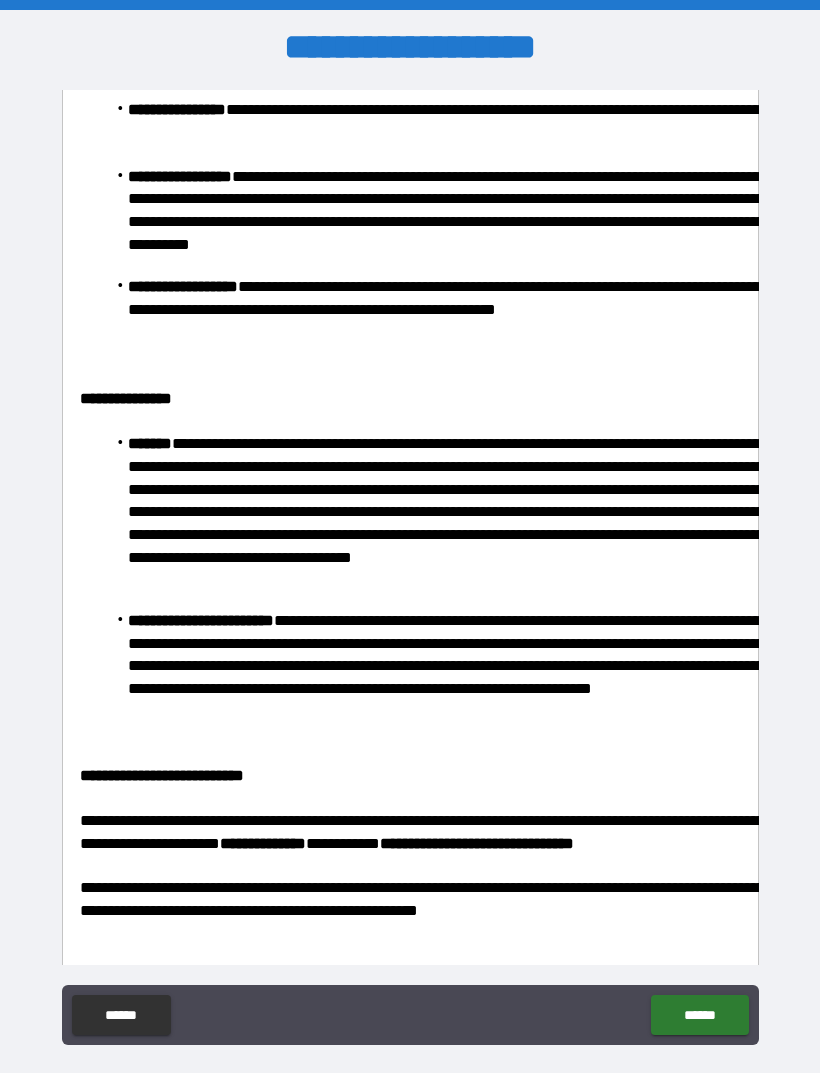scroll, scrollTop: 2493, scrollLeft: 0, axis: vertical 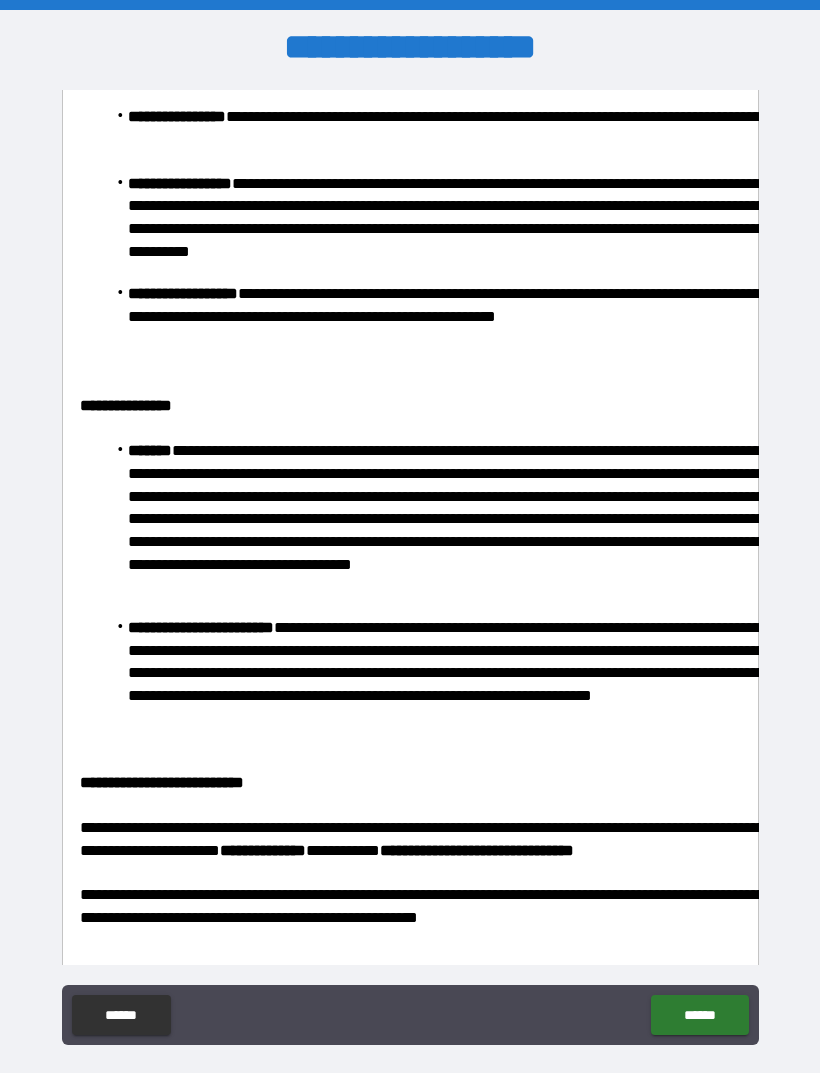 click on "******" at bounding box center [699, 1015] 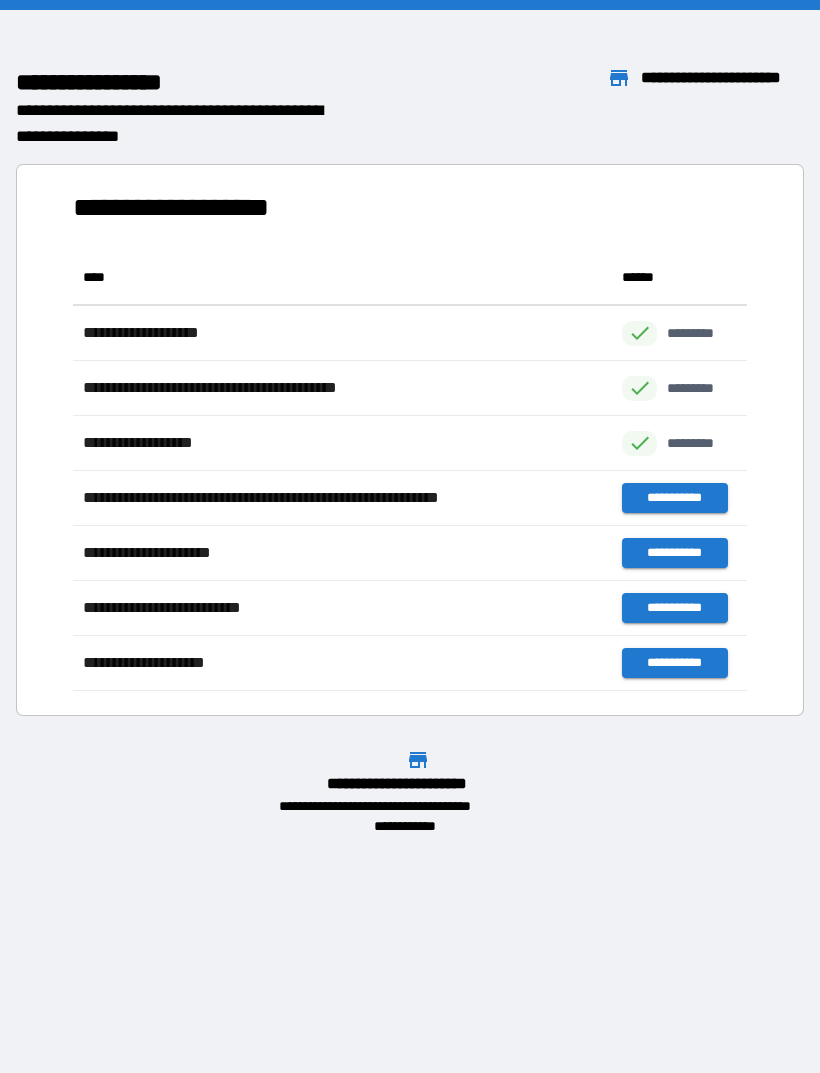 scroll, scrollTop: 441, scrollLeft: 674, axis: both 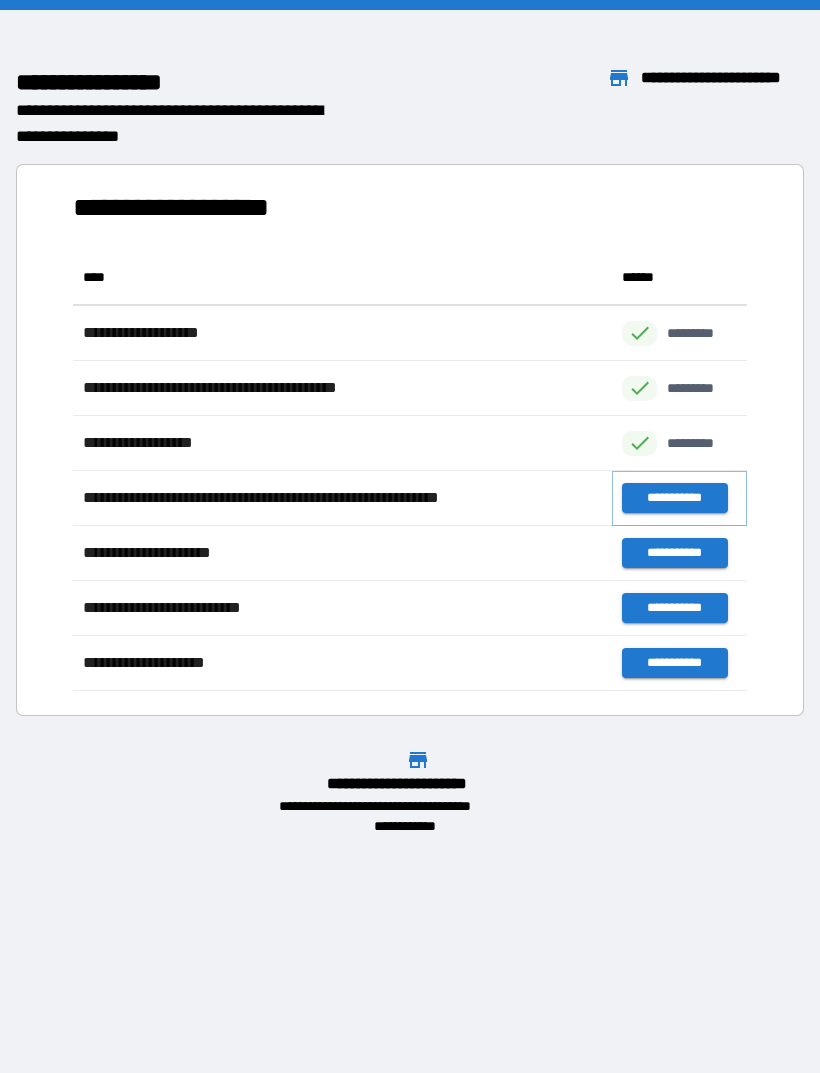 click on "**********" at bounding box center (674, 498) 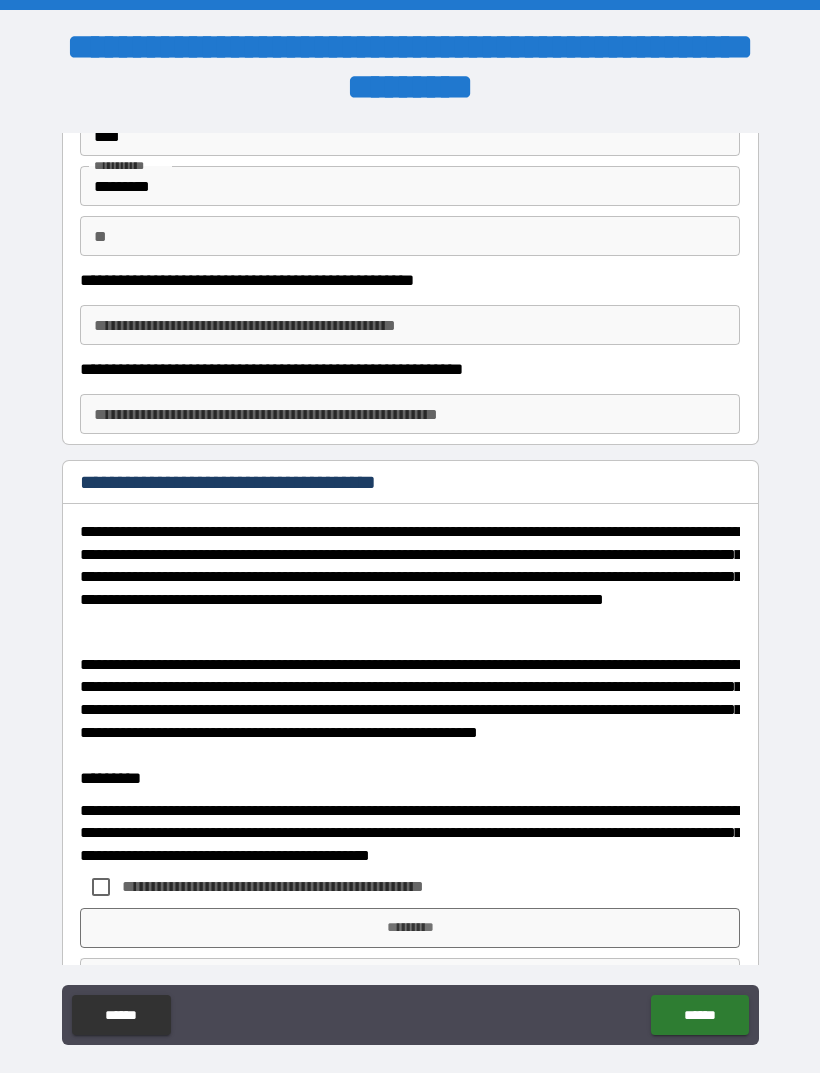 scroll, scrollTop: 91, scrollLeft: 0, axis: vertical 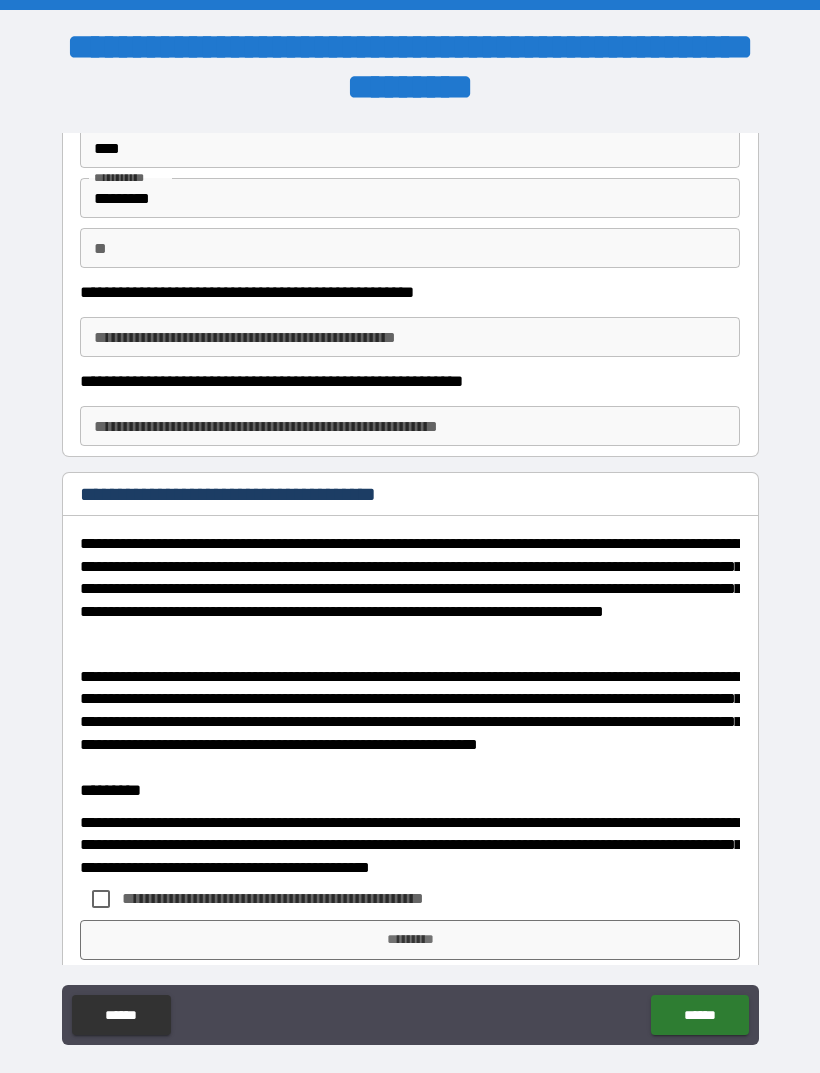 click on "**********" at bounding box center [410, 337] 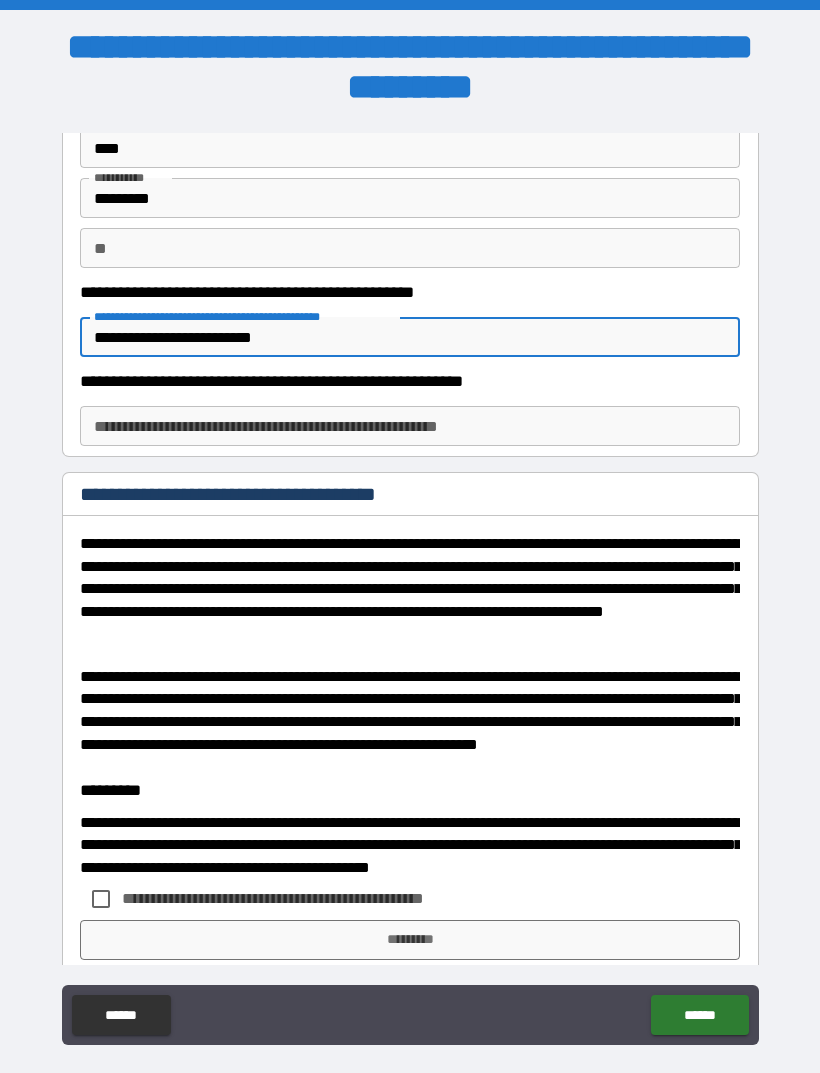 click on "**********" at bounding box center (410, 337) 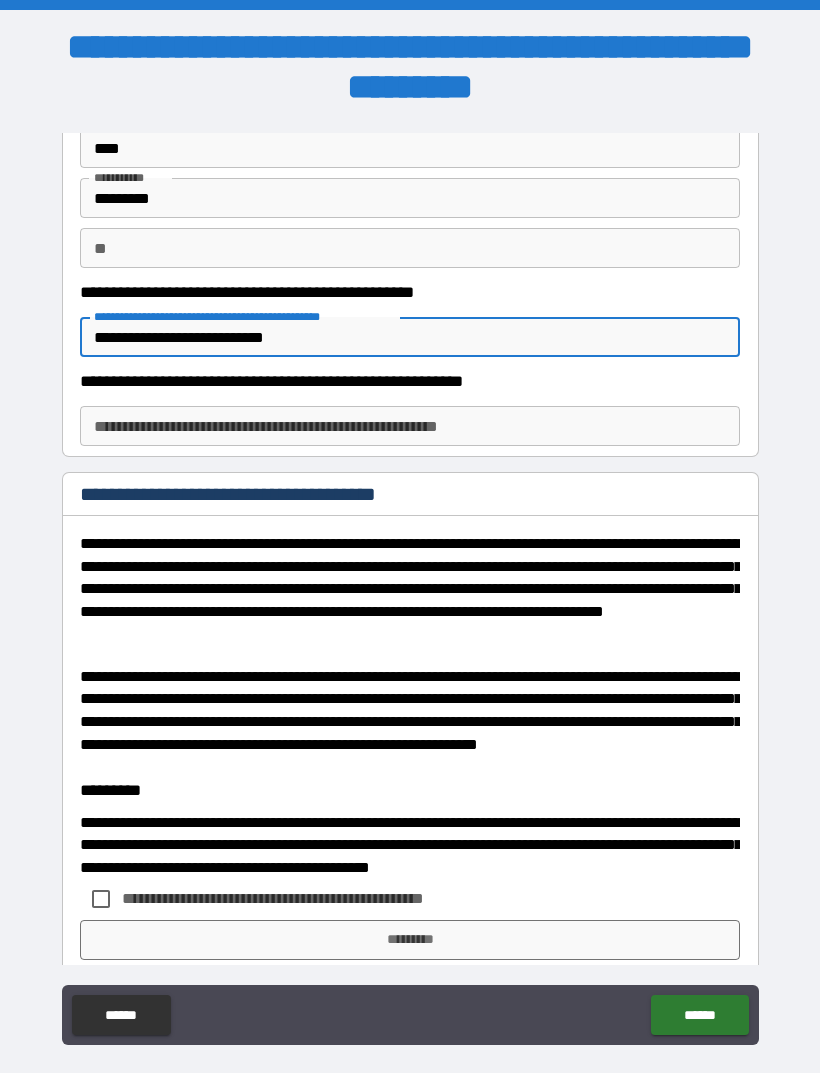 type on "**********" 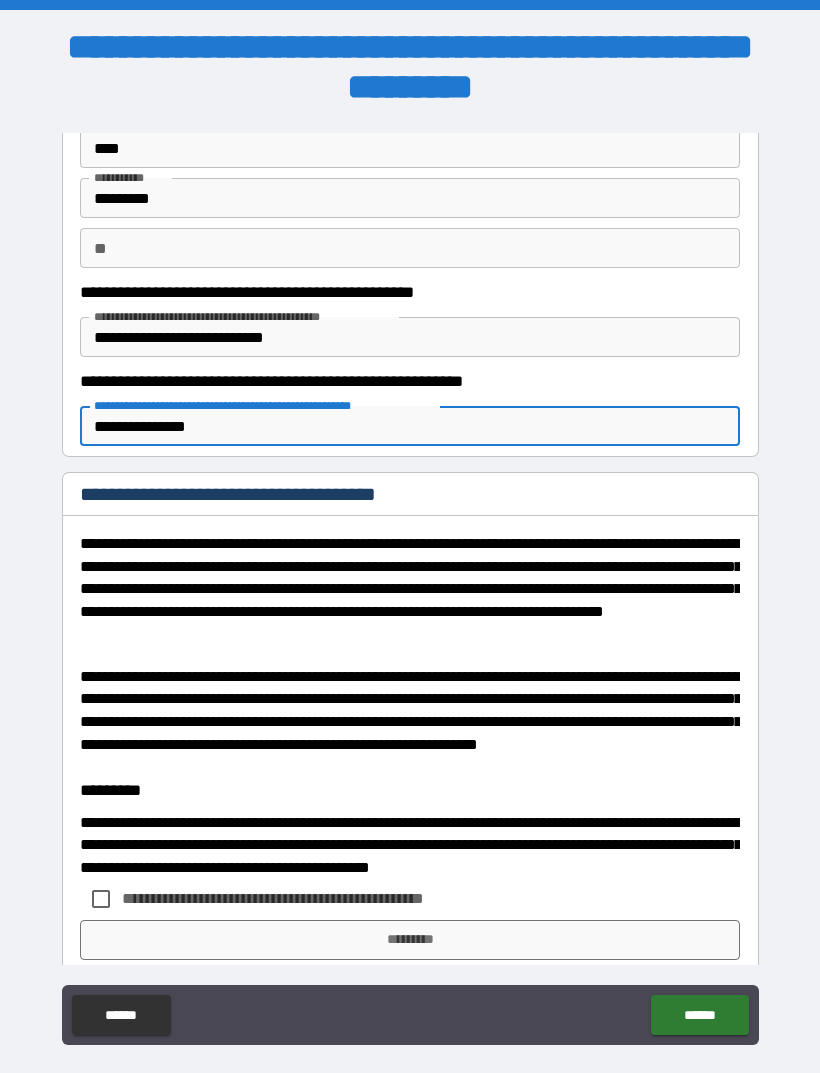 type on "**********" 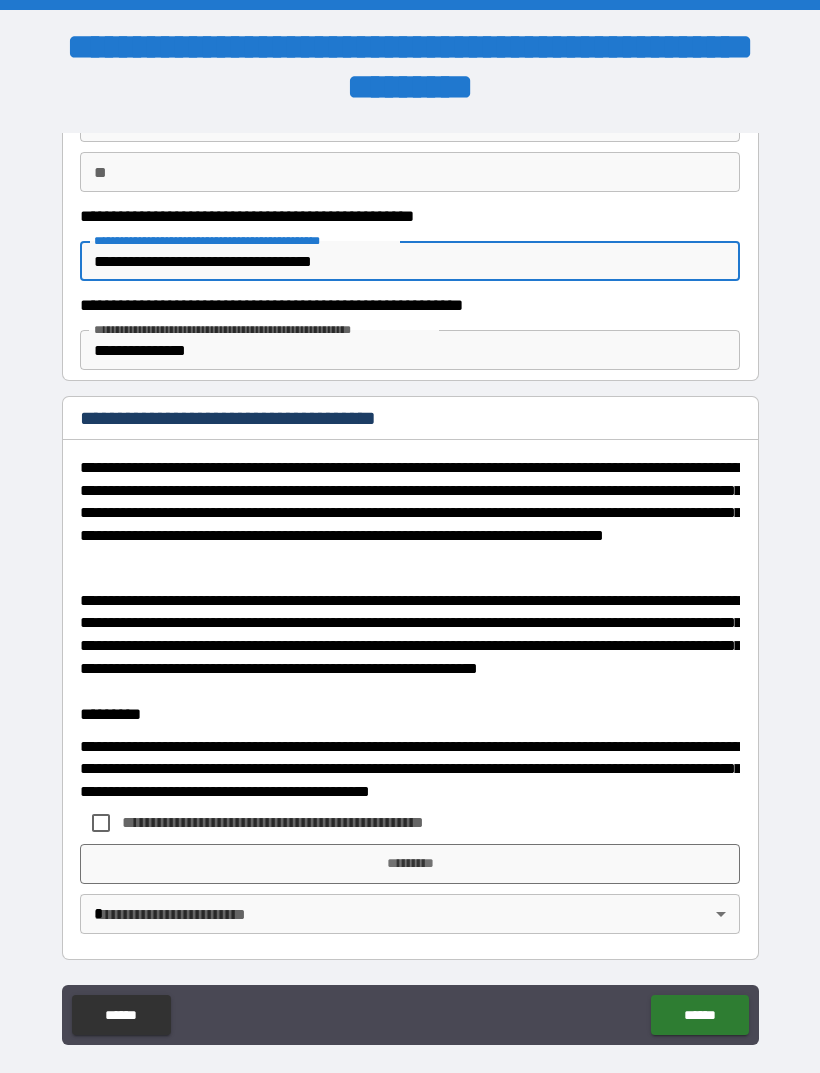 scroll, scrollTop: 166, scrollLeft: 0, axis: vertical 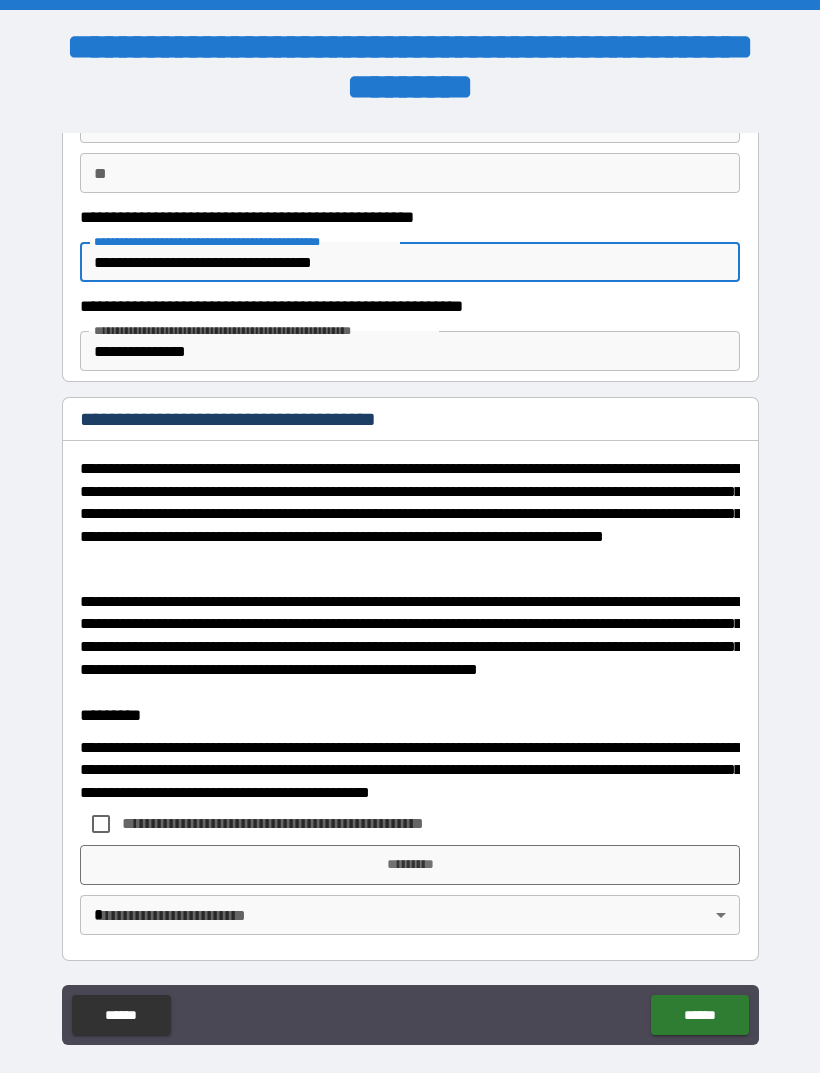 type on "**********" 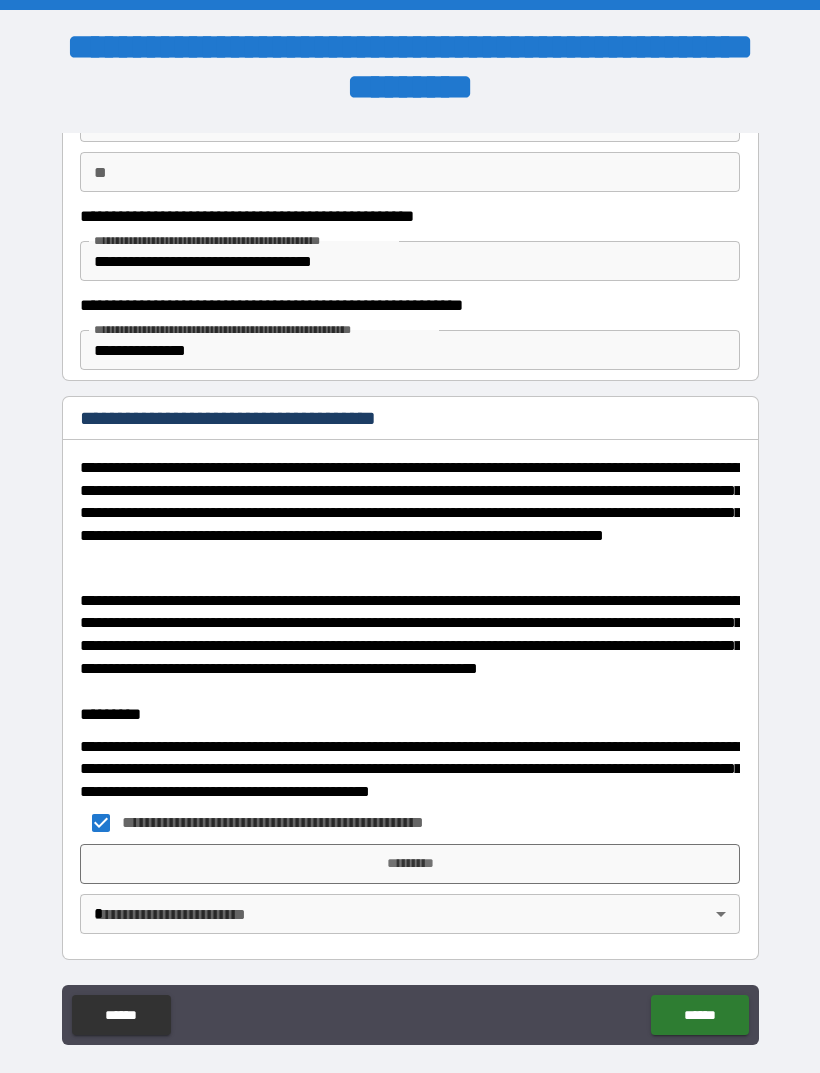 scroll, scrollTop: 166, scrollLeft: 0, axis: vertical 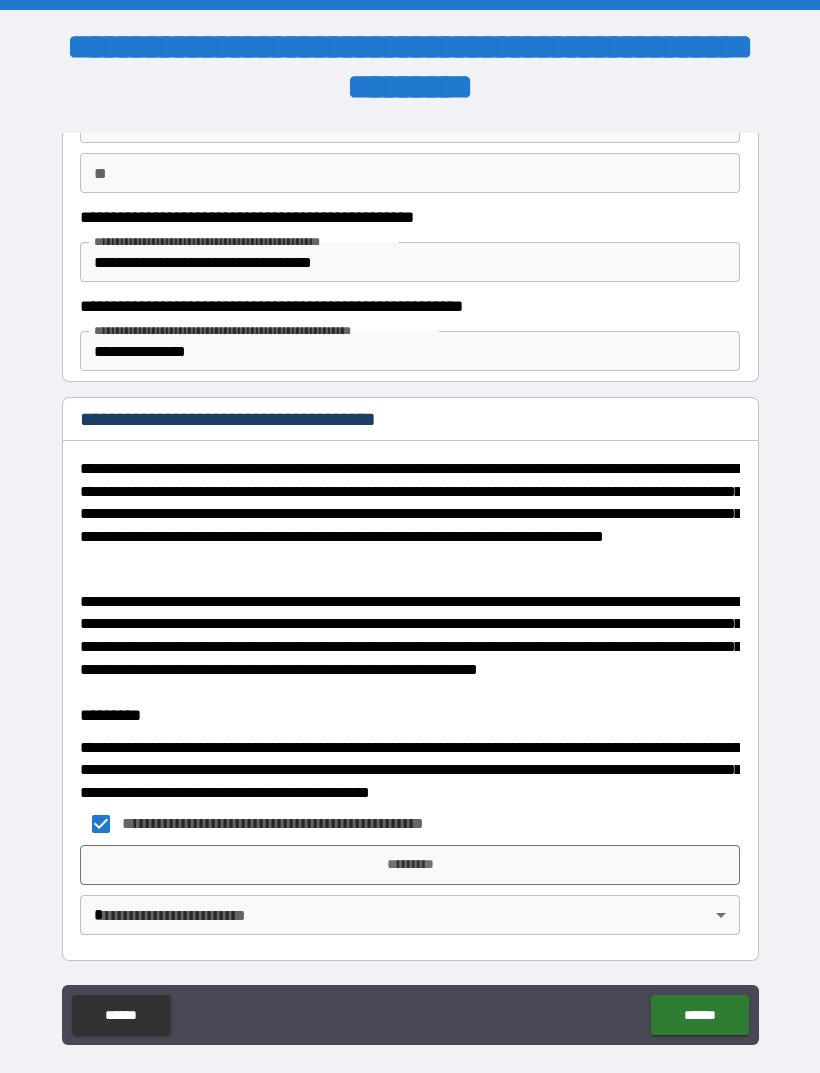 click on "*********" at bounding box center [410, 865] 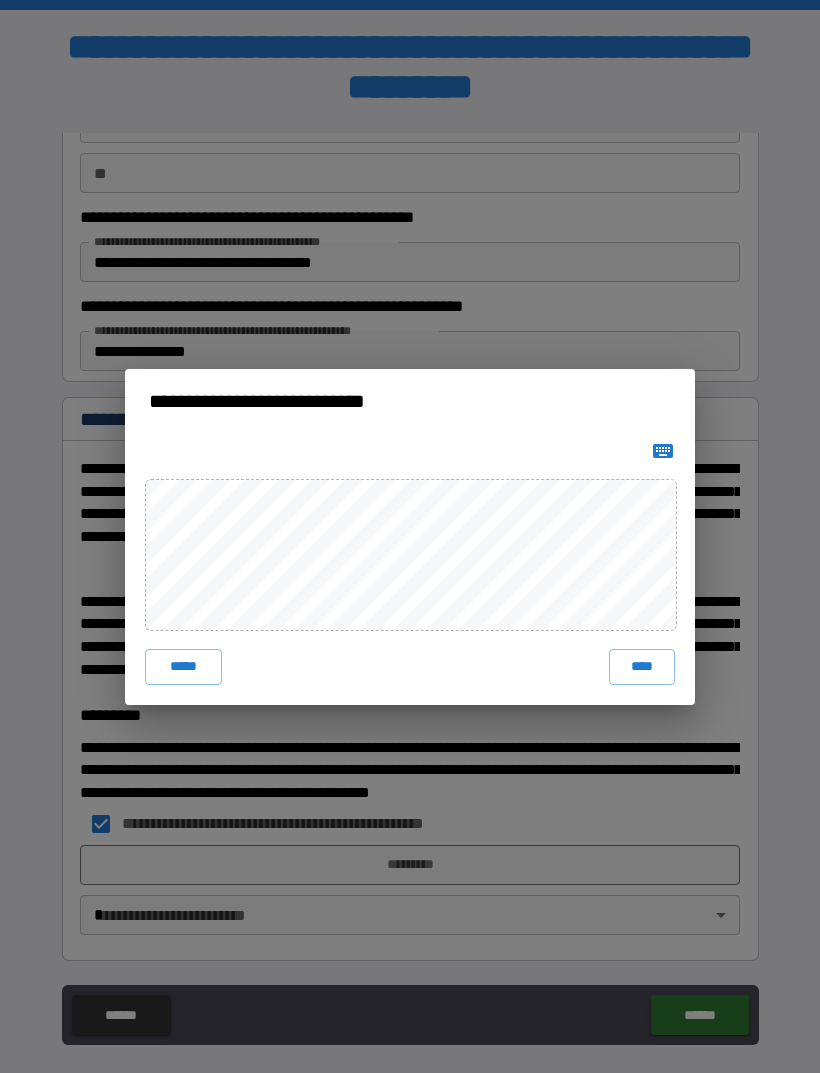 click on "****" at bounding box center (642, 667) 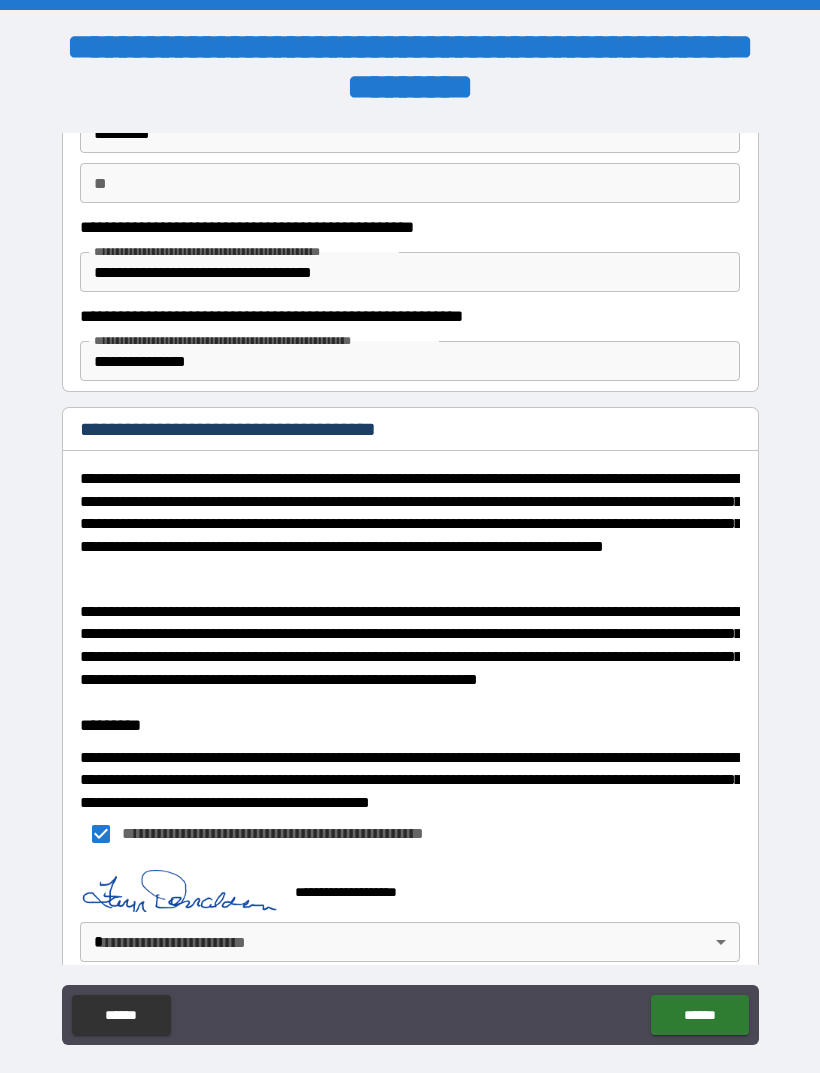 click on "**********" at bounding box center (410, 568) 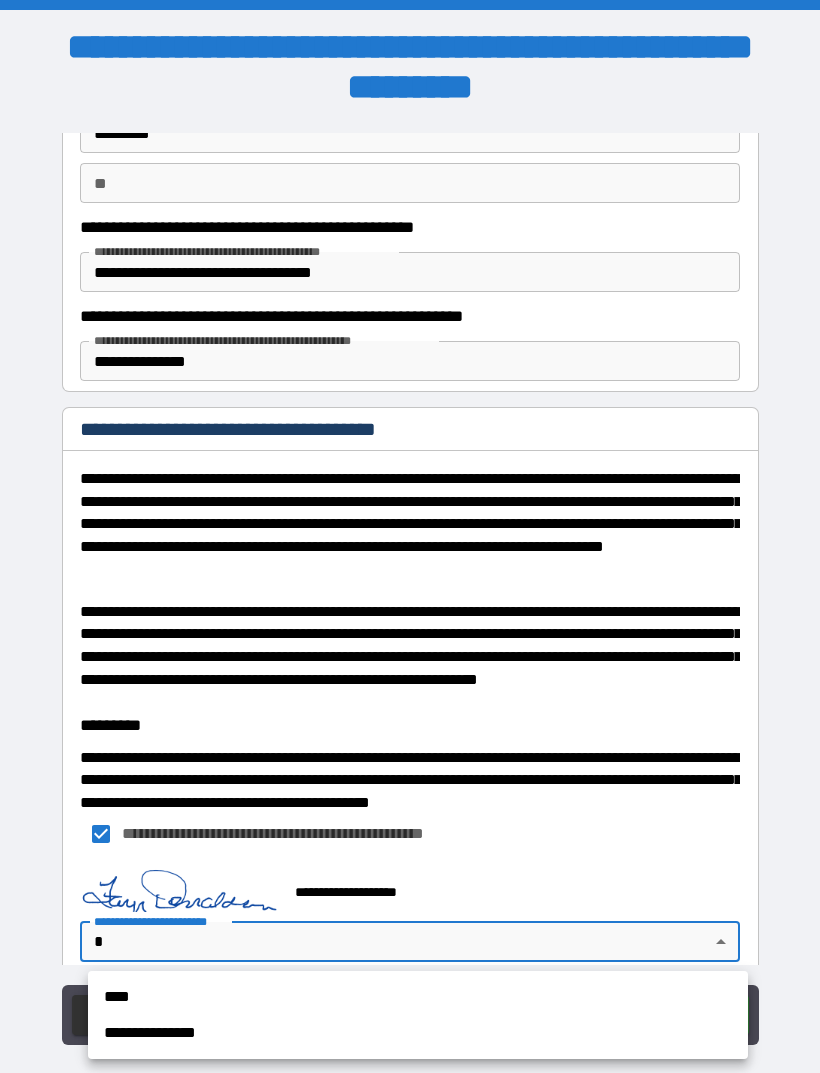 click on "****" at bounding box center (418, 997) 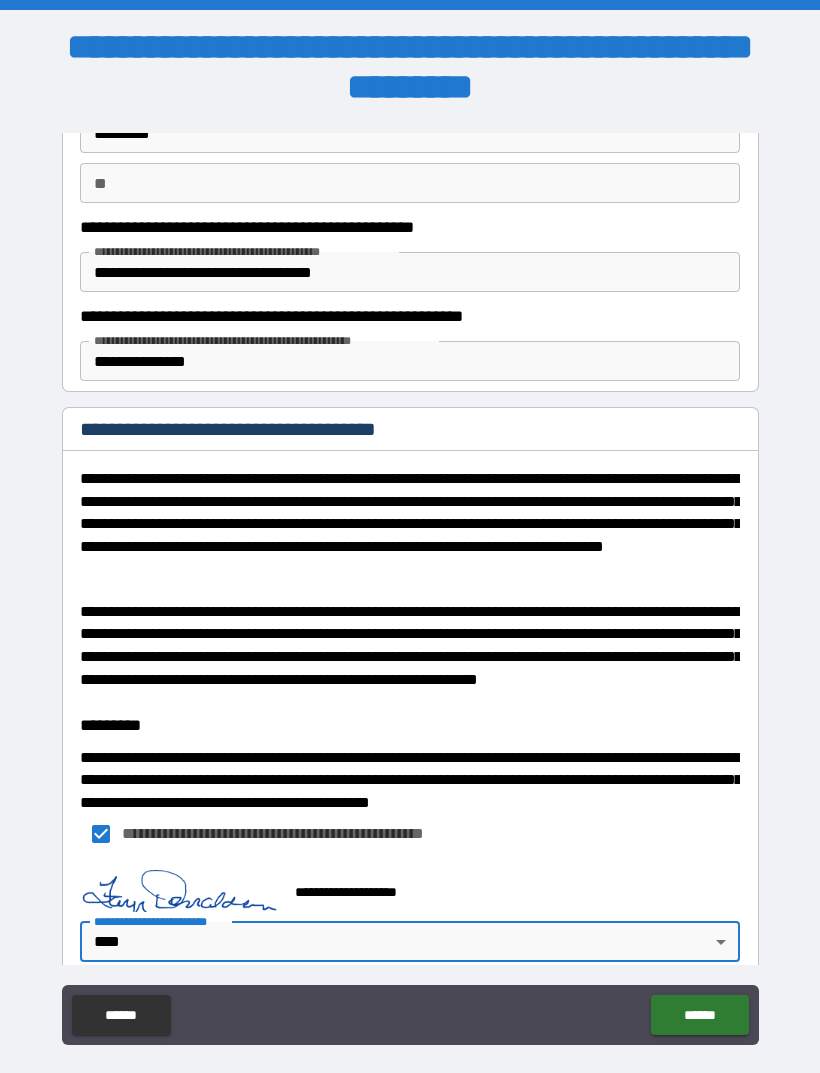 click on "******" at bounding box center (699, 1015) 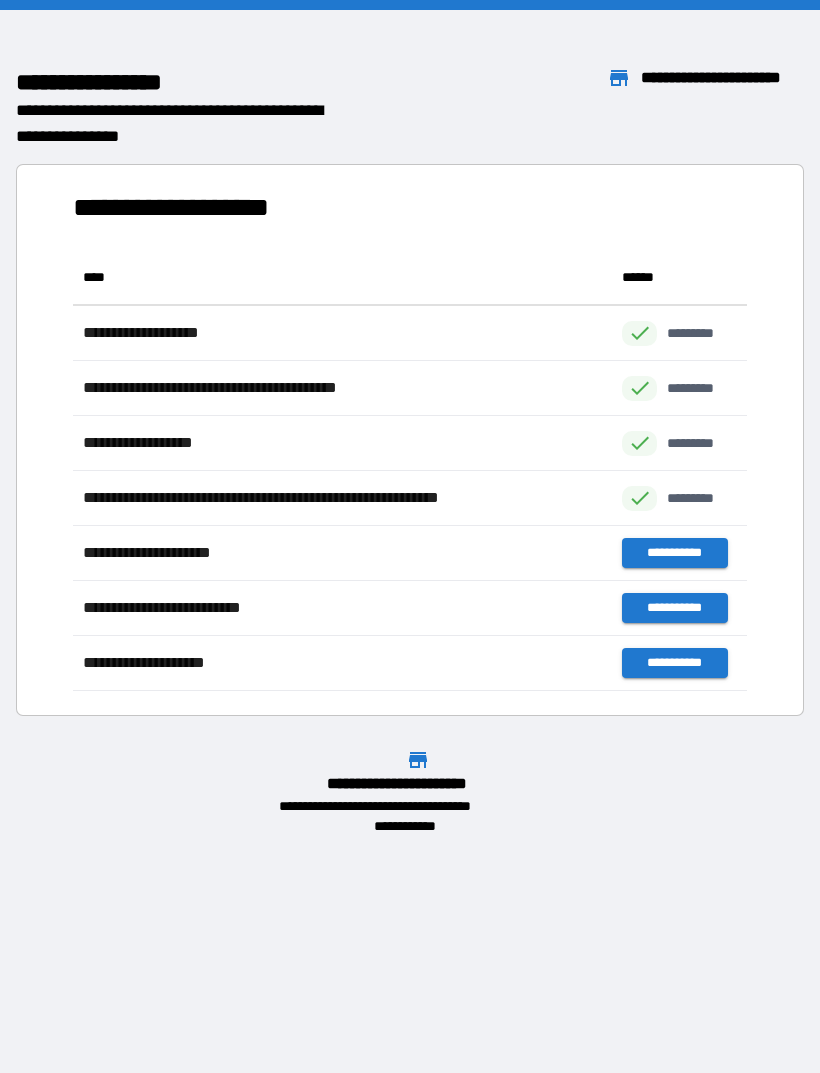 scroll, scrollTop: 441, scrollLeft: 674, axis: both 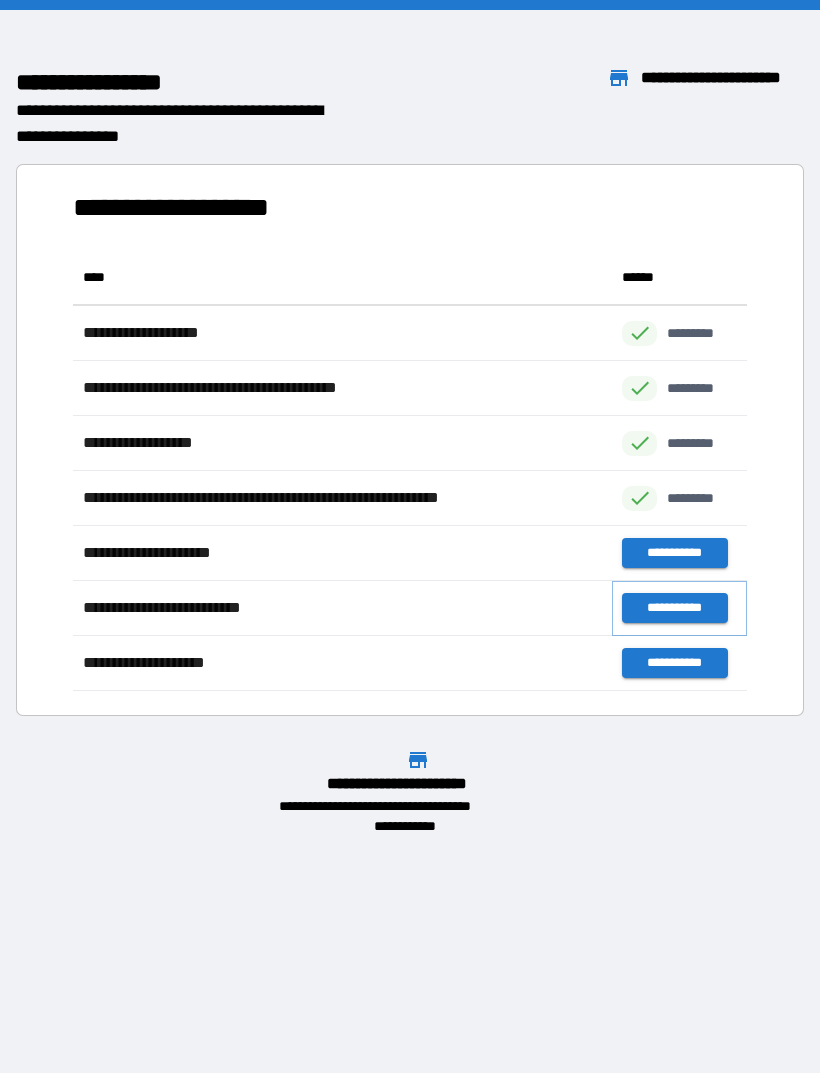 click on "**********" at bounding box center [674, 608] 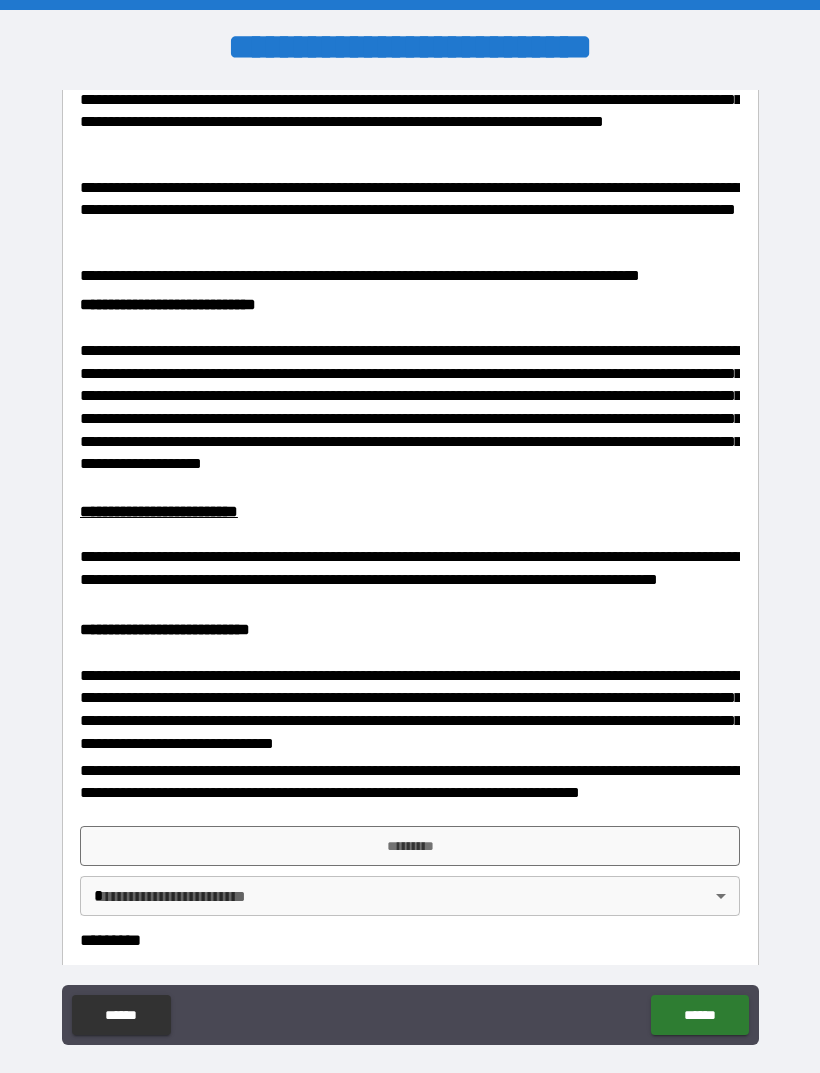 scroll, scrollTop: 539, scrollLeft: 0, axis: vertical 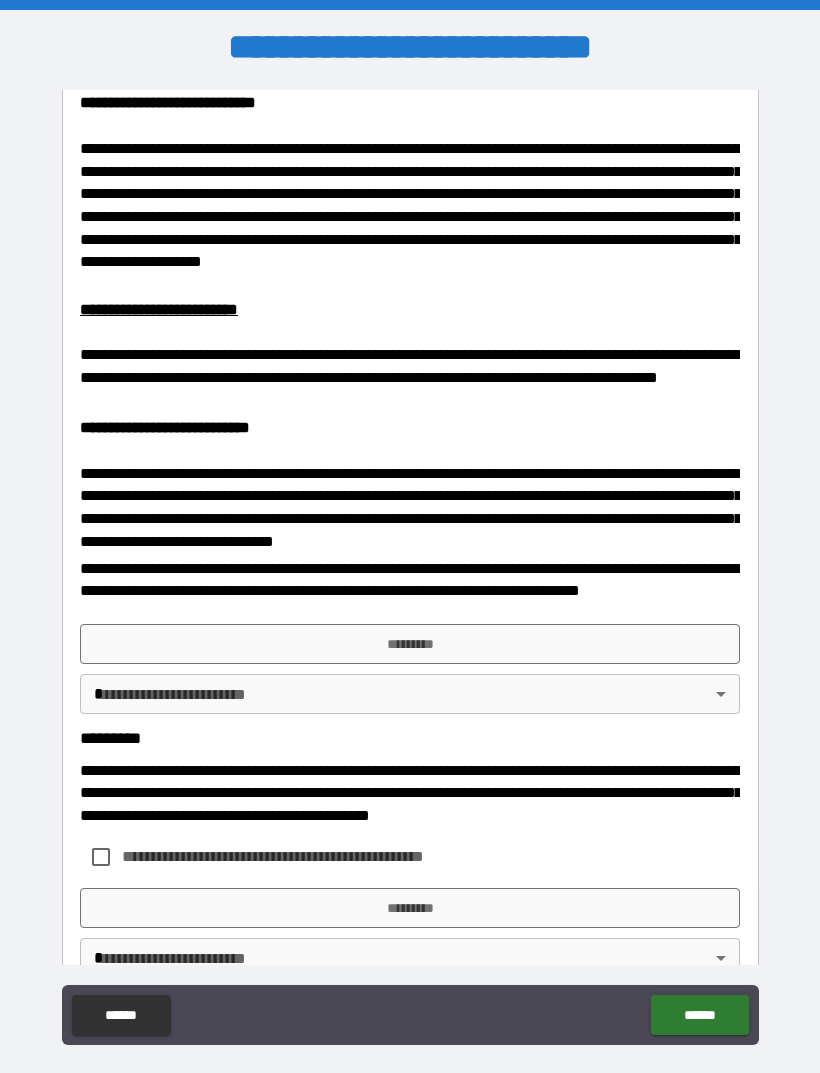 click on "**********" at bounding box center (410, 568) 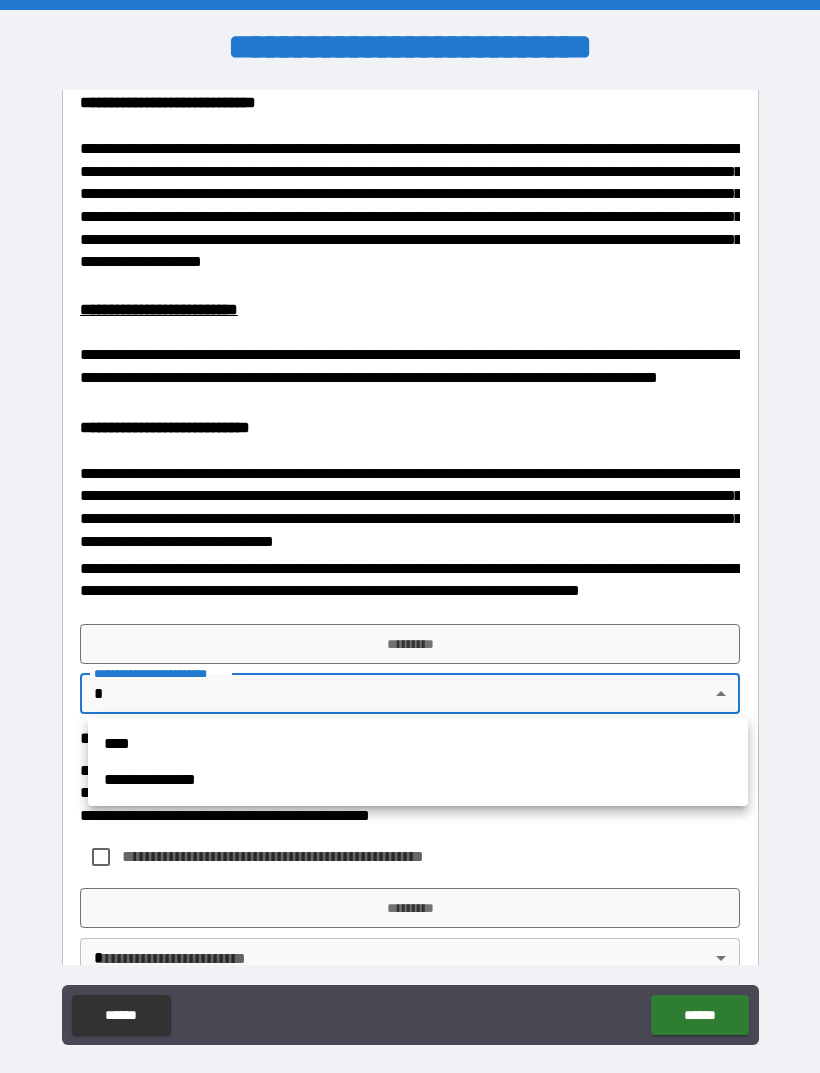 click on "****" at bounding box center (418, 744) 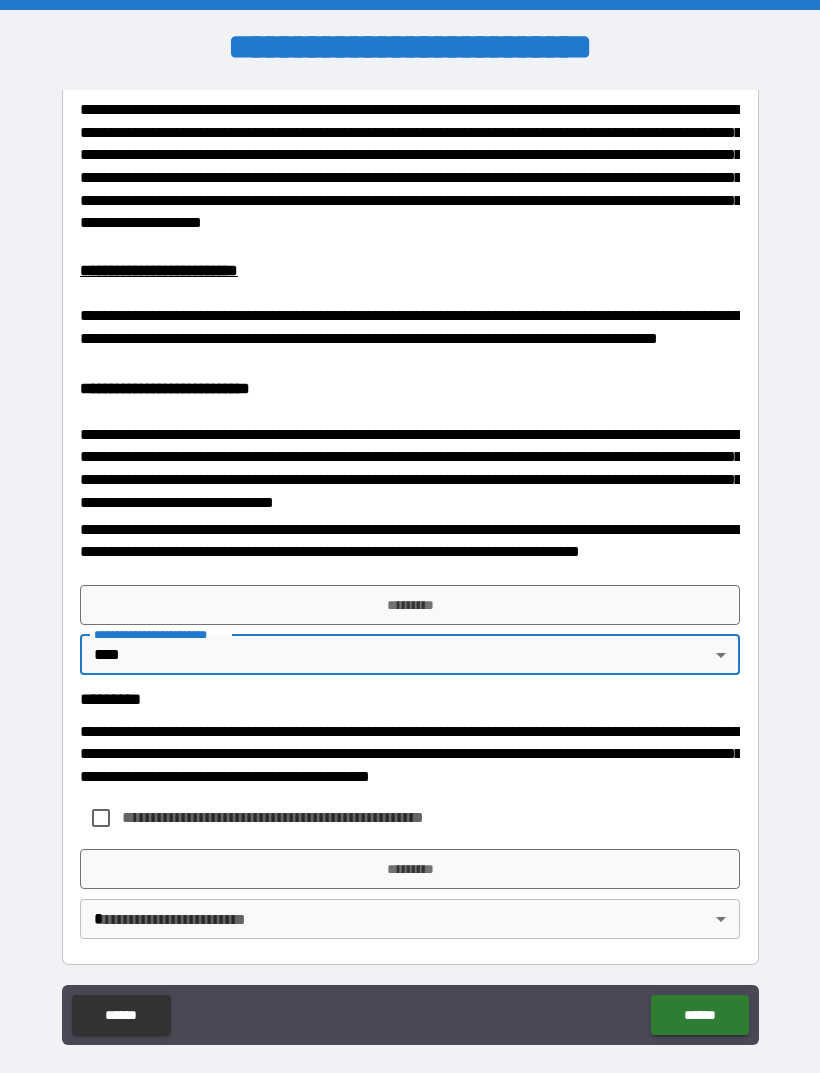 scroll, scrollTop: 577, scrollLeft: 0, axis: vertical 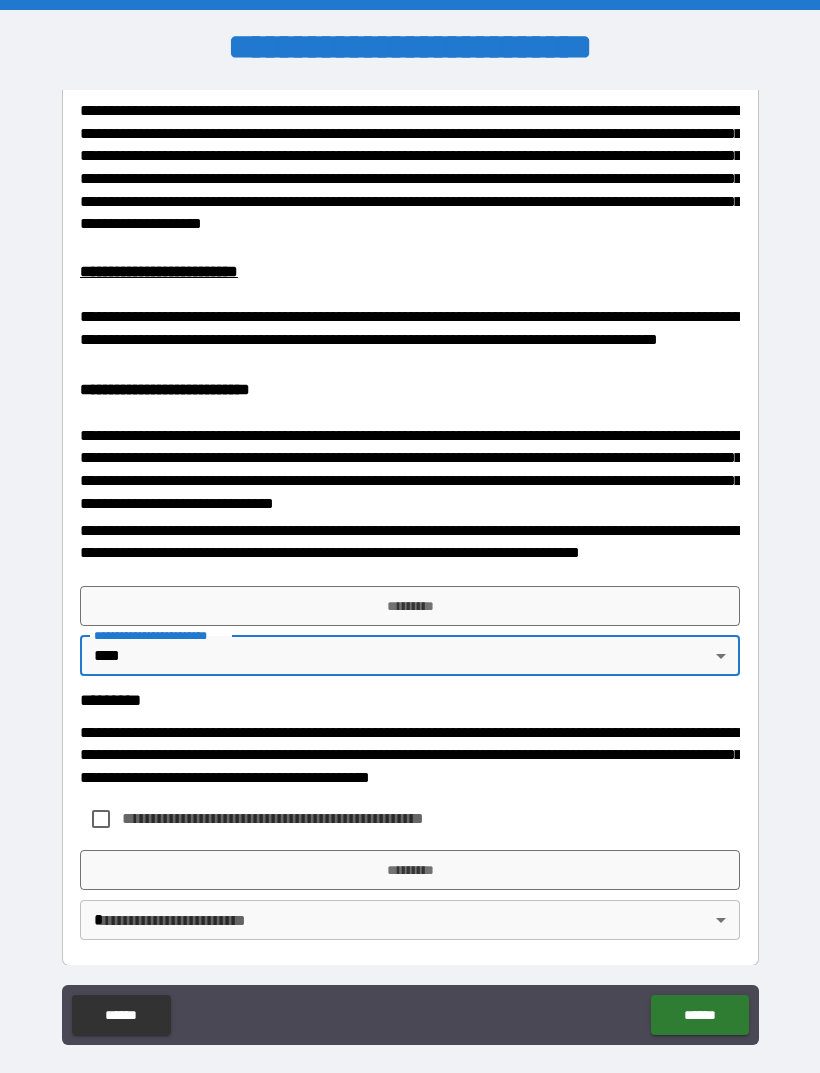 click on "*********" at bounding box center [410, 606] 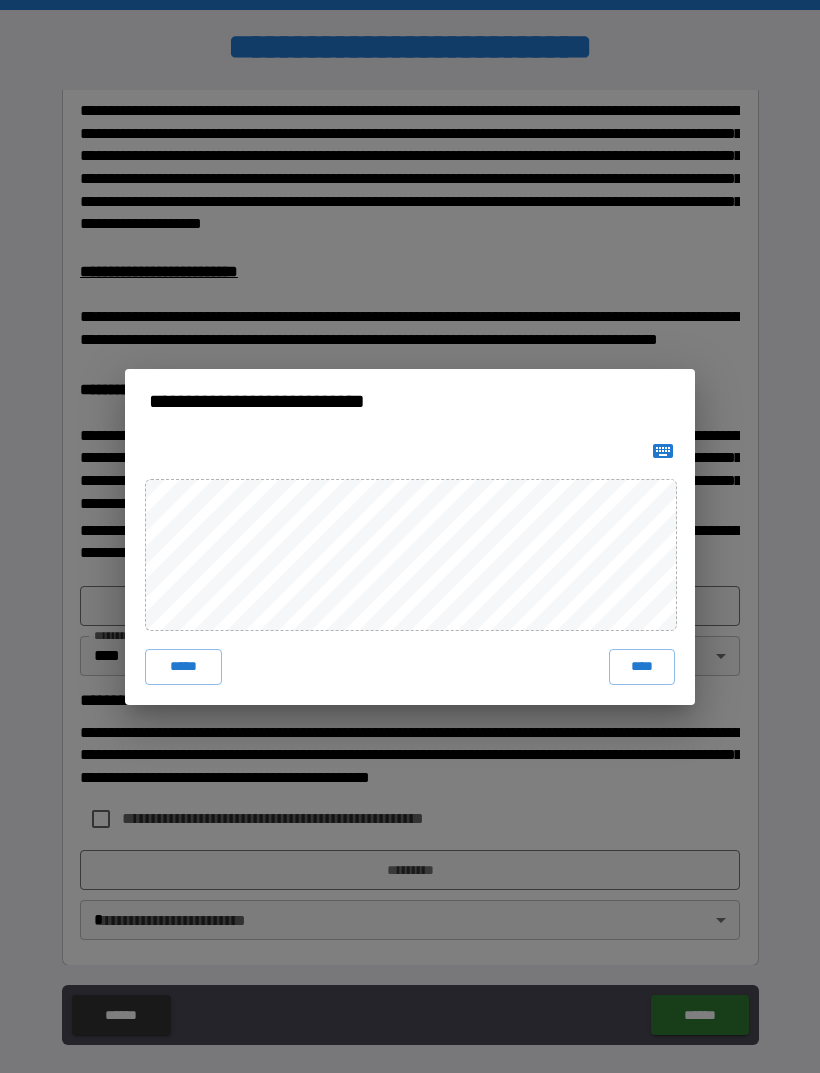 click on "****" at bounding box center (642, 667) 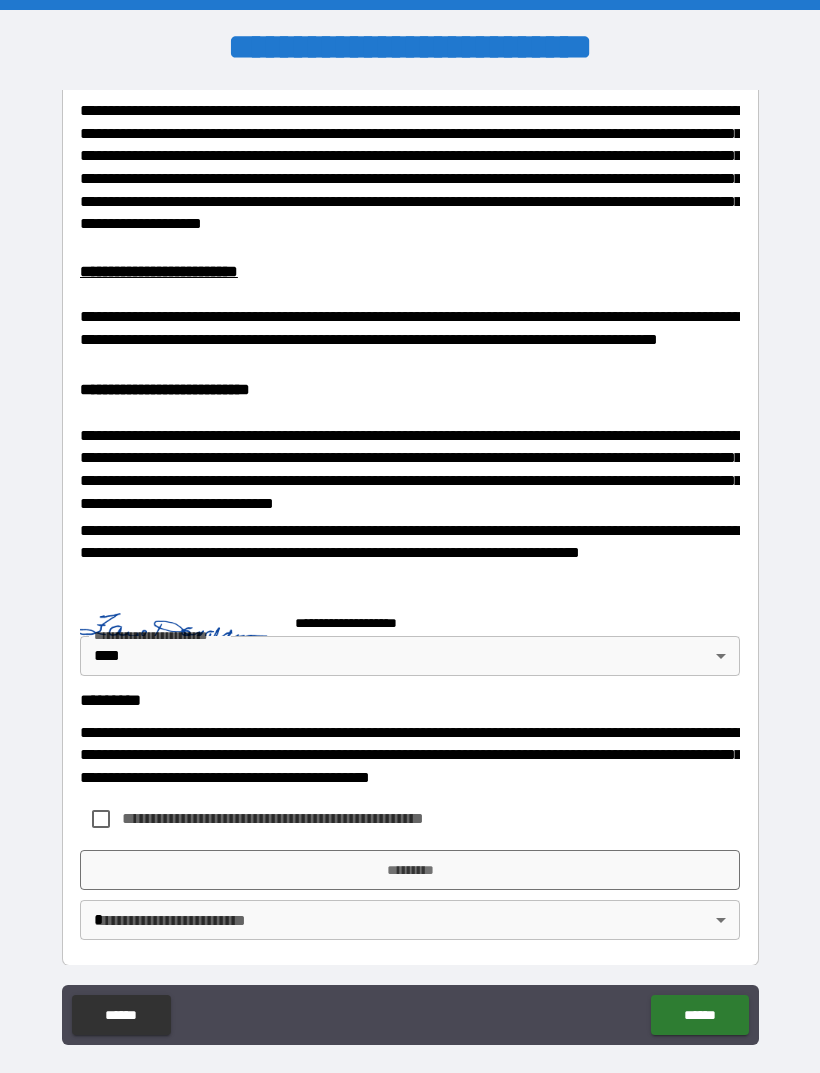 scroll, scrollTop: 567, scrollLeft: 0, axis: vertical 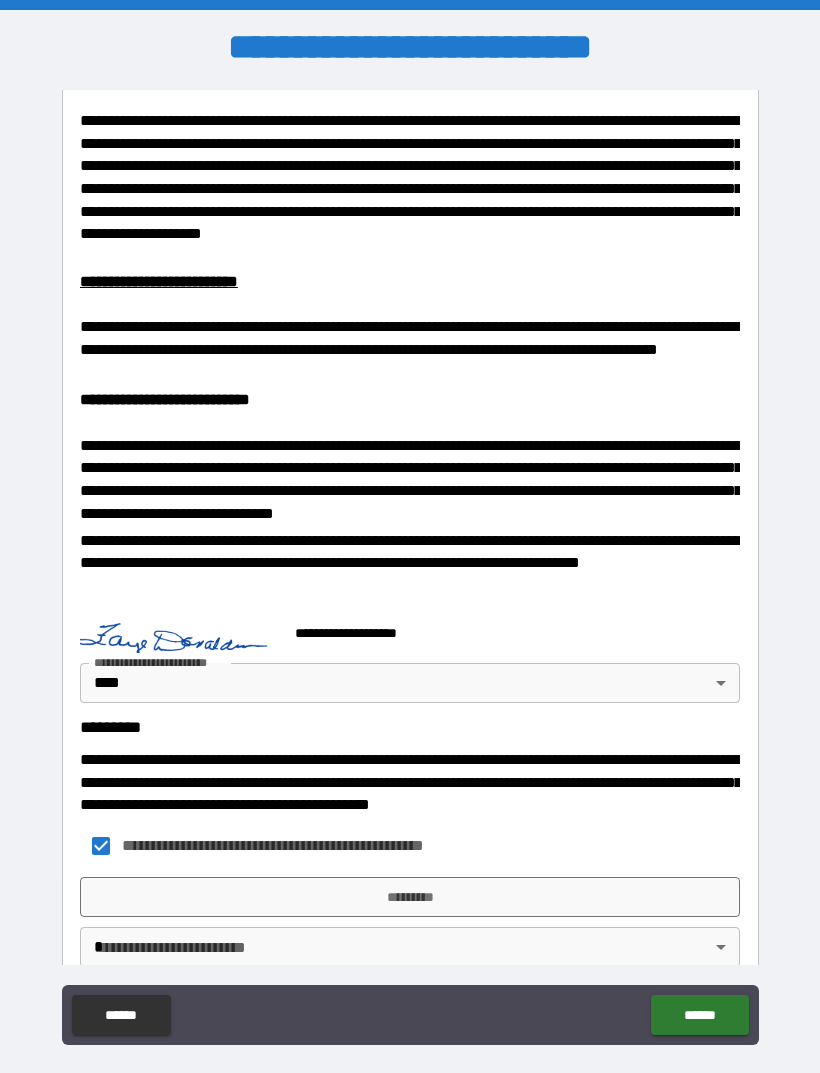 click on "*********" at bounding box center (410, 897) 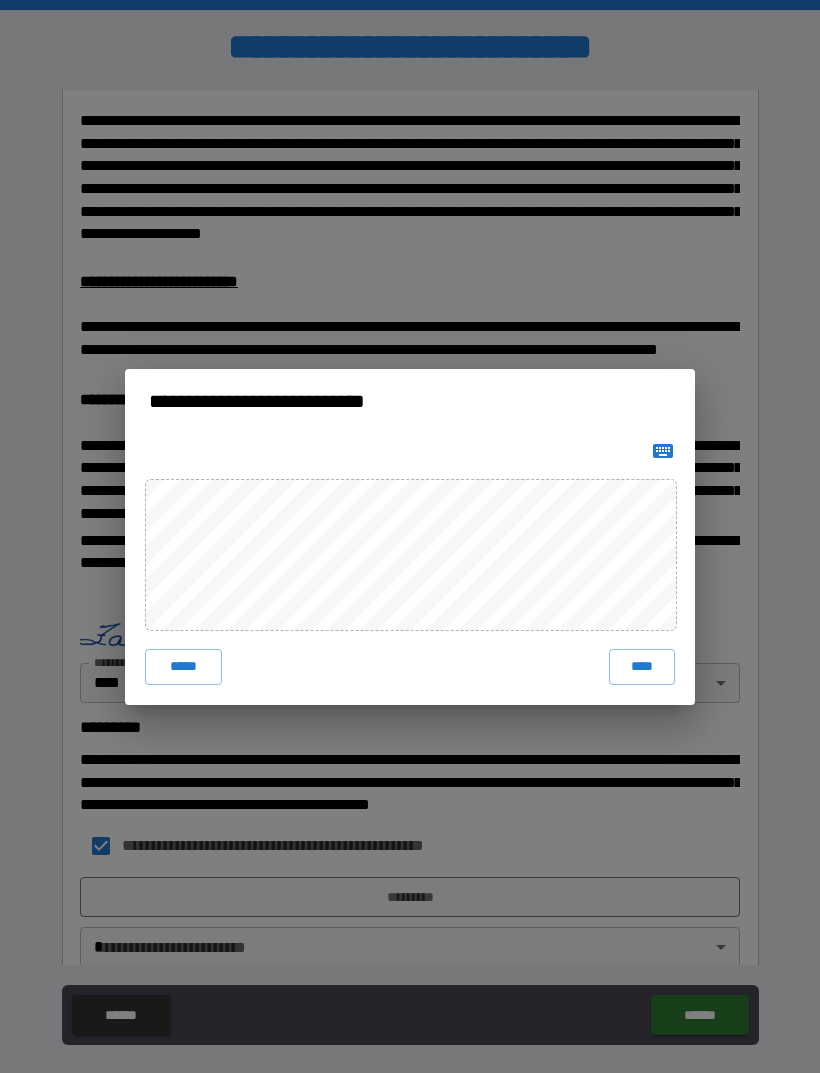 click on "****" at bounding box center (642, 667) 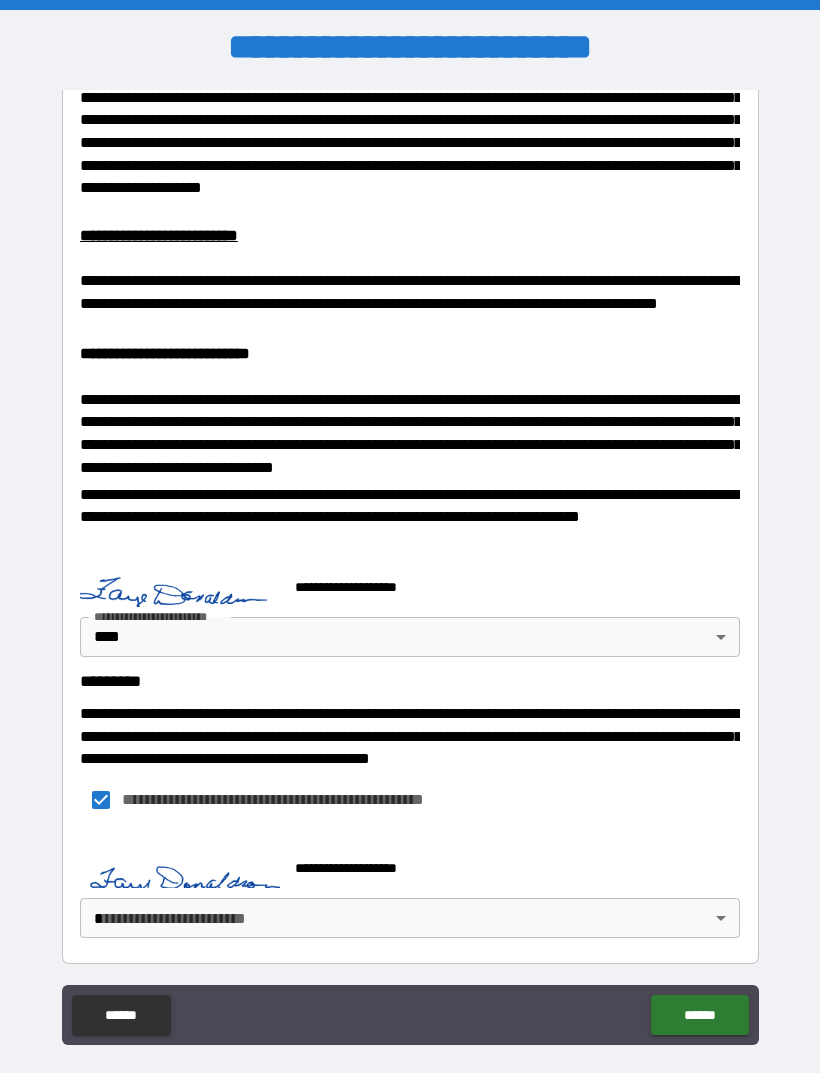scroll, scrollTop: 611, scrollLeft: 0, axis: vertical 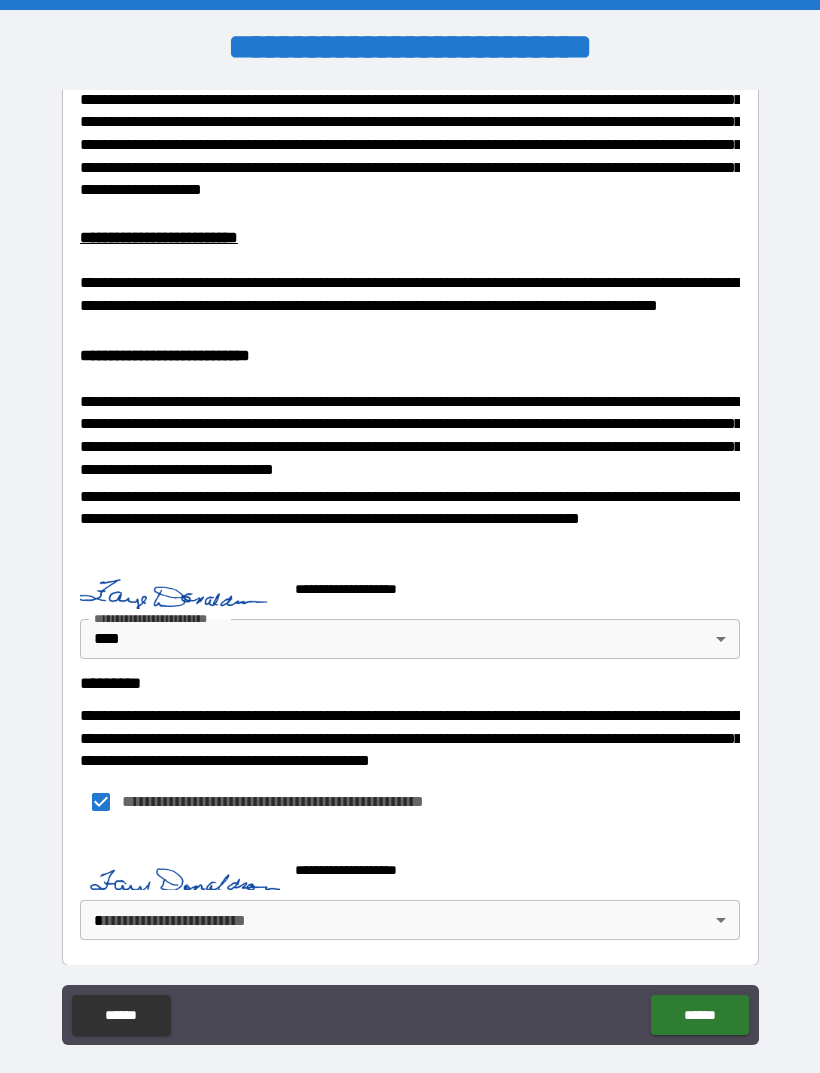 click on "**********" at bounding box center [410, 568] 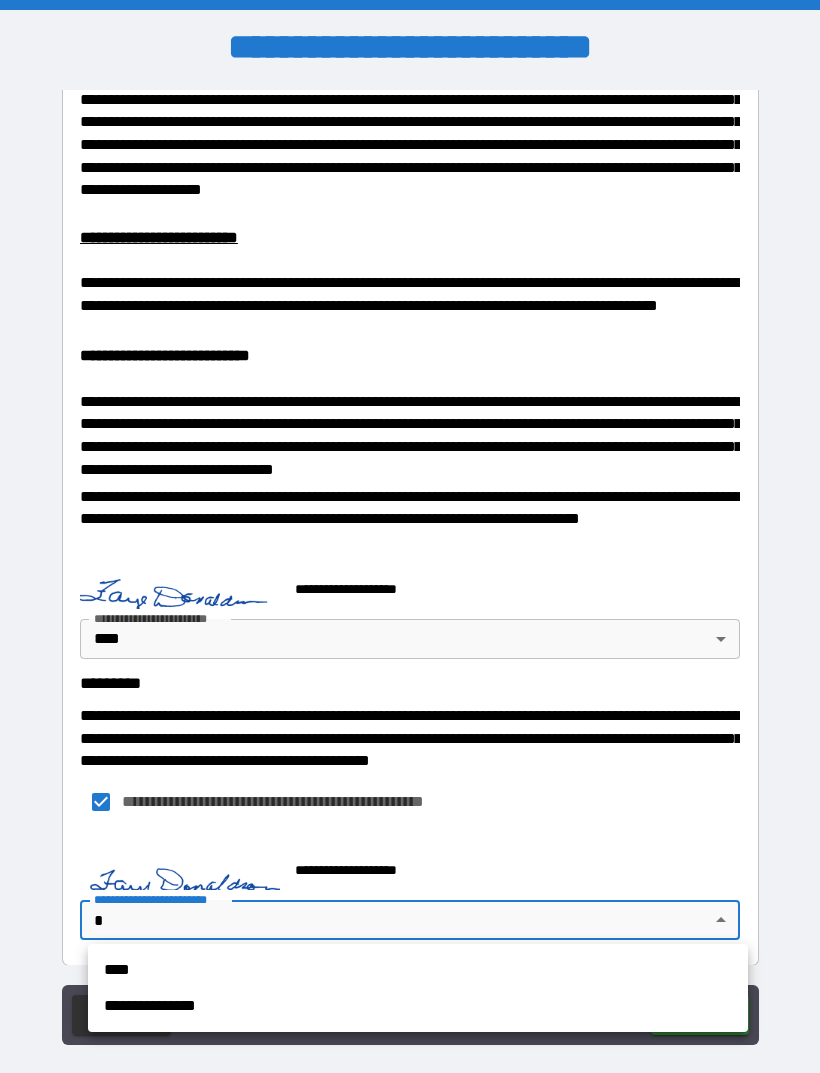 click on "****" at bounding box center (418, 970) 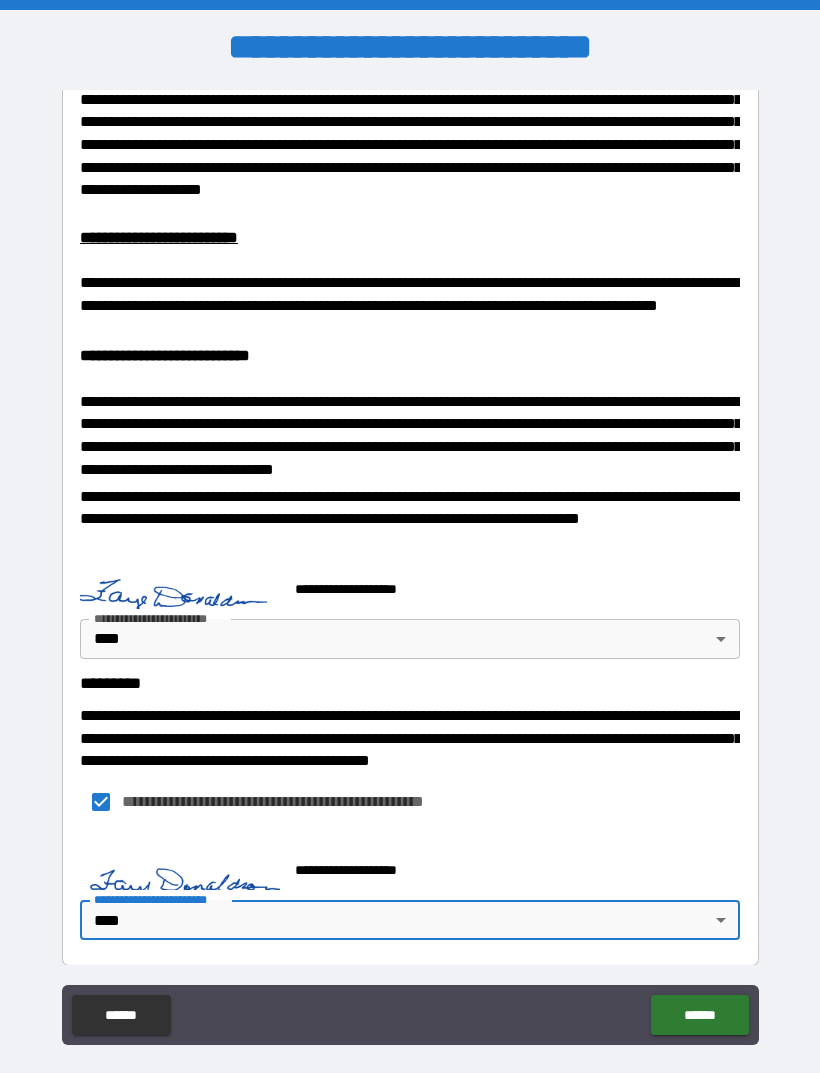 click on "******" at bounding box center [699, 1015] 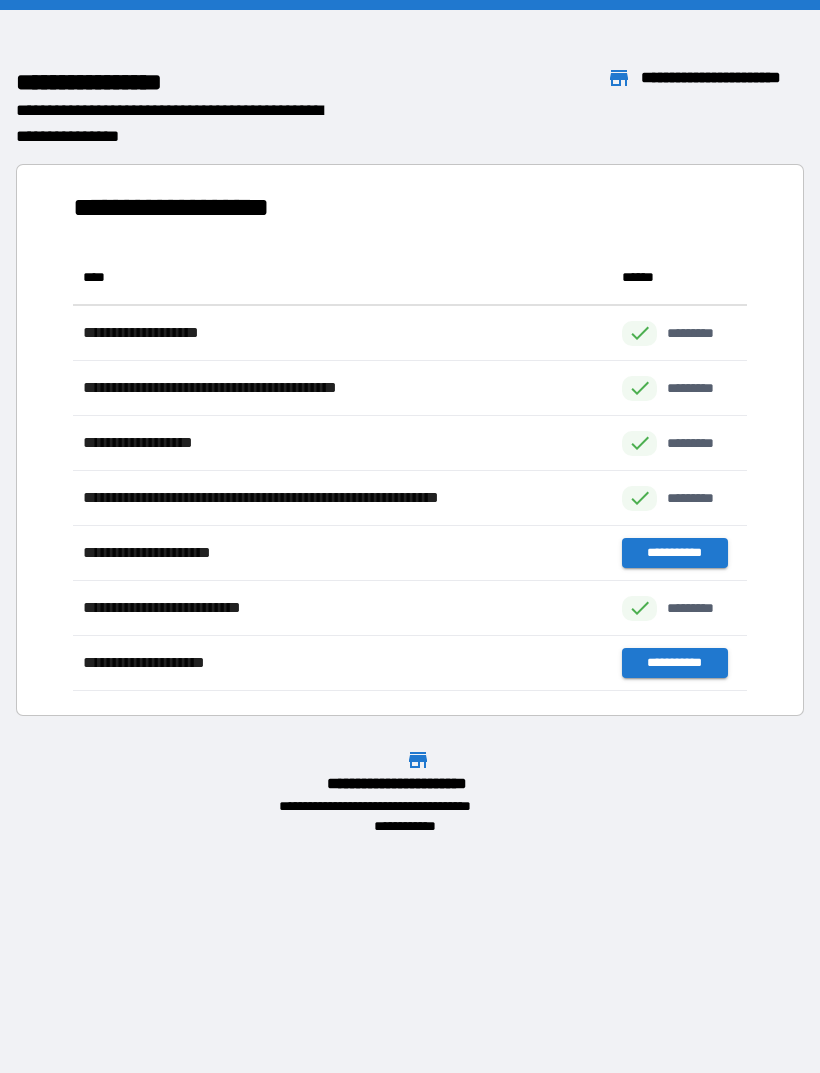 scroll, scrollTop: 441, scrollLeft: 674, axis: both 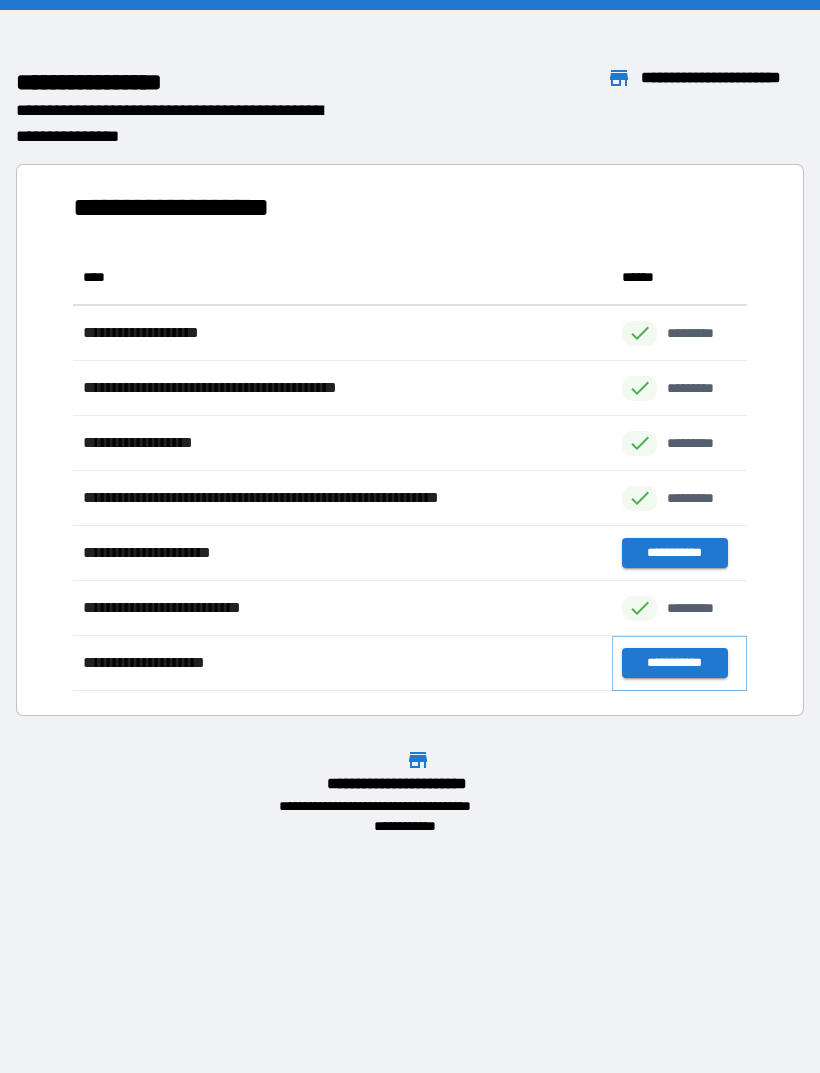 click on "**********" at bounding box center (674, 663) 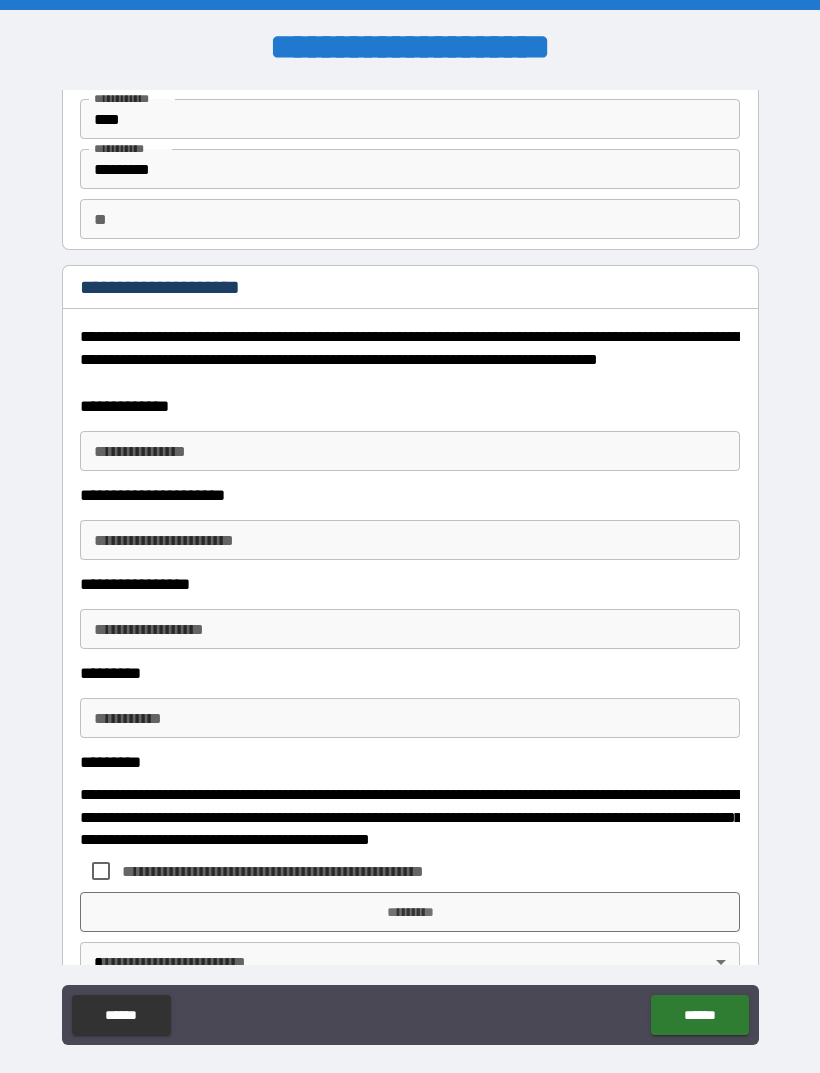 scroll, scrollTop: 92, scrollLeft: 0, axis: vertical 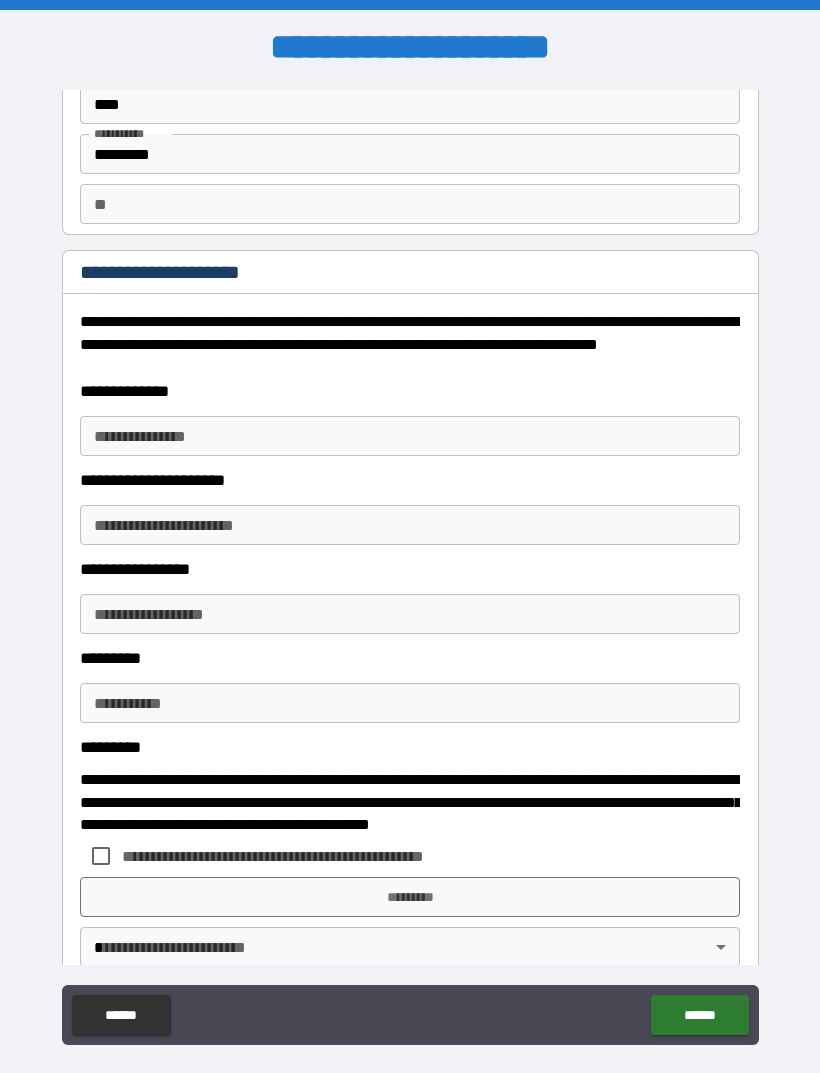 click on "**********" at bounding box center (410, 436) 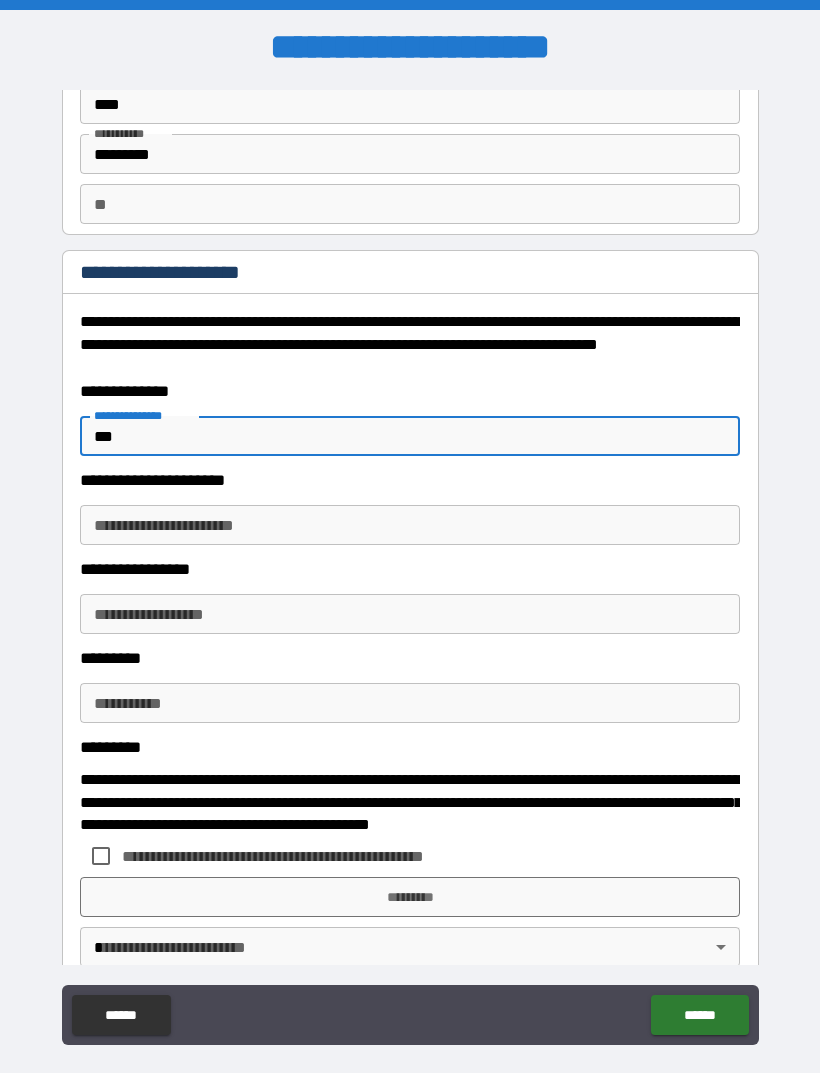 type on "***" 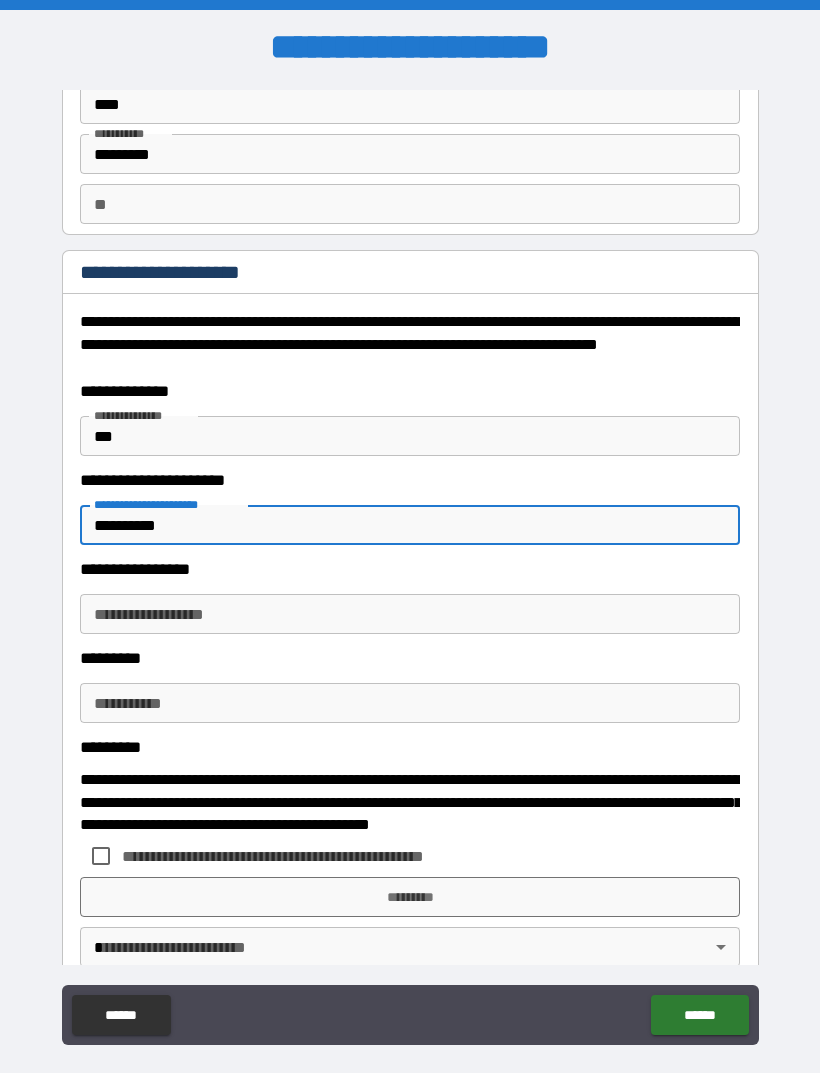 type on "**********" 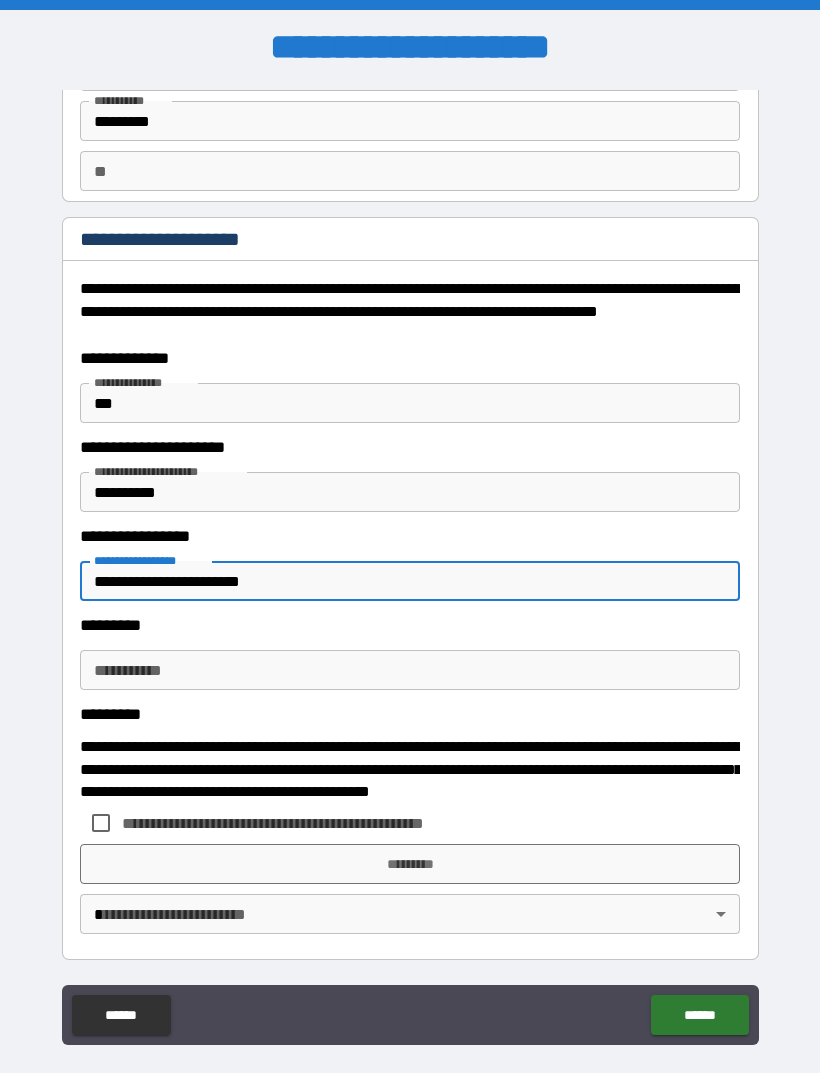 scroll, scrollTop: 125, scrollLeft: 0, axis: vertical 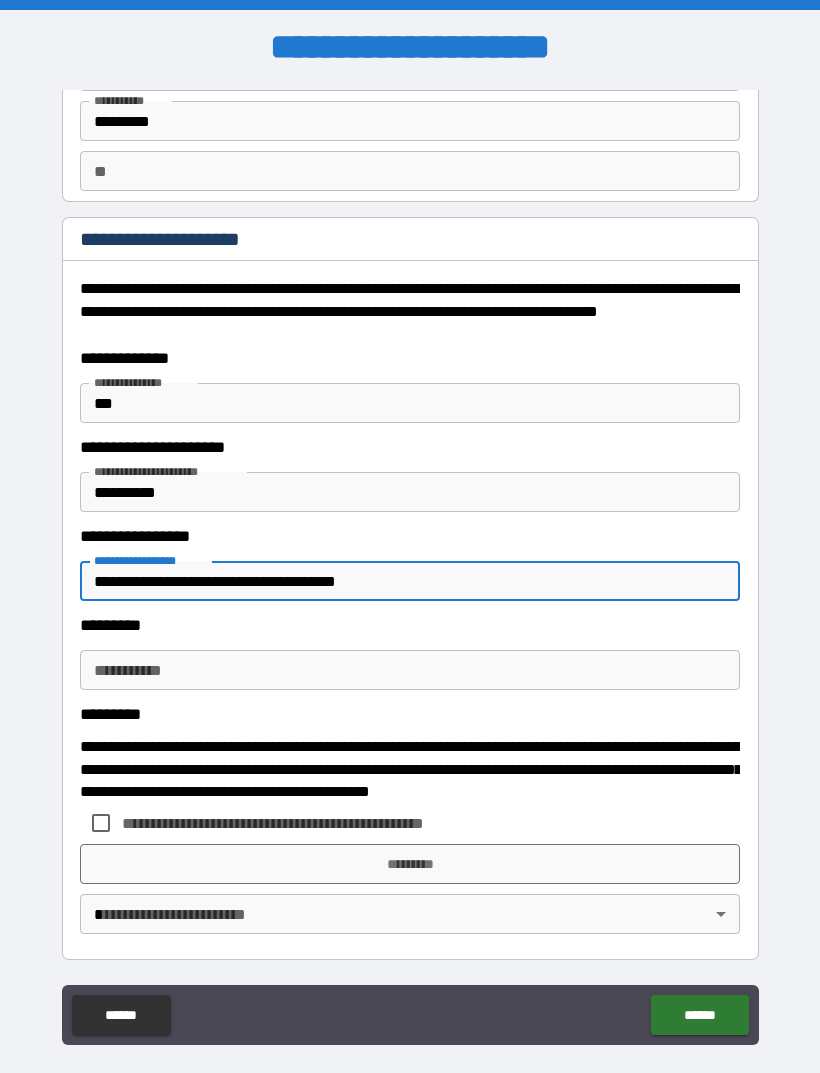 type on "**********" 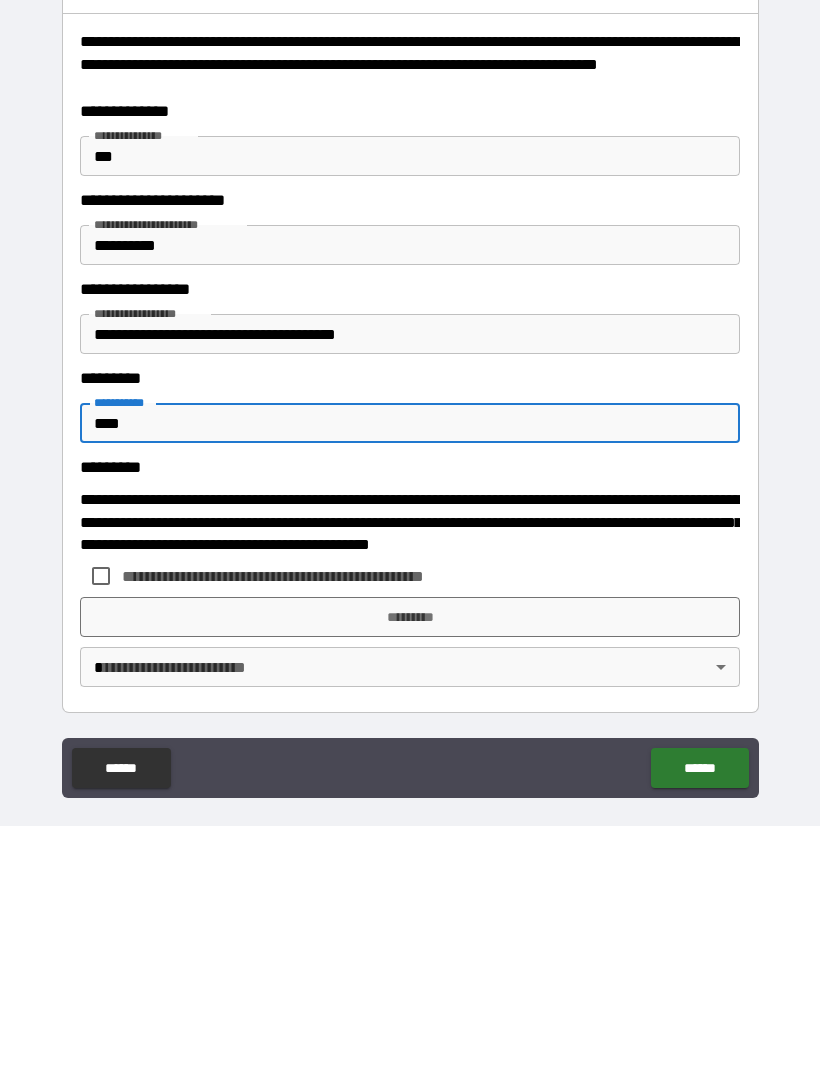scroll, scrollTop: 125, scrollLeft: 0, axis: vertical 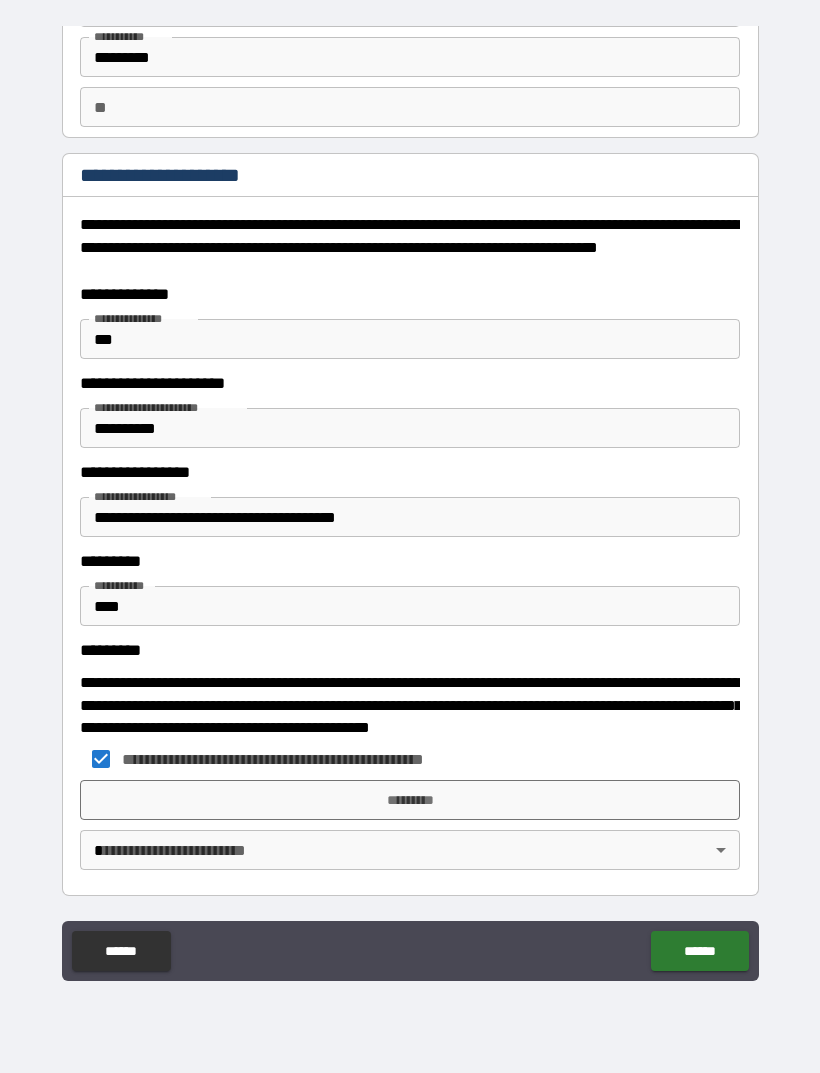 click on "*********" at bounding box center (410, 800) 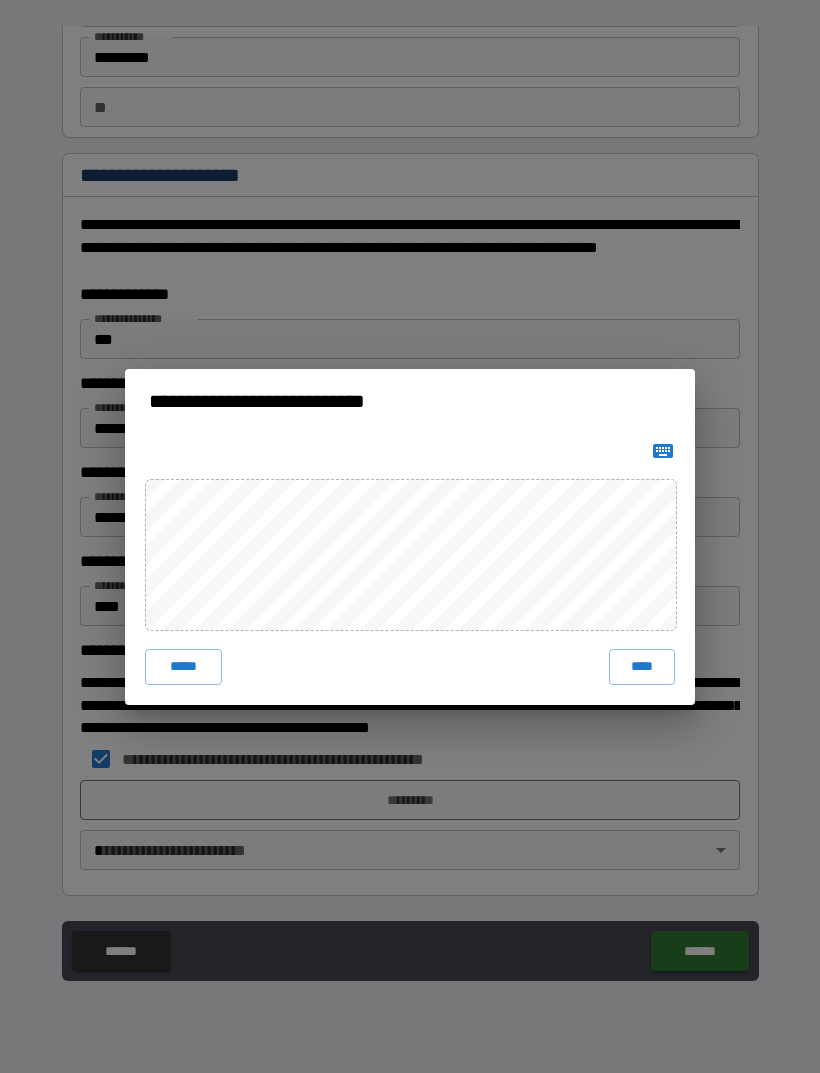 click on "****" at bounding box center [642, 667] 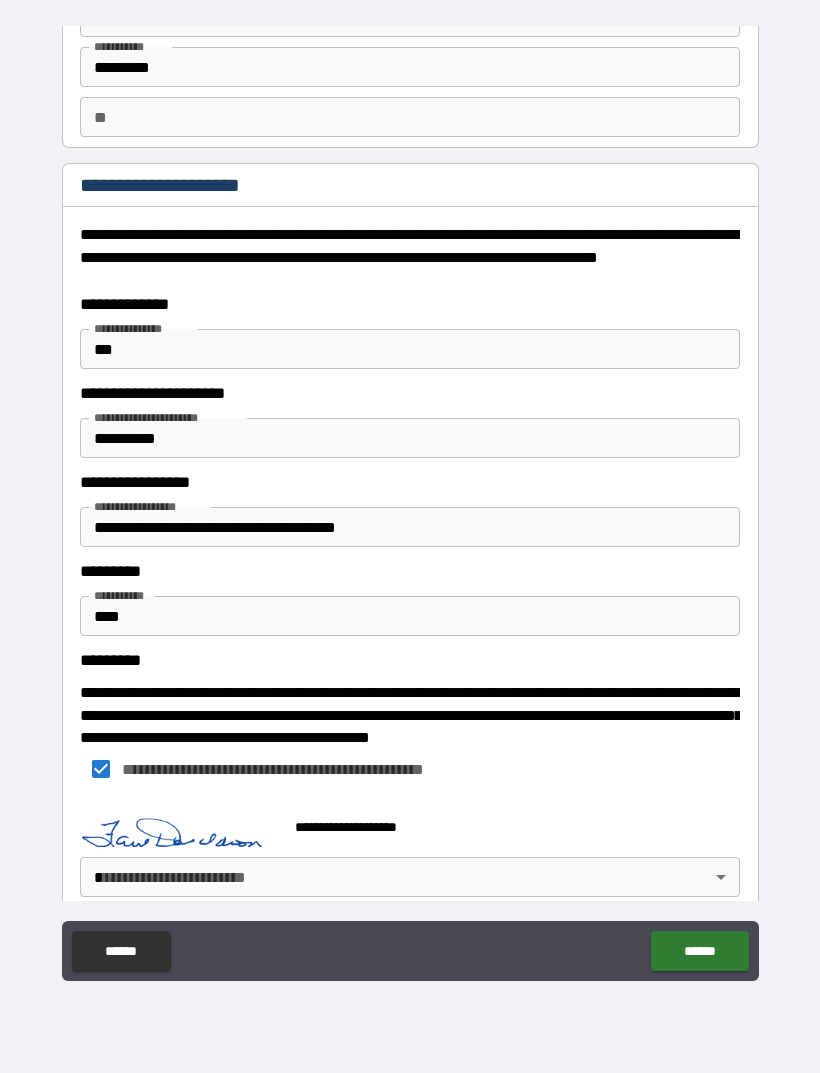 click on "**********" at bounding box center [410, 504] 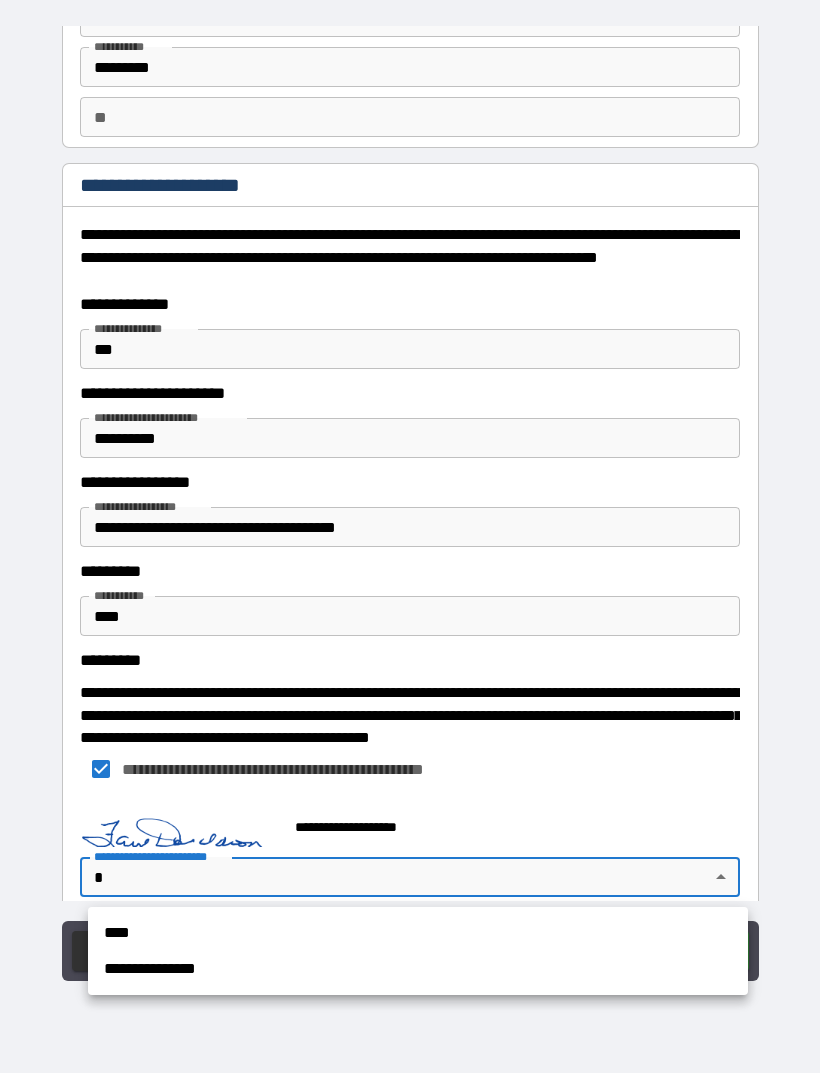 click on "****" at bounding box center [418, 933] 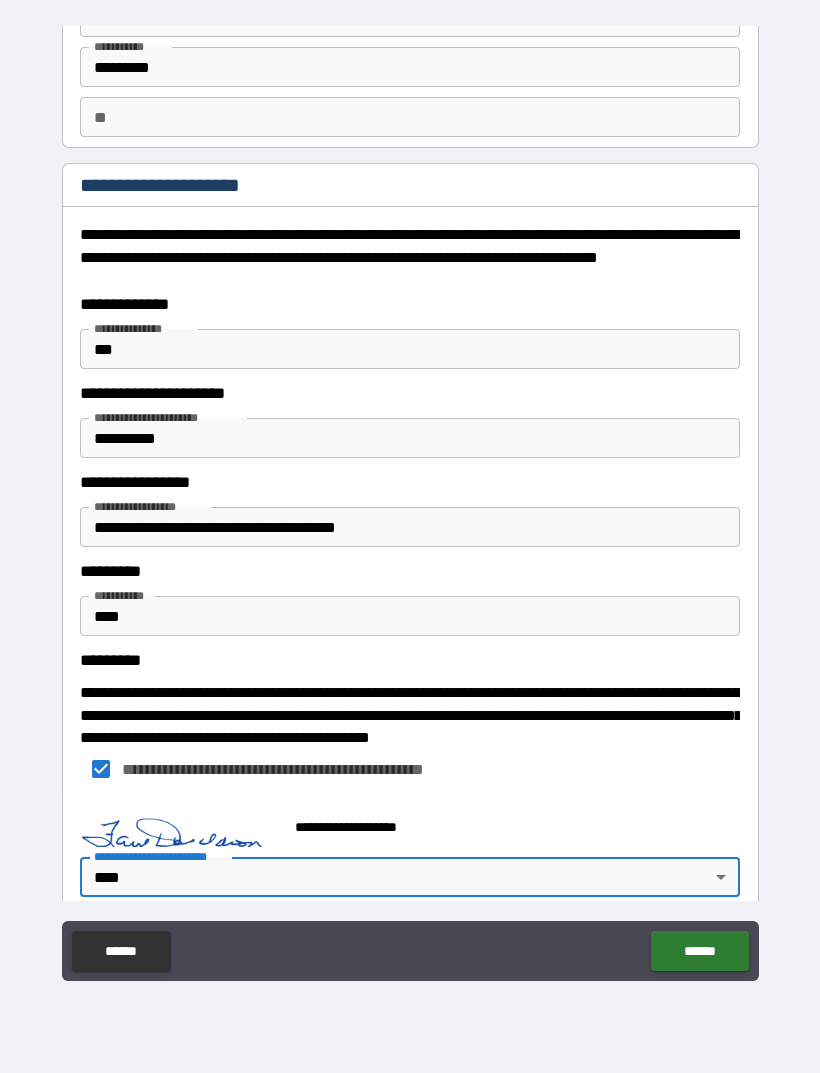 click on "******" at bounding box center (699, 951) 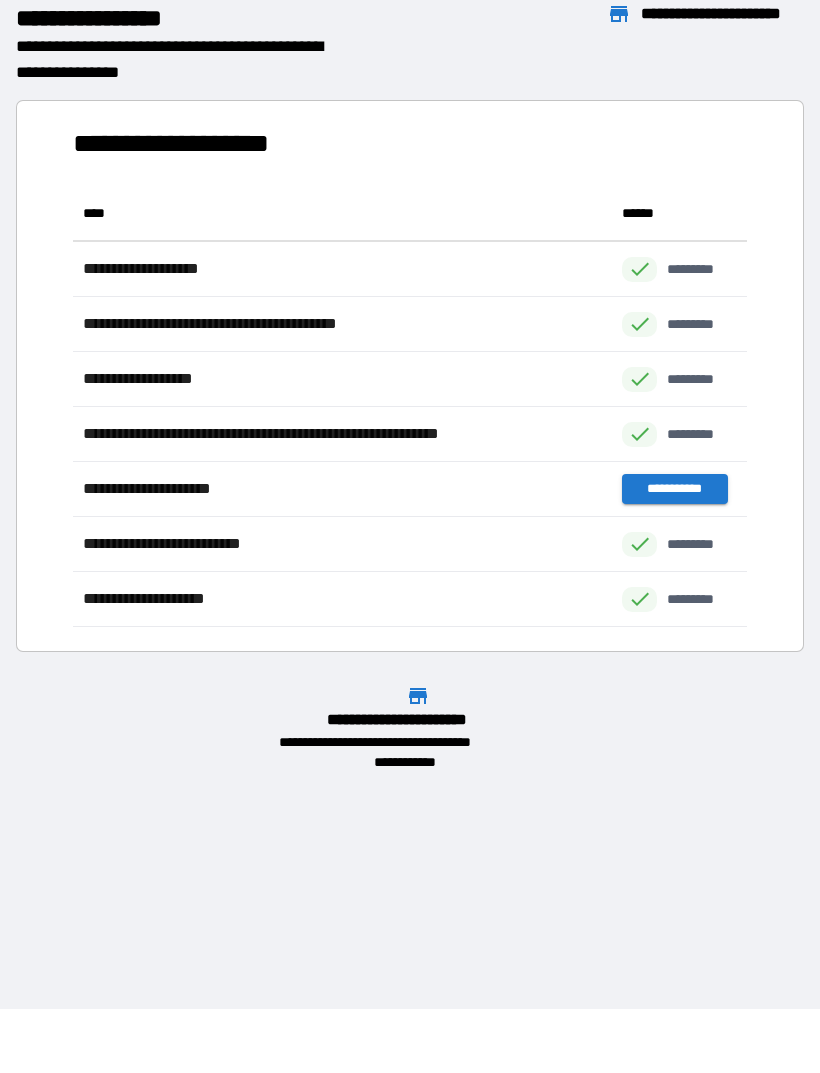scroll, scrollTop: 1, scrollLeft: 1, axis: both 